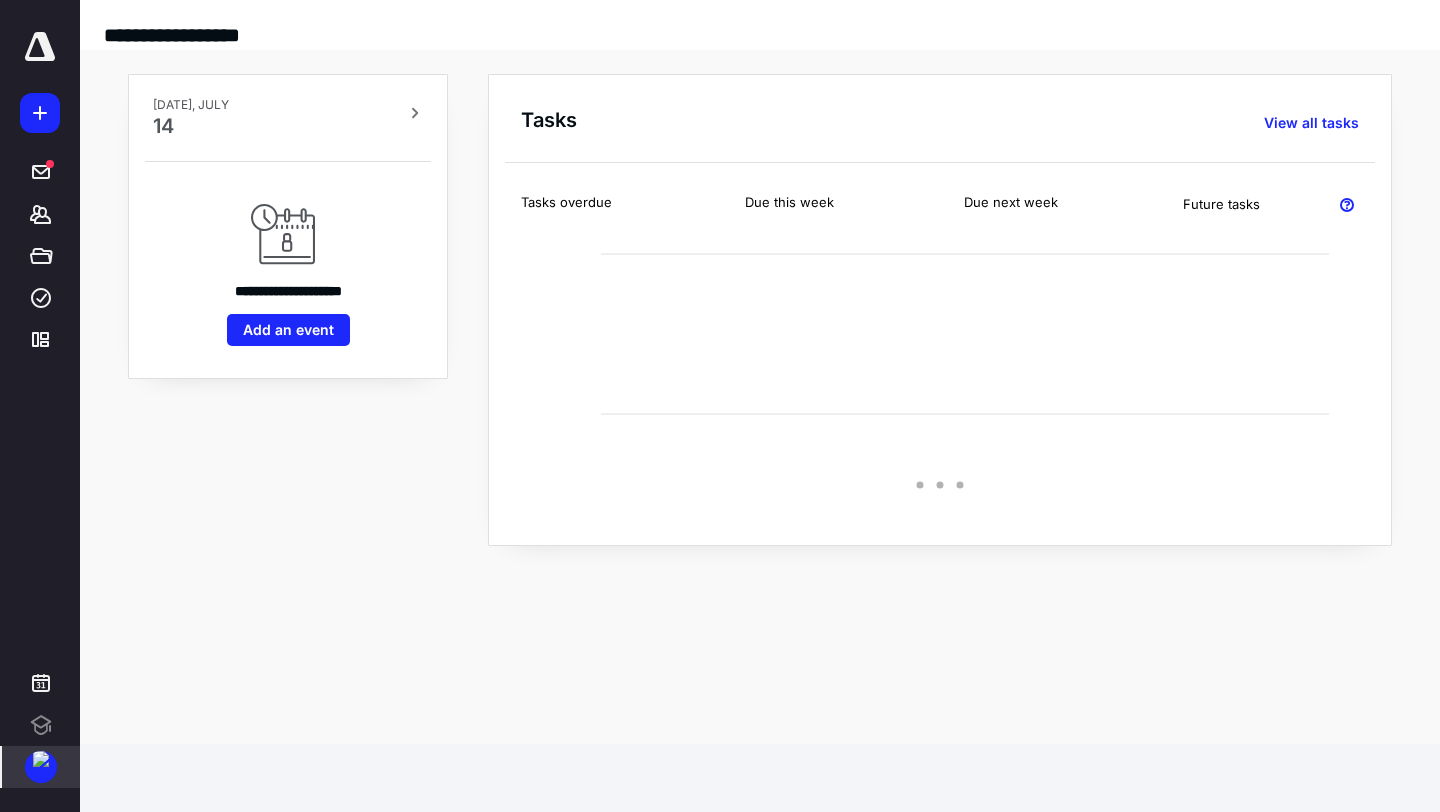 scroll, scrollTop: 0, scrollLeft: 0, axis: both 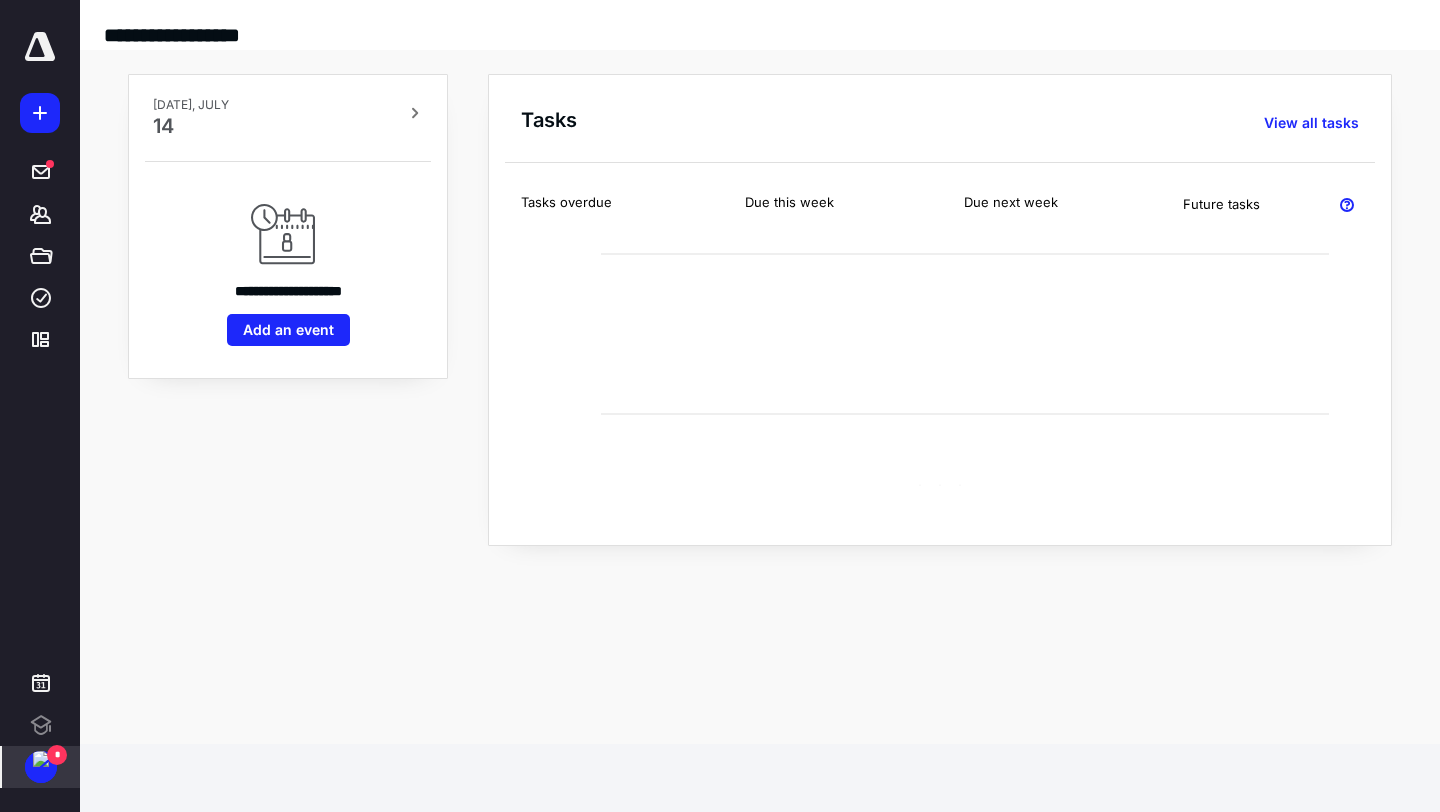 click on "*" at bounding box center [57, 755] 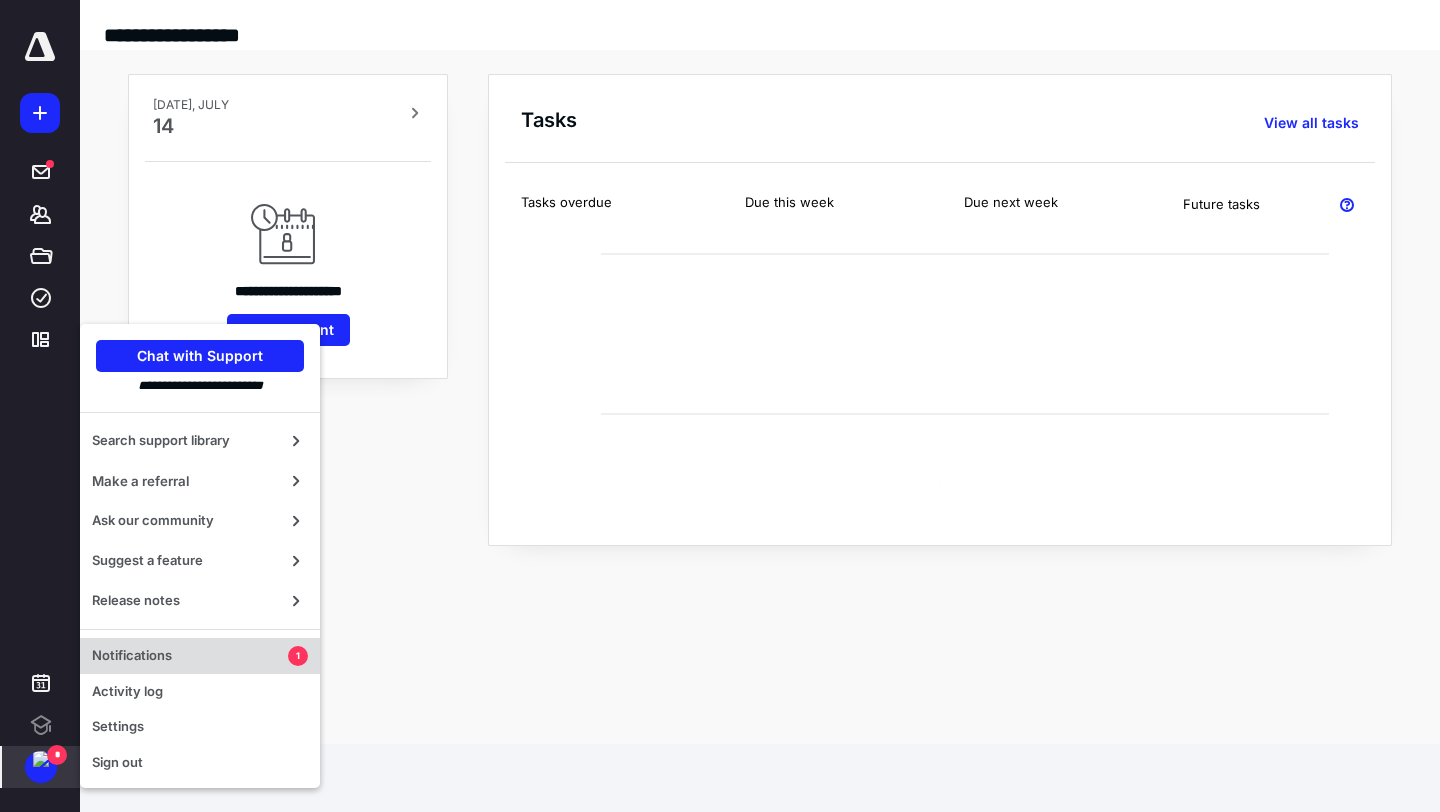 click on "Notifications 1" at bounding box center (200, 656) 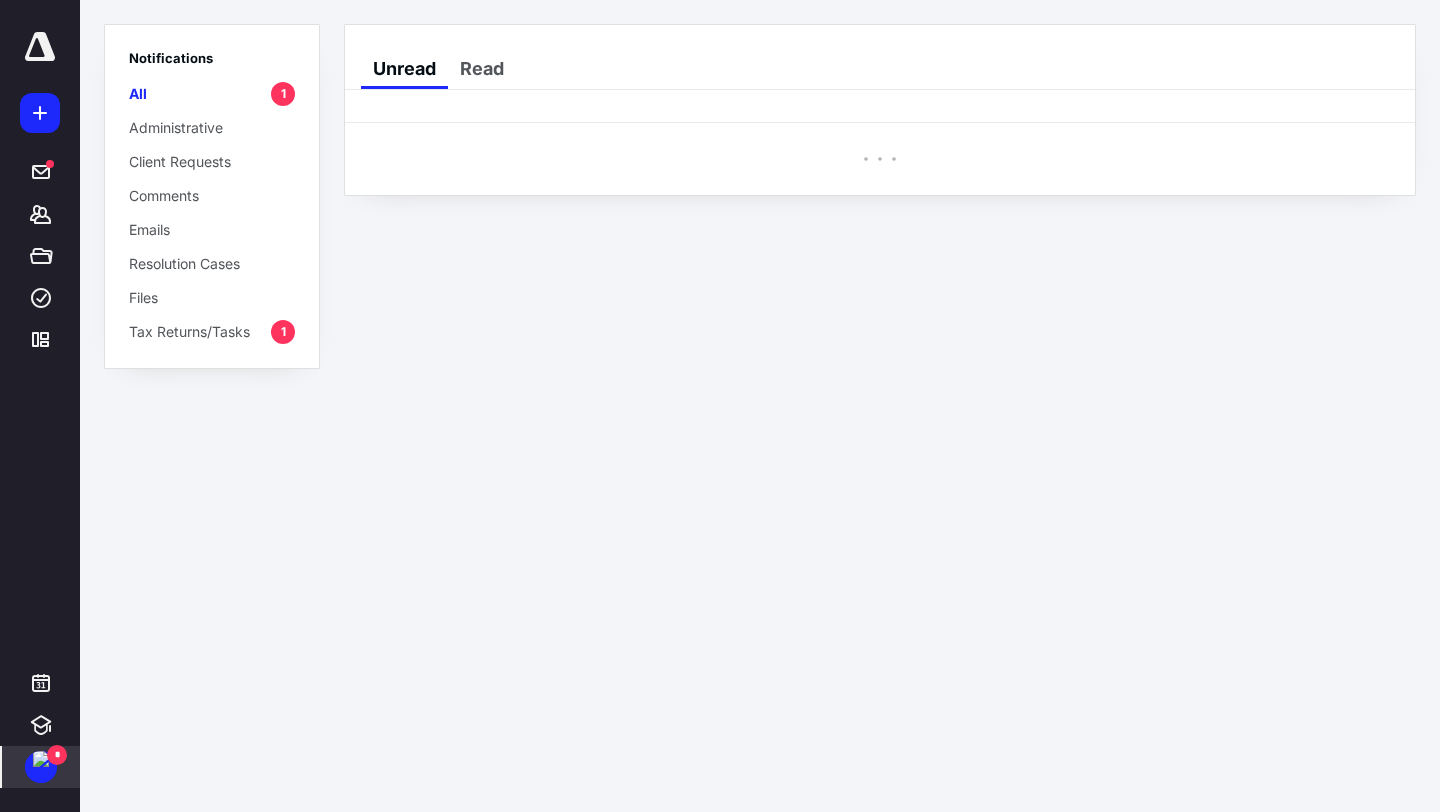 scroll, scrollTop: 0, scrollLeft: 0, axis: both 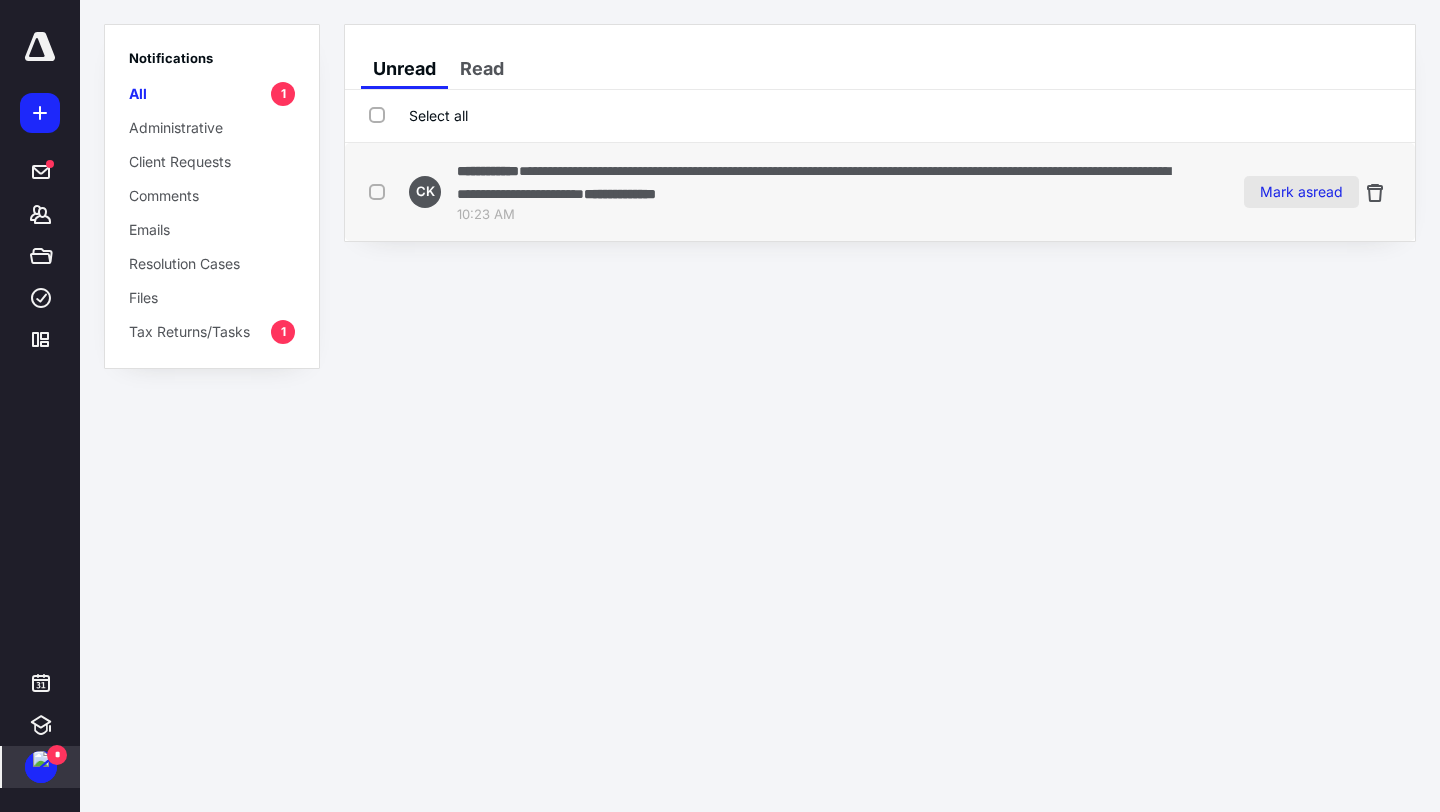 click on "Mark as  read" at bounding box center (1301, 192) 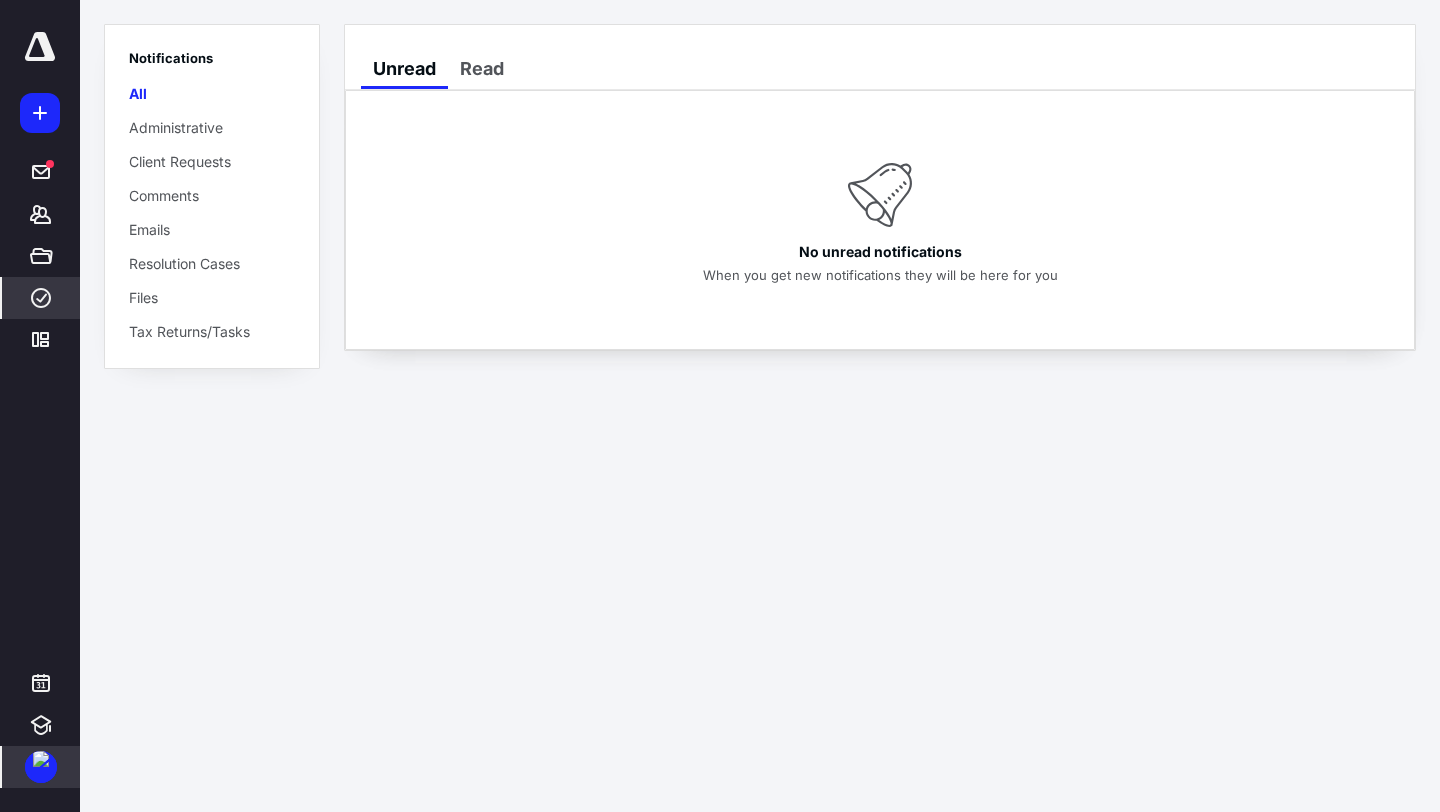 click 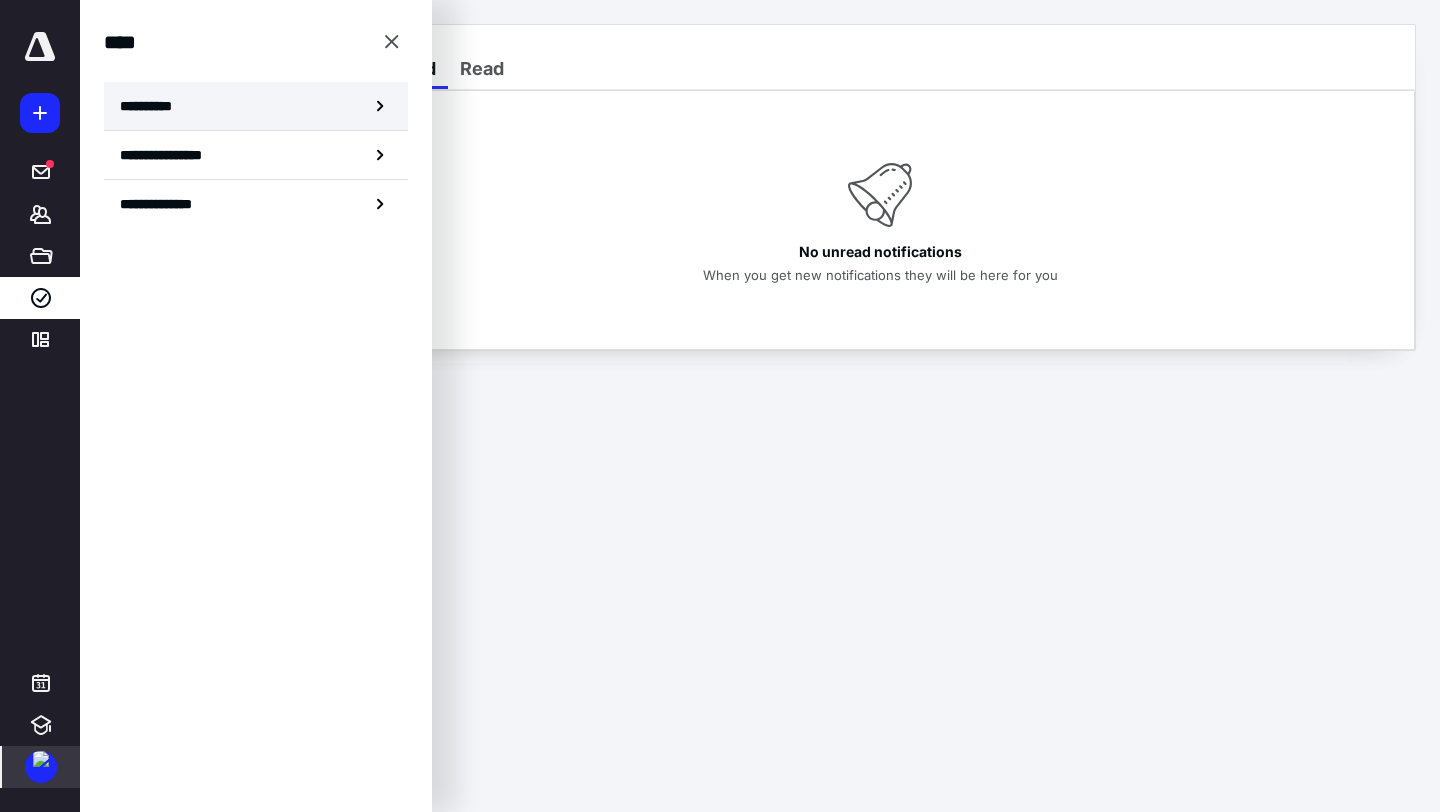 click on "**********" at bounding box center [153, 106] 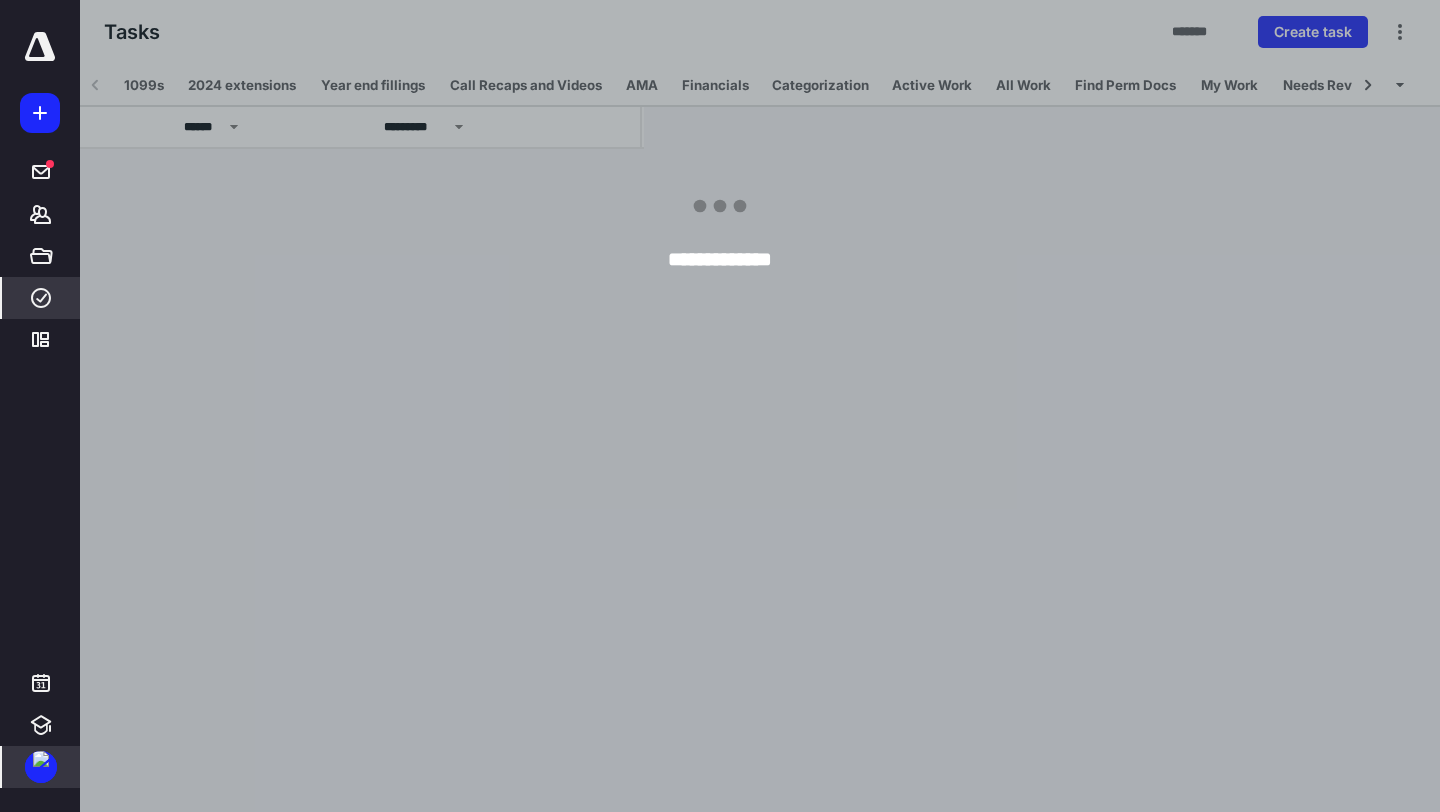 scroll, scrollTop: 0, scrollLeft: 35, axis: horizontal 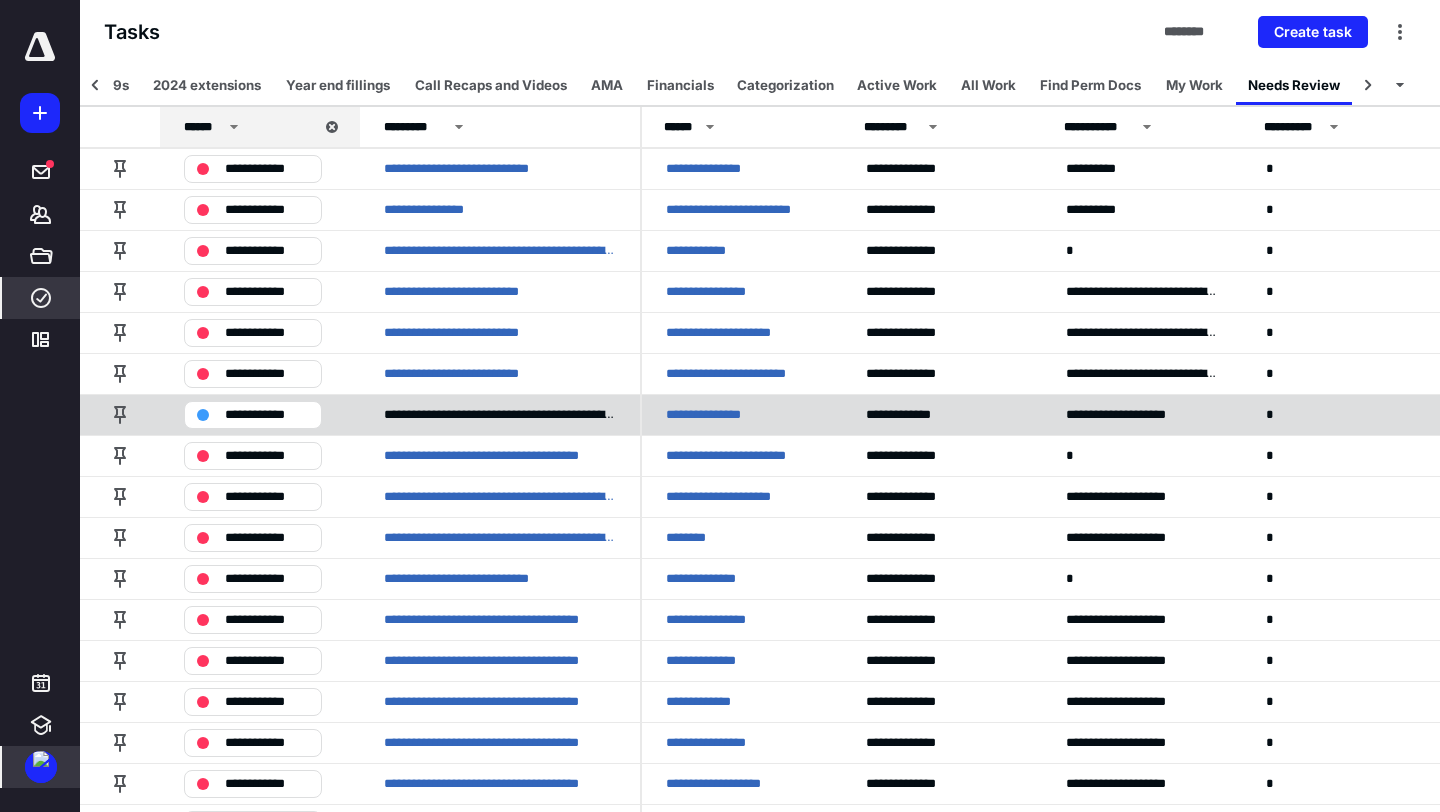 click on "**********" at bounding box center [714, 415] 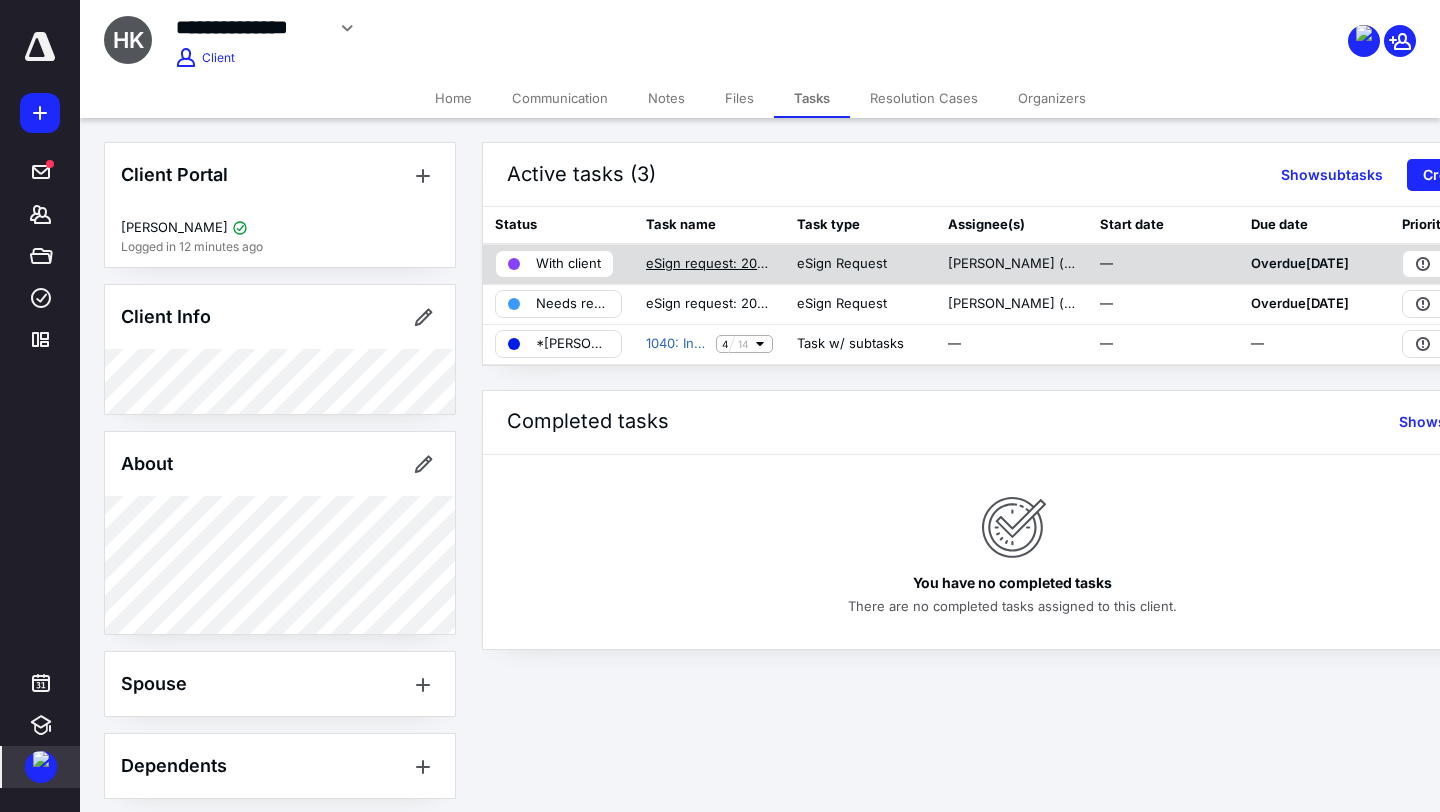 click on "eSign request: 2024 Signature Documents ([PERSON_NAME]).pdf" at bounding box center [709, 264] 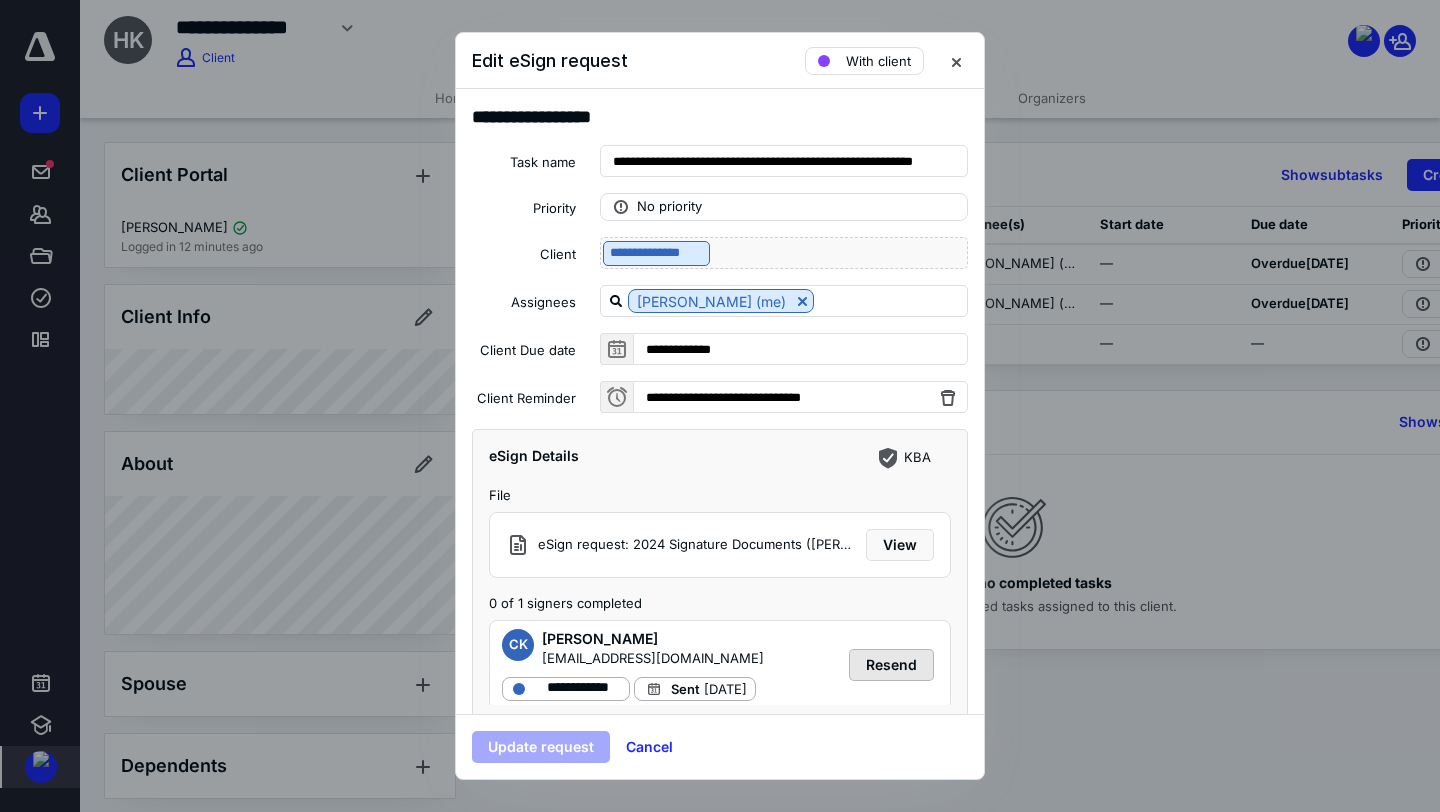 click on "Resend" at bounding box center [891, 665] 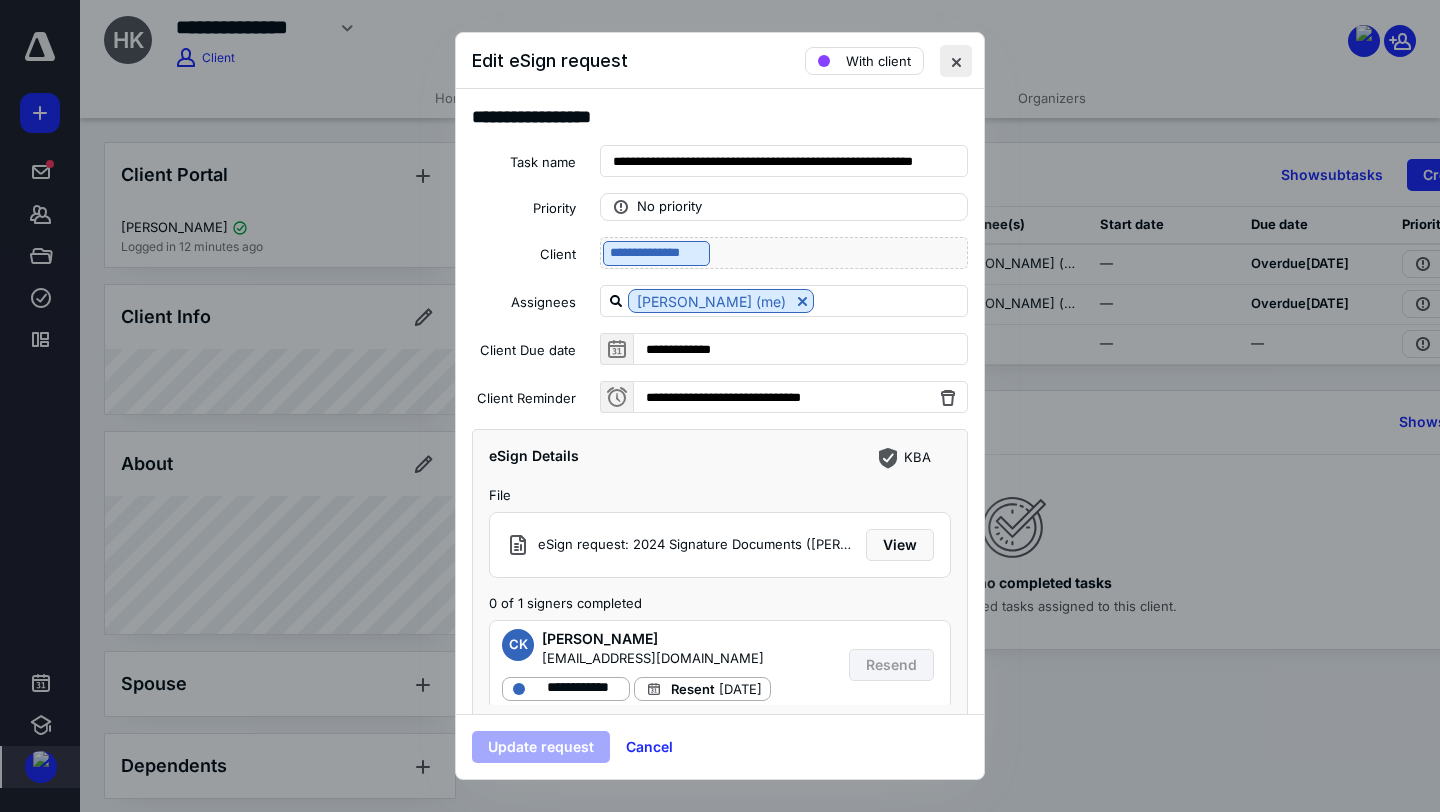 click at bounding box center [956, 61] 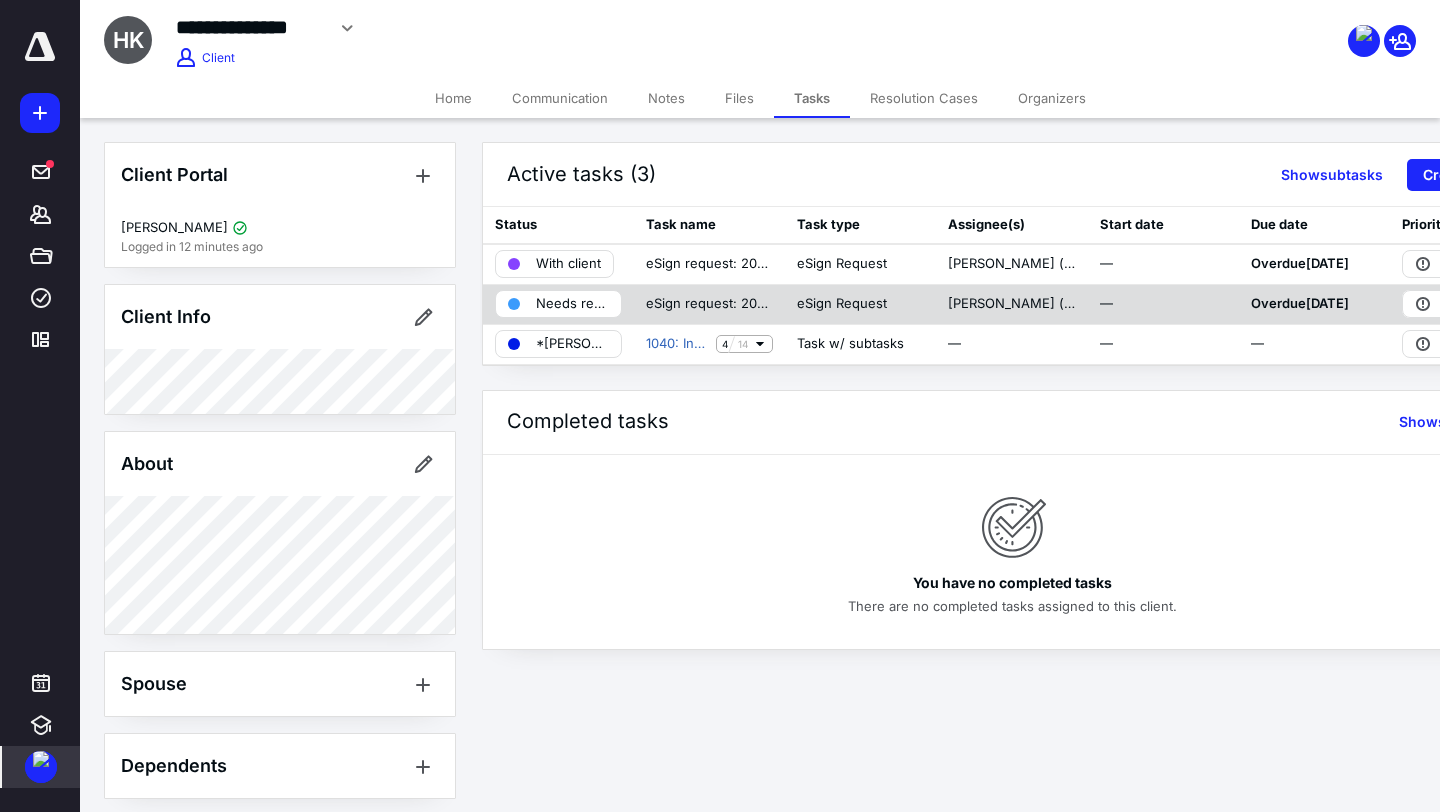 click on "Needs review" at bounding box center (572, 304) 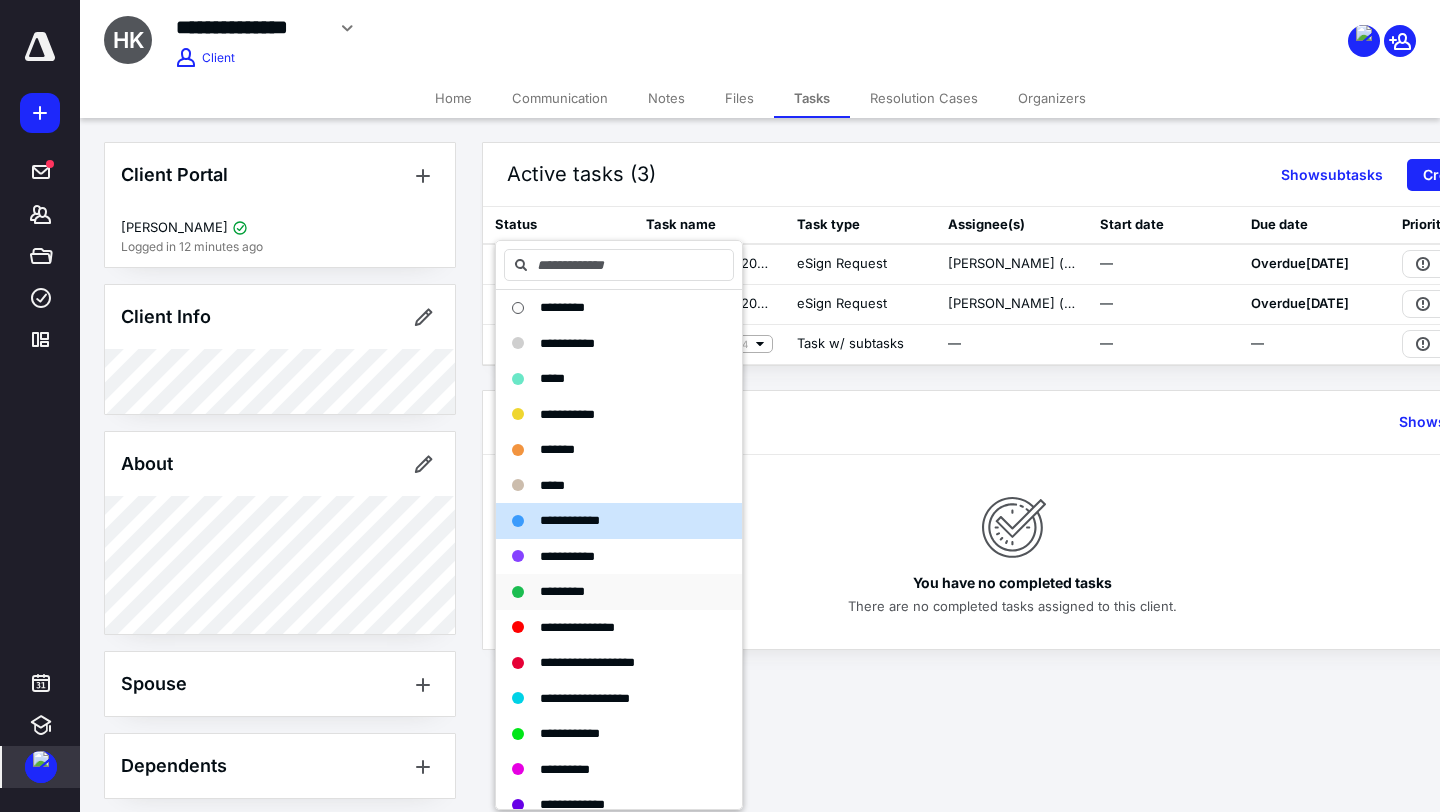 click on "*********" at bounding box center (562, 591) 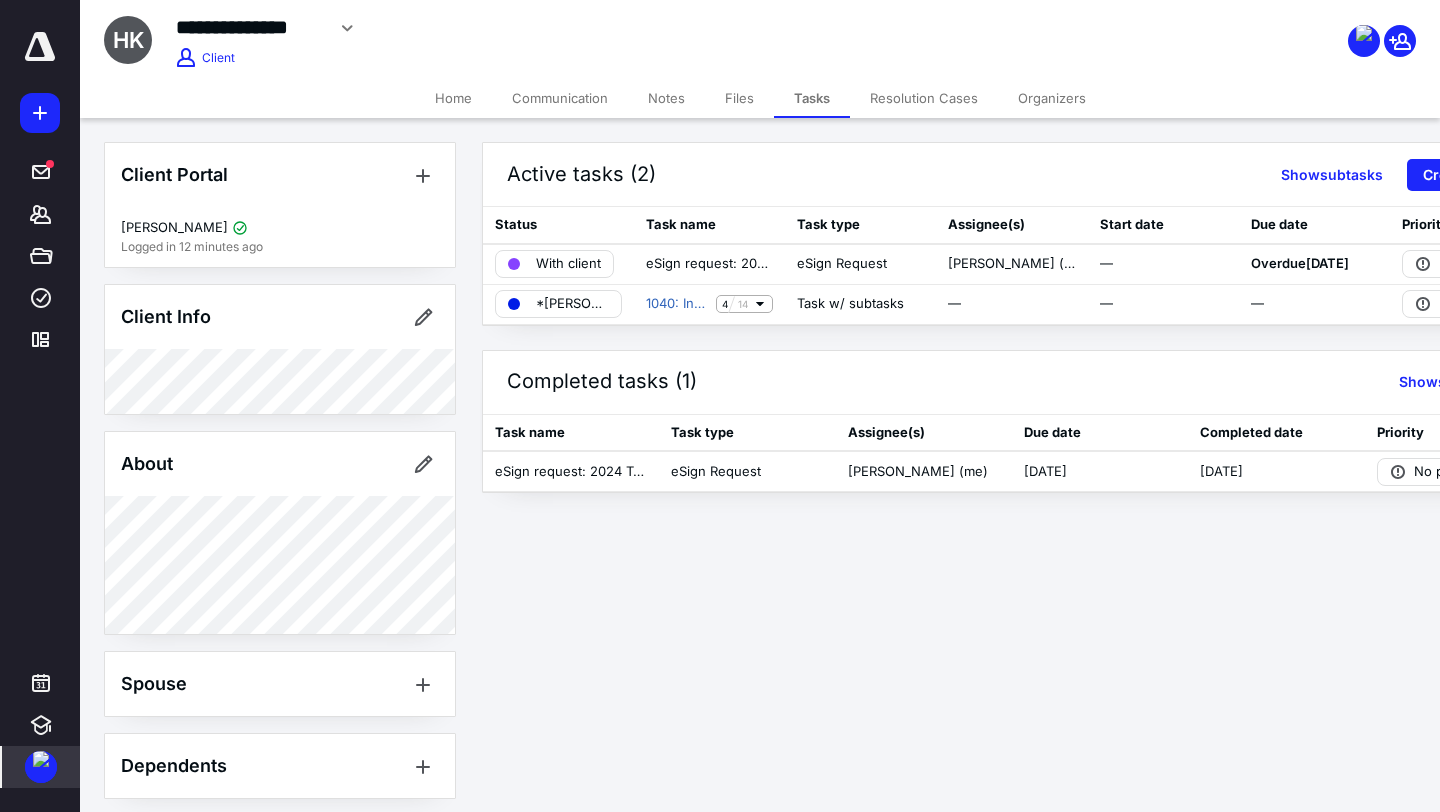 click on "Files" at bounding box center [739, 98] 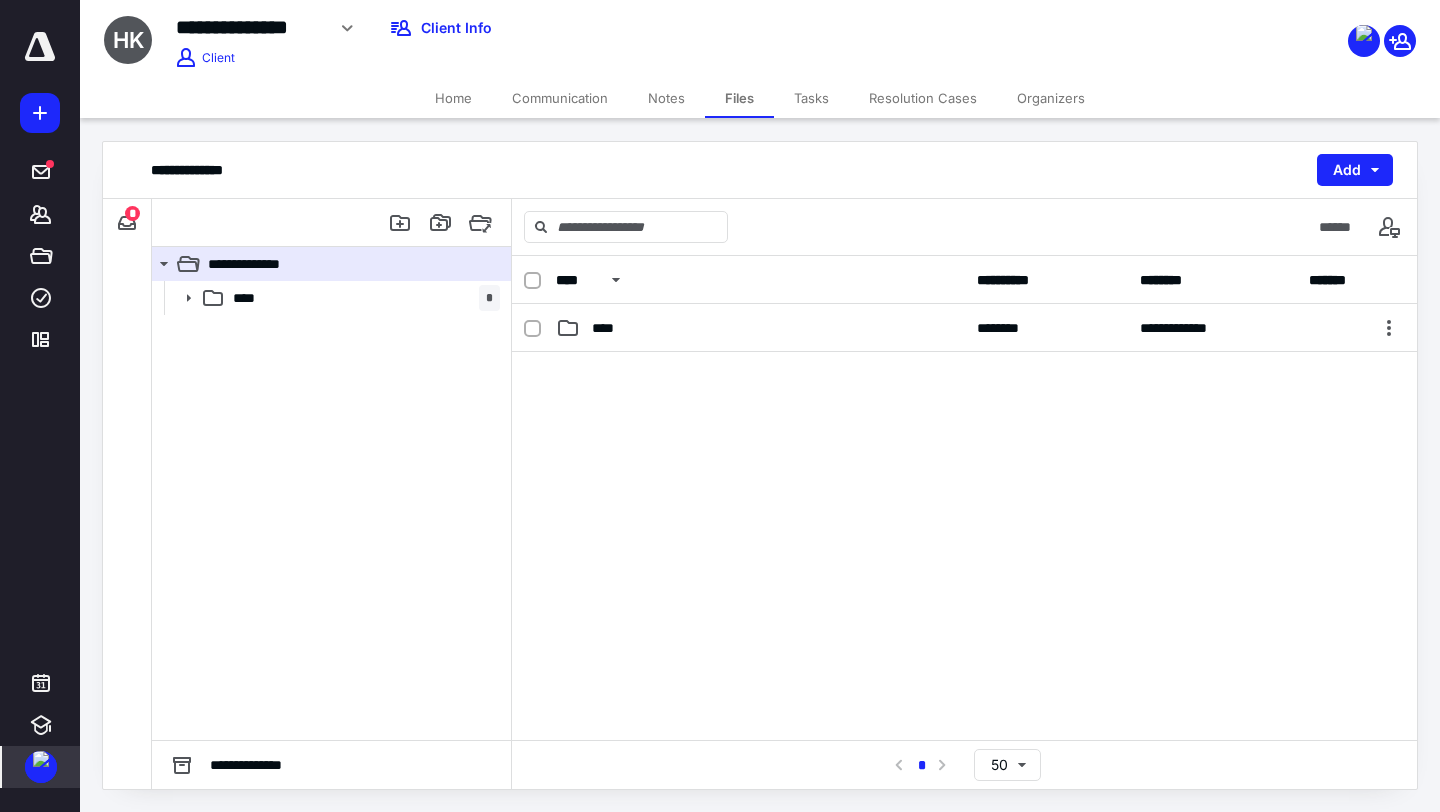click on "*" at bounding box center (132, 213) 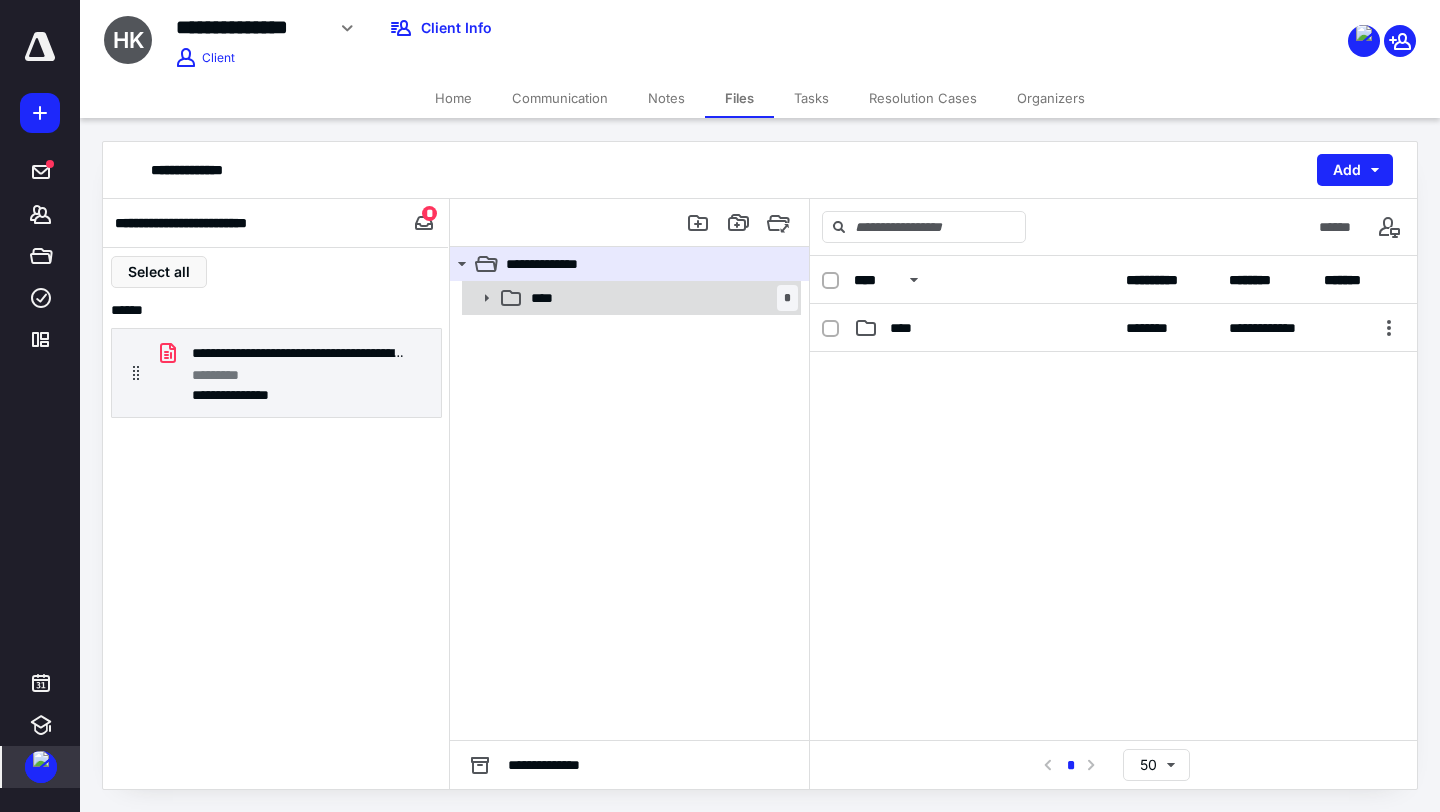 click 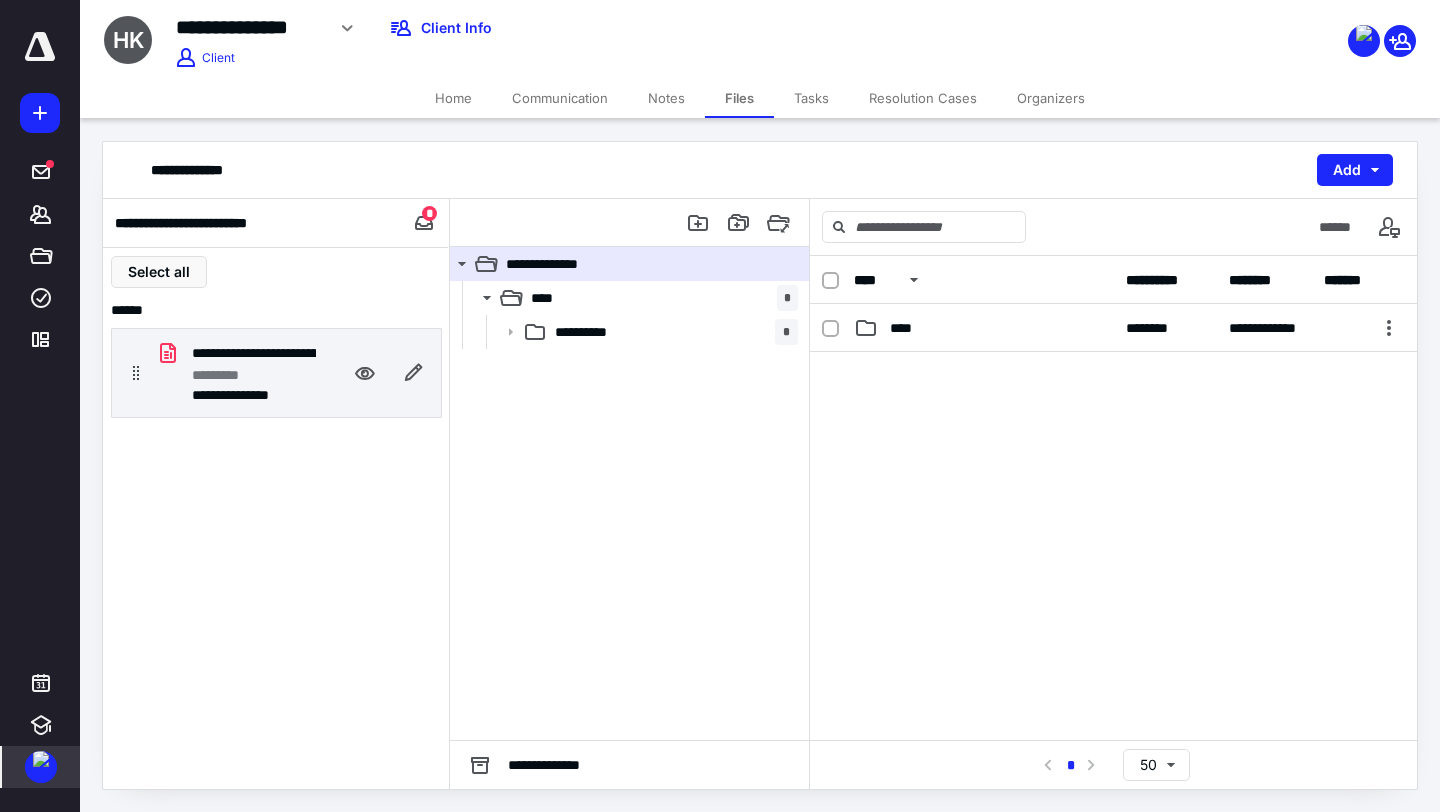 drag, startPoint x: 234, startPoint y: 419, endPoint x: 240, endPoint y: 396, distance: 23.769728 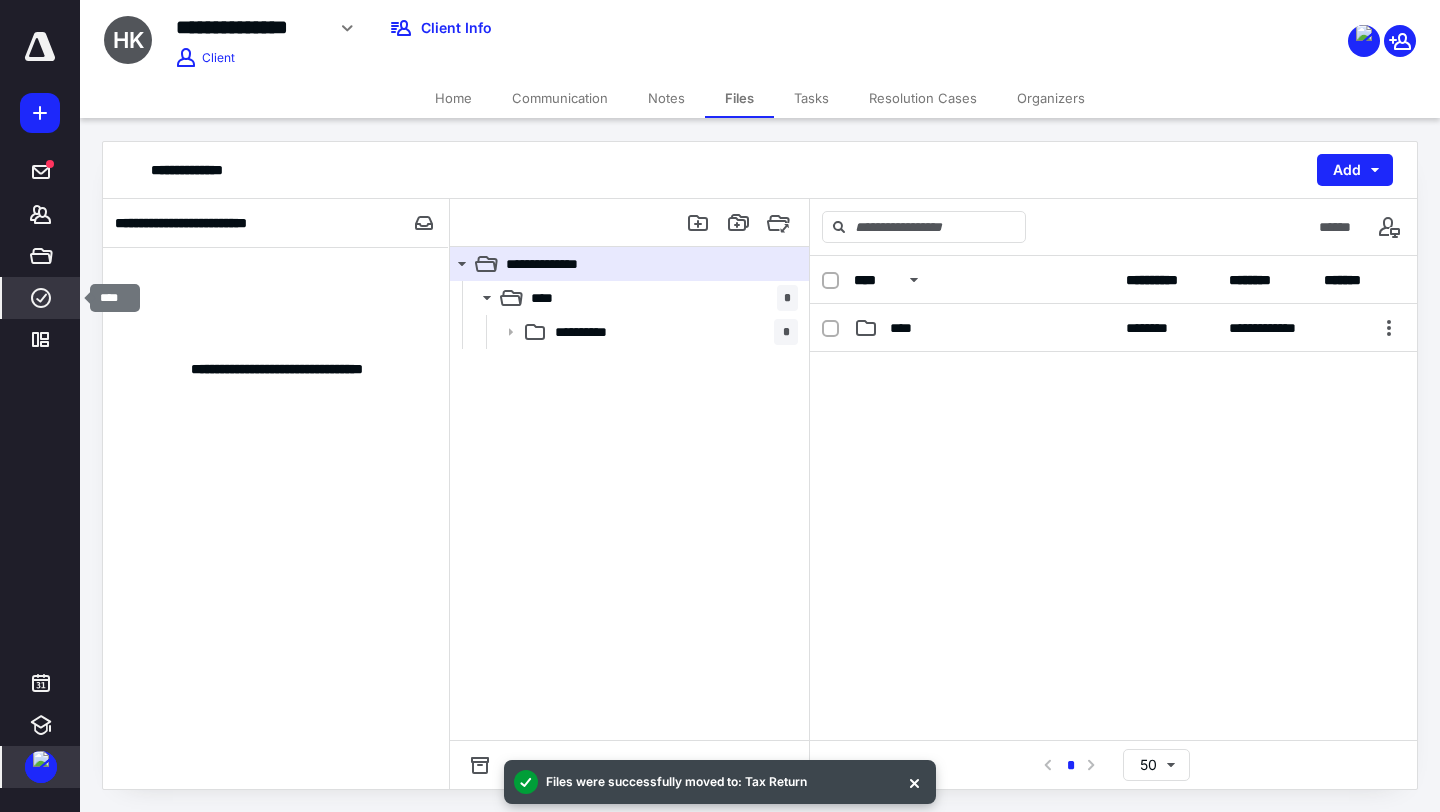 click 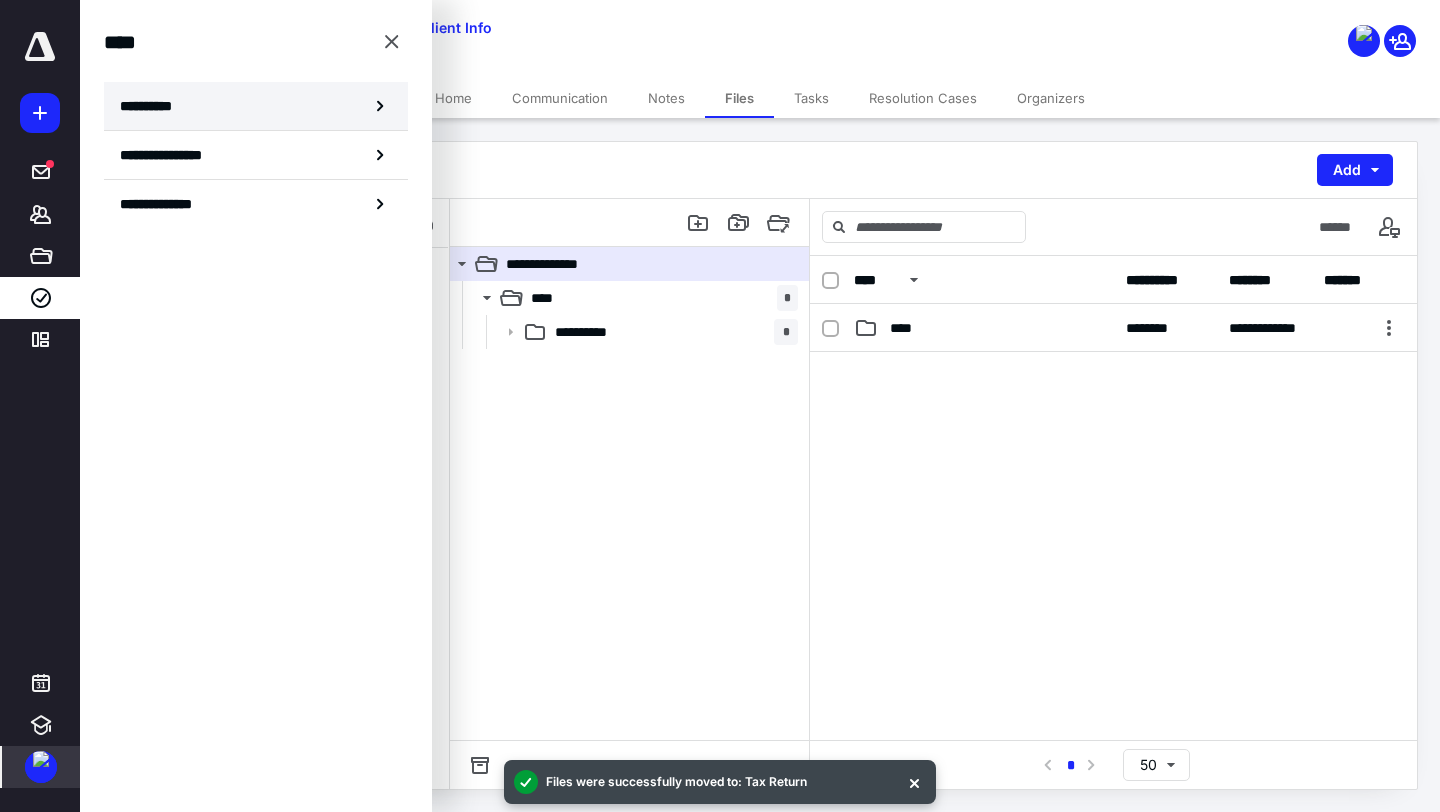 click on "**********" at bounding box center [256, 106] 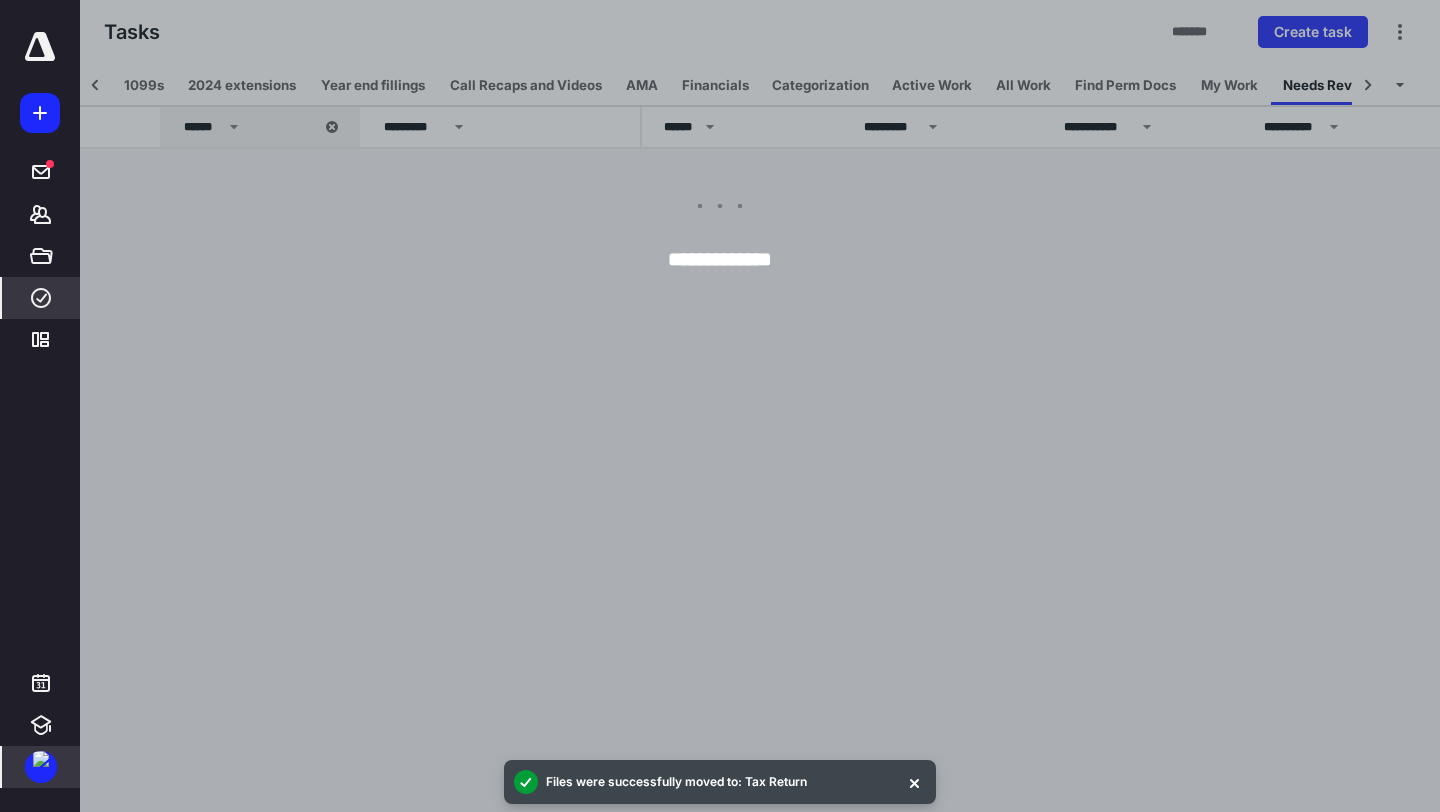 scroll, scrollTop: 0, scrollLeft: 35, axis: horizontal 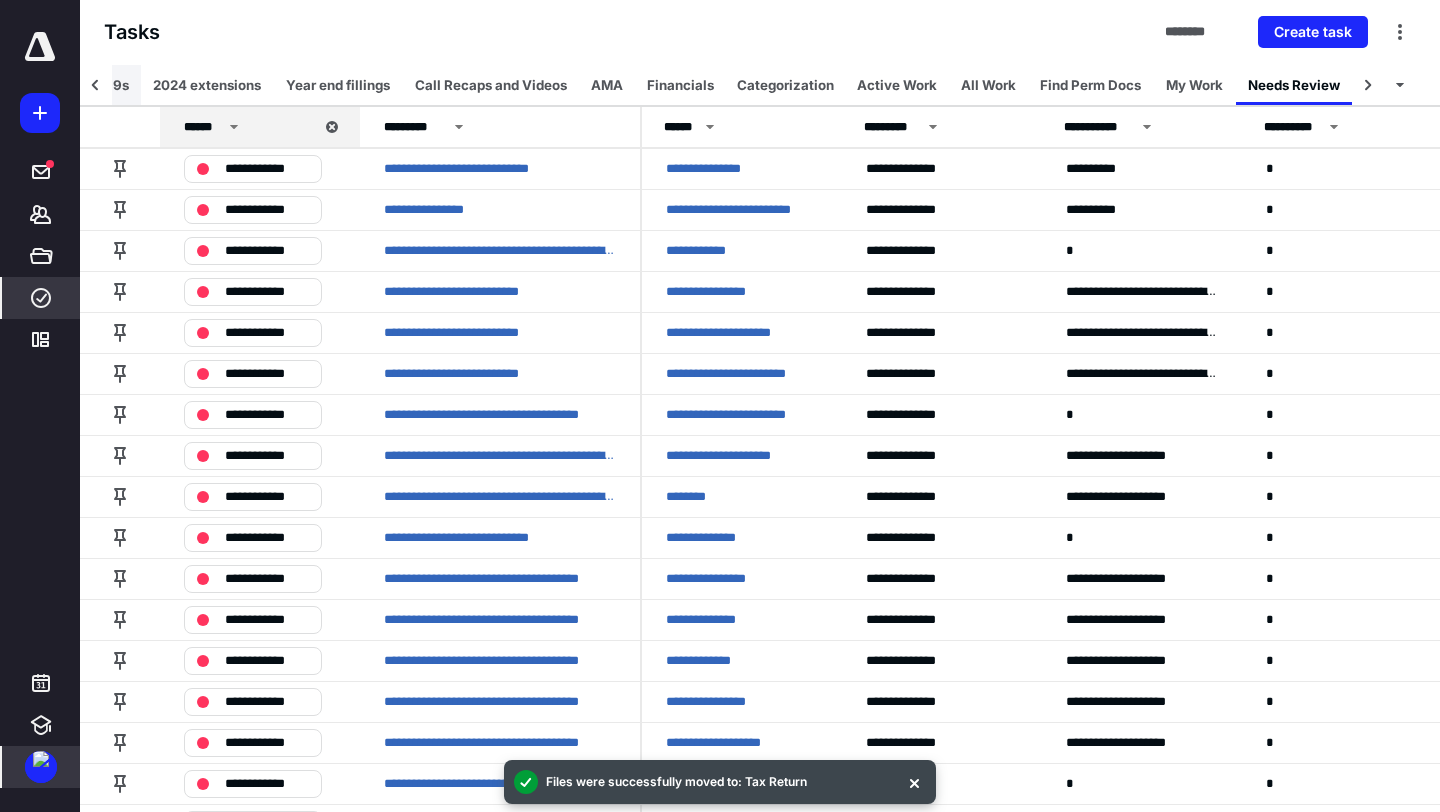 click on "1099s" at bounding box center [109, 85] 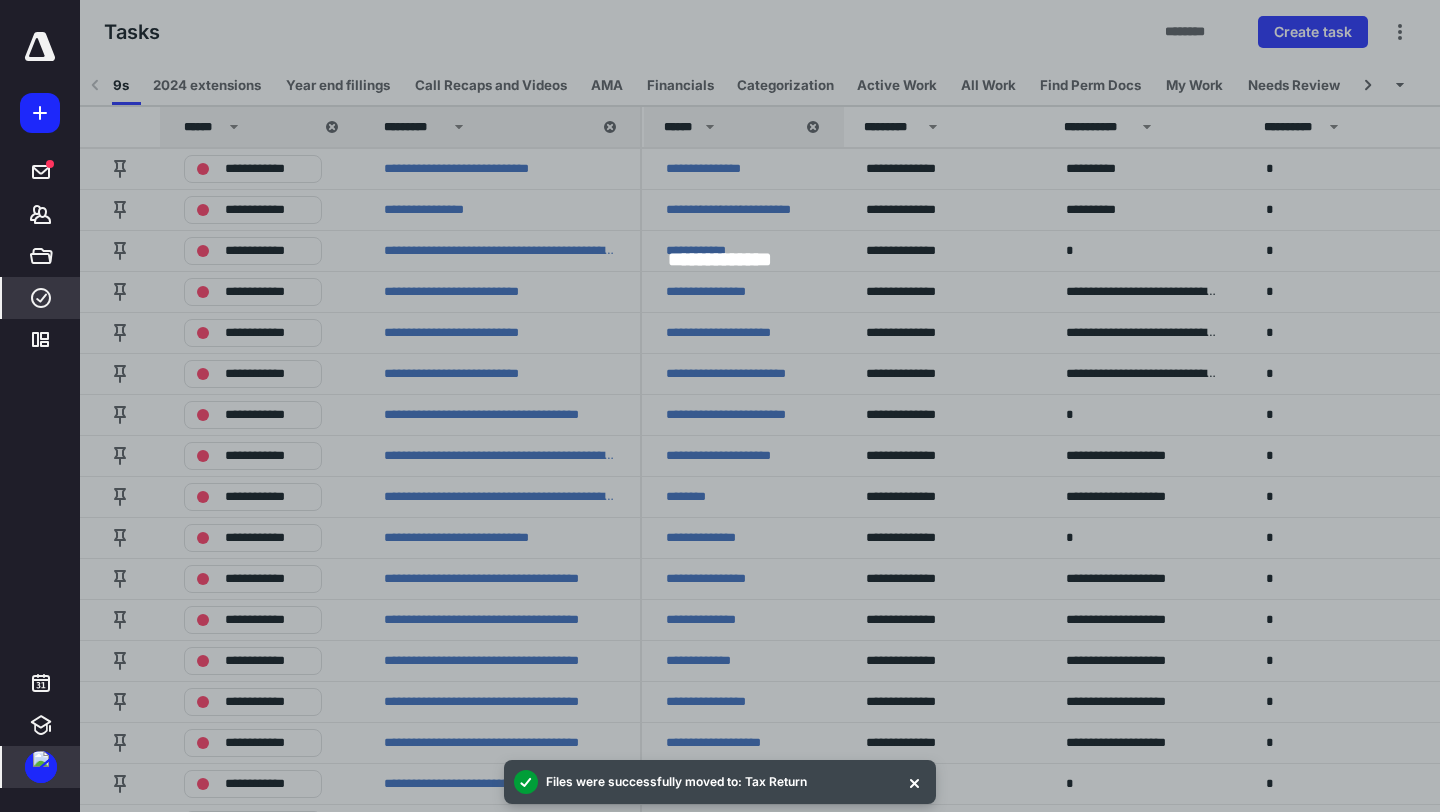 scroll, scrollTop: 0, scrollLeft: 0, axis: both 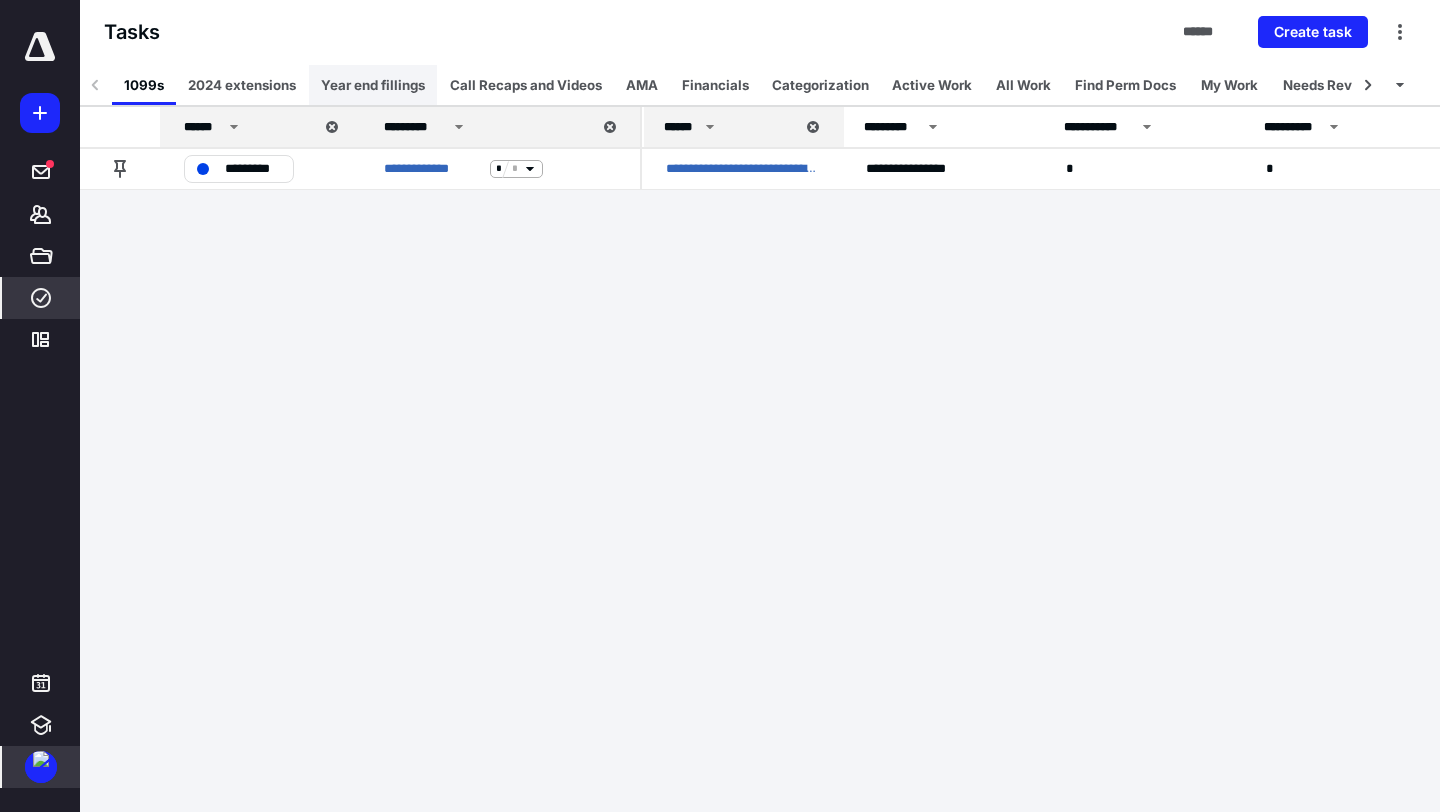 click on "Year end fillings" at bounding box center [373, 85] 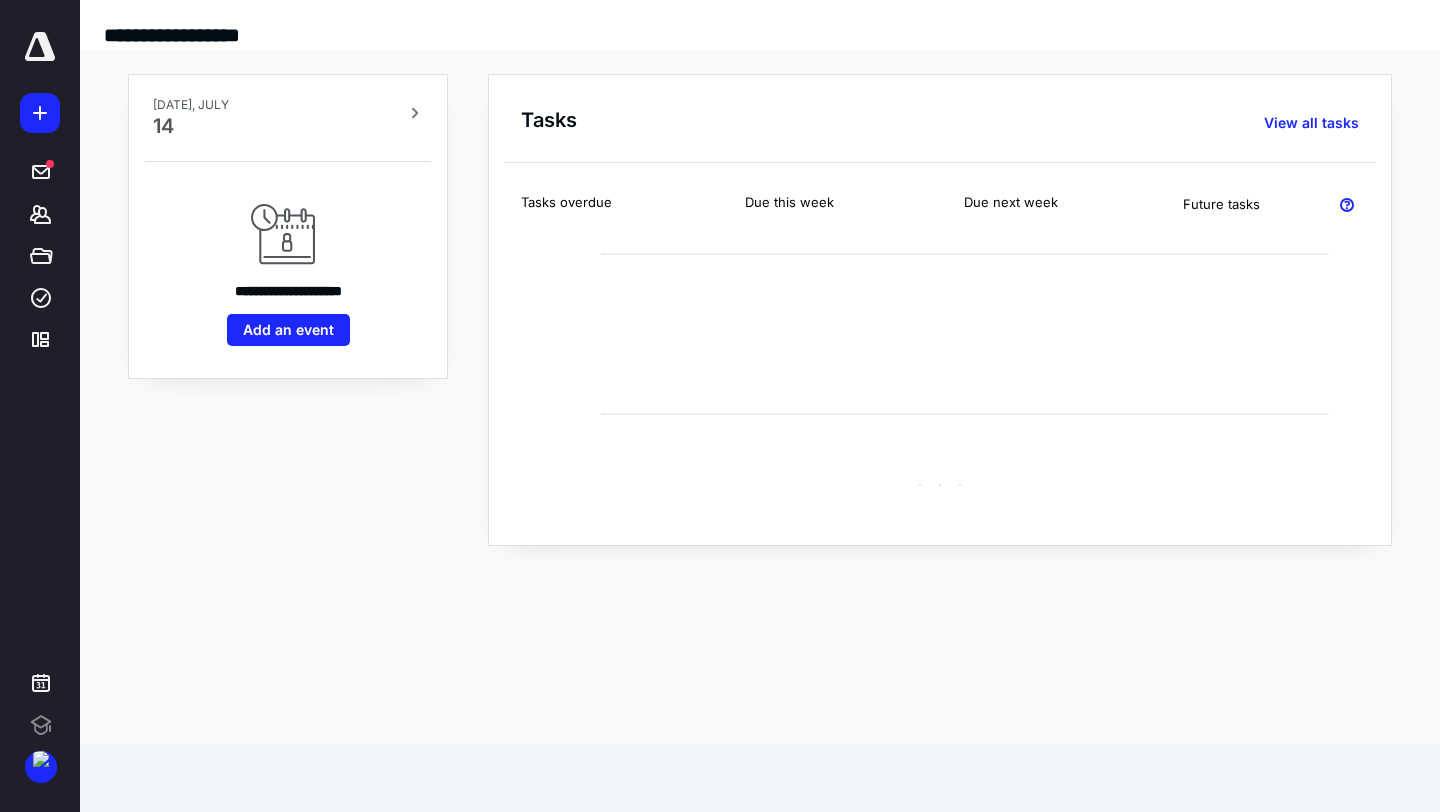 scroll, scrollTop: 0, scrollLeft: 0, axis: both 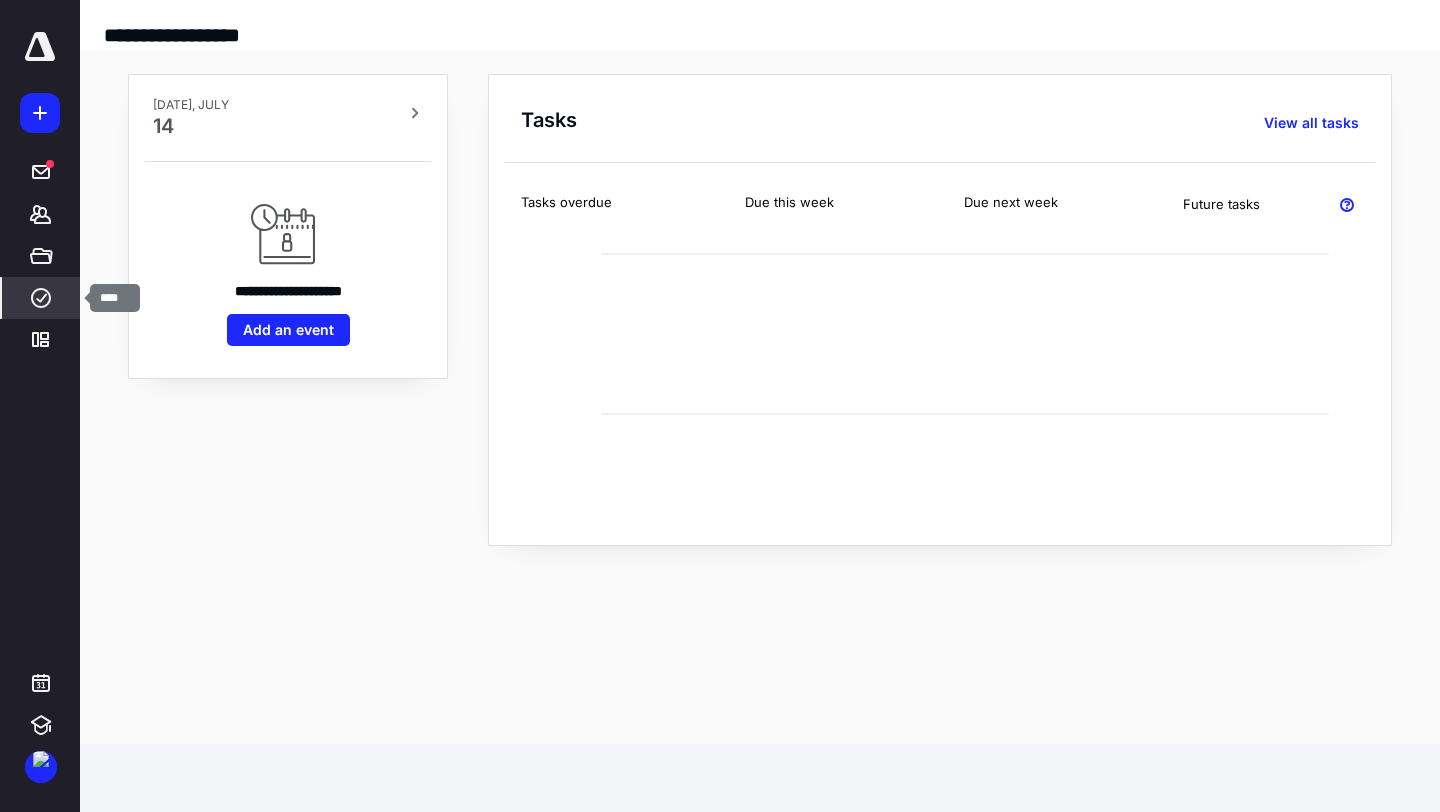 click 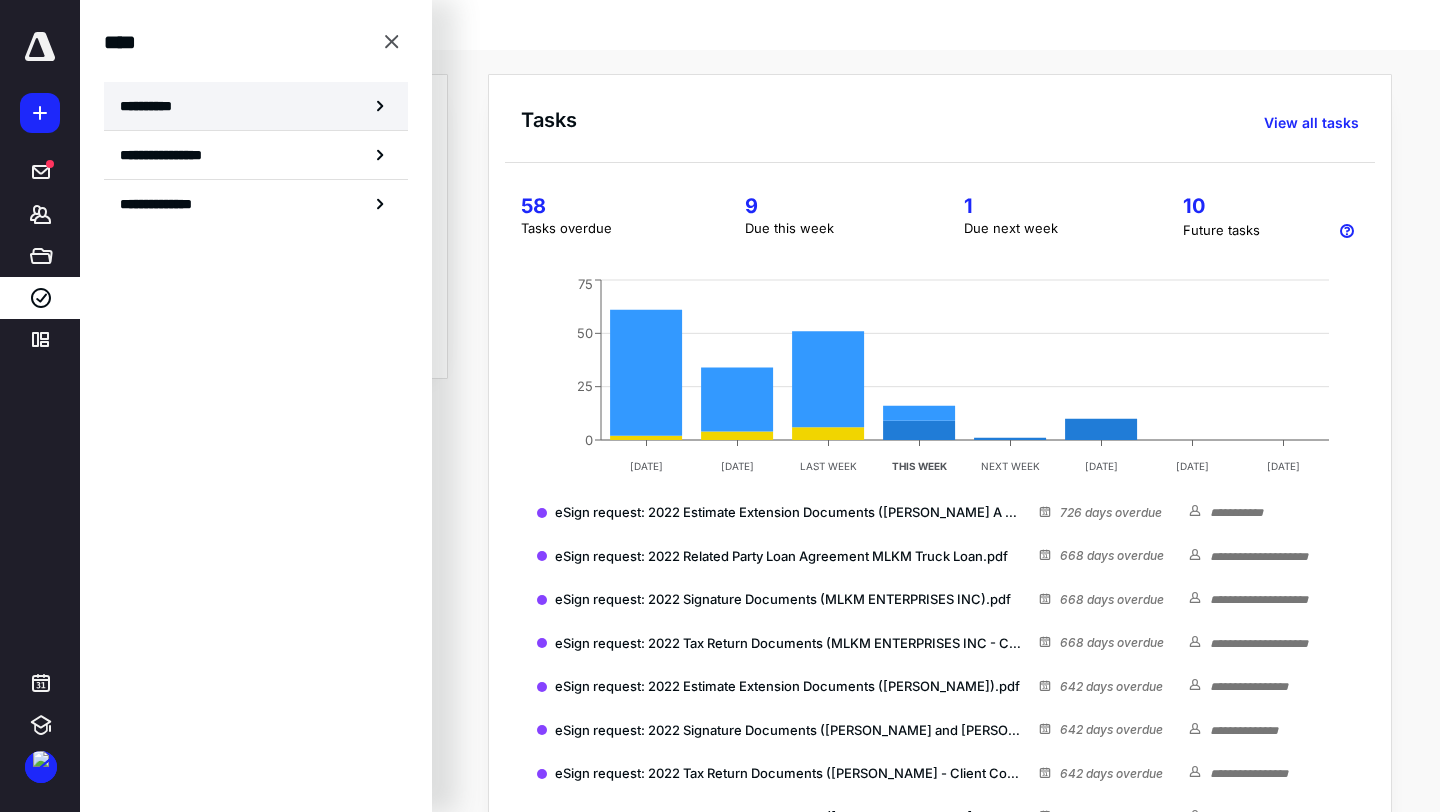 click on "**********" at bounding box center [256, 106] 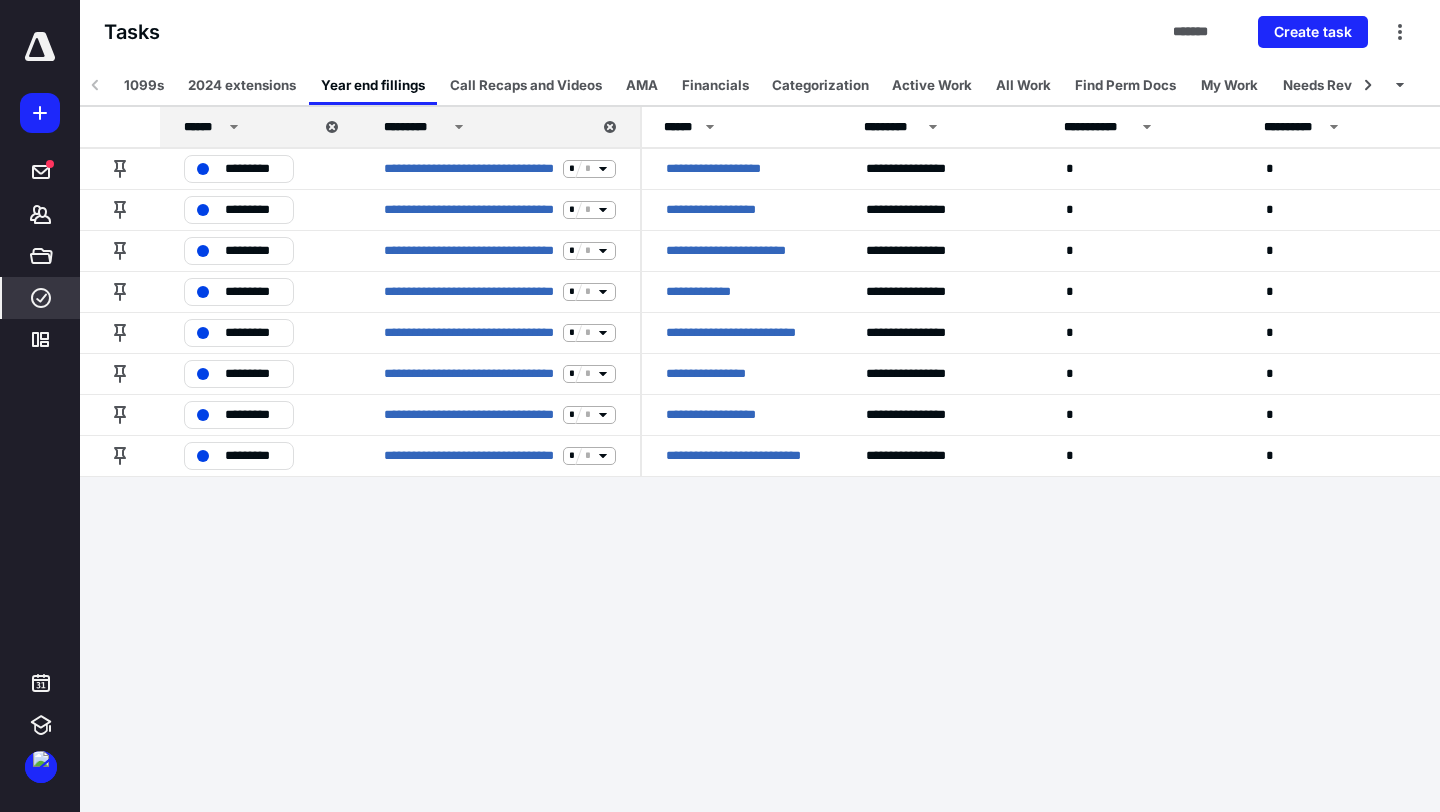 click on "1099s" at bounding box center (144, 85) 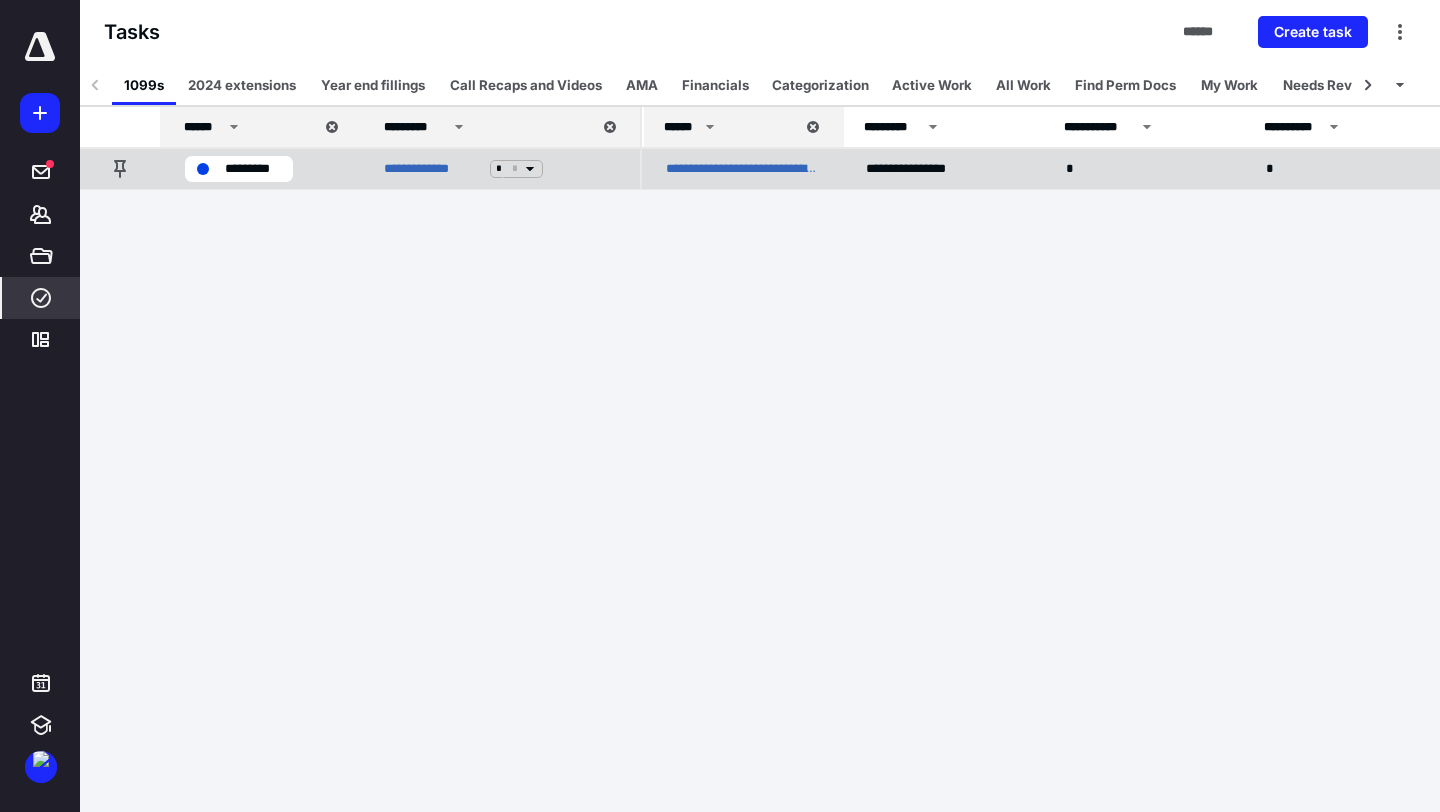 click on "**********" at bounding box center (742, 169) 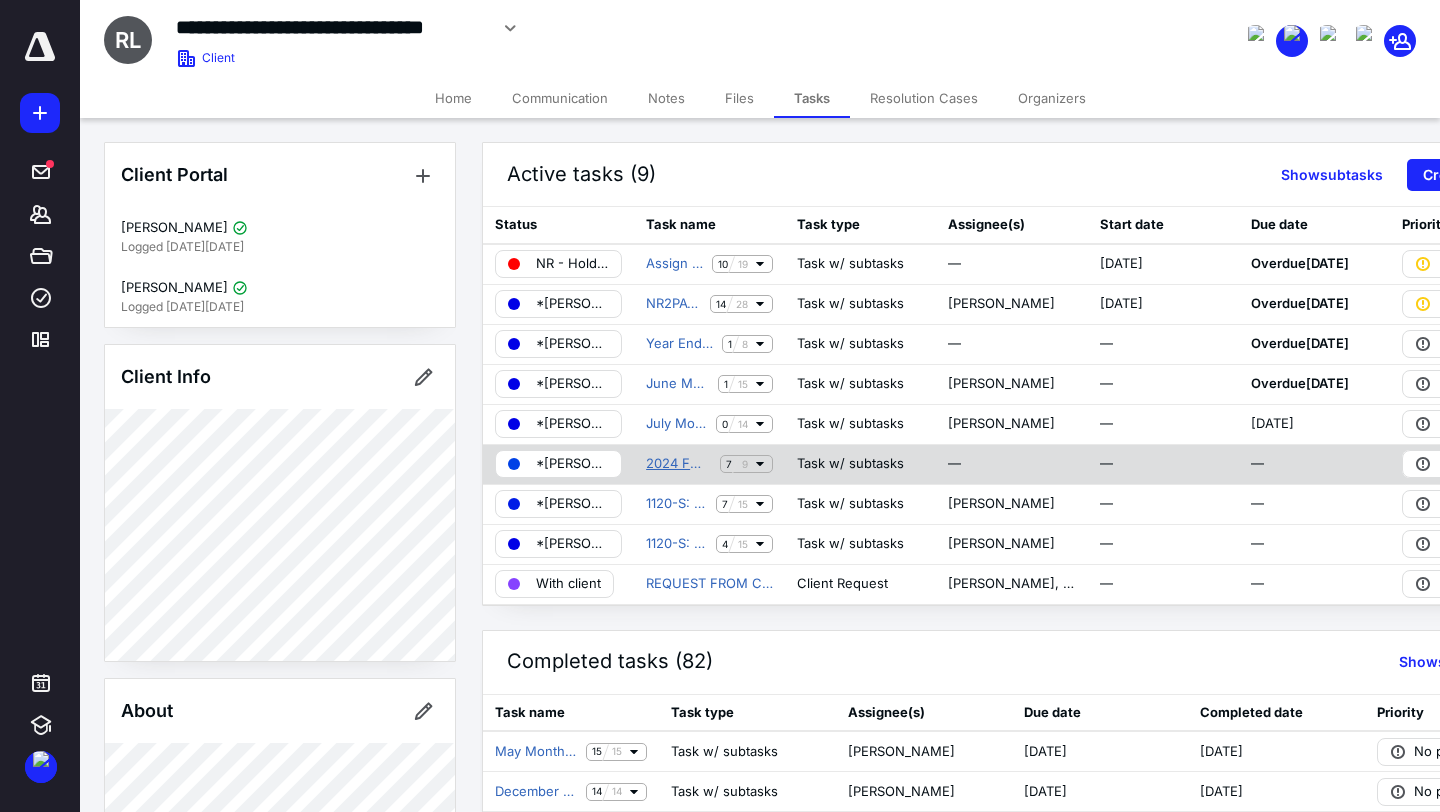 click on "2024 FMC 1099" at bounding box center [679, 464] 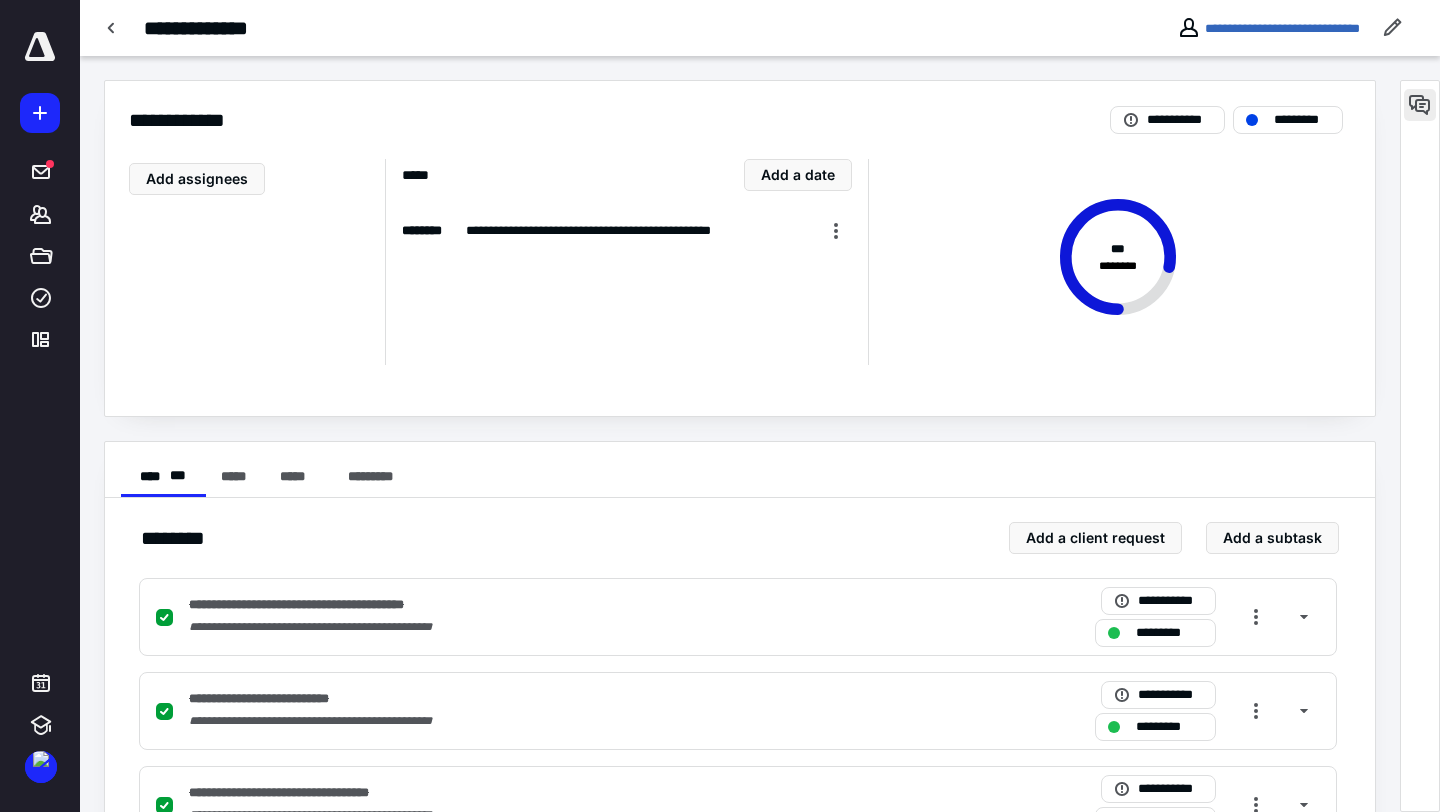 click at bounding box center (1420, 105) 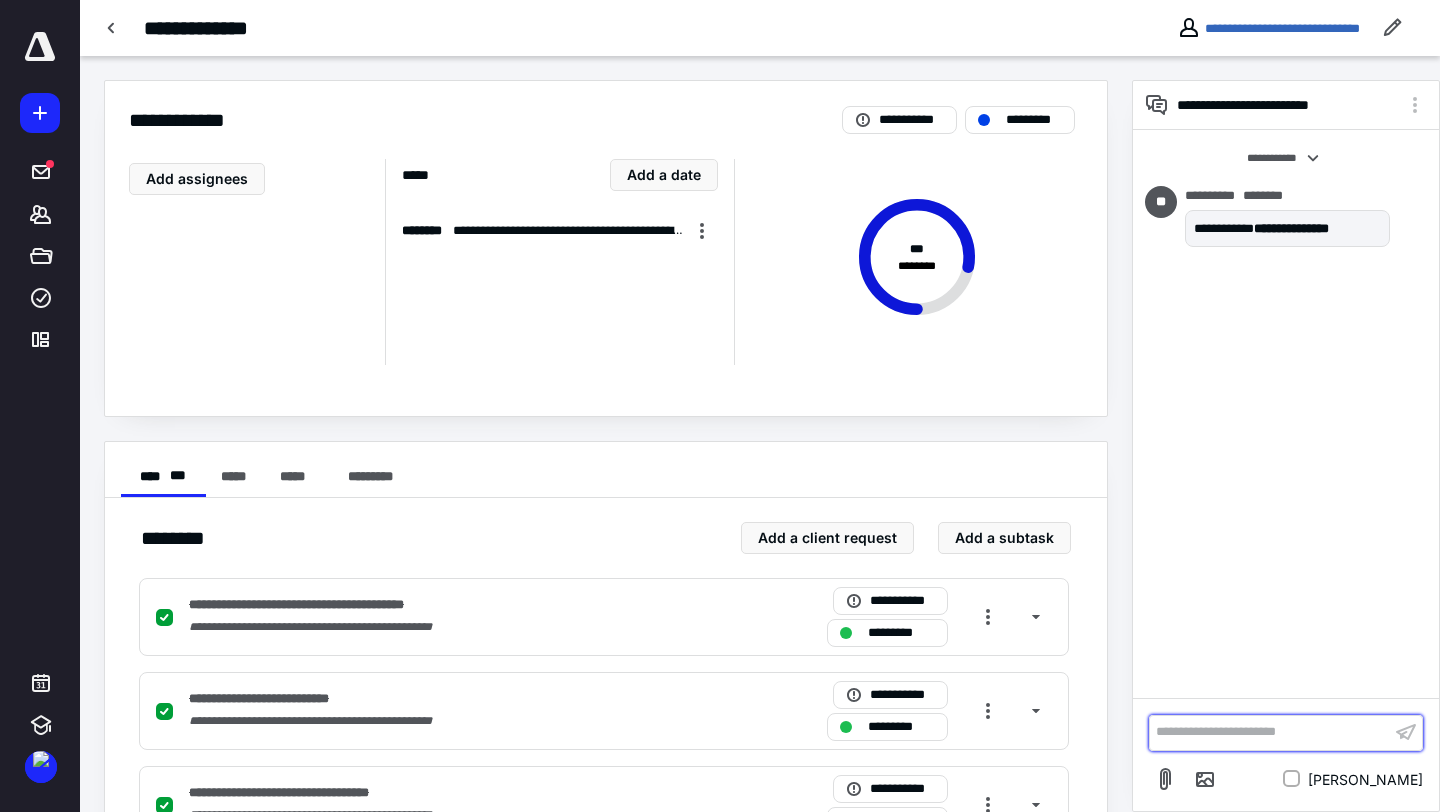 scroll, scrollTop: 645, scrollLeft: 0, axis: vertical 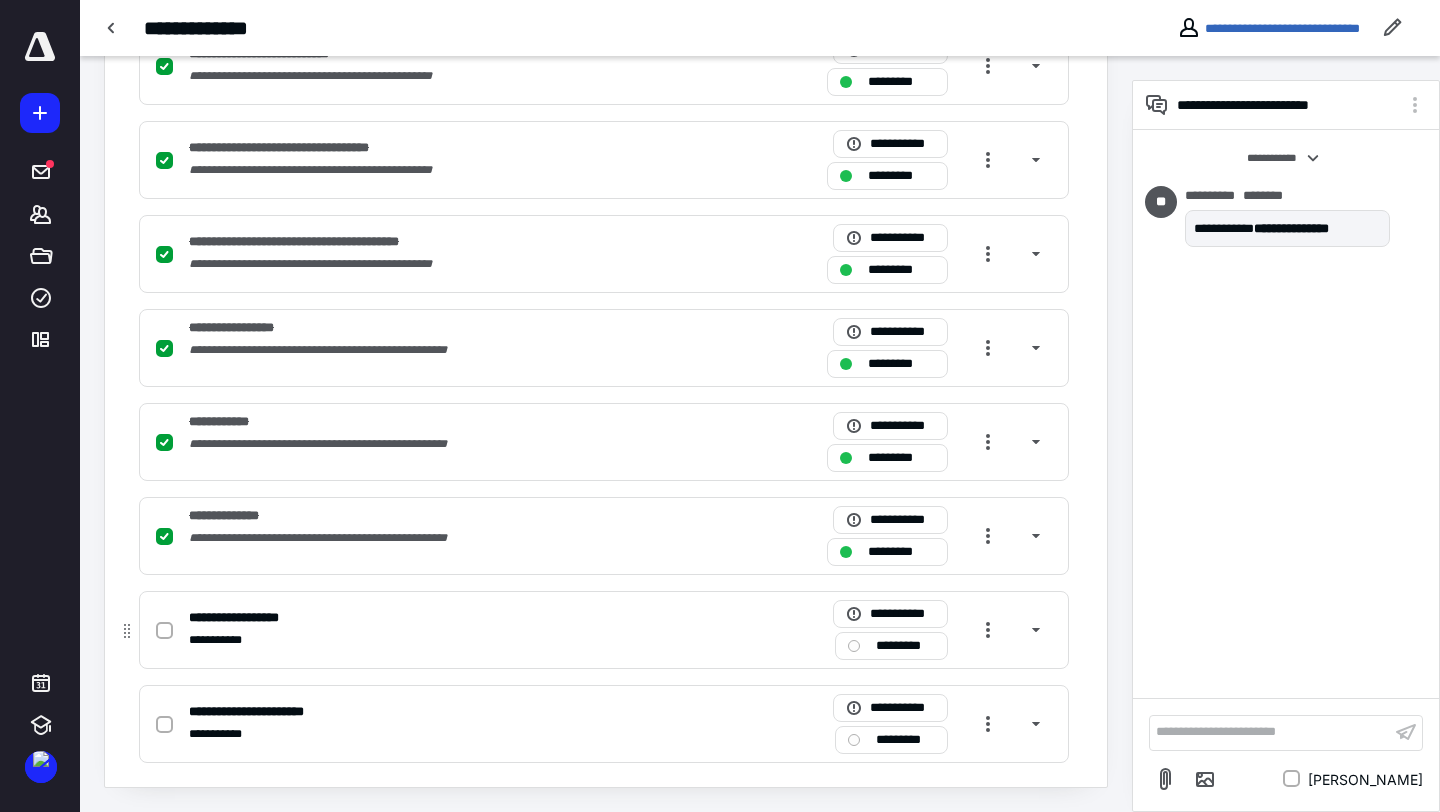 click 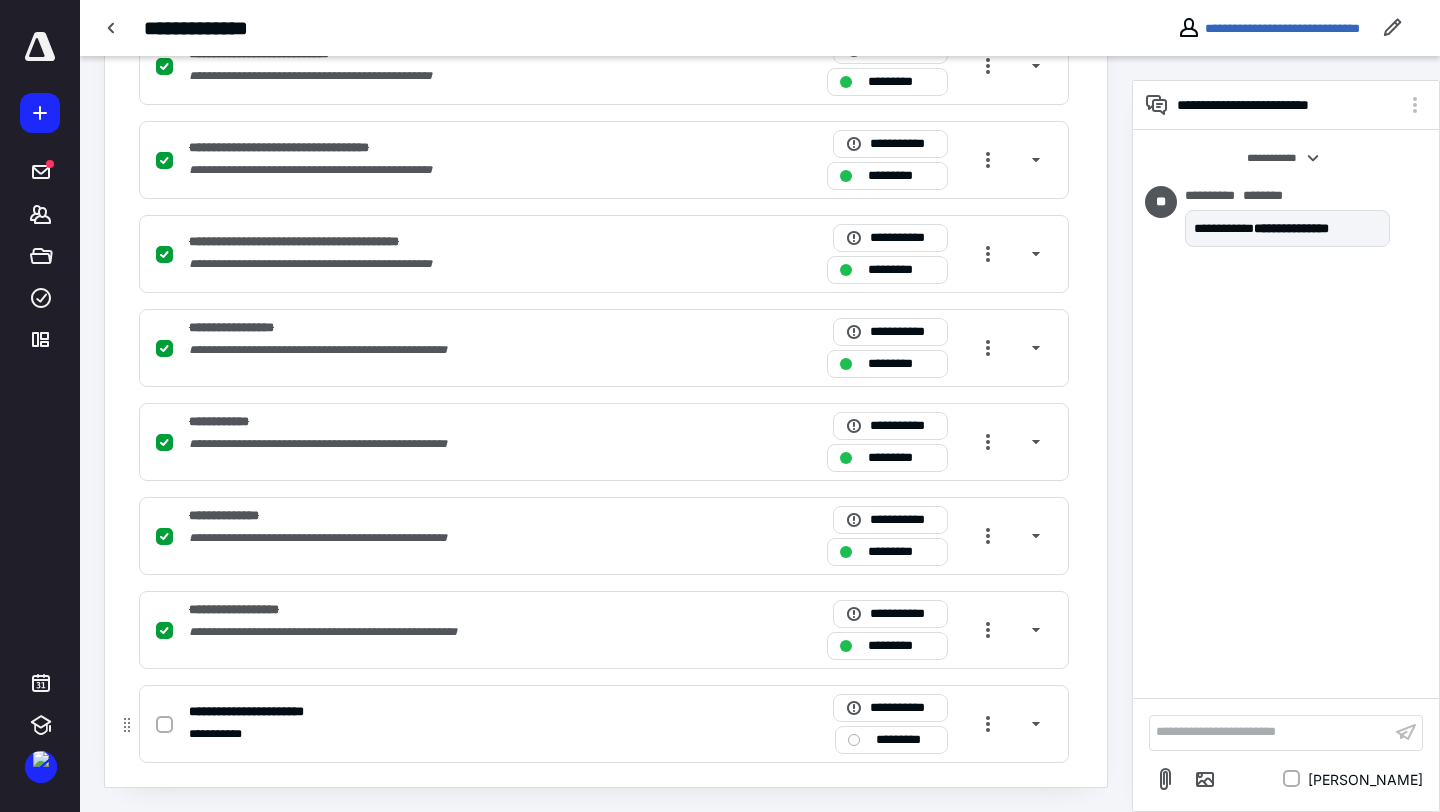 click 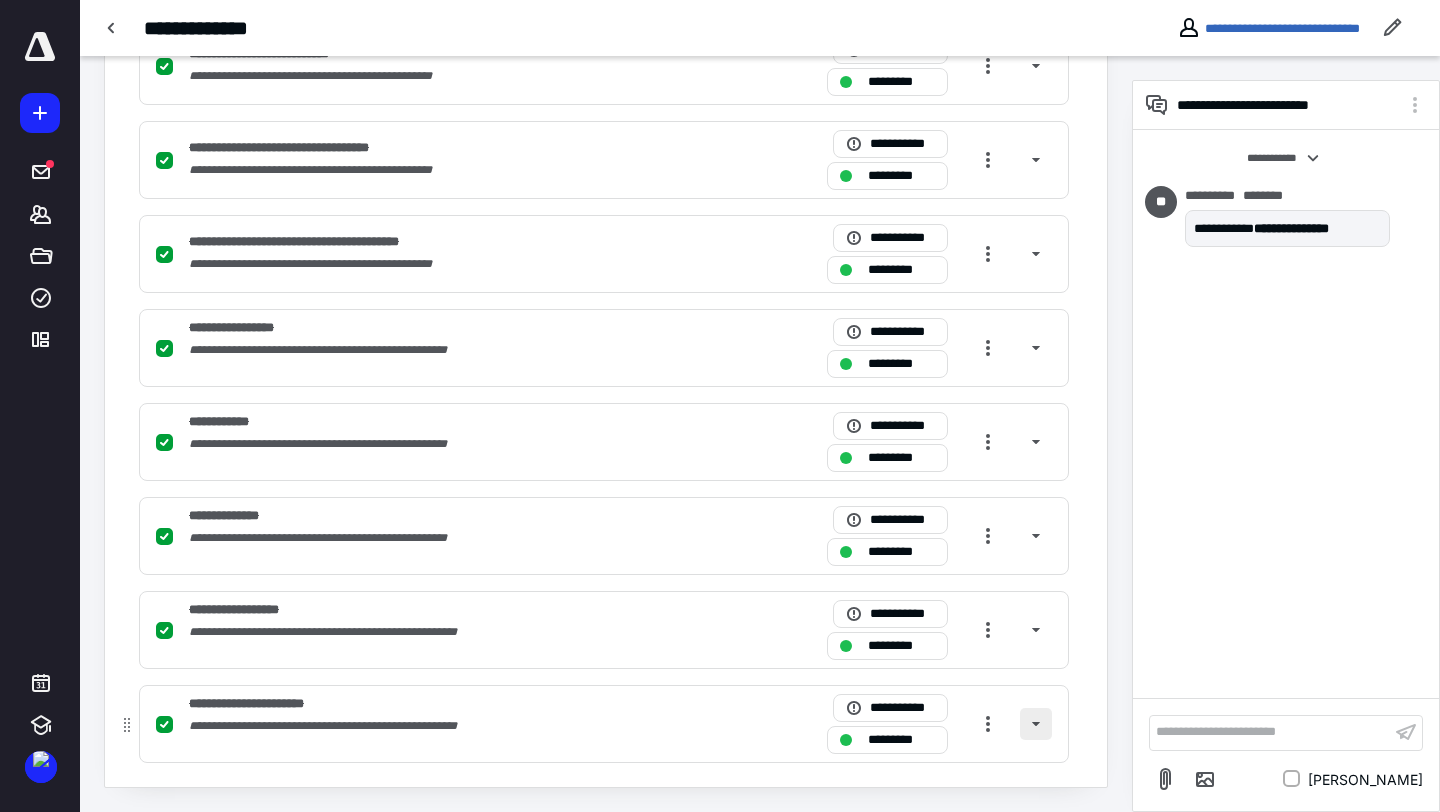 click at bounding box center [1036, 724] 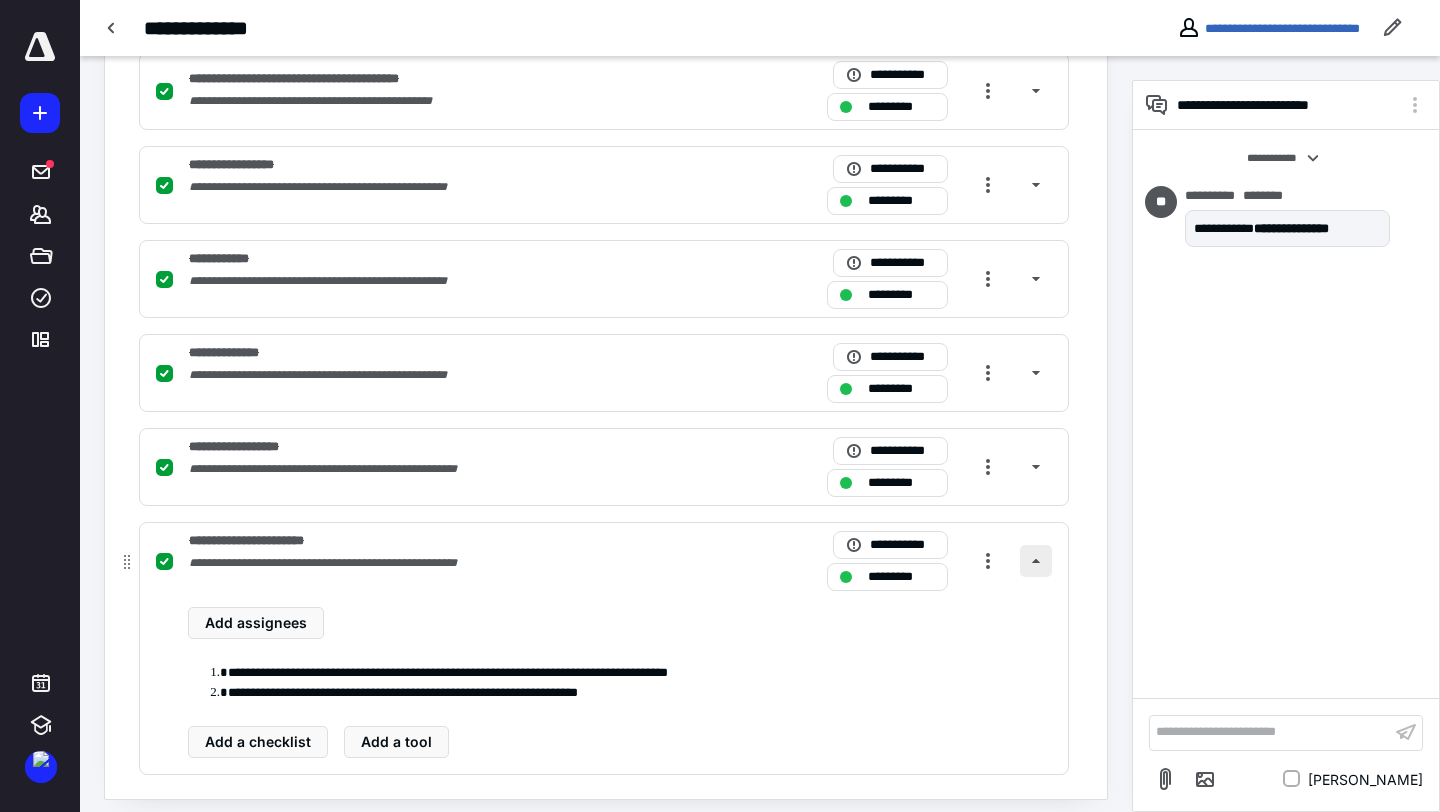 scroll, scrollTop: 820, scrollLeft: 0, axis: vertical 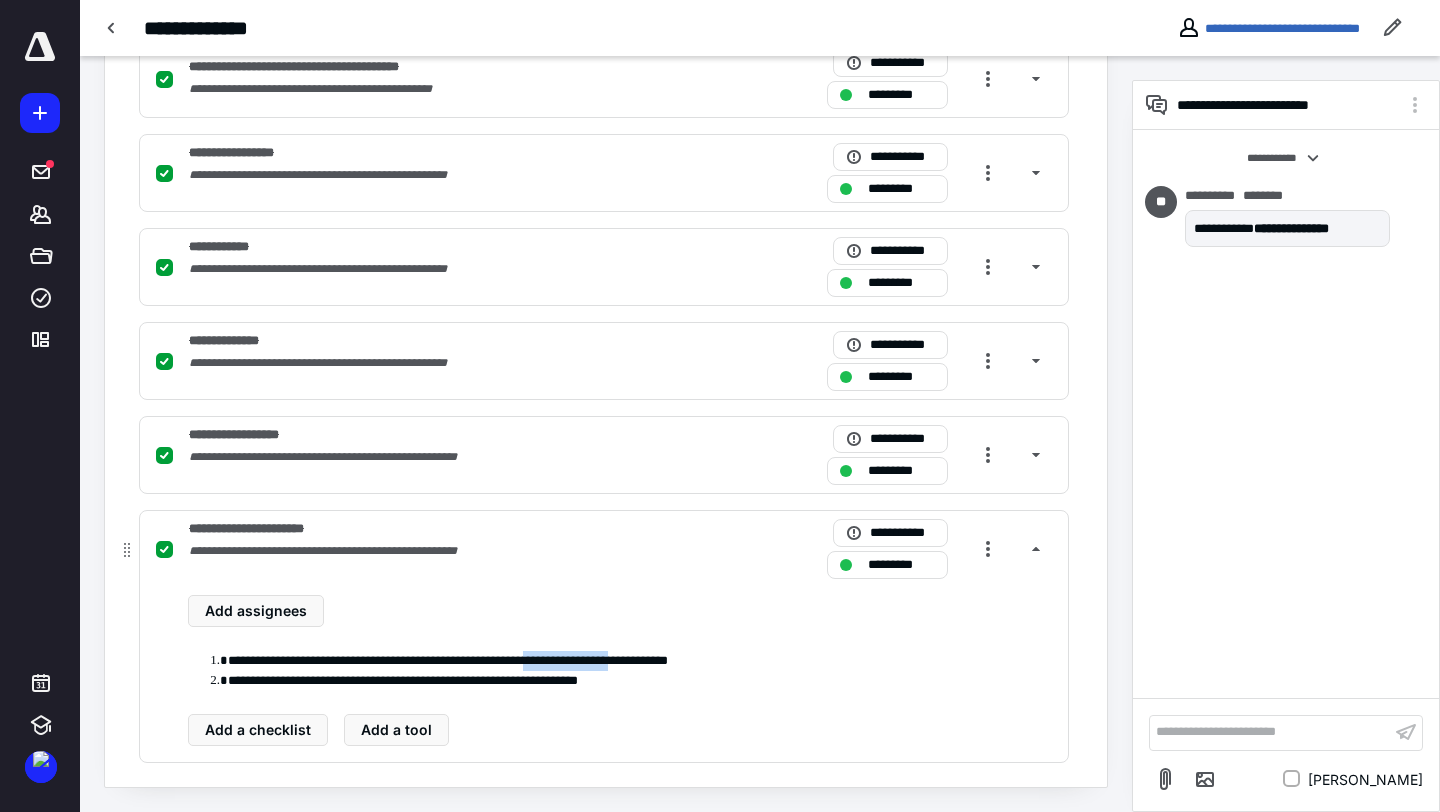 drag, startPoint x: 571, startPoint y: 664, endPoint x: 688, endPoint y: 666, distance: 117.01709 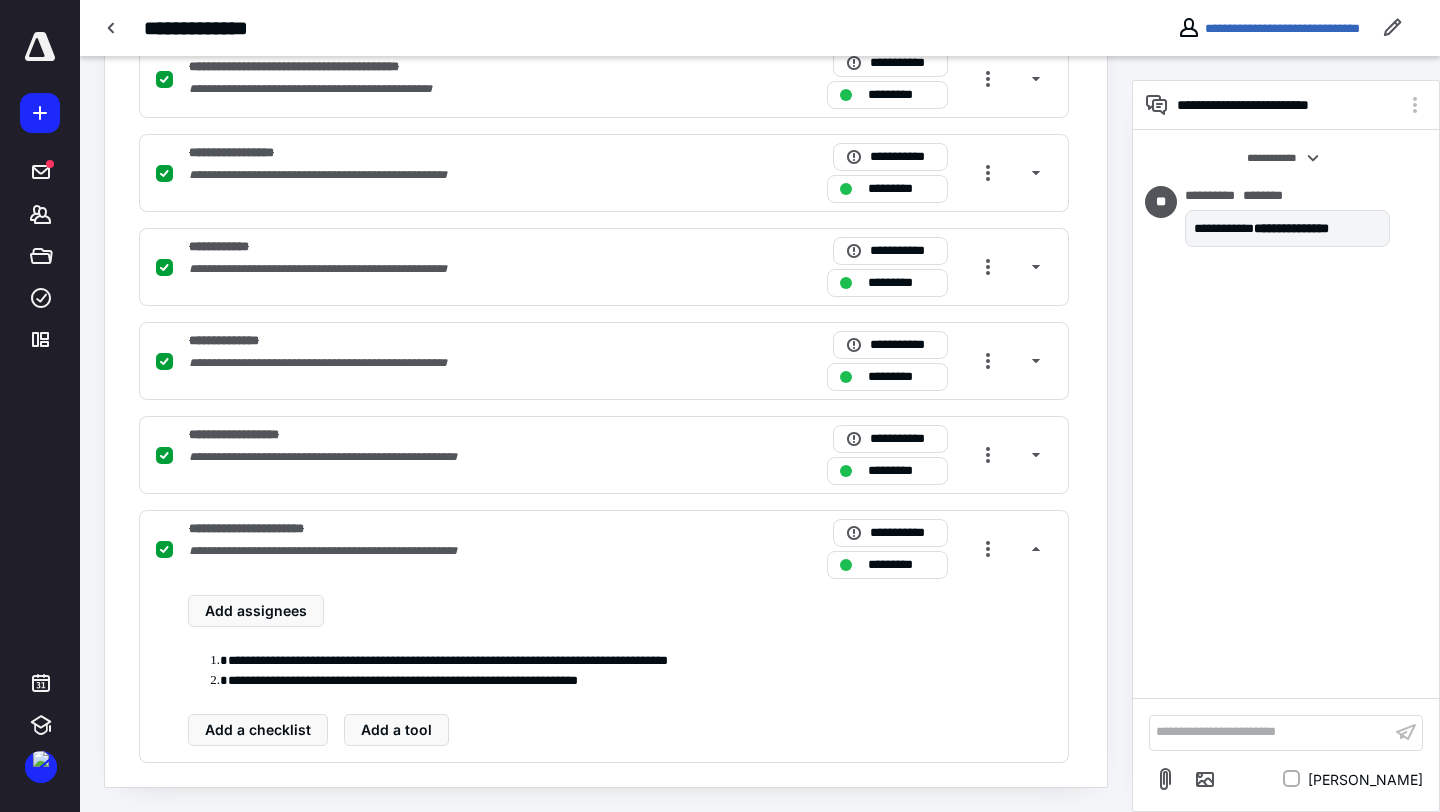click on "**********" at bounding box center [1268, 28] 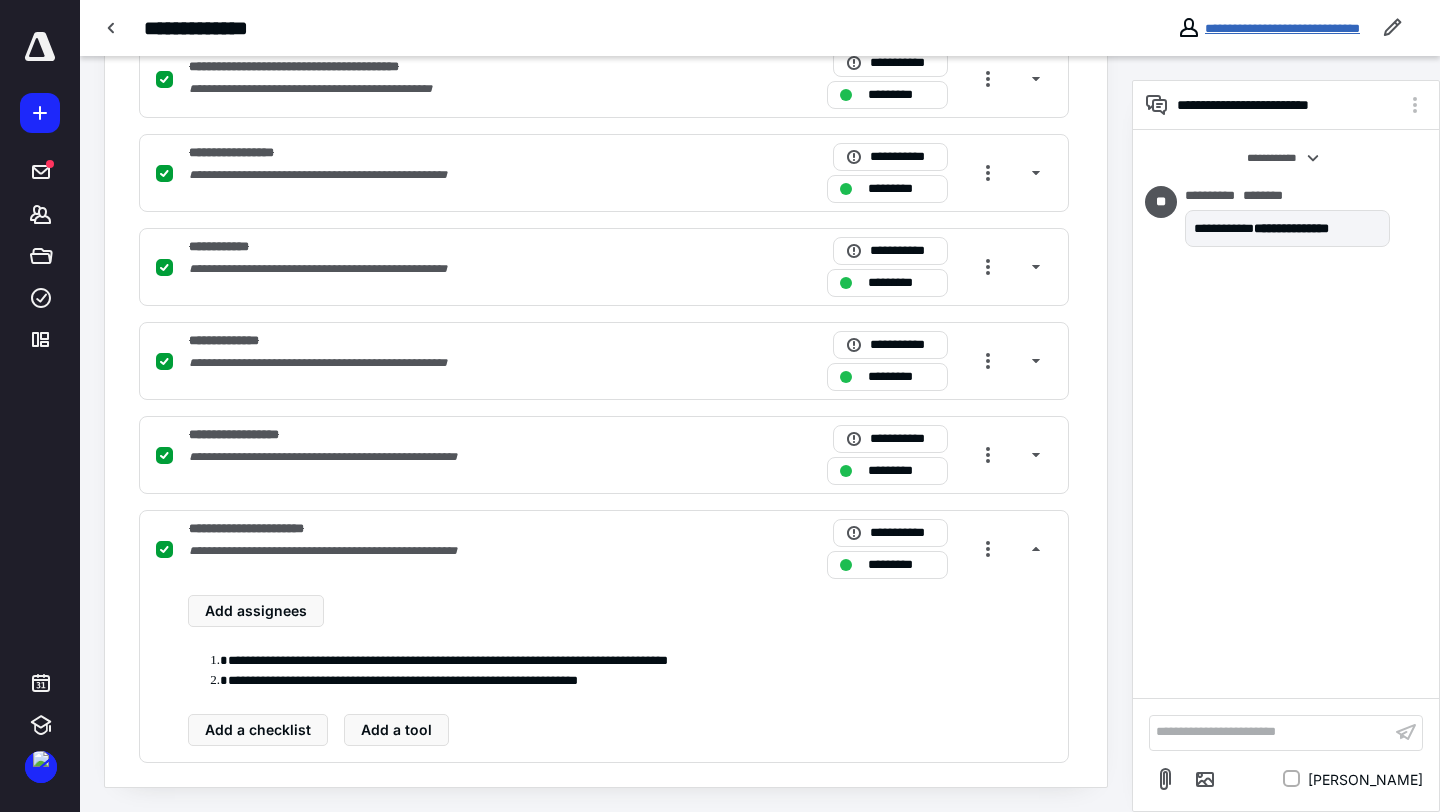 click on "**********" at bounding box center [1282, 28] 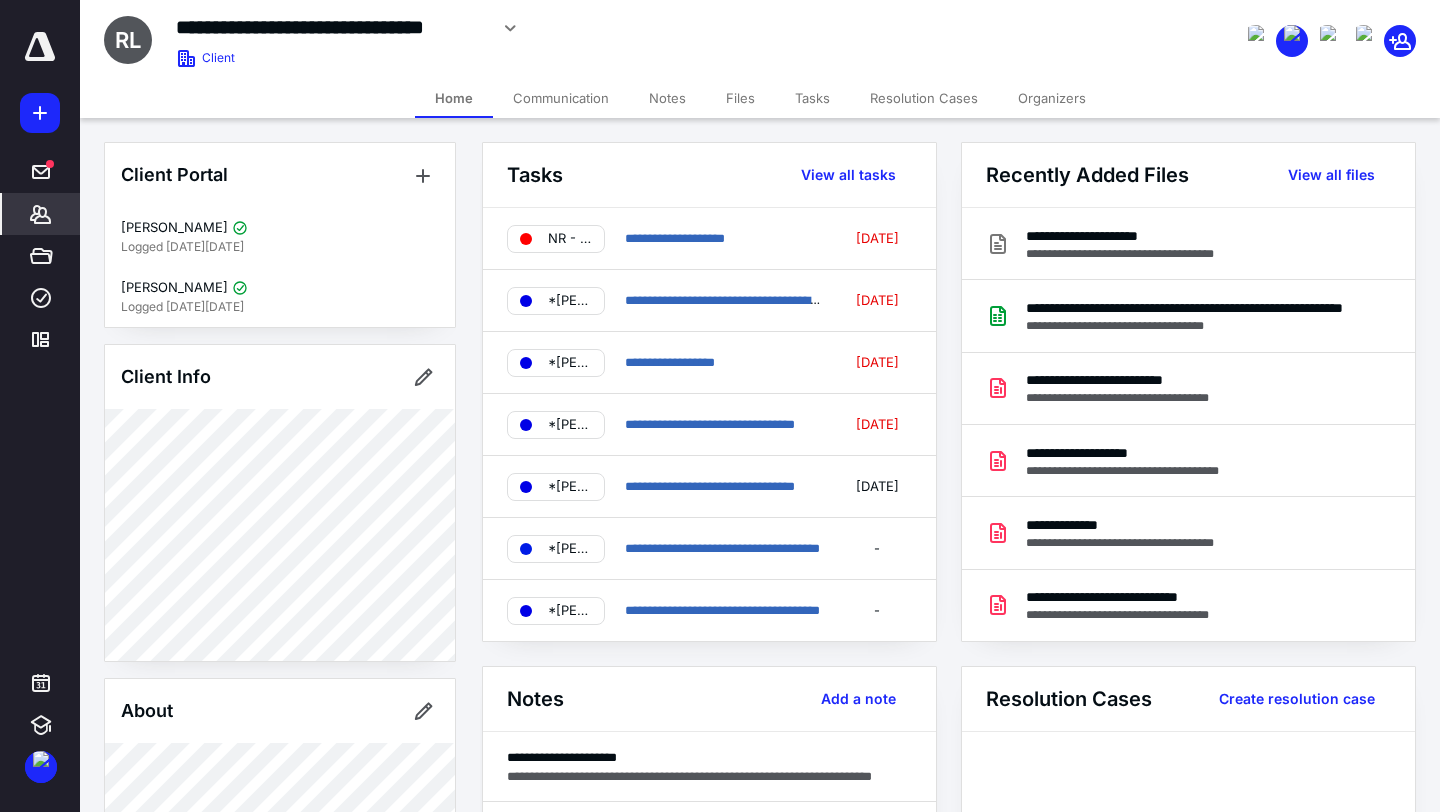 click on "Files" at bounding box center [740, 98] 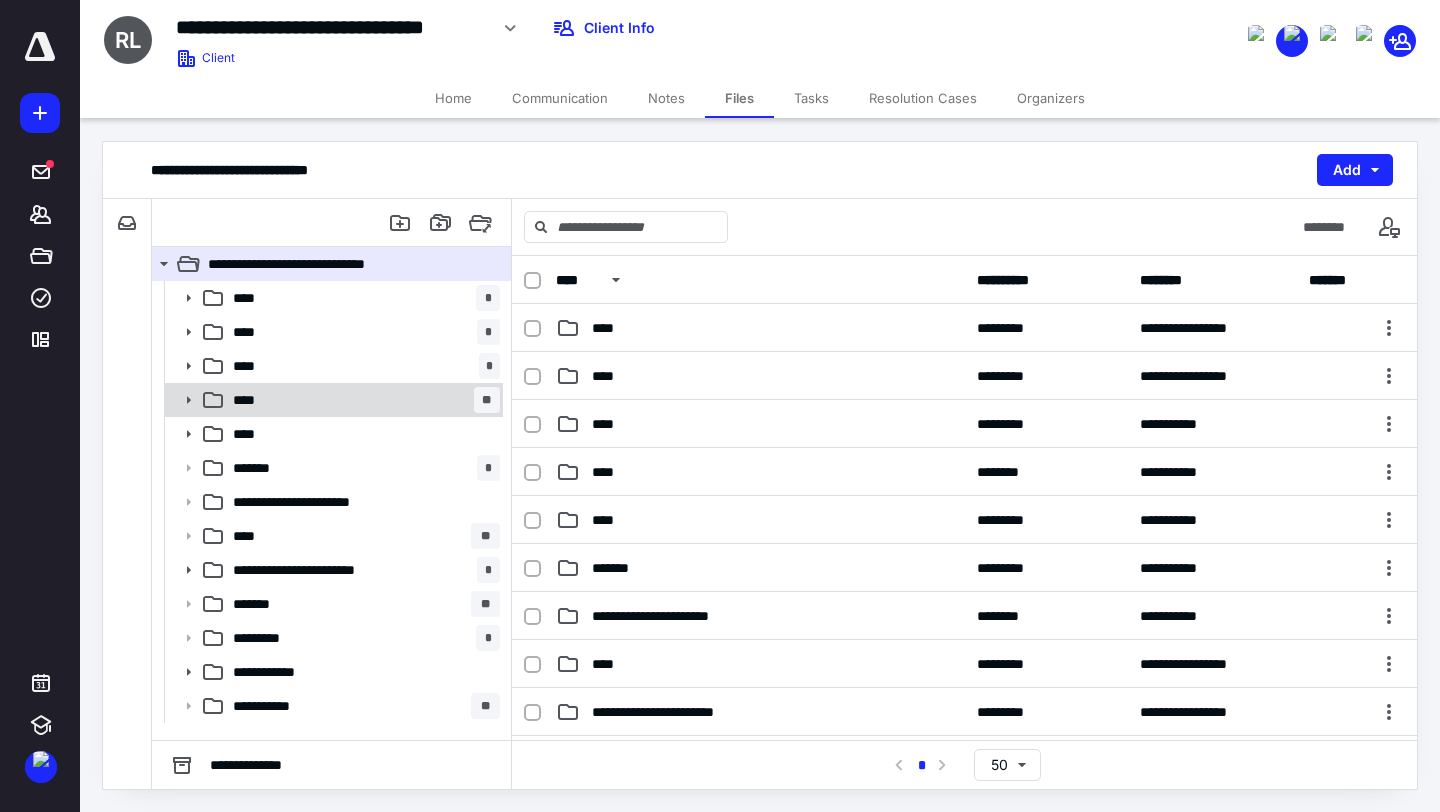 click 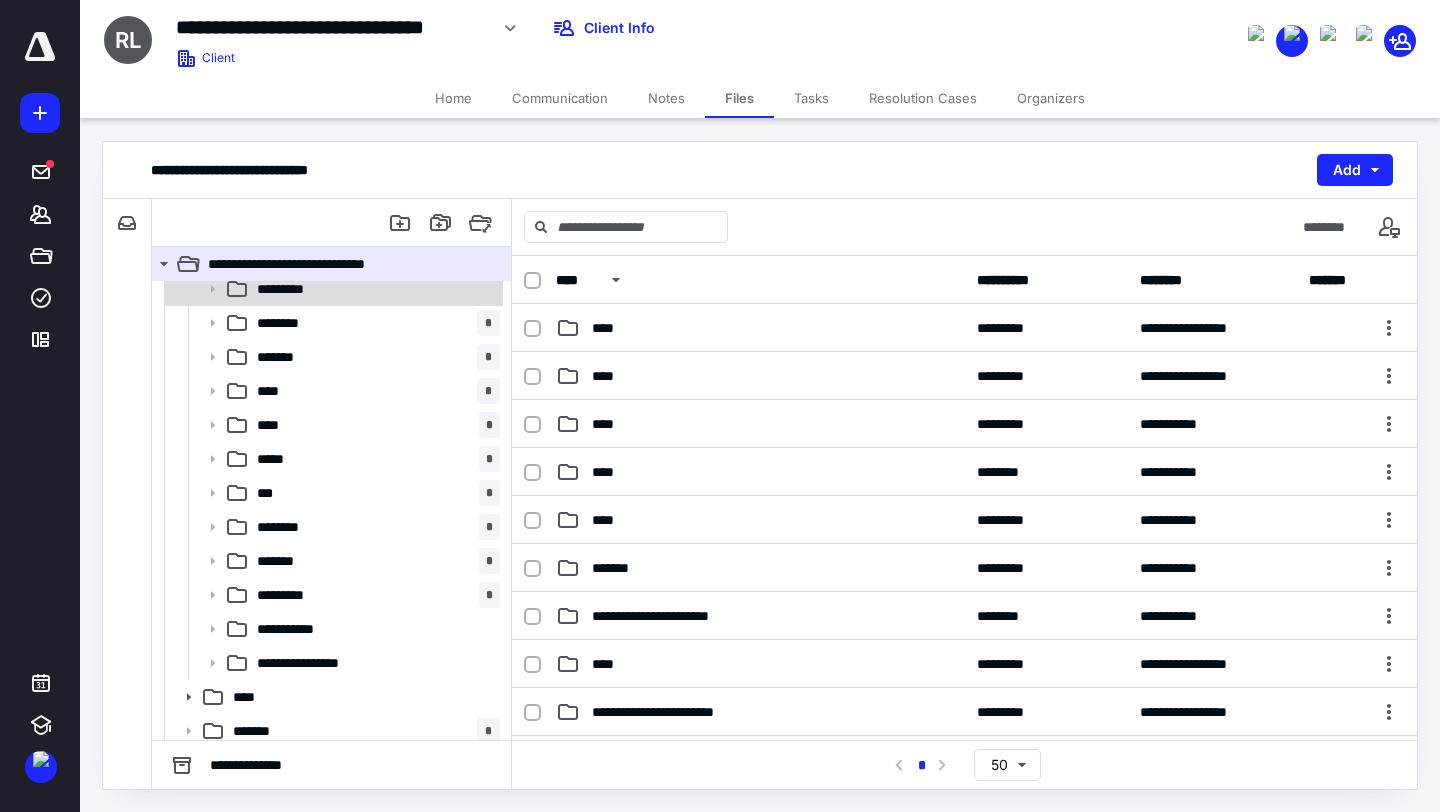 scroll, scrollTop: 452, scrollLeft: 0, axis: vertical 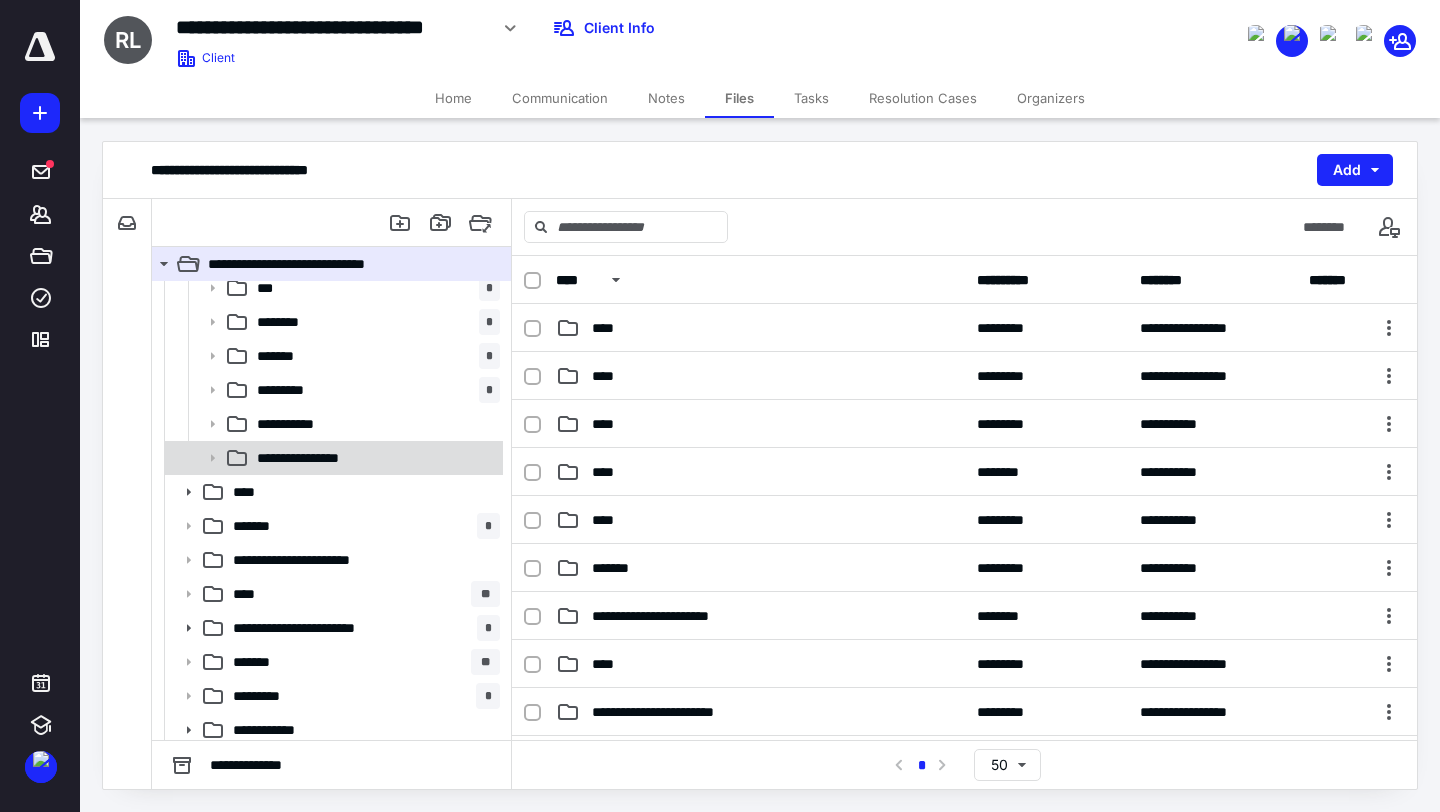 click 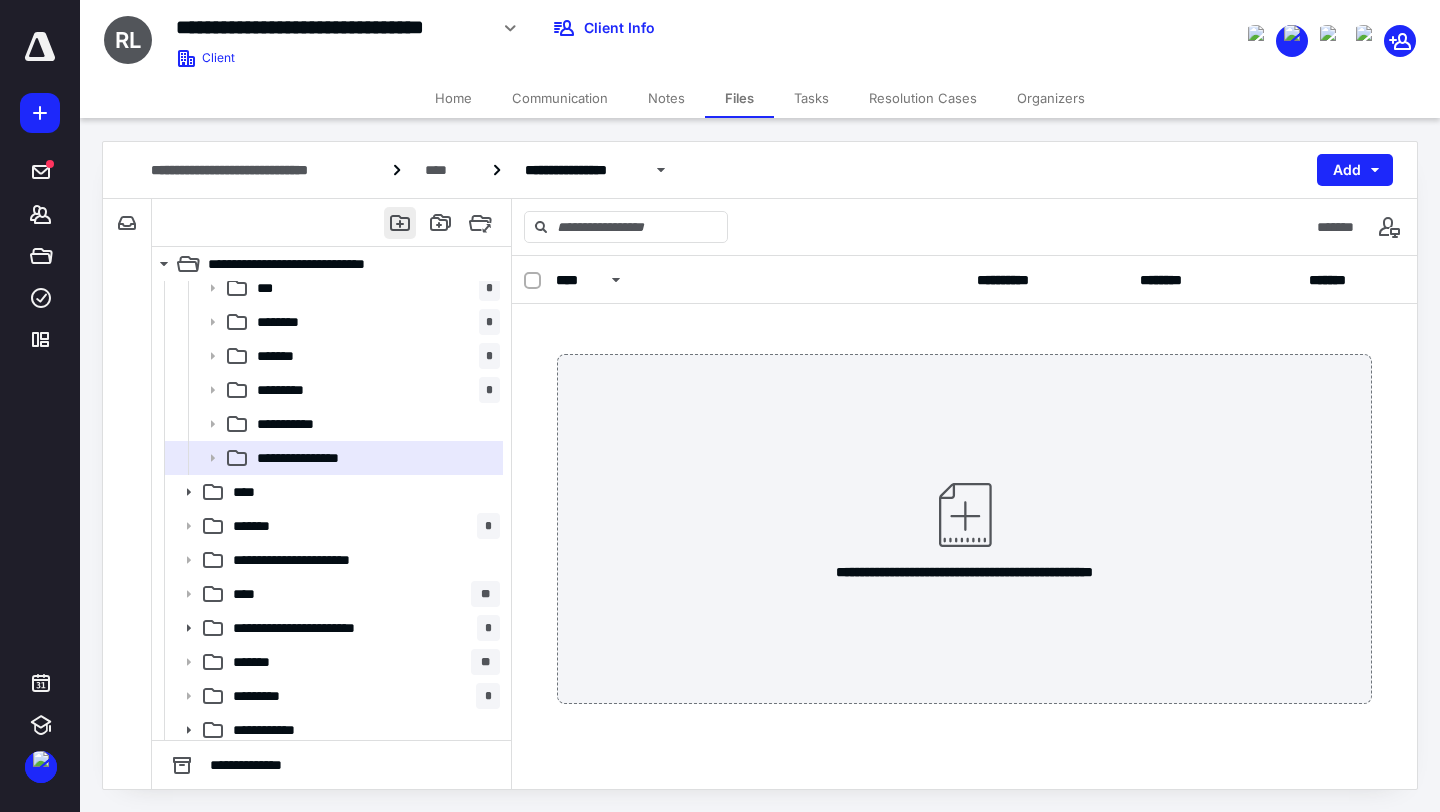 click at bounding box center [400, 223] 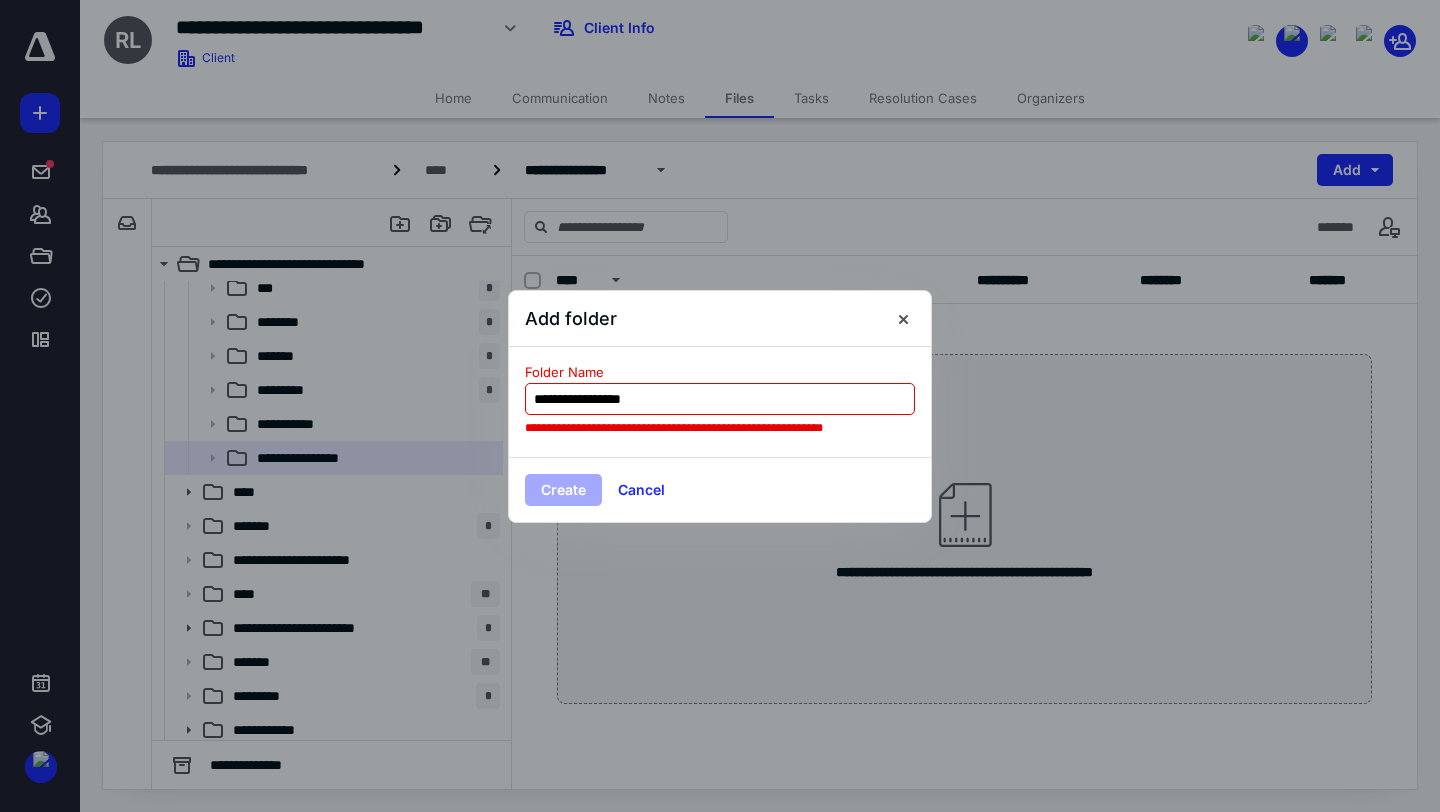 click on "**********" at bounding box center (720, 399) 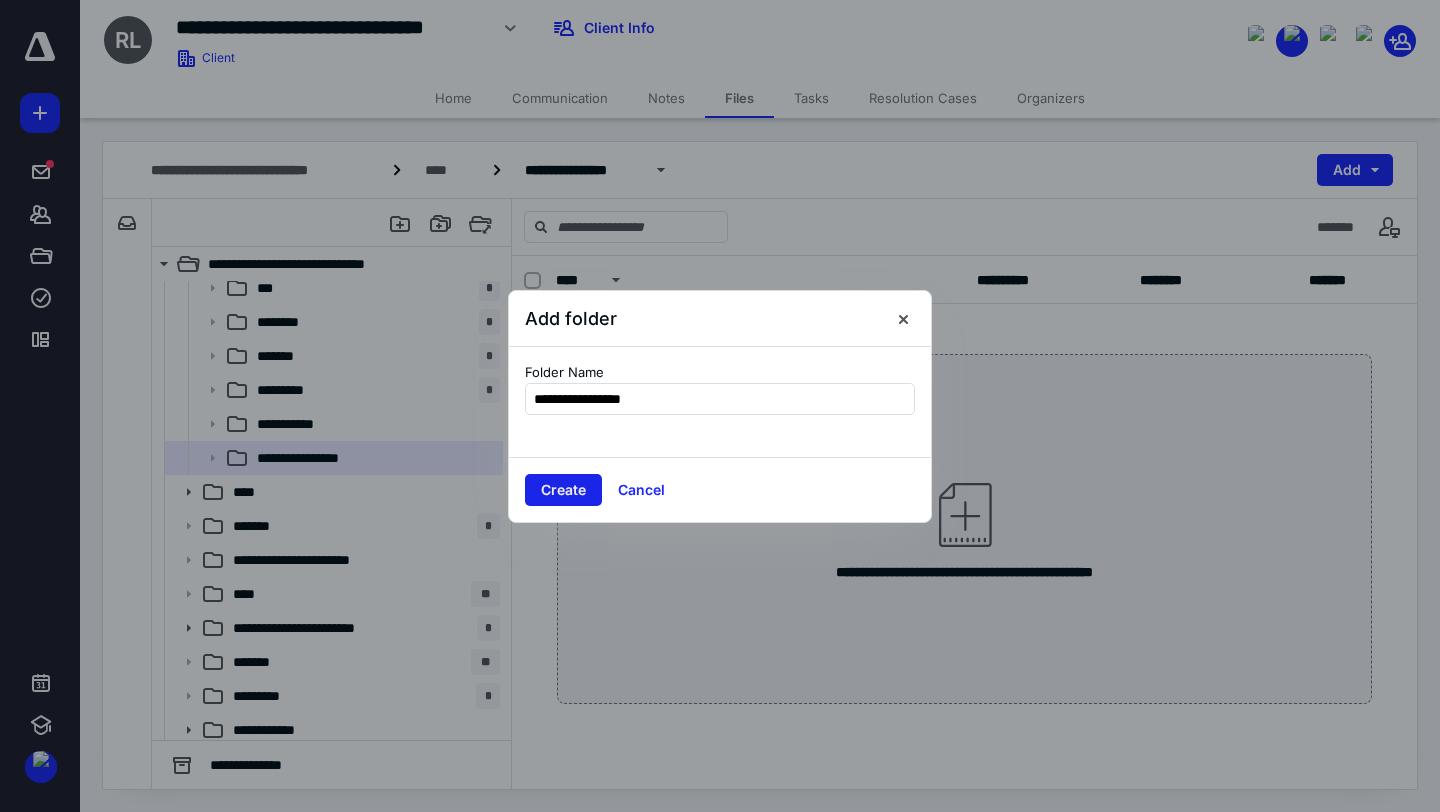 type on "**********" 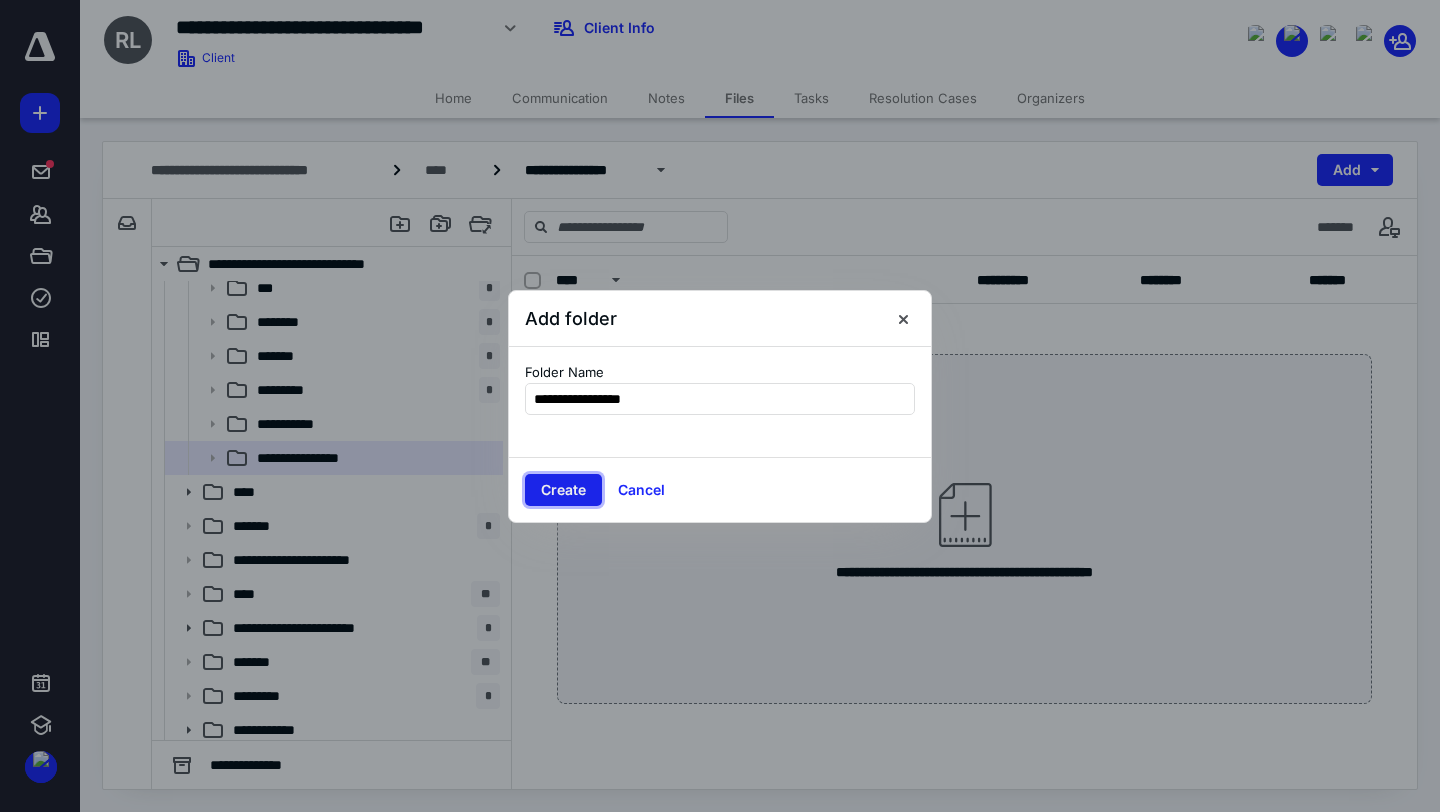 click on "Create" at bounding box center (563, 490) 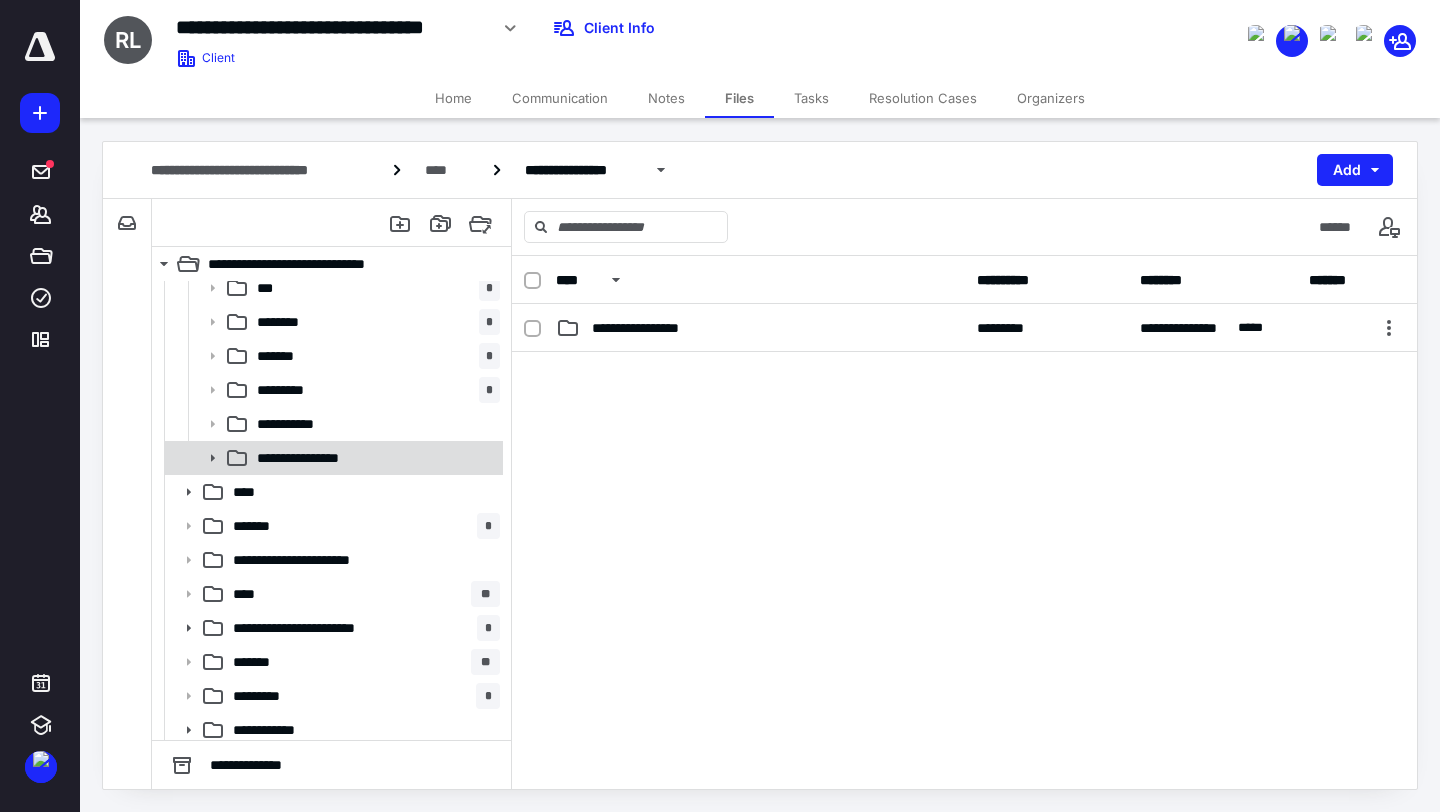 click 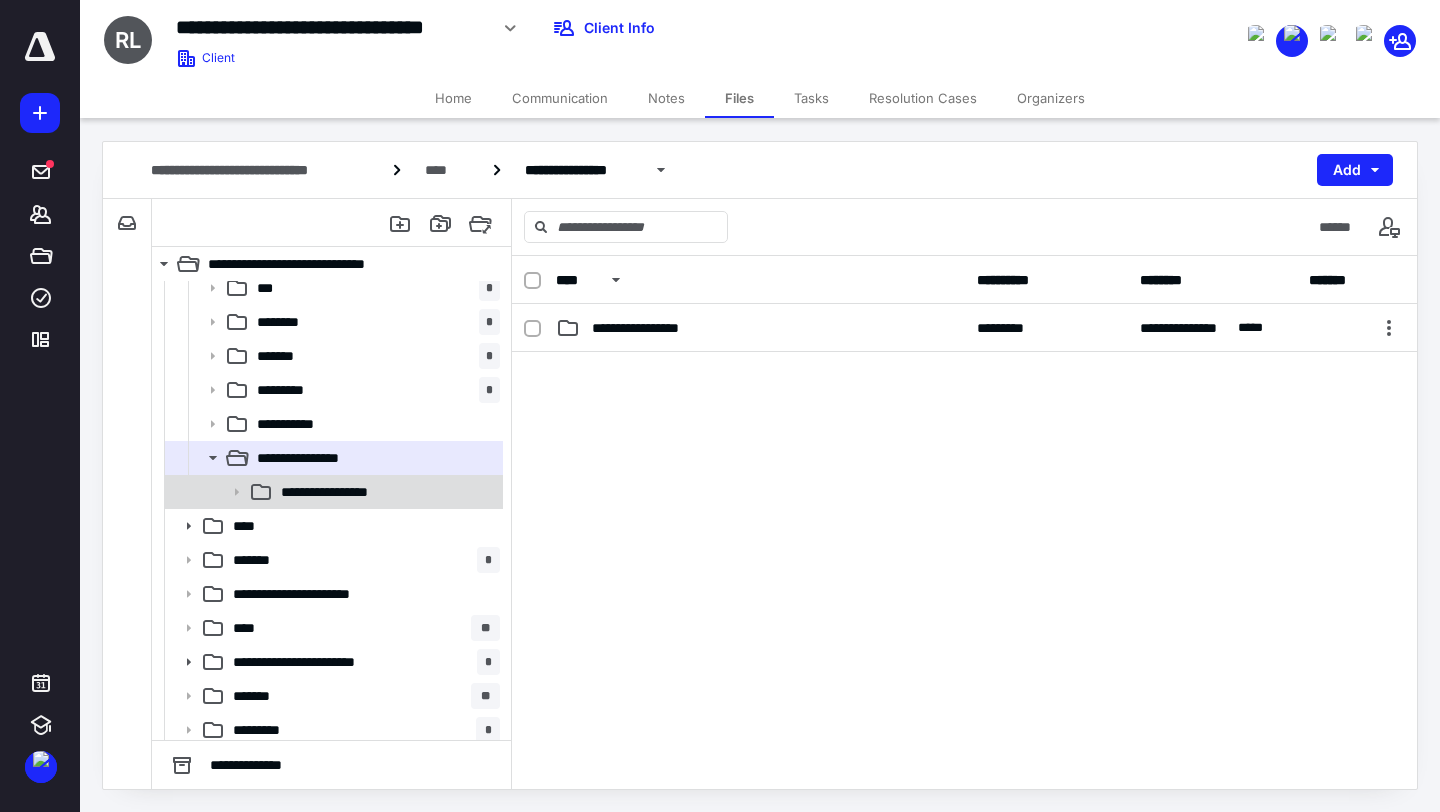 click on "**********" at bounding box center (344, 492) 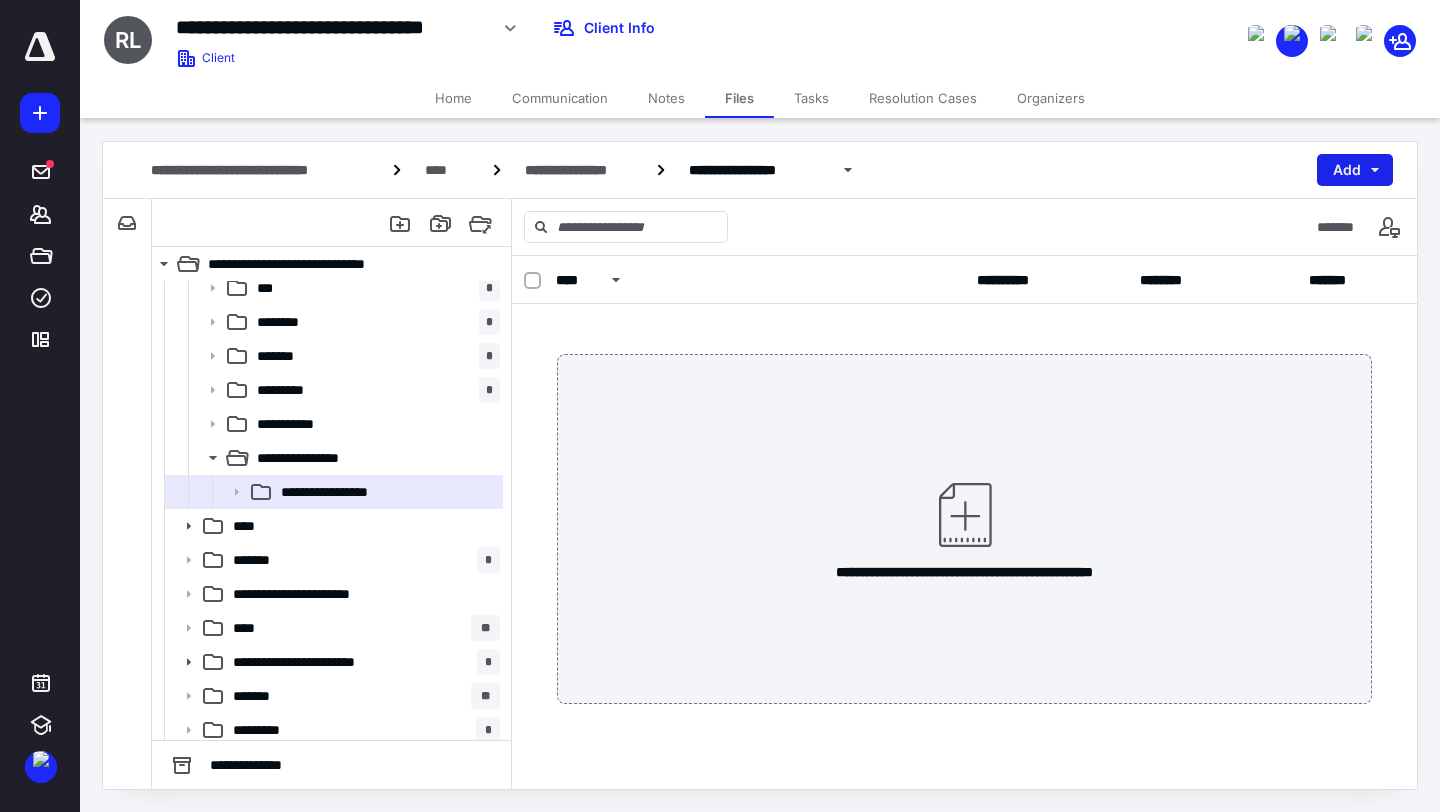 click on "Add" at bounding box center (1355, 170) 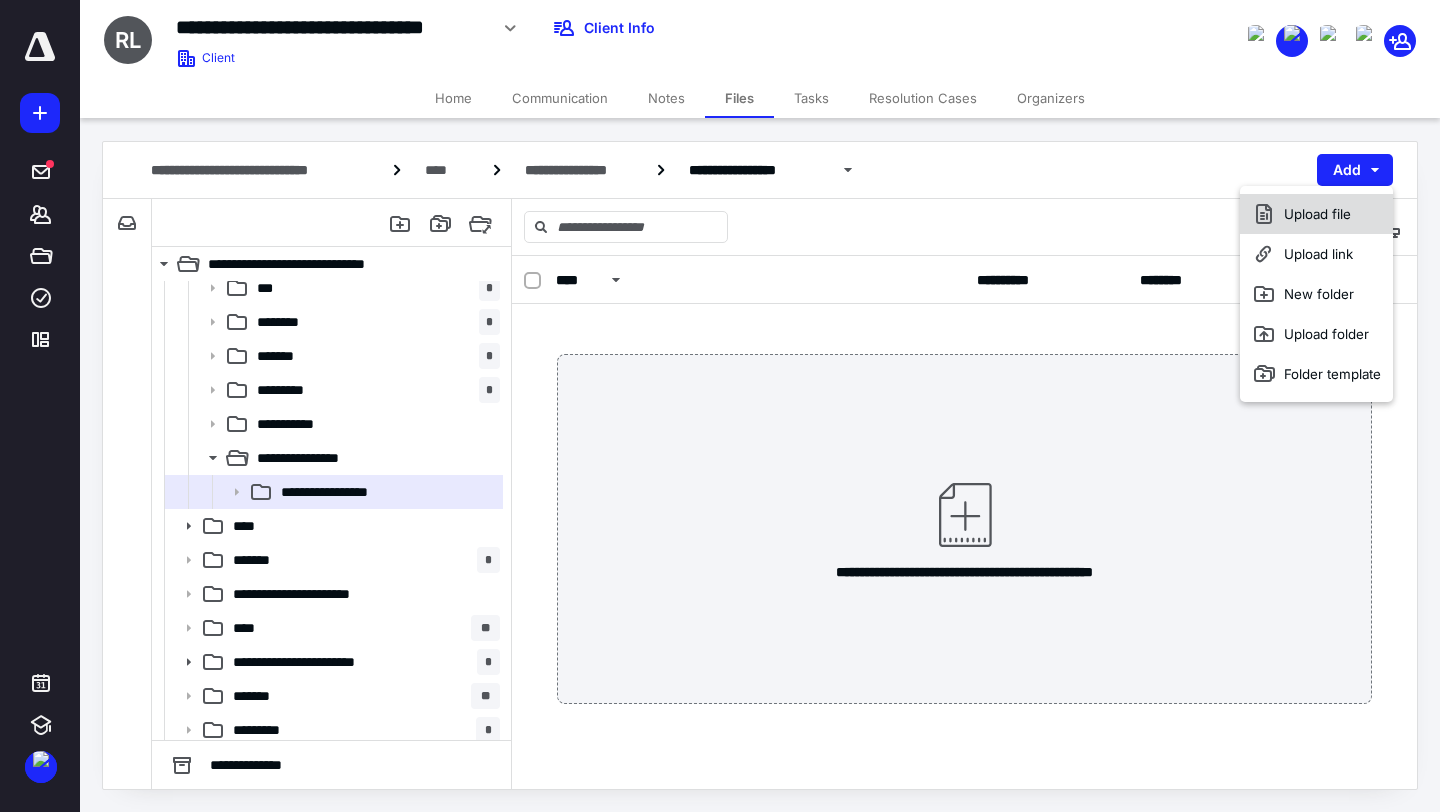 click on "Upload file" at bounding box center (1316, 214) 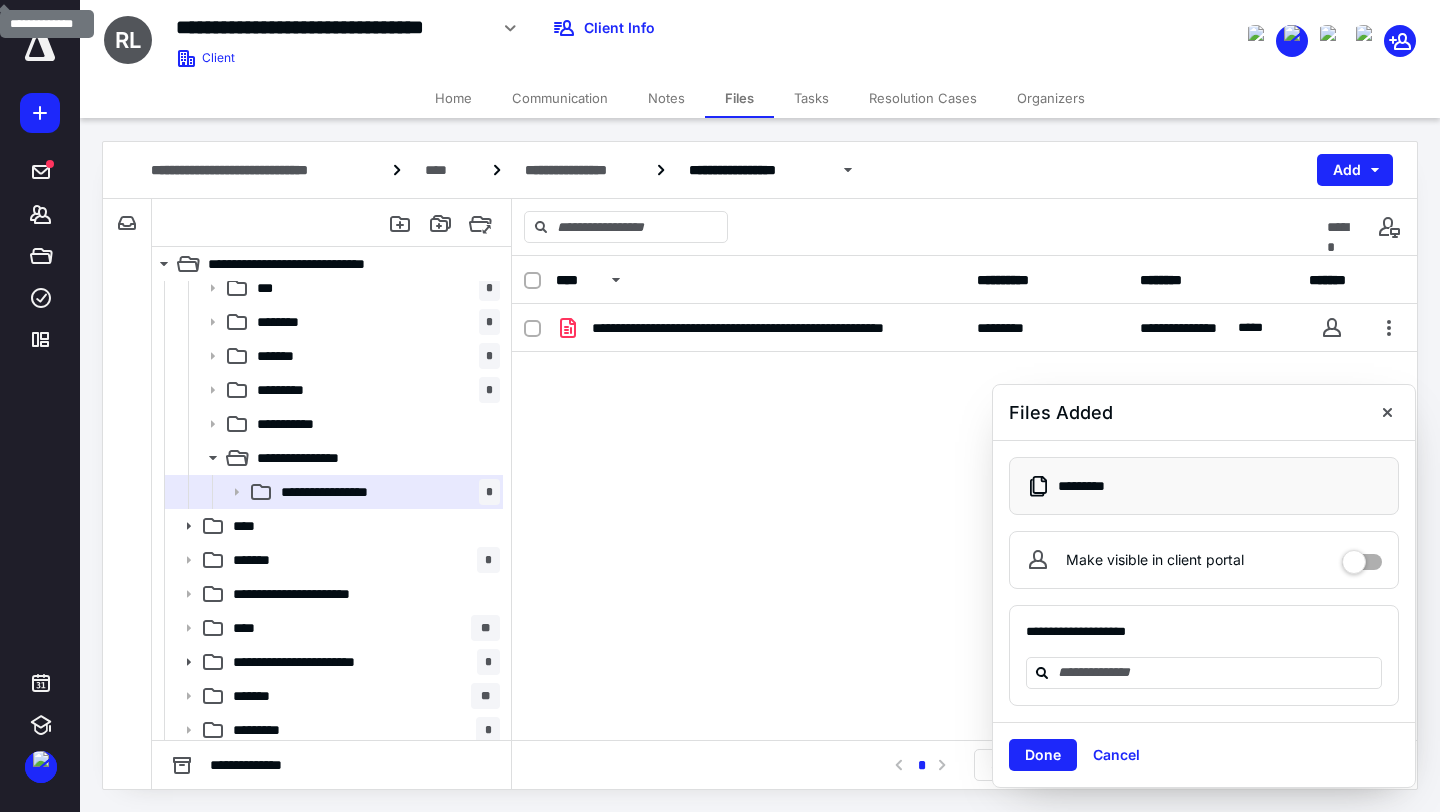 click on "Tasks" at bounding box center (811, 98) 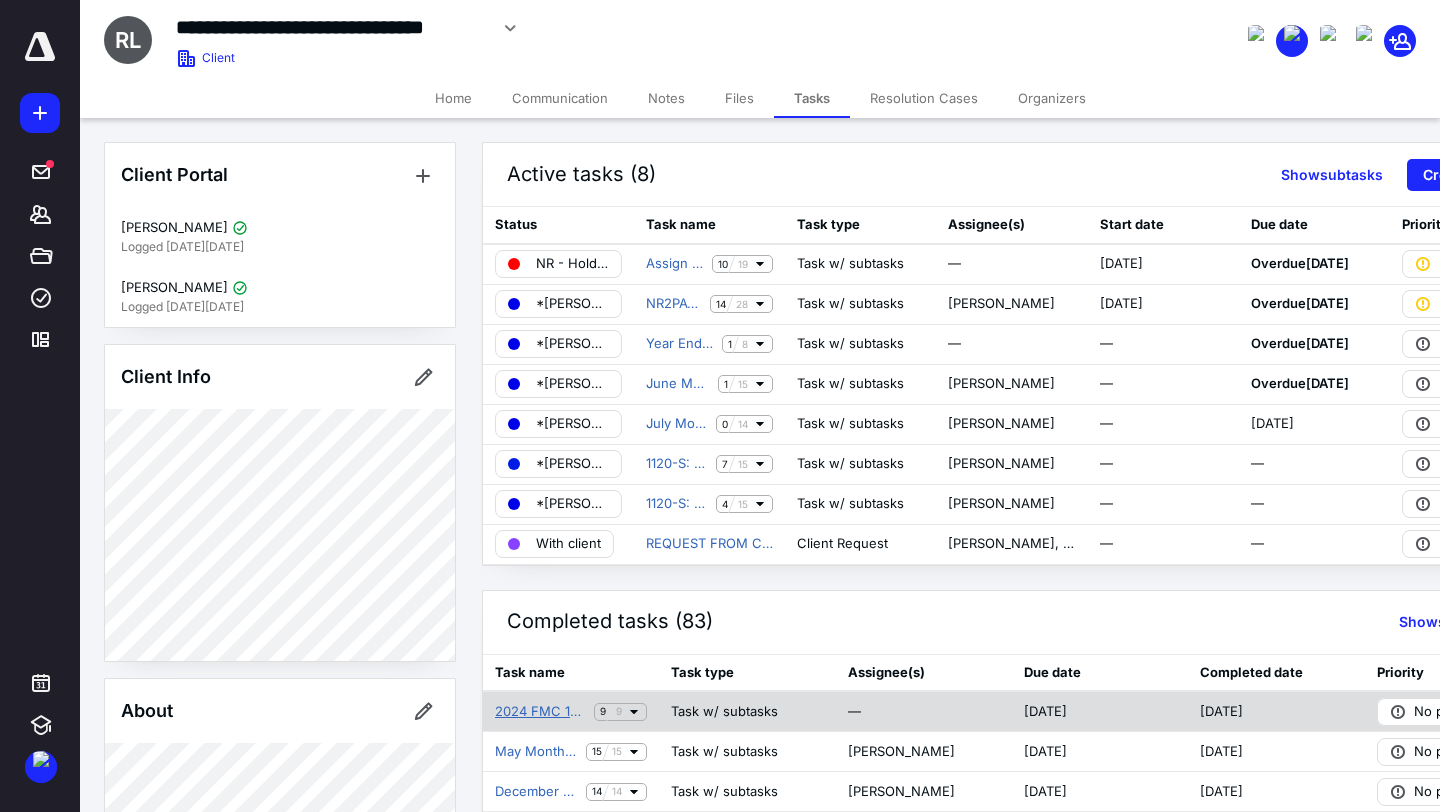 click on "2024 FMC 1099" at bounding box center (540, 712) 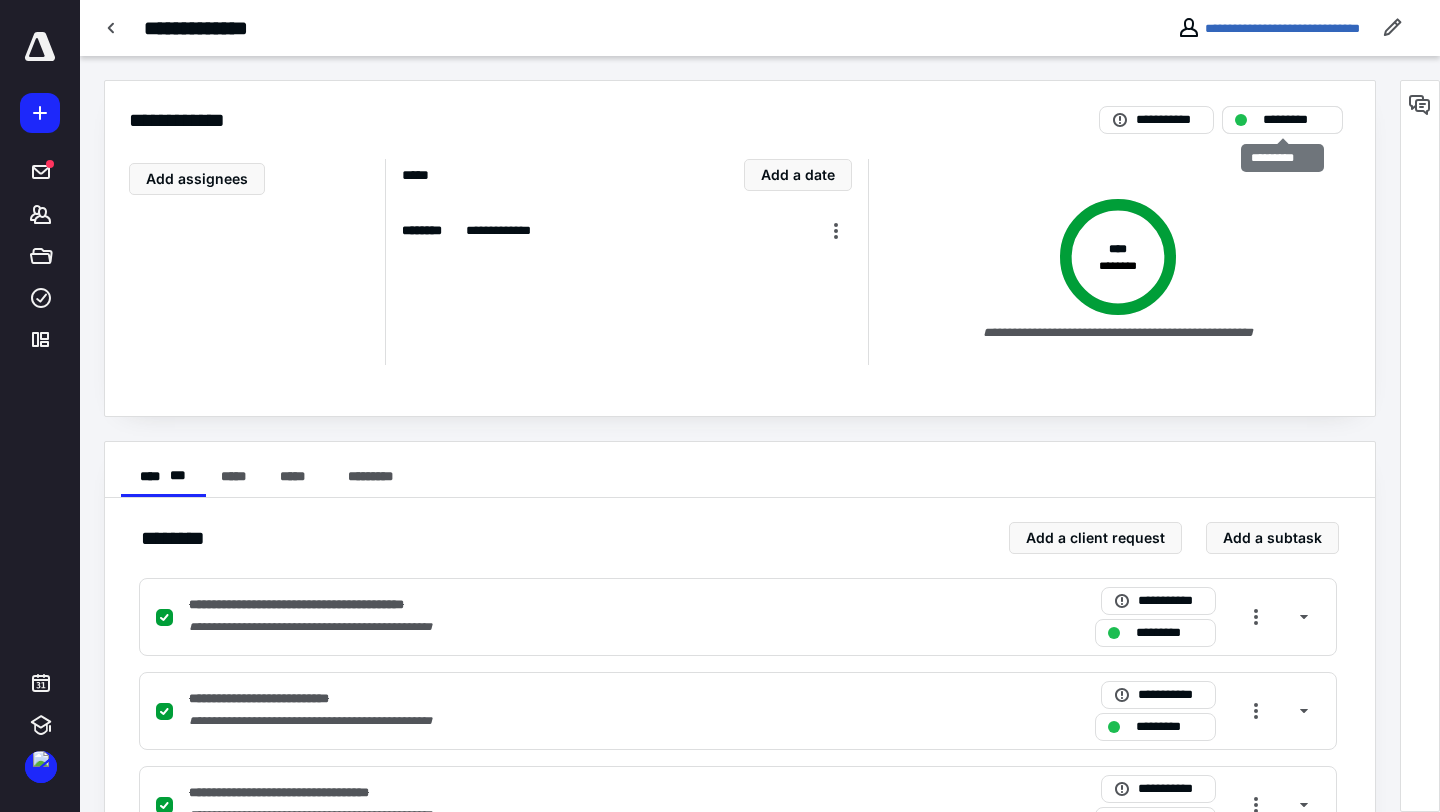 click on "*********" at bounding box center (1296, 120) 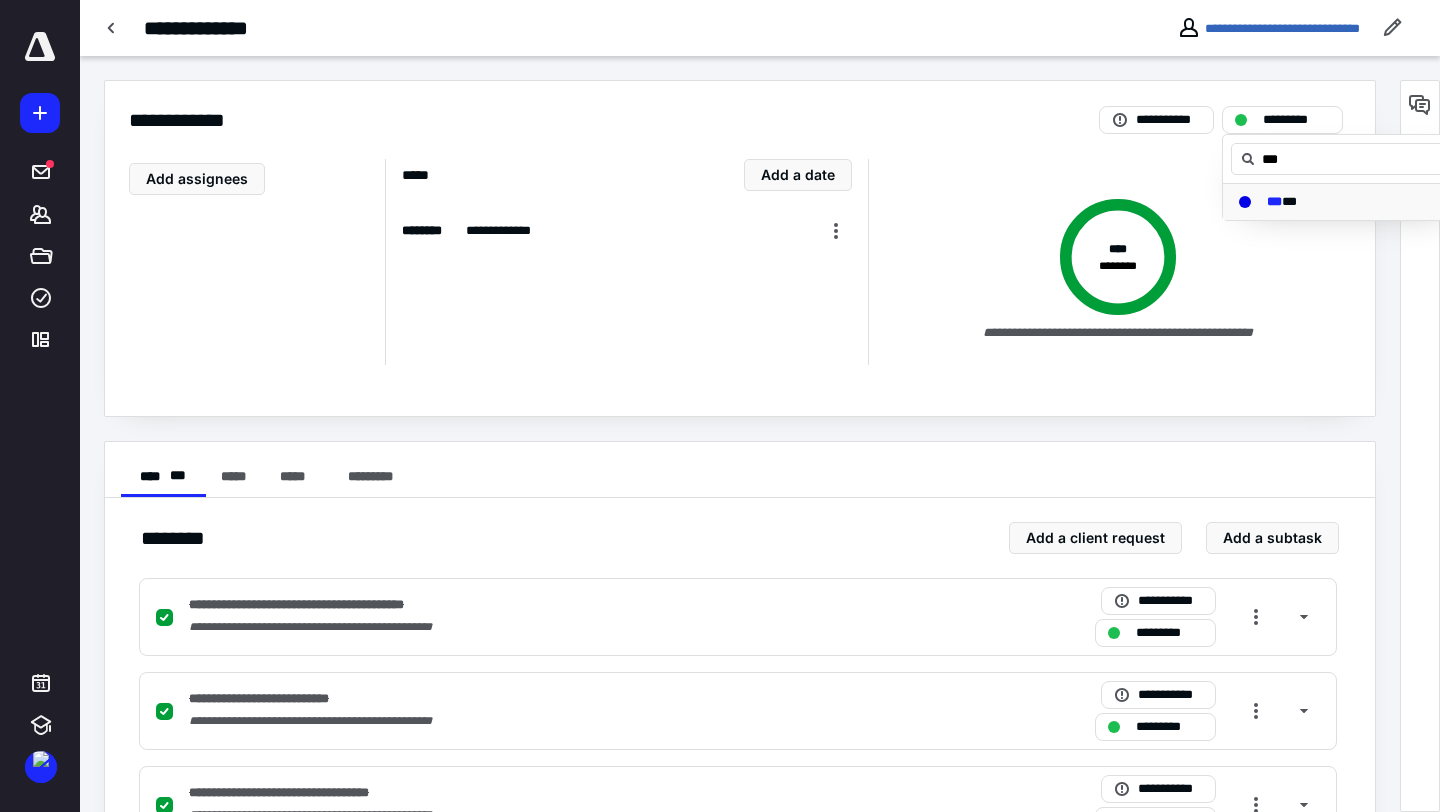 type on "***" 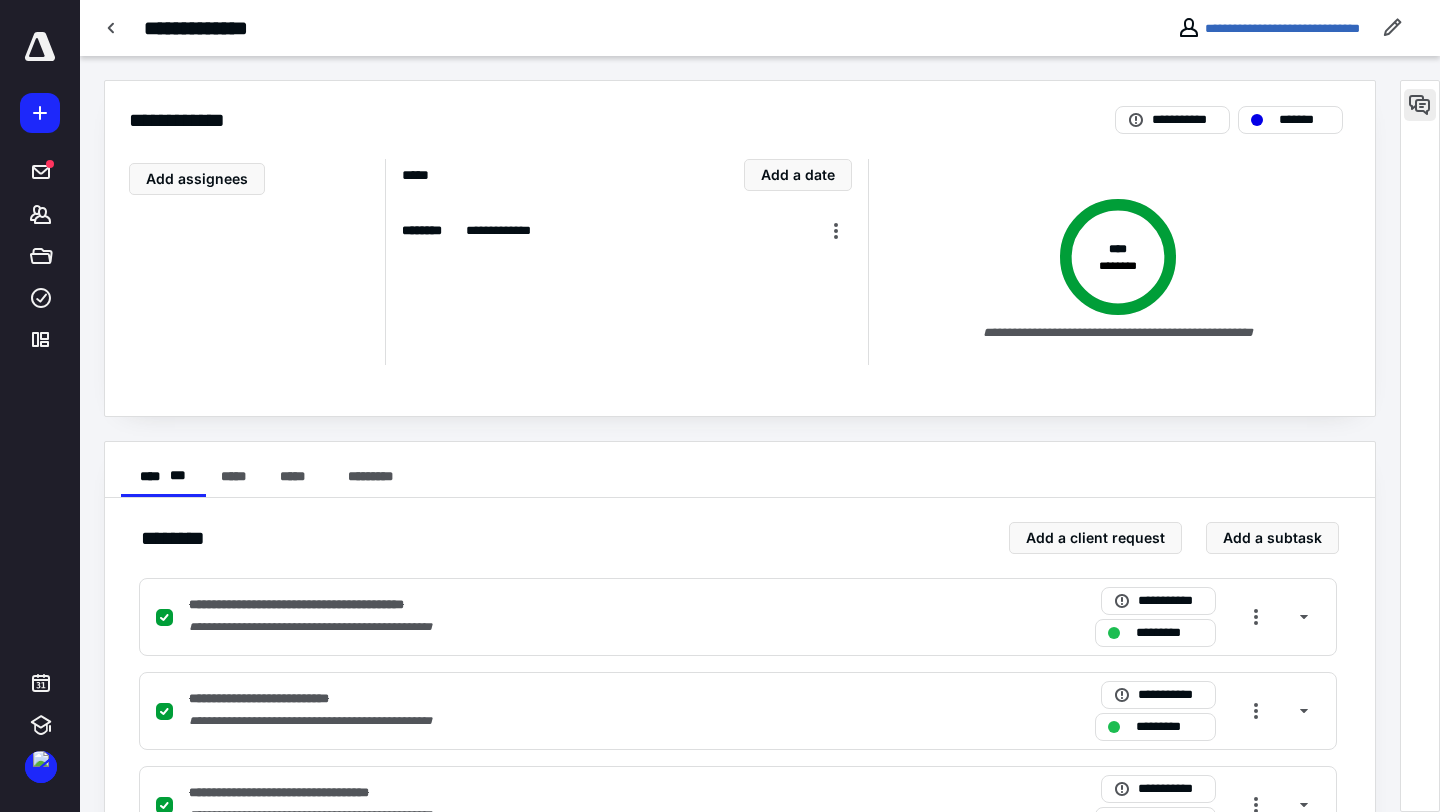 click at bounding box center [1420, 105] 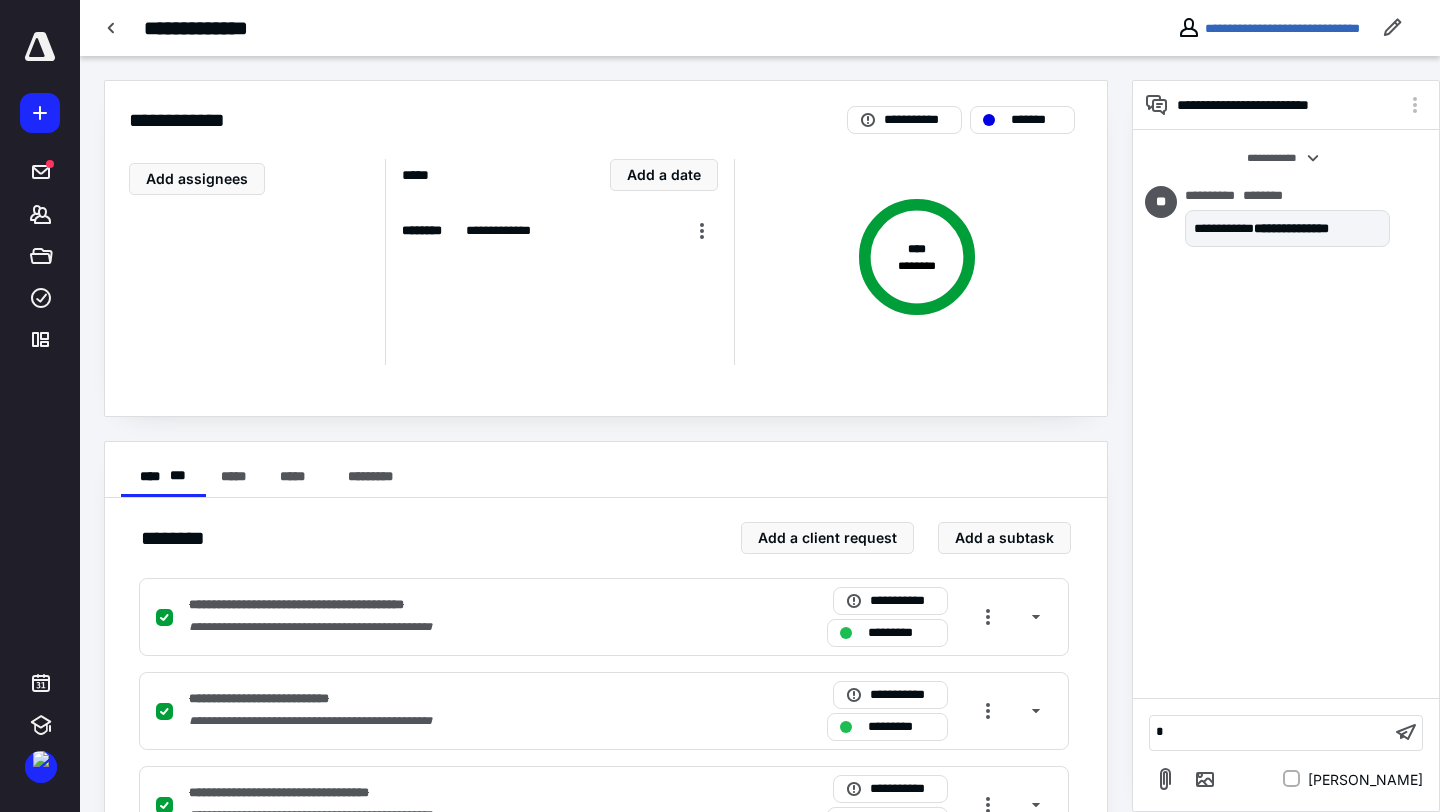 type 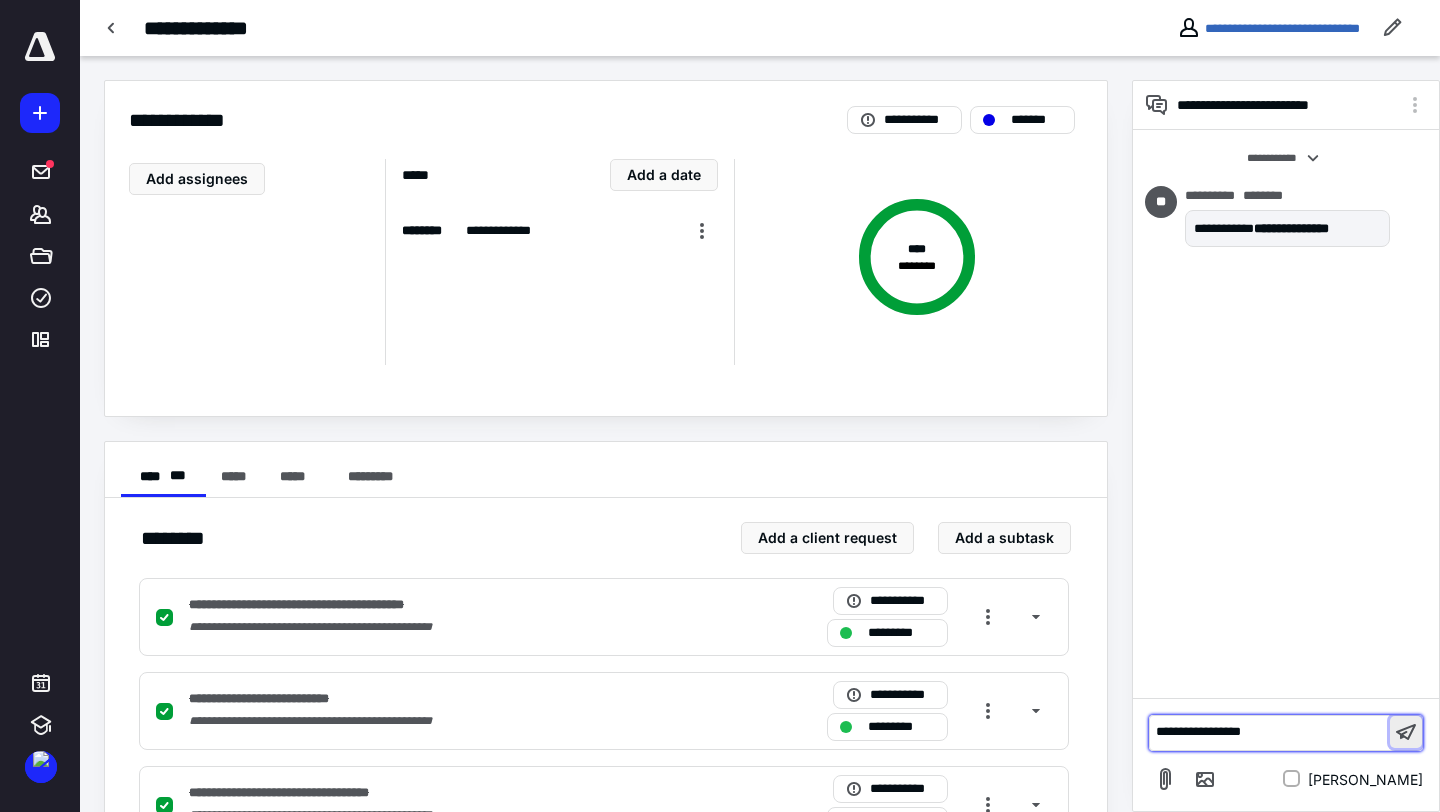 click at bounding box center (1406, 732) 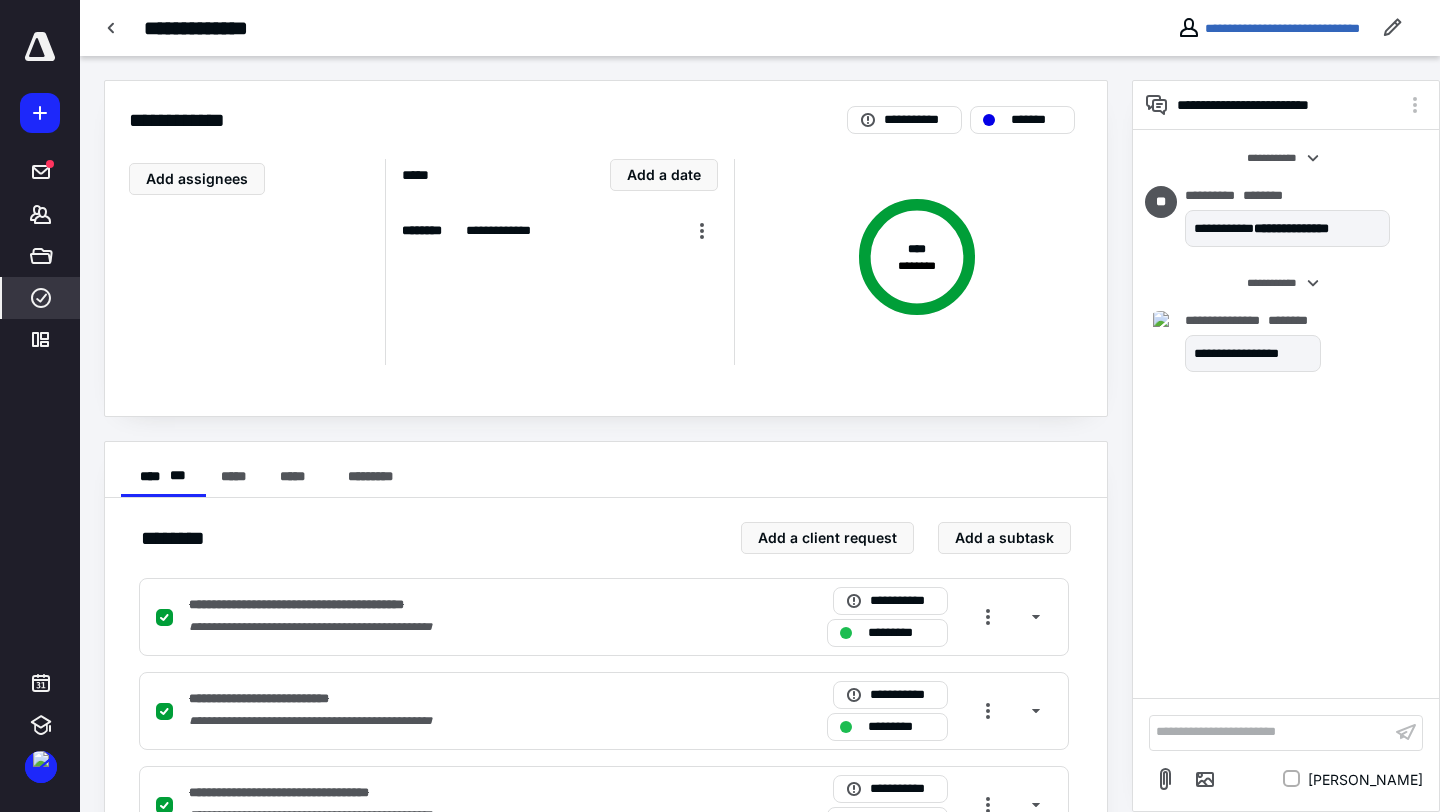click 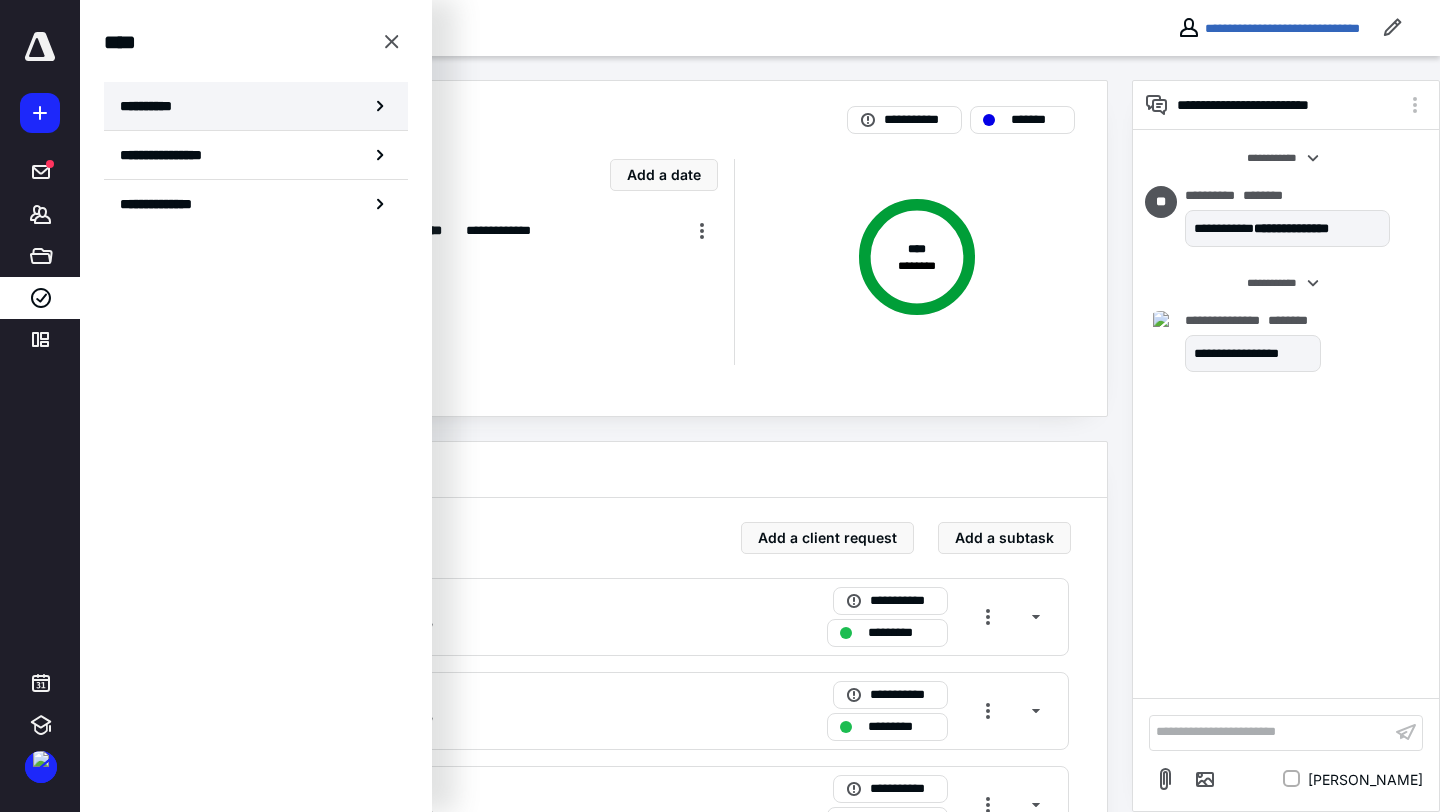click on "**********" at bounding box center [256, 106] 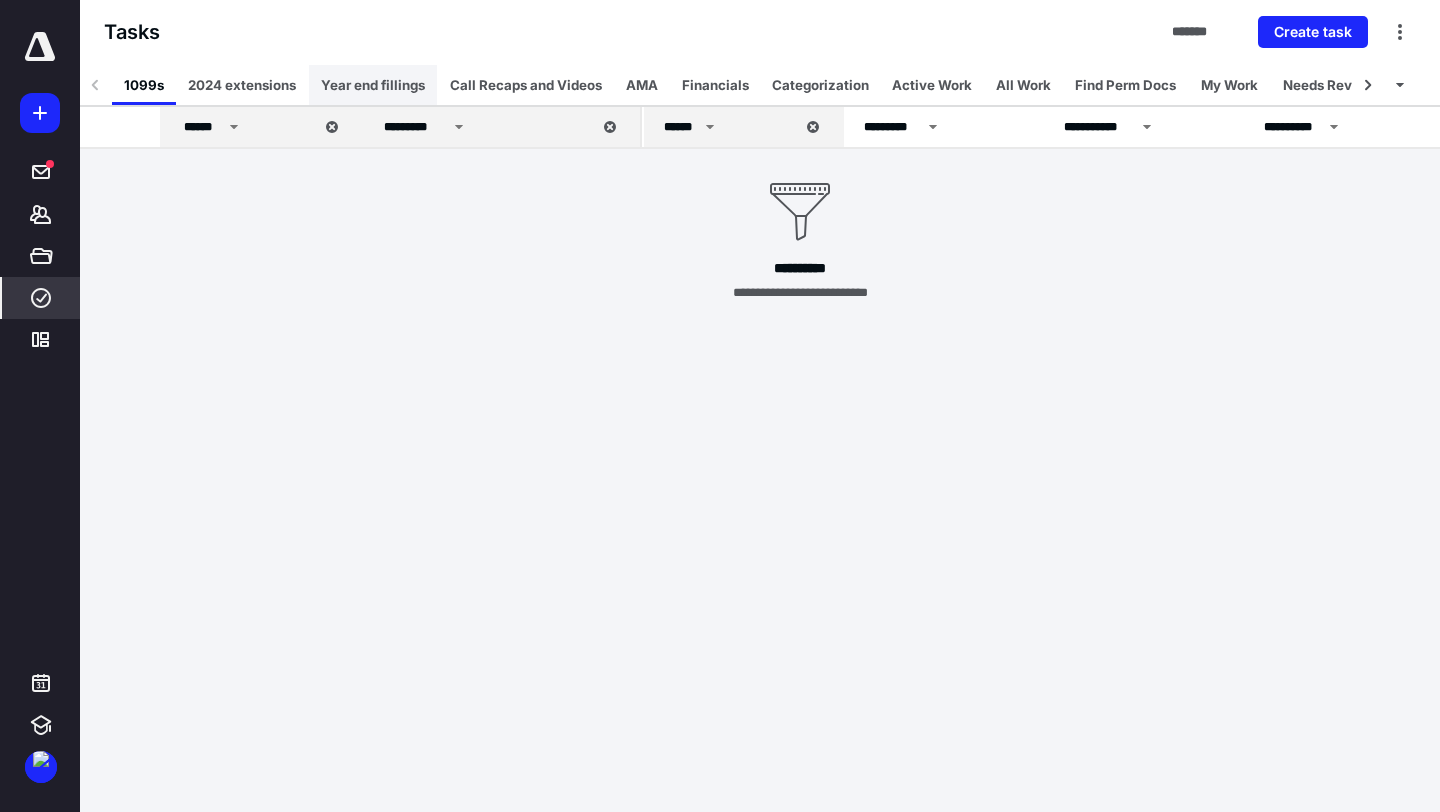 click on "Year end fillings" at bounding box center [373, 85] 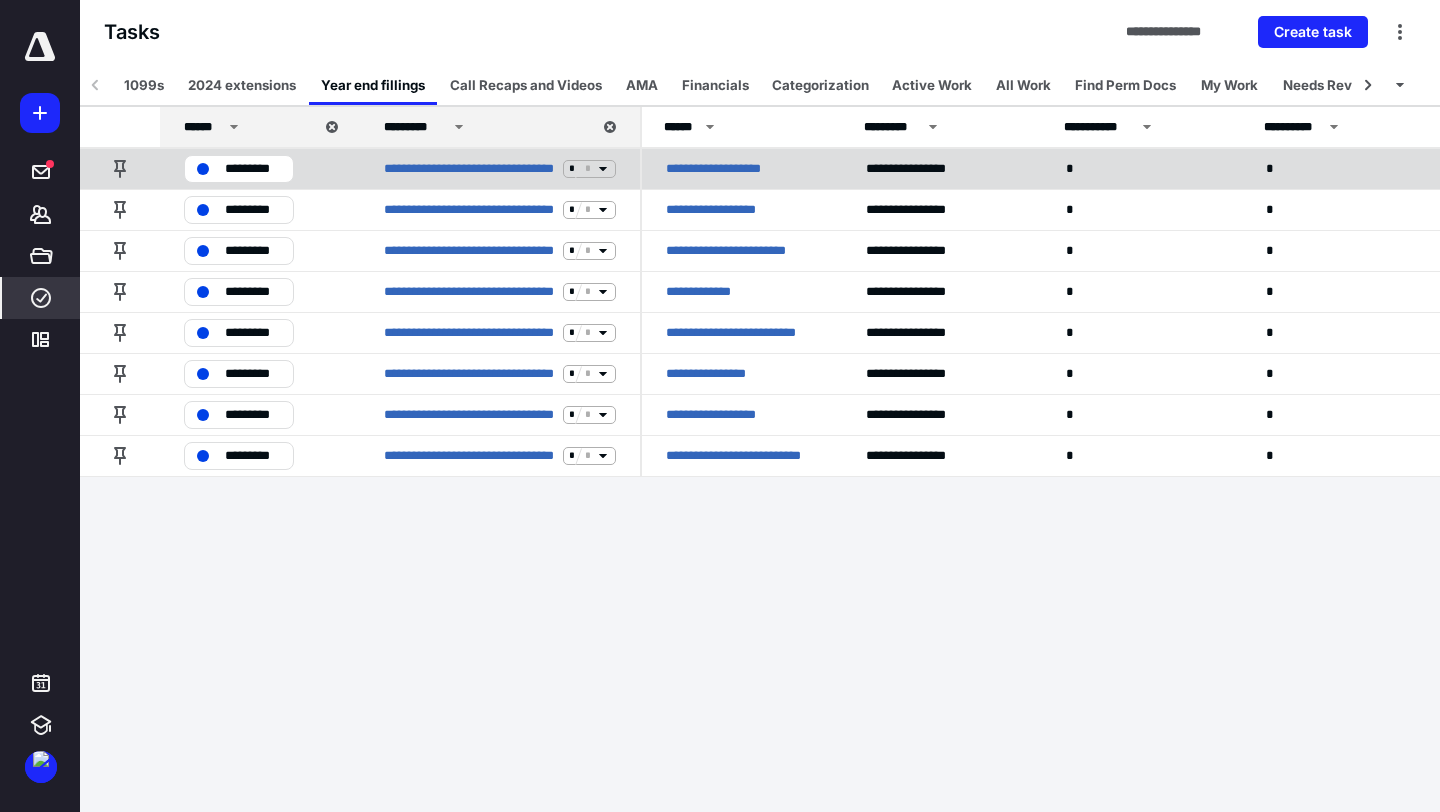 click on "**********" at bounding box center [733, 169] 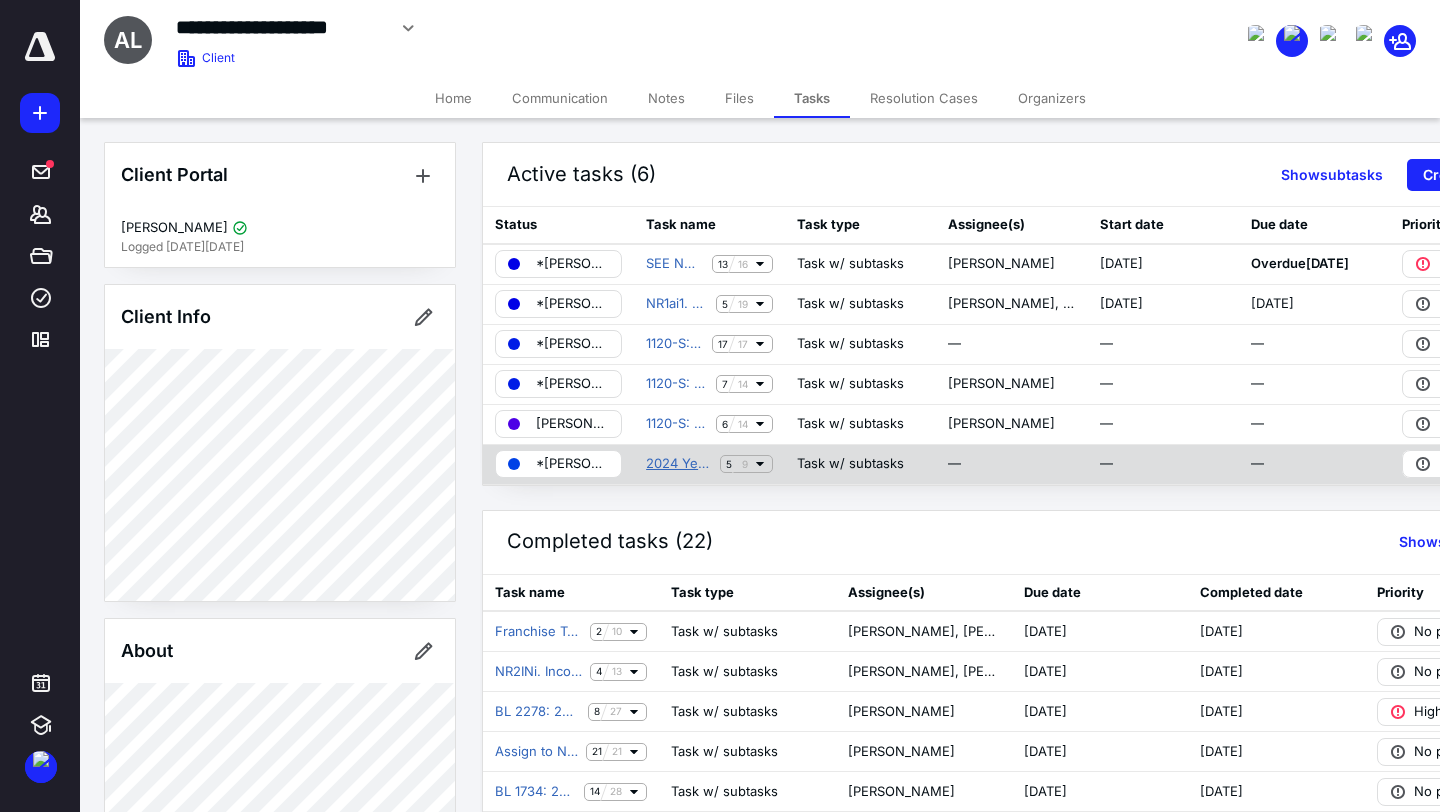 click on "2024 Year End Fillings (1099, W-2)" at bounding box center [679, 464] 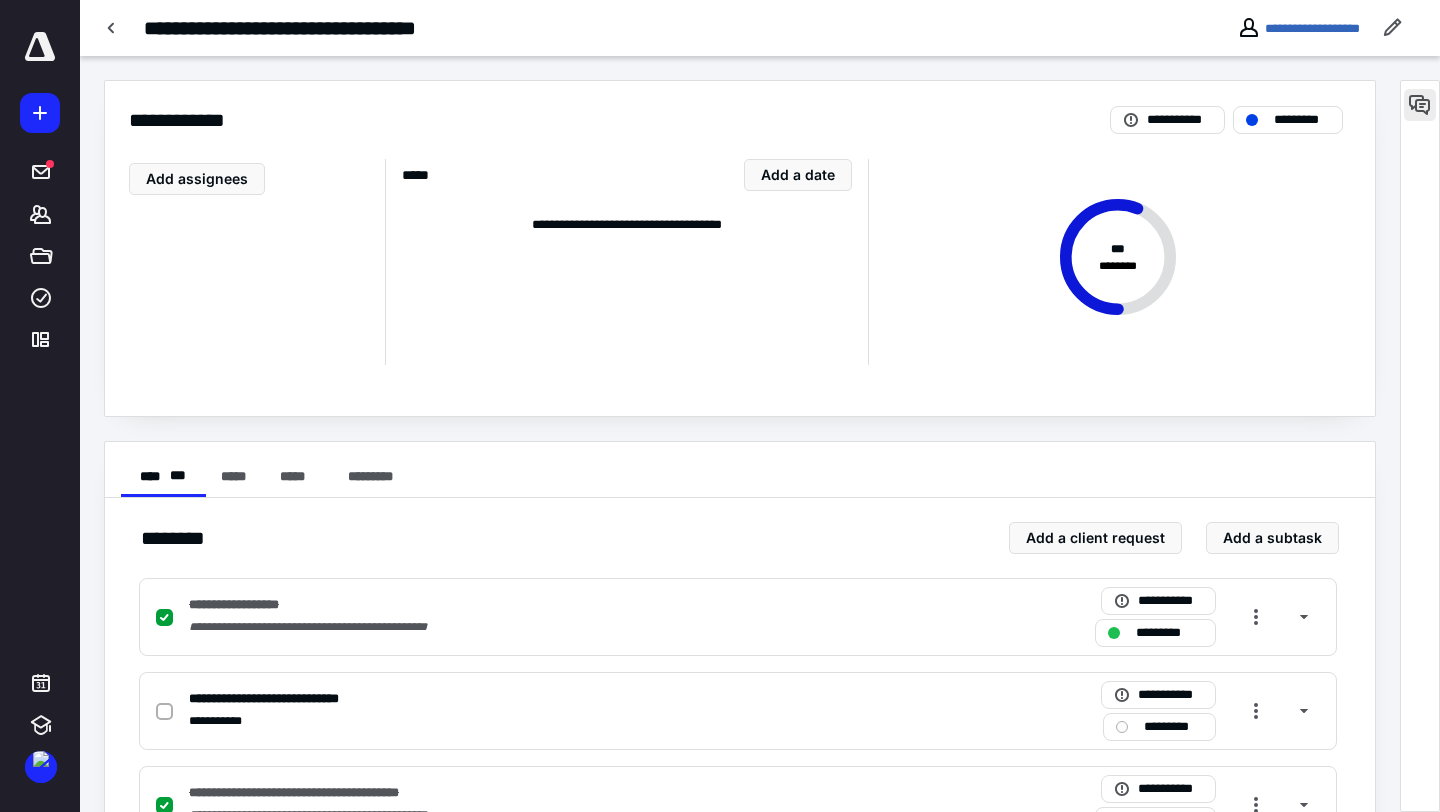 click at bounding box center [1420, 105] 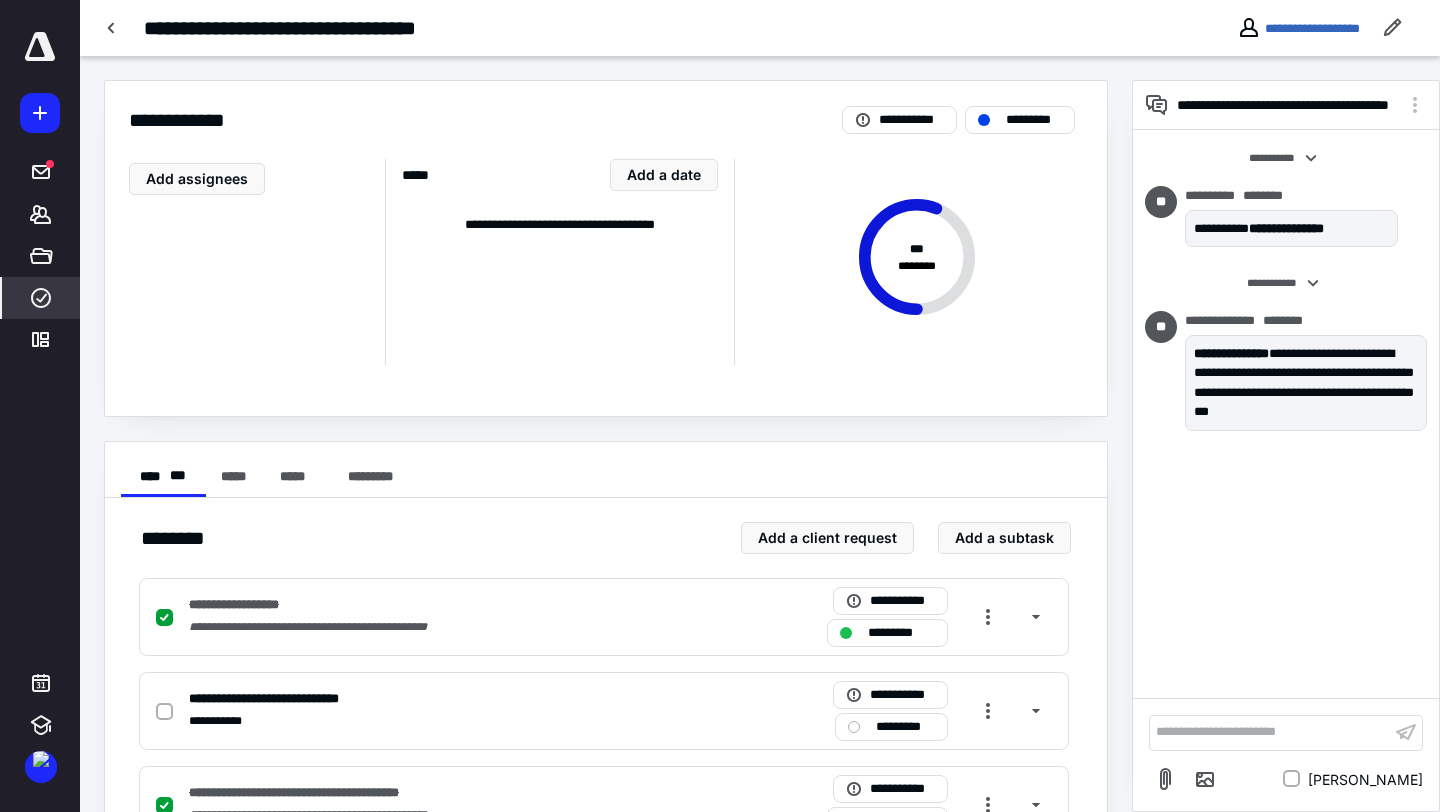 click on "****" at bounding box center (41, 298) 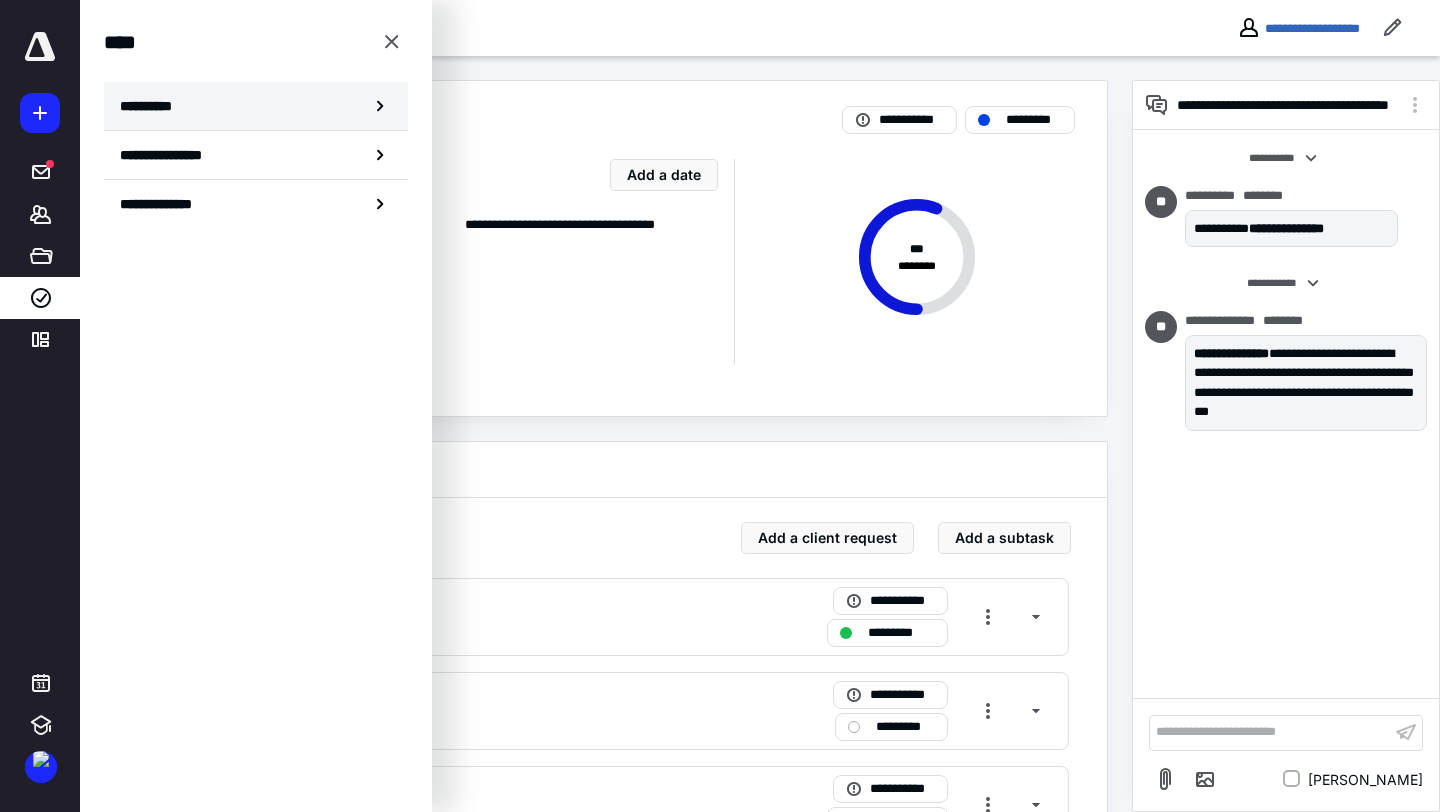 click on "**********" at bounding box center [153, 106] 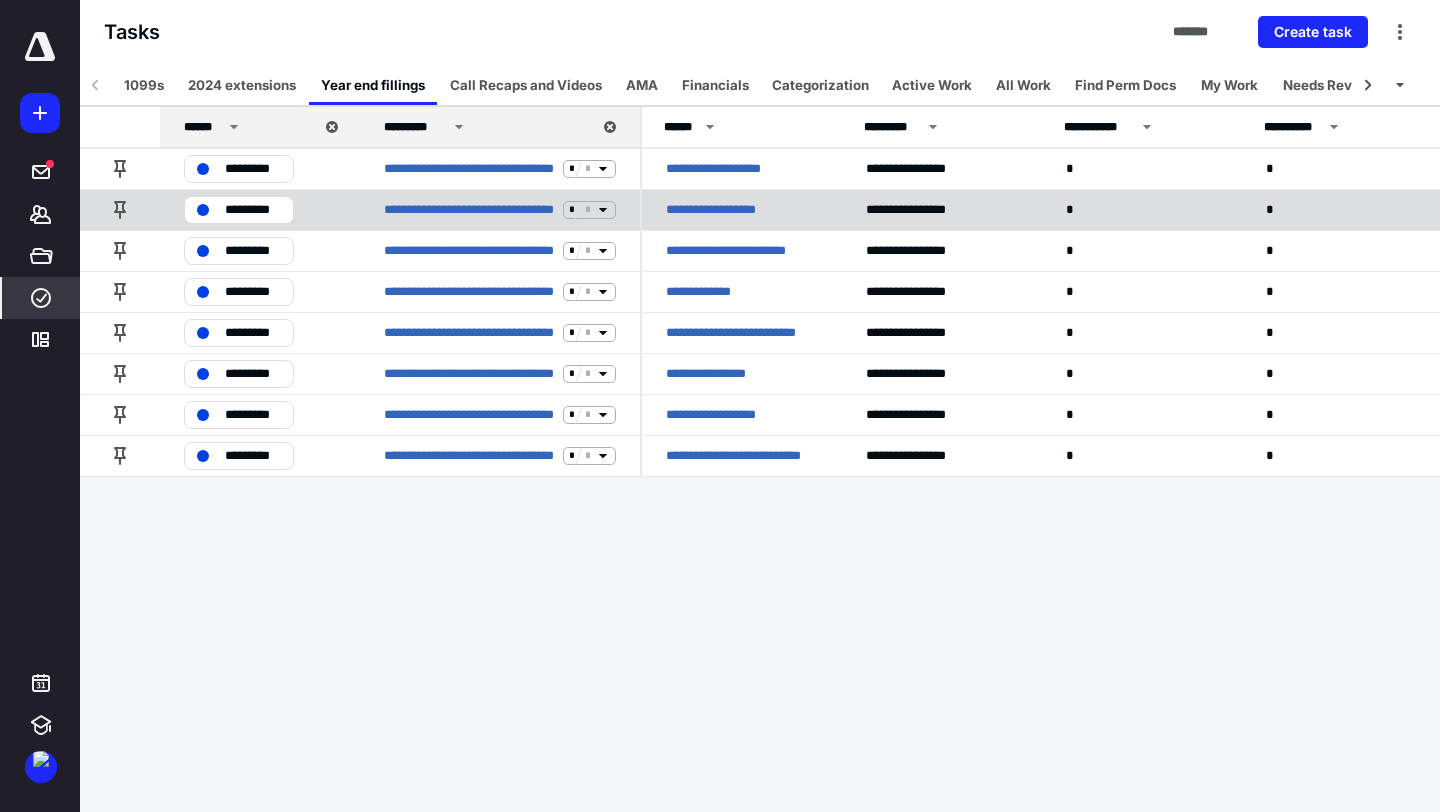 click on "**********" at bounding box center (724, 210) 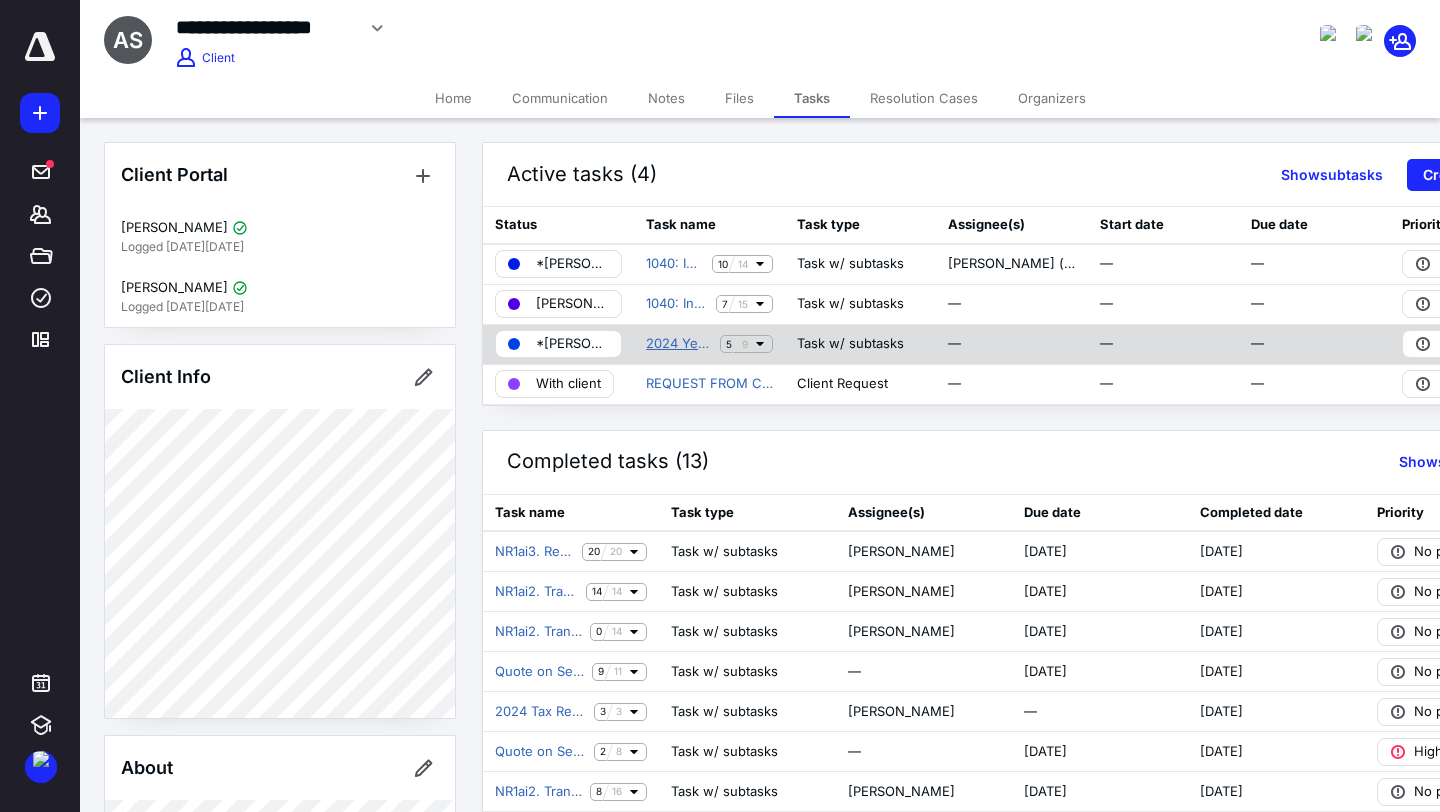 click on "2024 Year End Fillings (1099, W-2)" at bounding box center [679, 344] 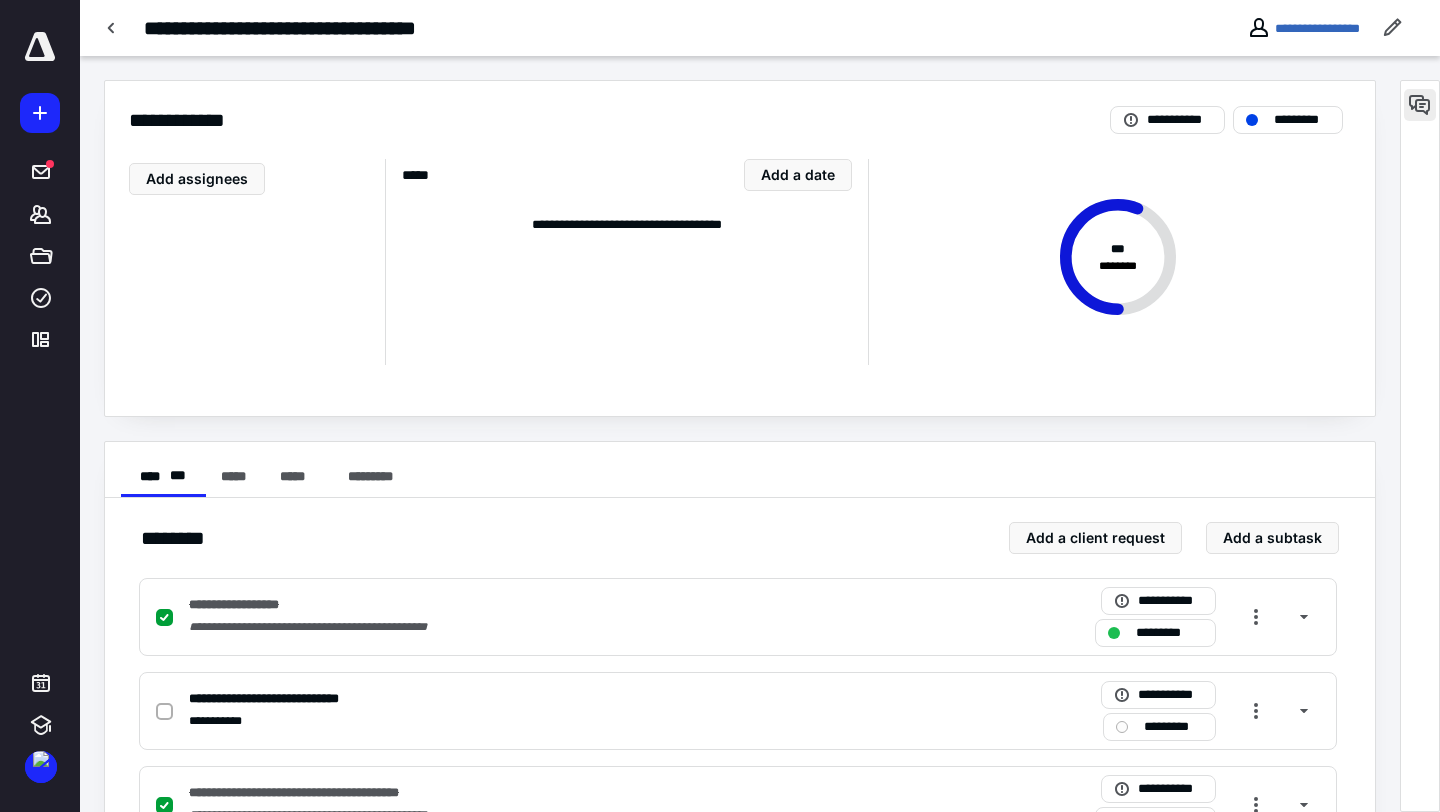 click at bounding box center [1420, 105] 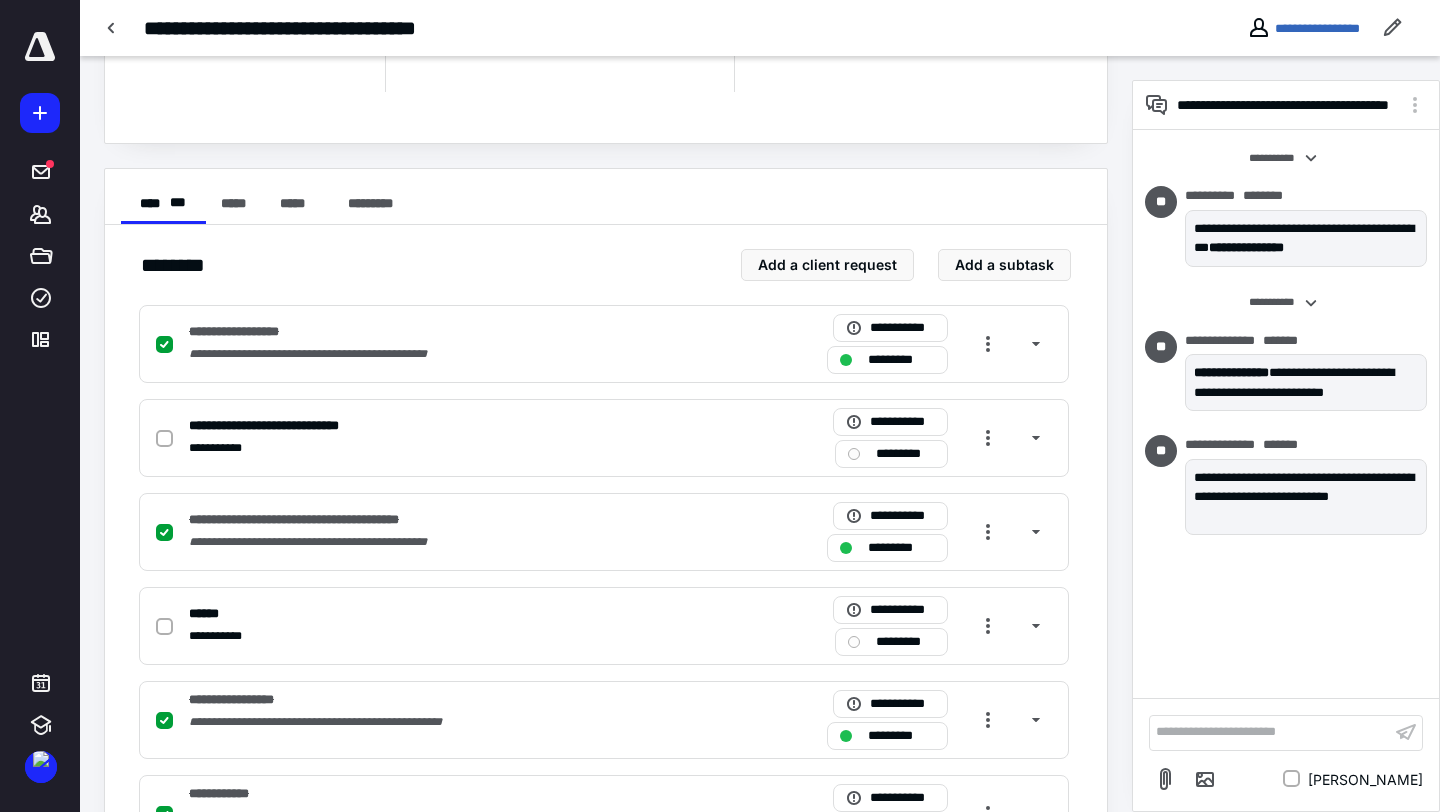 scroll, scrollTop: 33, scrollLeft: 0, axis: vertical 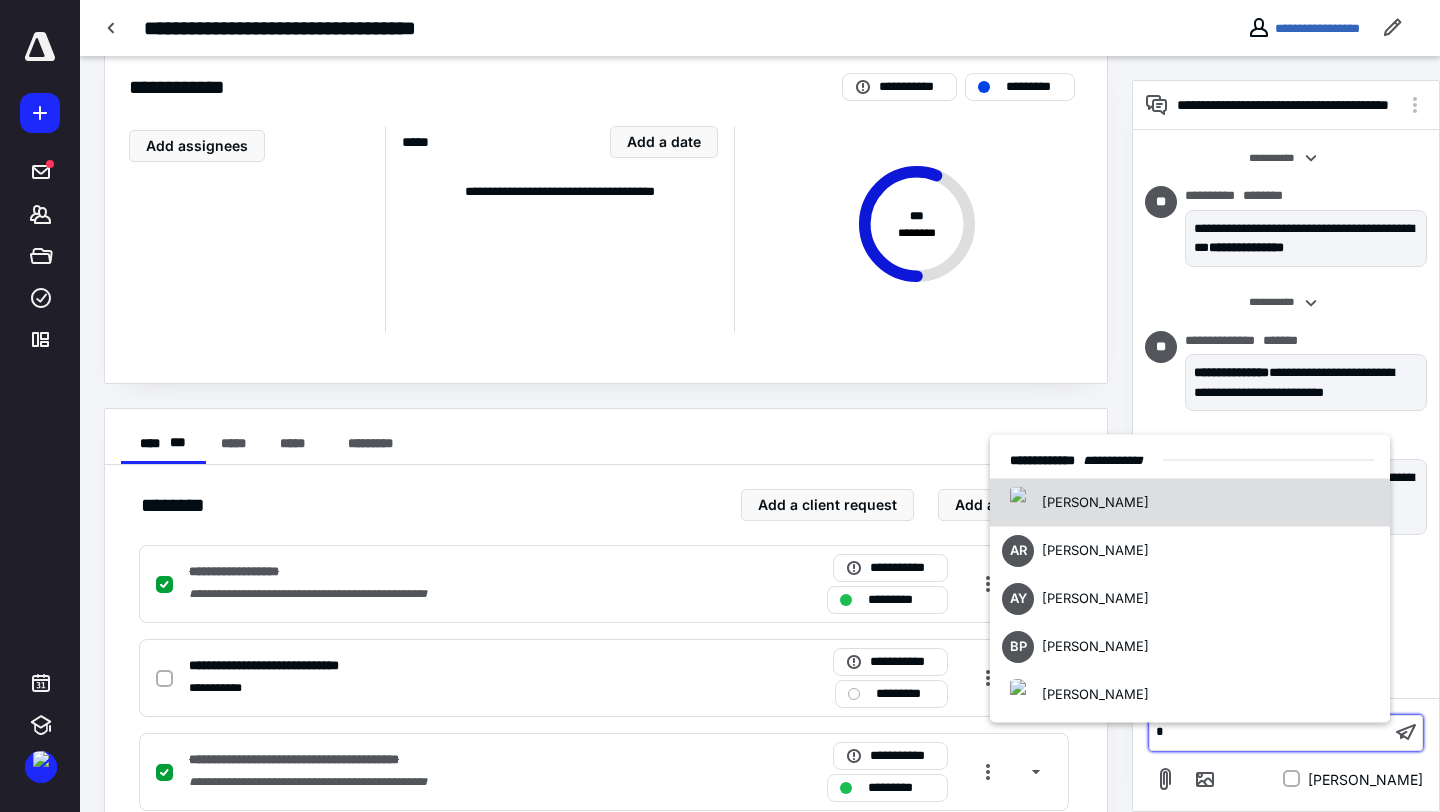 type 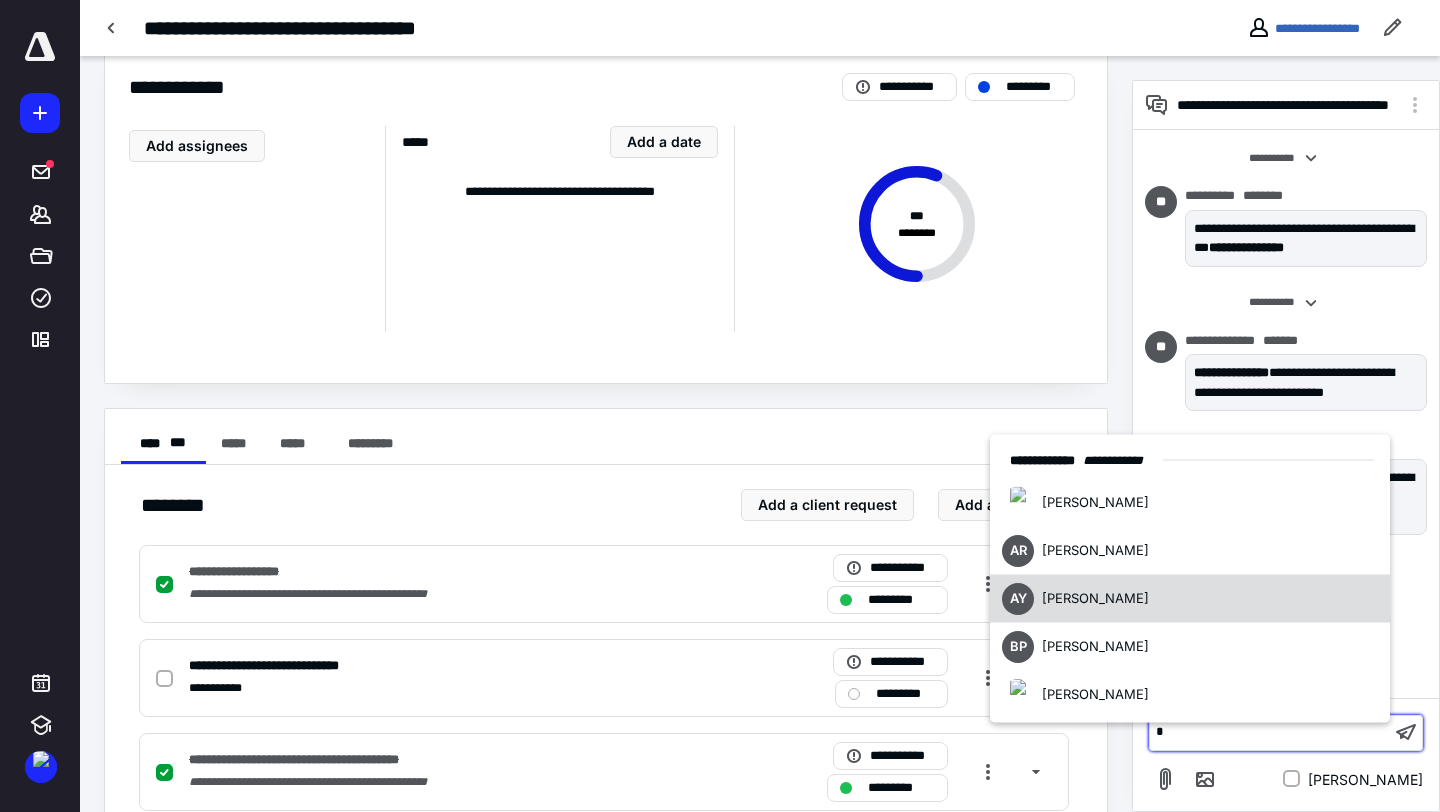 click on "Angela Yarnell" at bounding box center (1095, 598) 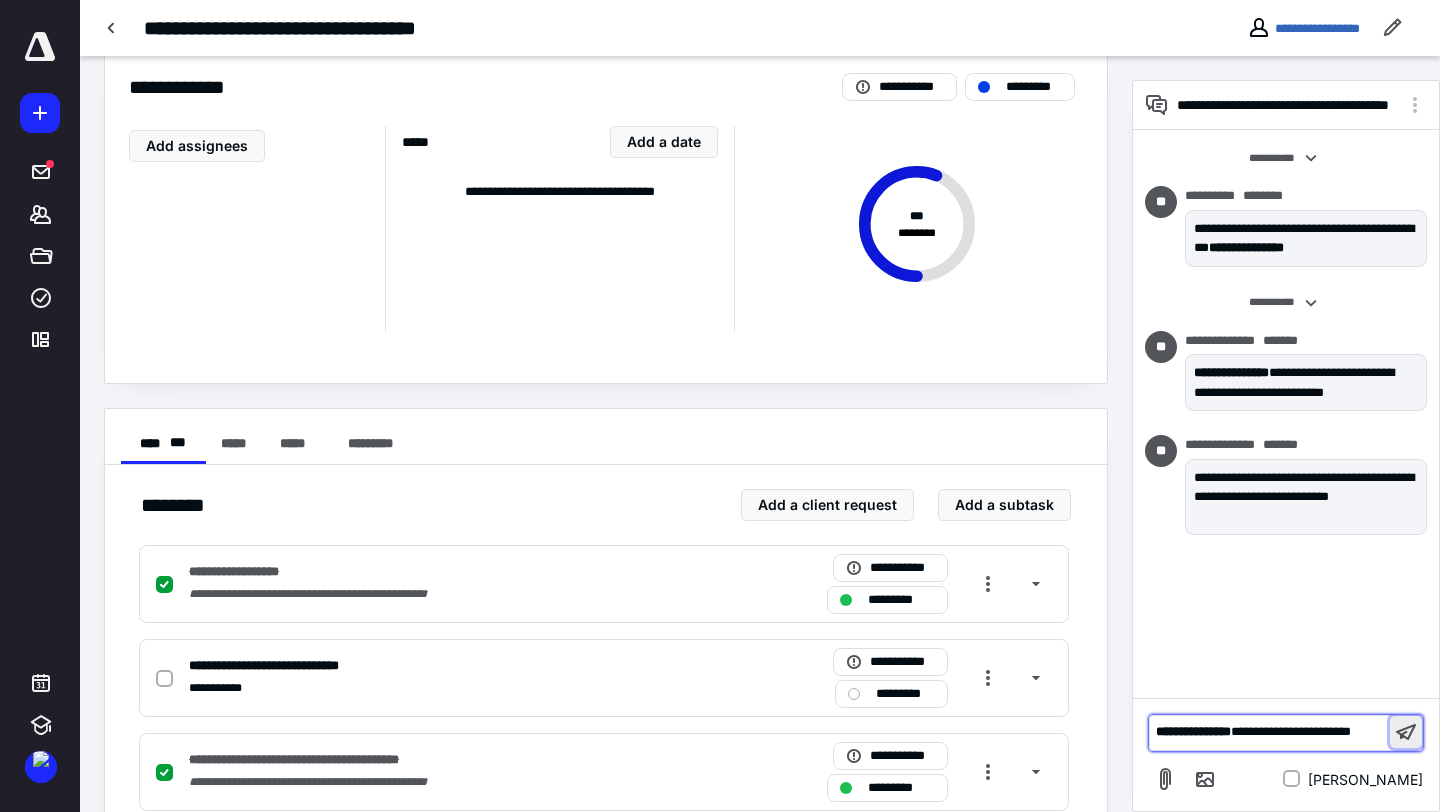 click at bounding box center (1406, 732) 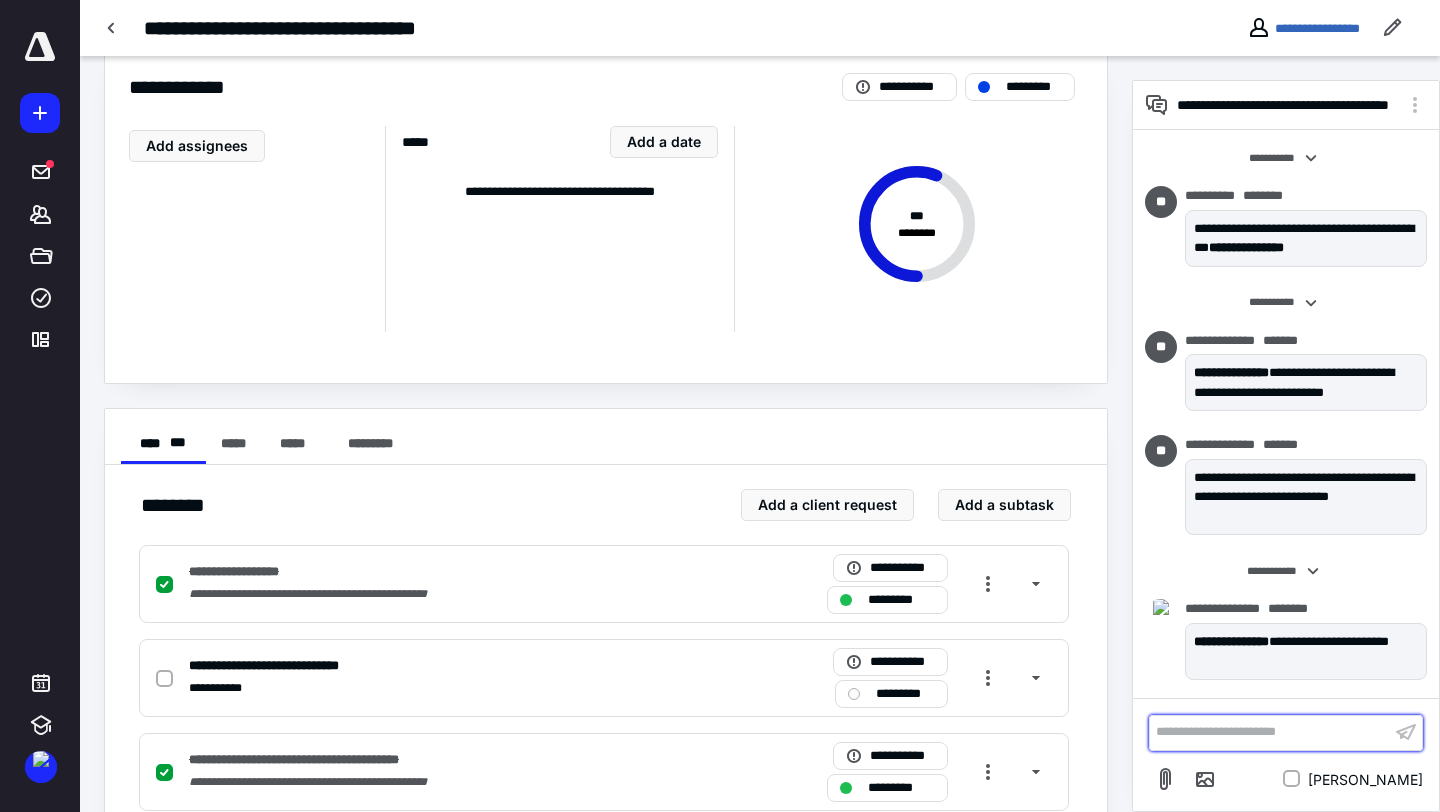 scroll, scrollTop: 1, scrollLeft: 0, axis: vertical 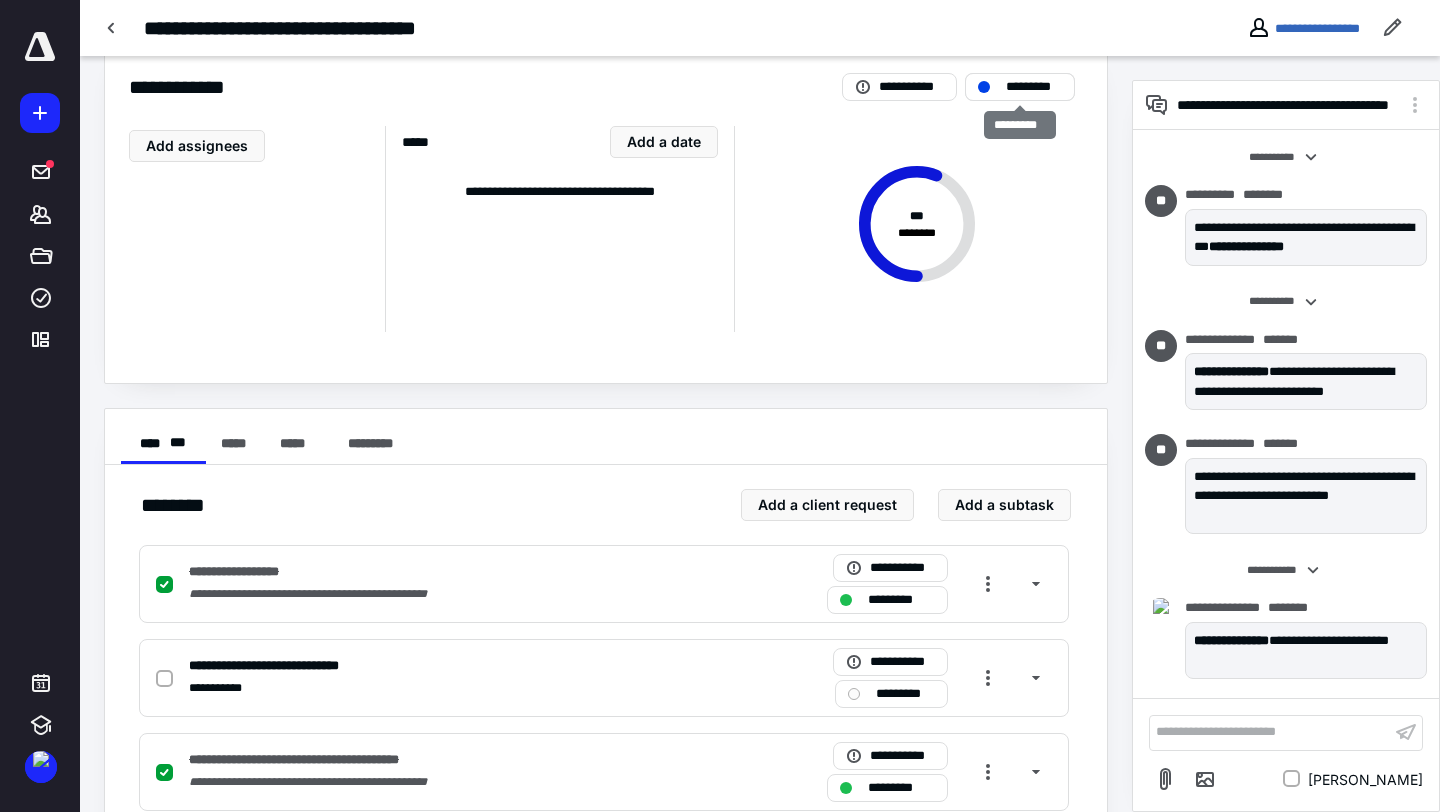 click on "*********" at bounding box center (1034, 87) 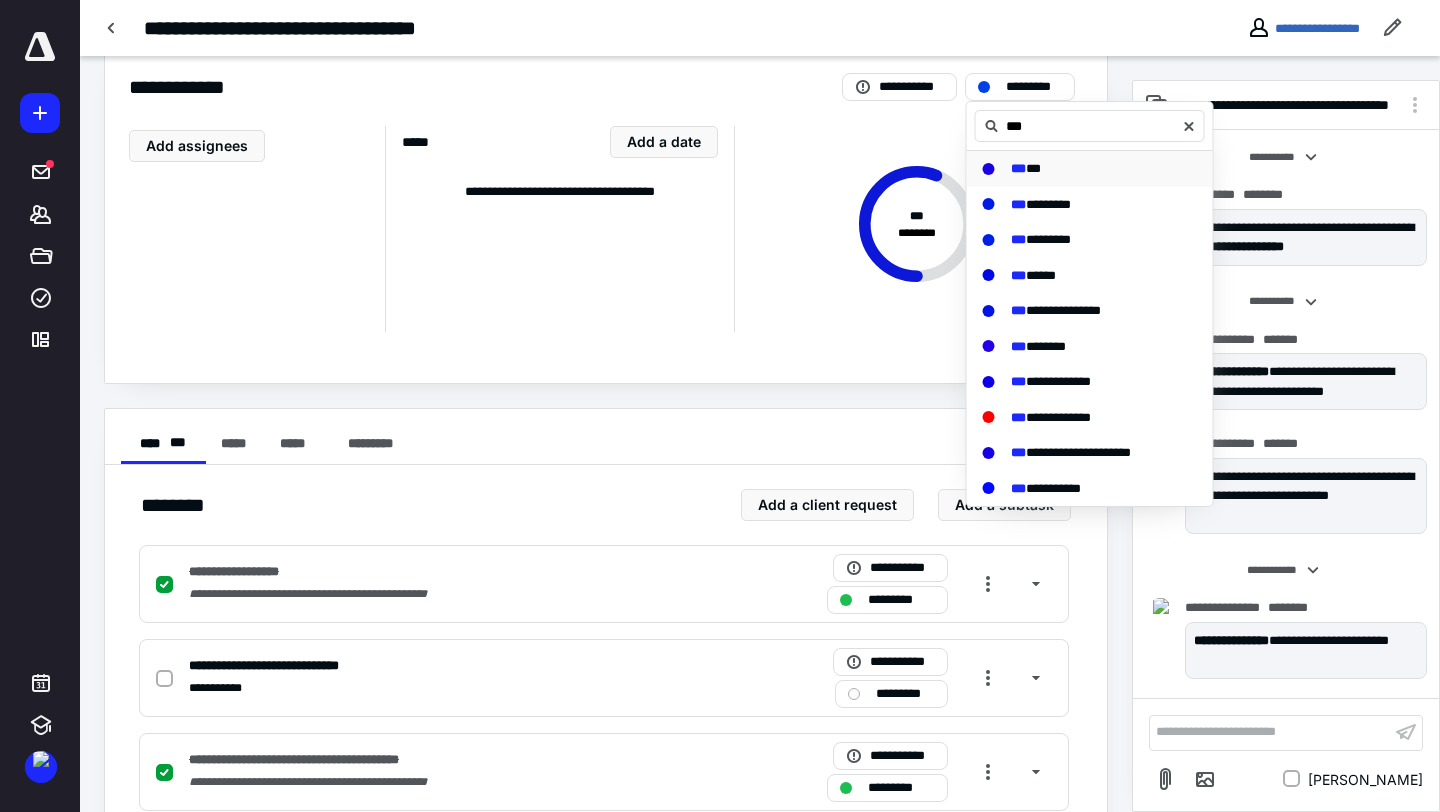type on "***" 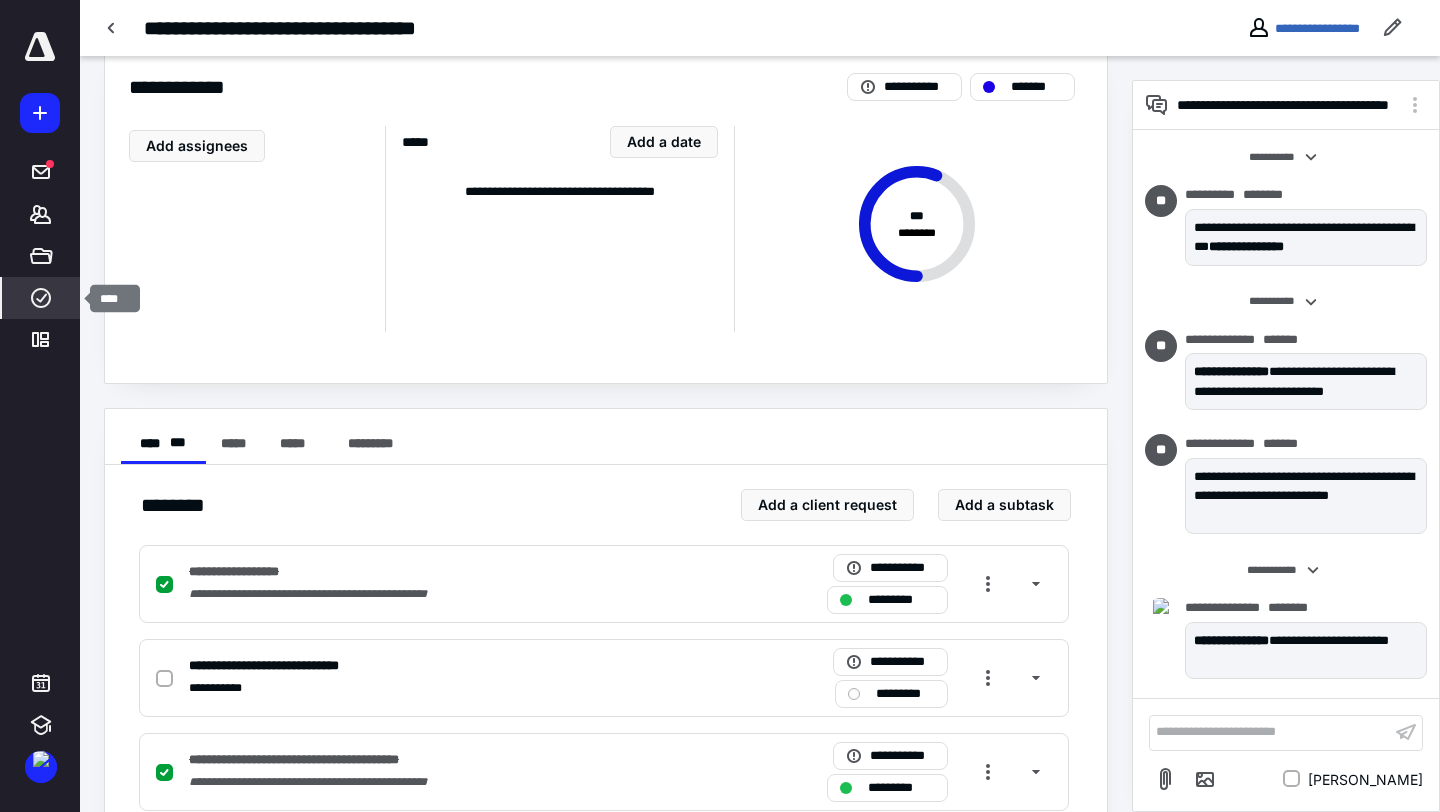 click 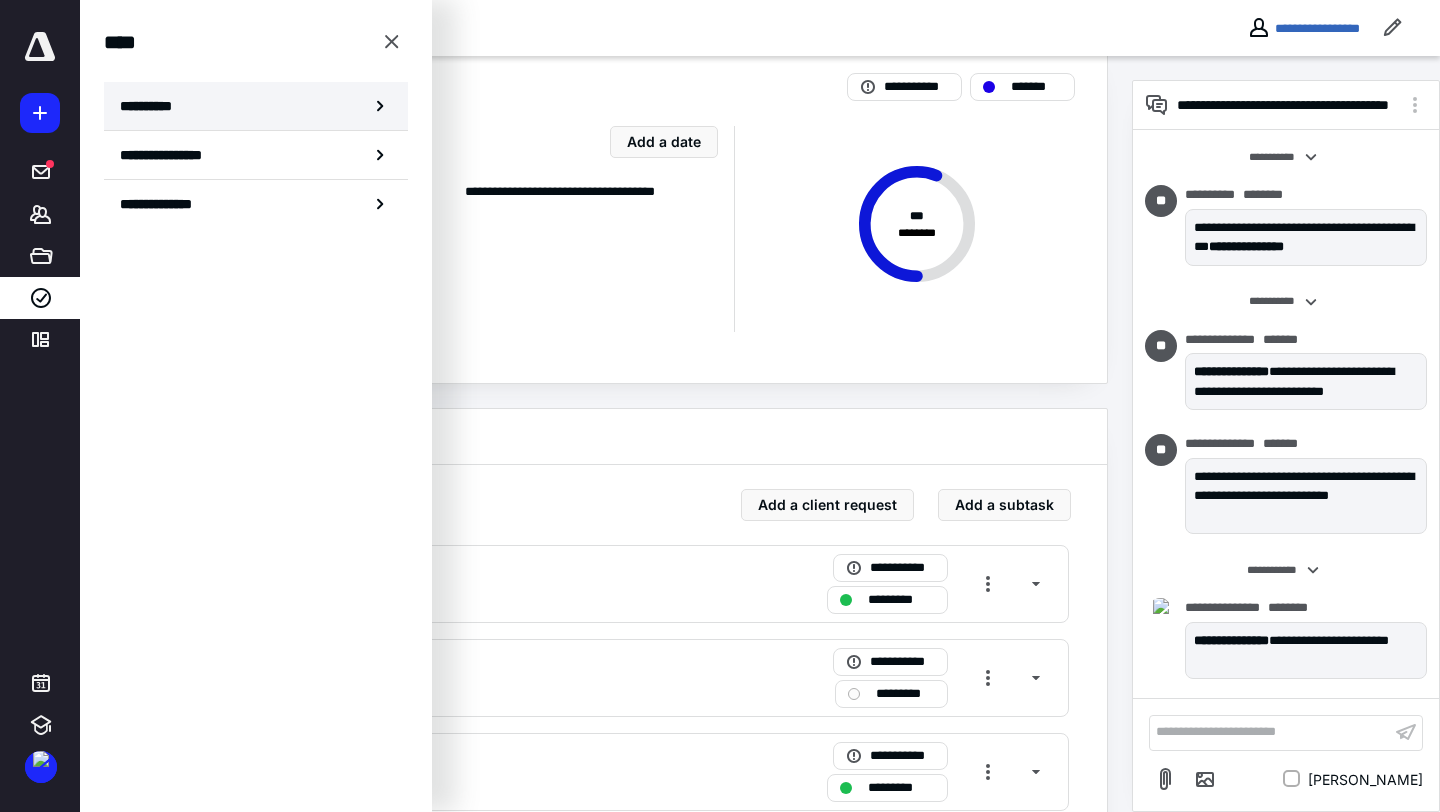 click on "**********" at bounding box center (256, 106) 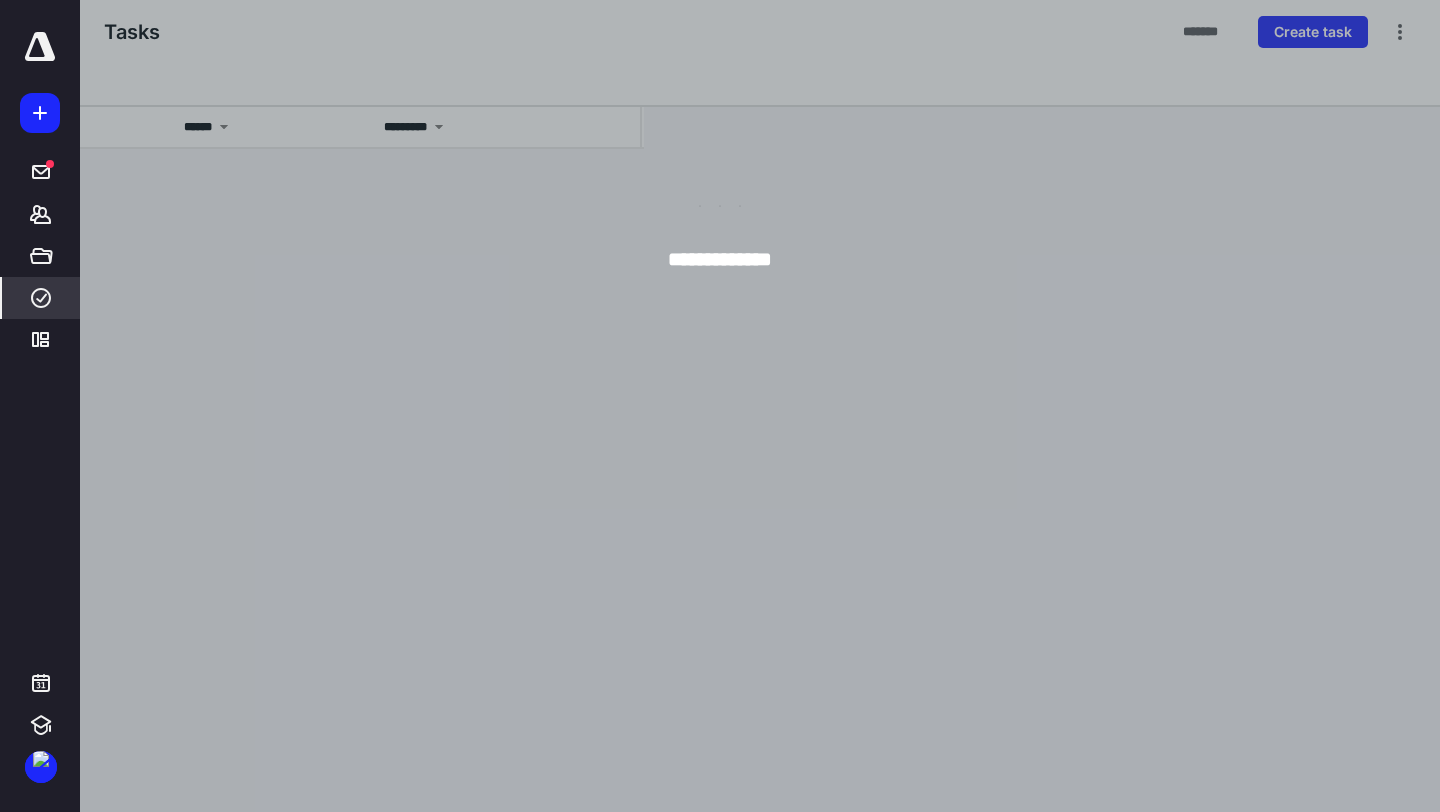 scroll, scrollTop: 0, scrollLeft: 0, axis: both 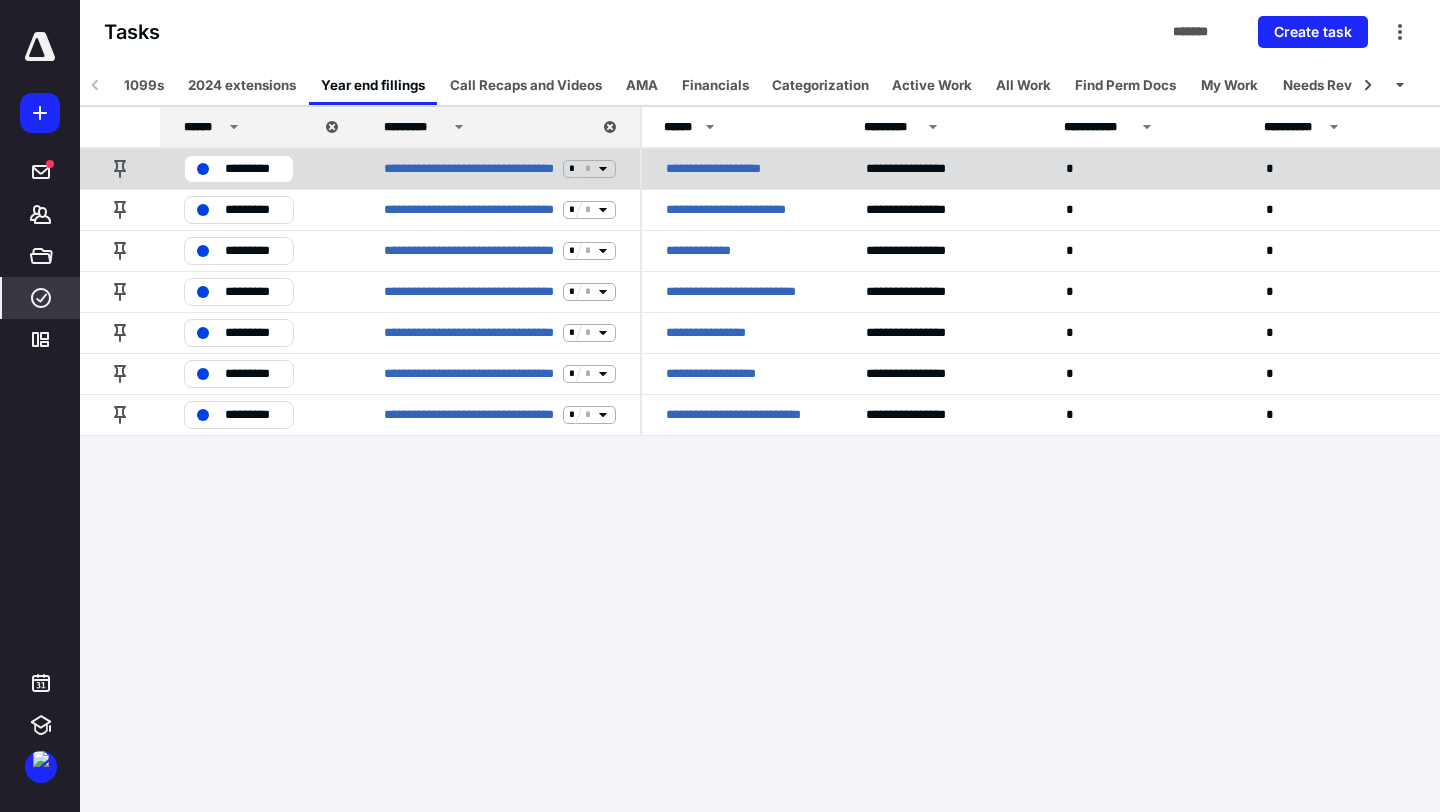 click on "**********" at bounding box center (733, 169) 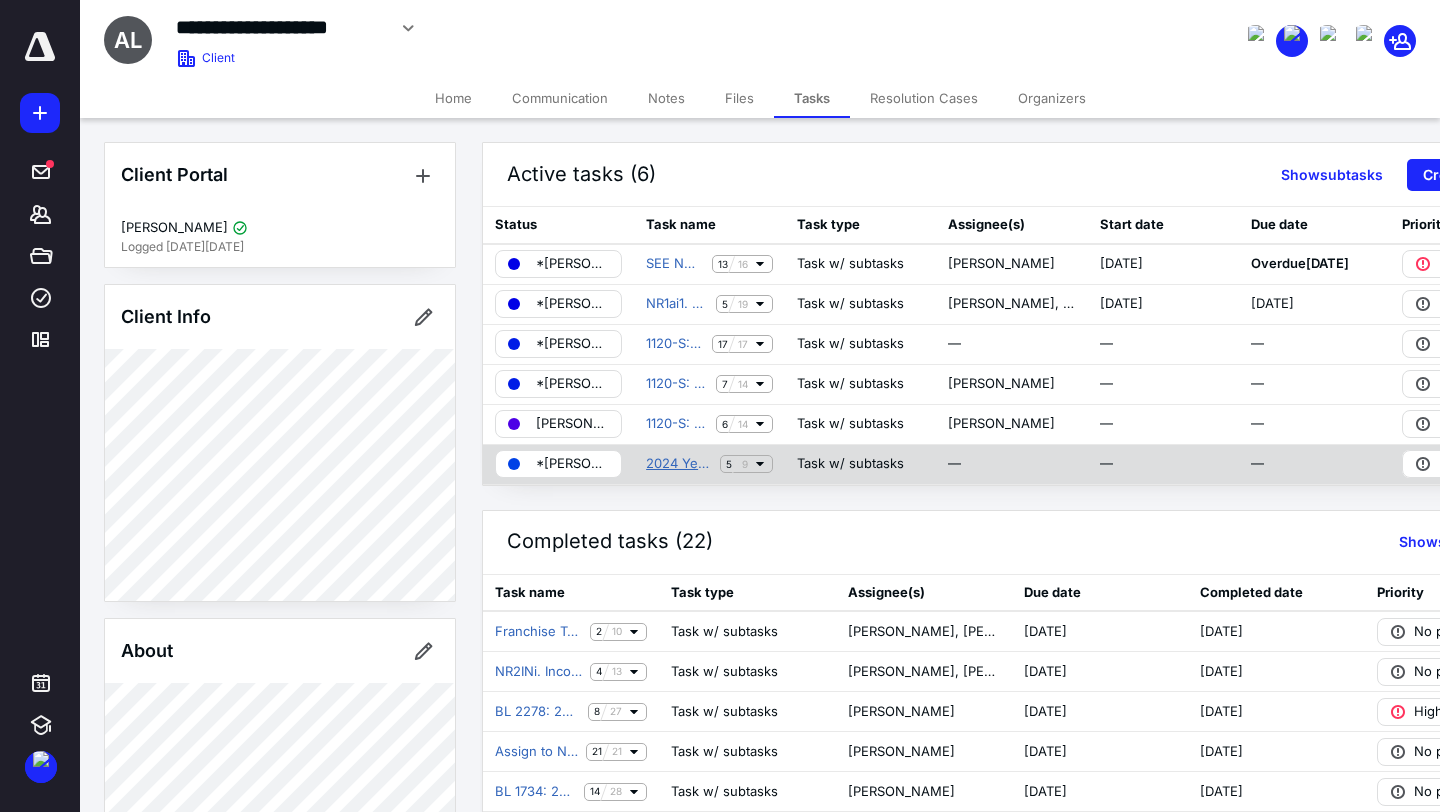 click on "2024 Year End Fillings (1099, W-2)" at bounding box center [679, 464] 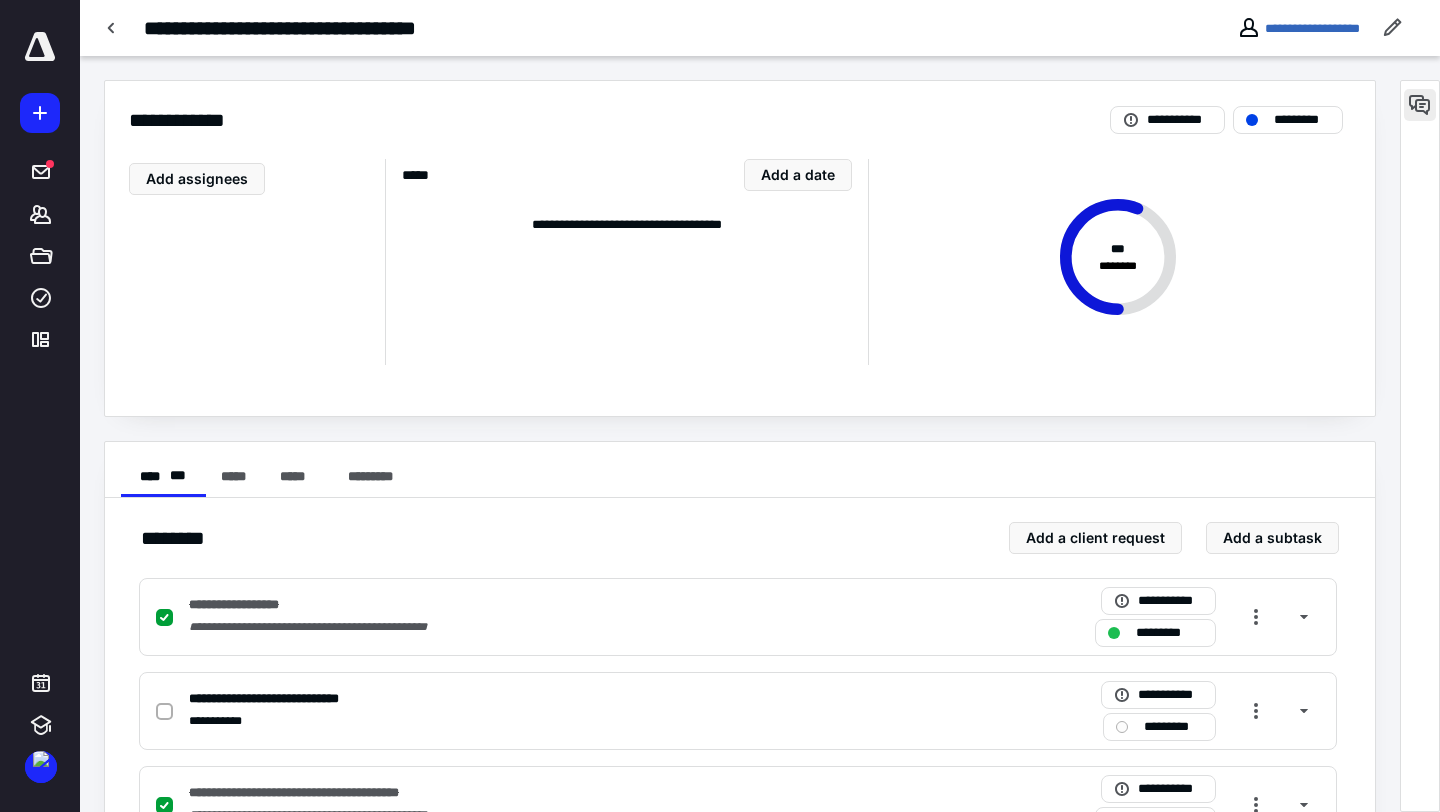 click at bounding box center [1420, 105] 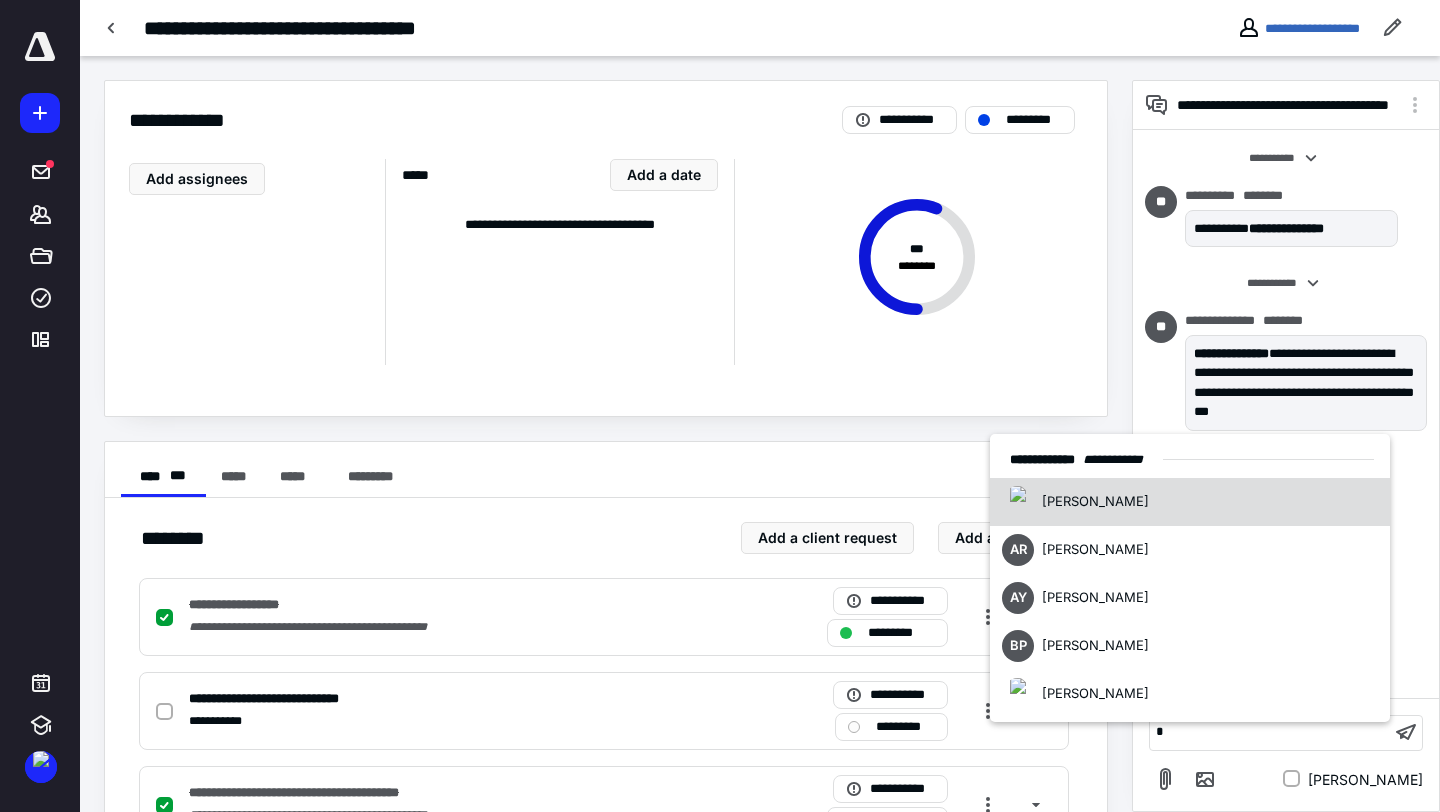 type 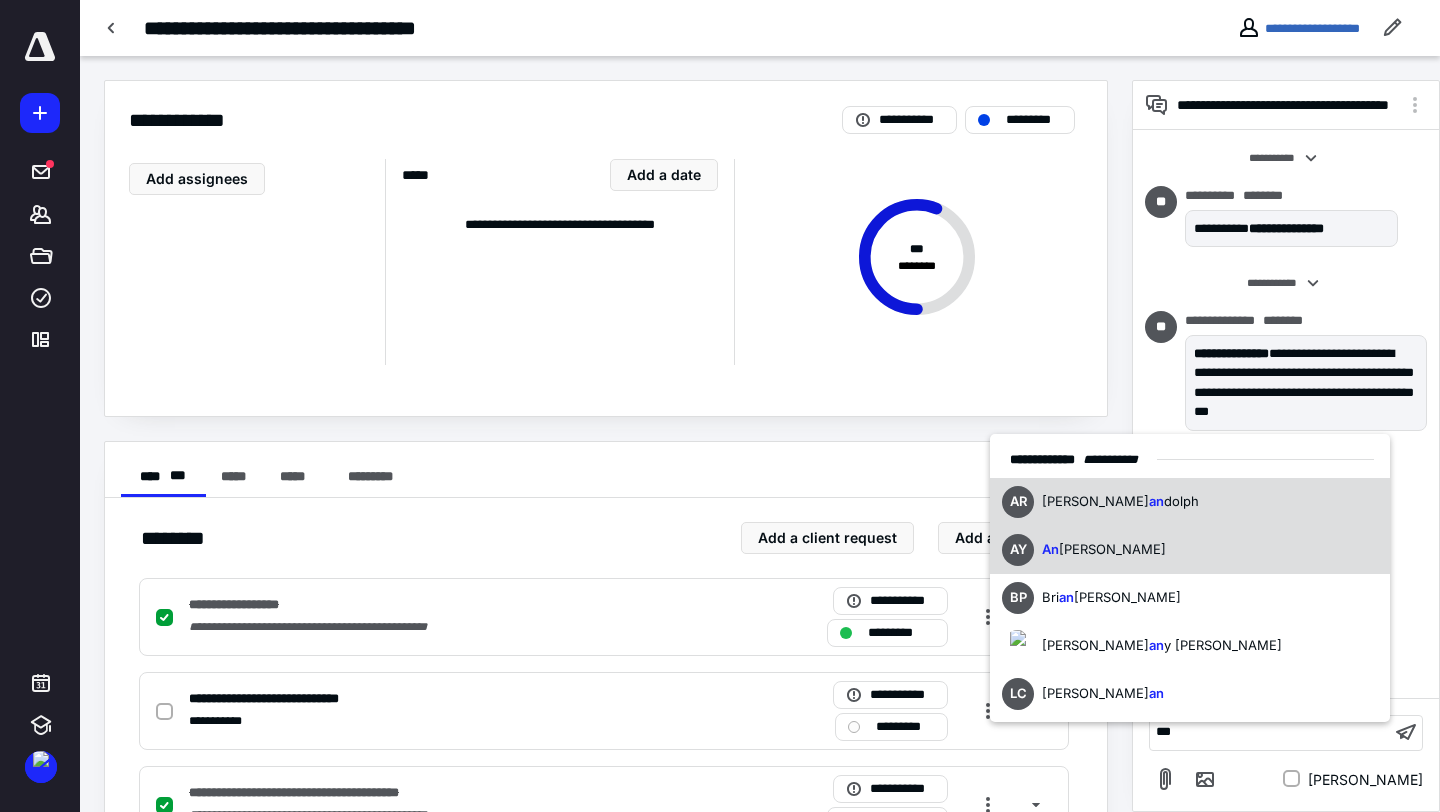 click on "gela Yarnell" at bounding box center [1112, 549] 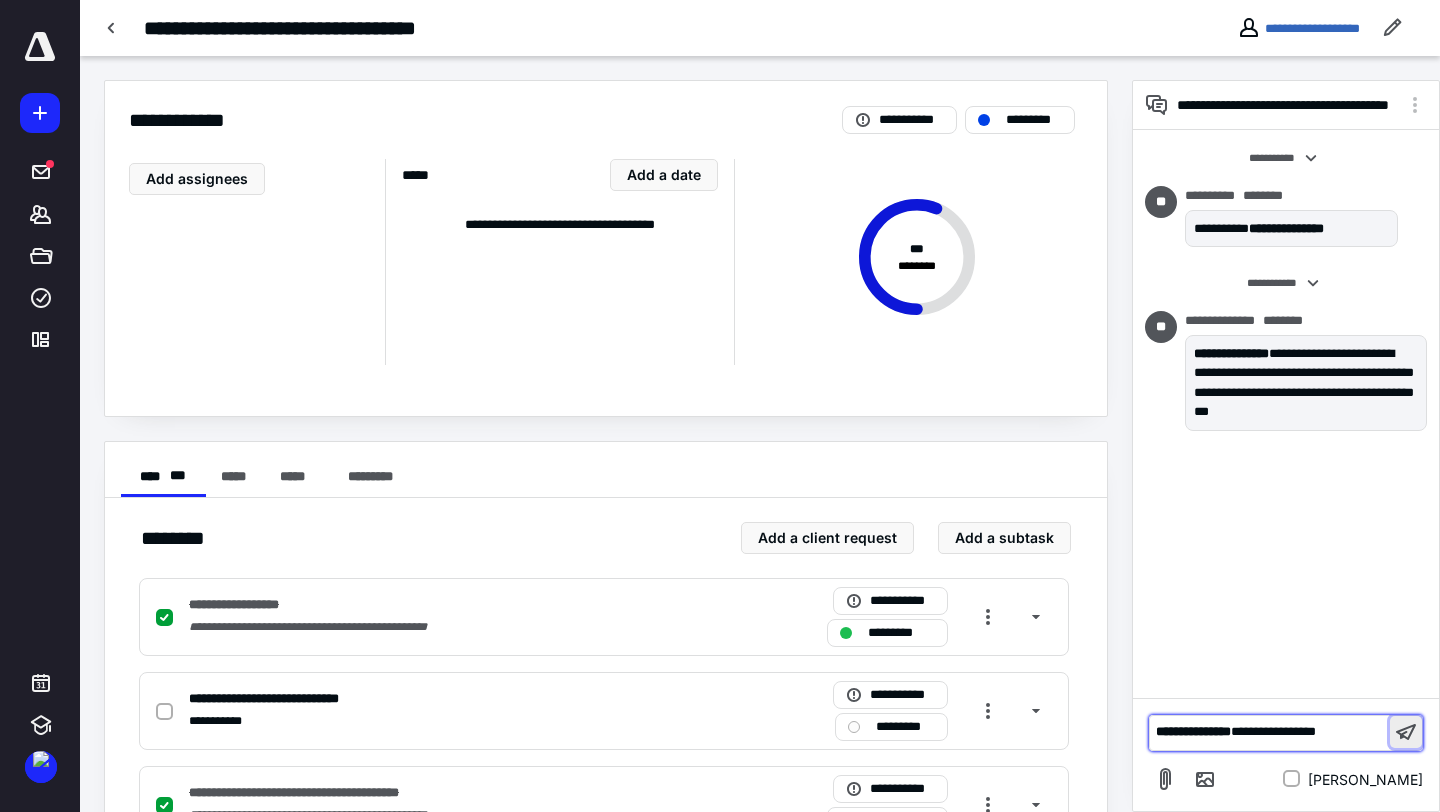 click at bounding box center [1406, 732] 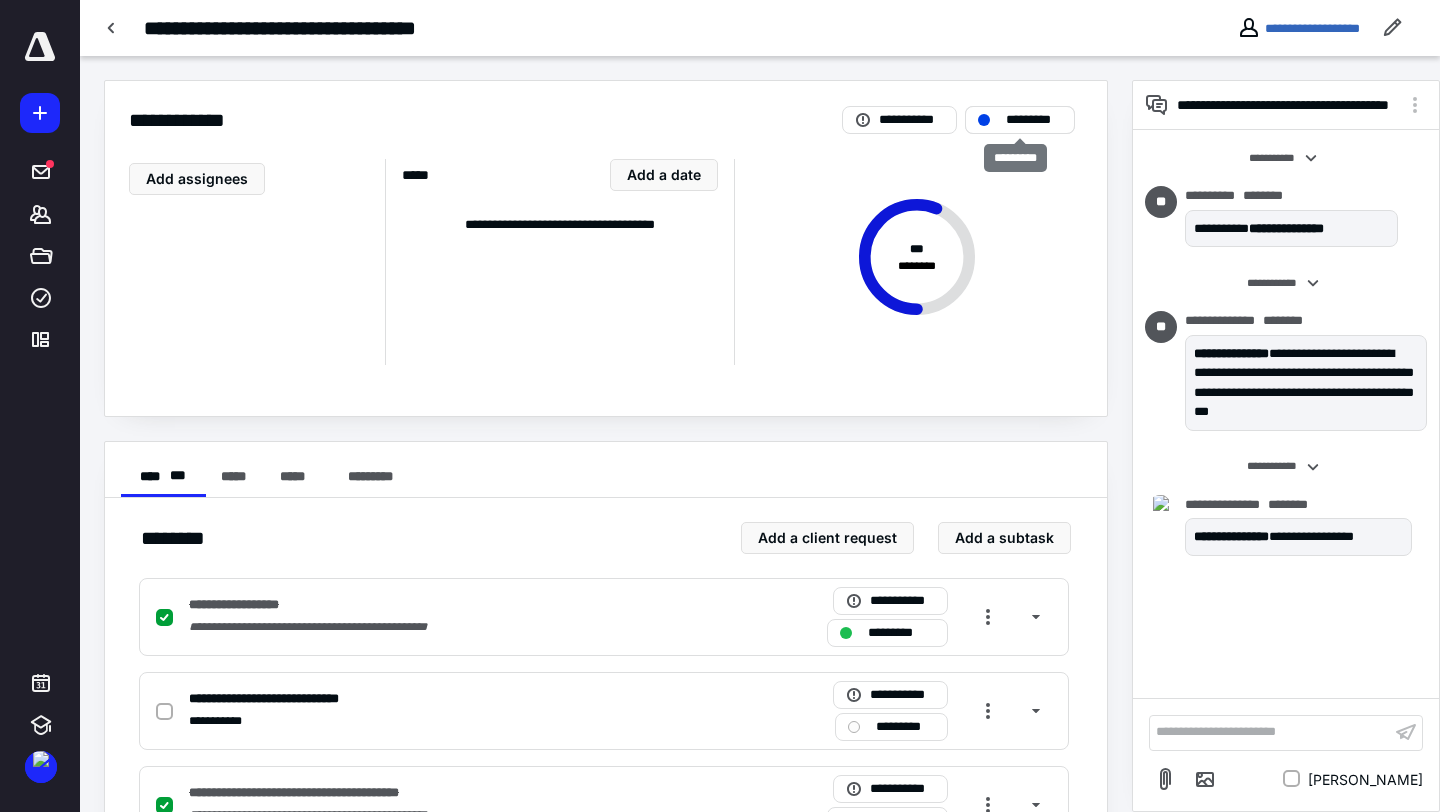 click on "*********" at bounding box center [1034, 120] 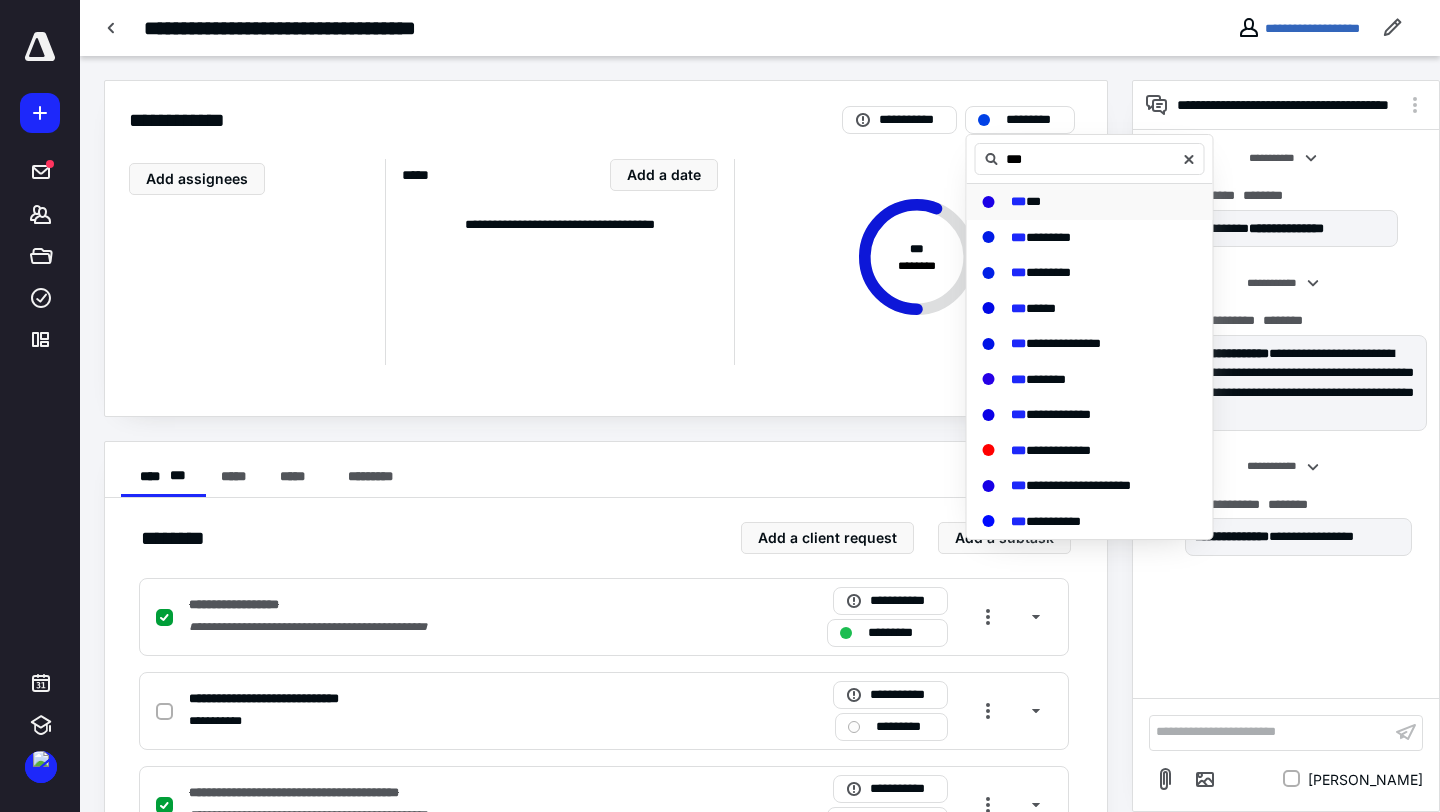 type on "***" 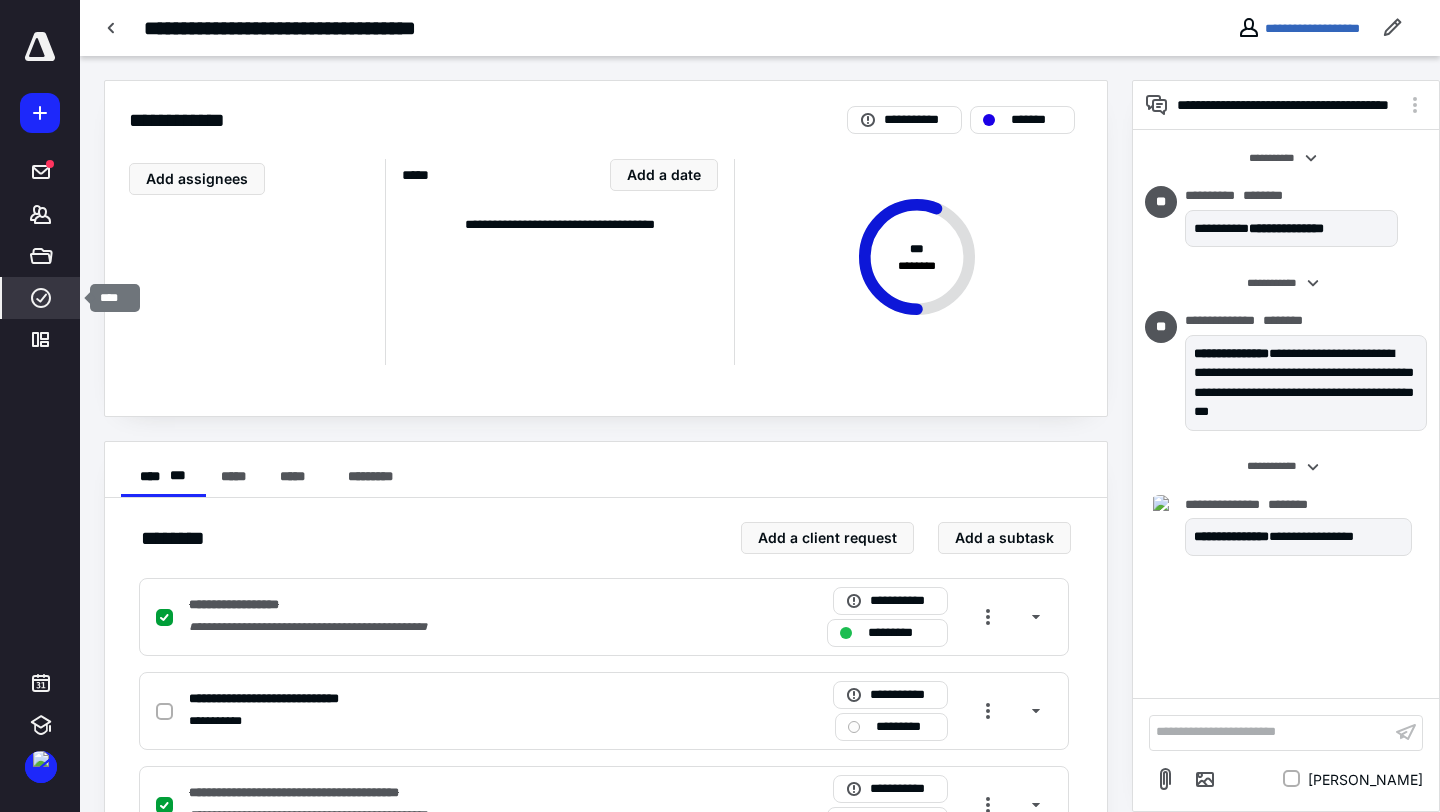 click 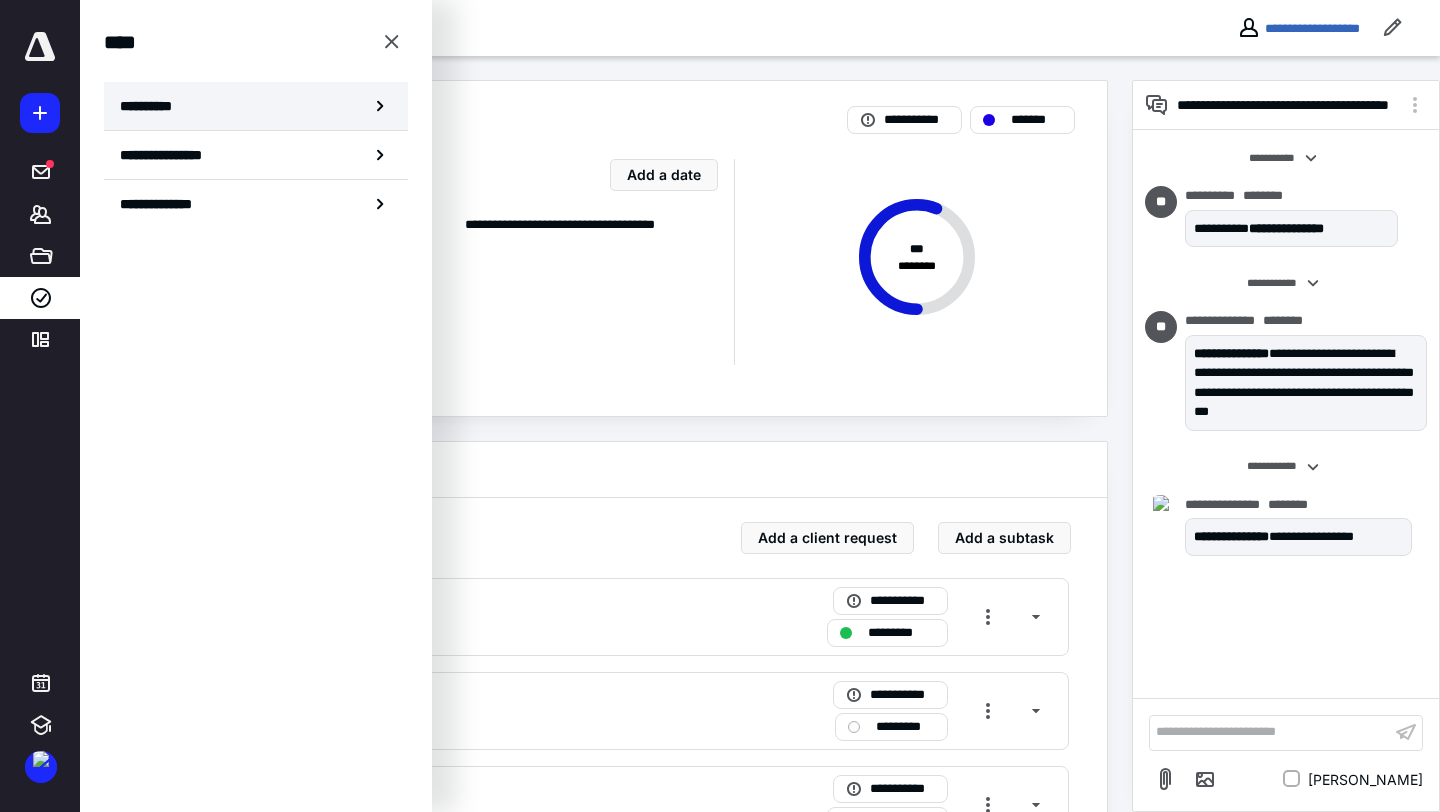 click on "**********" at bounding box center (256, 106) 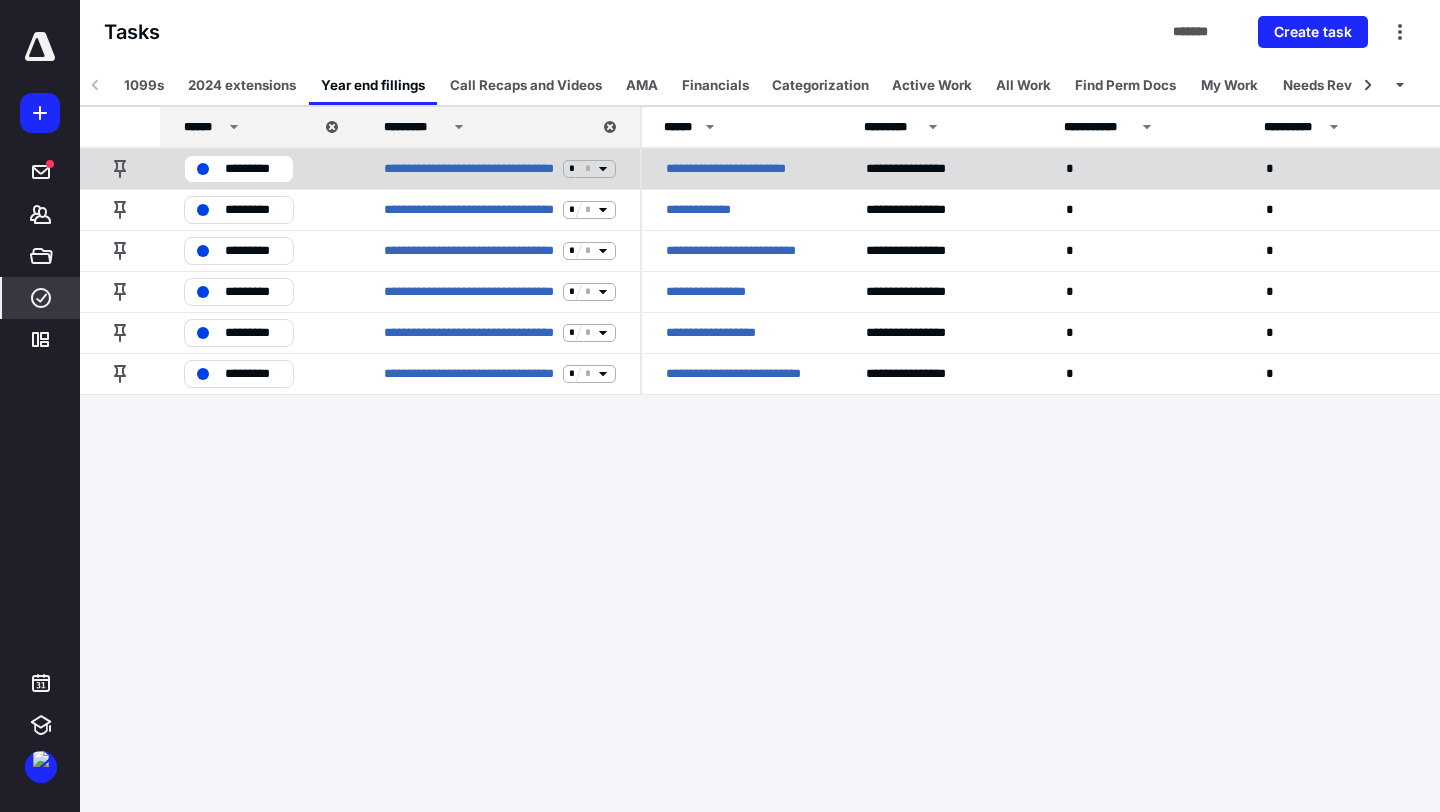 click on "**********" at bounding box center [742, 169] 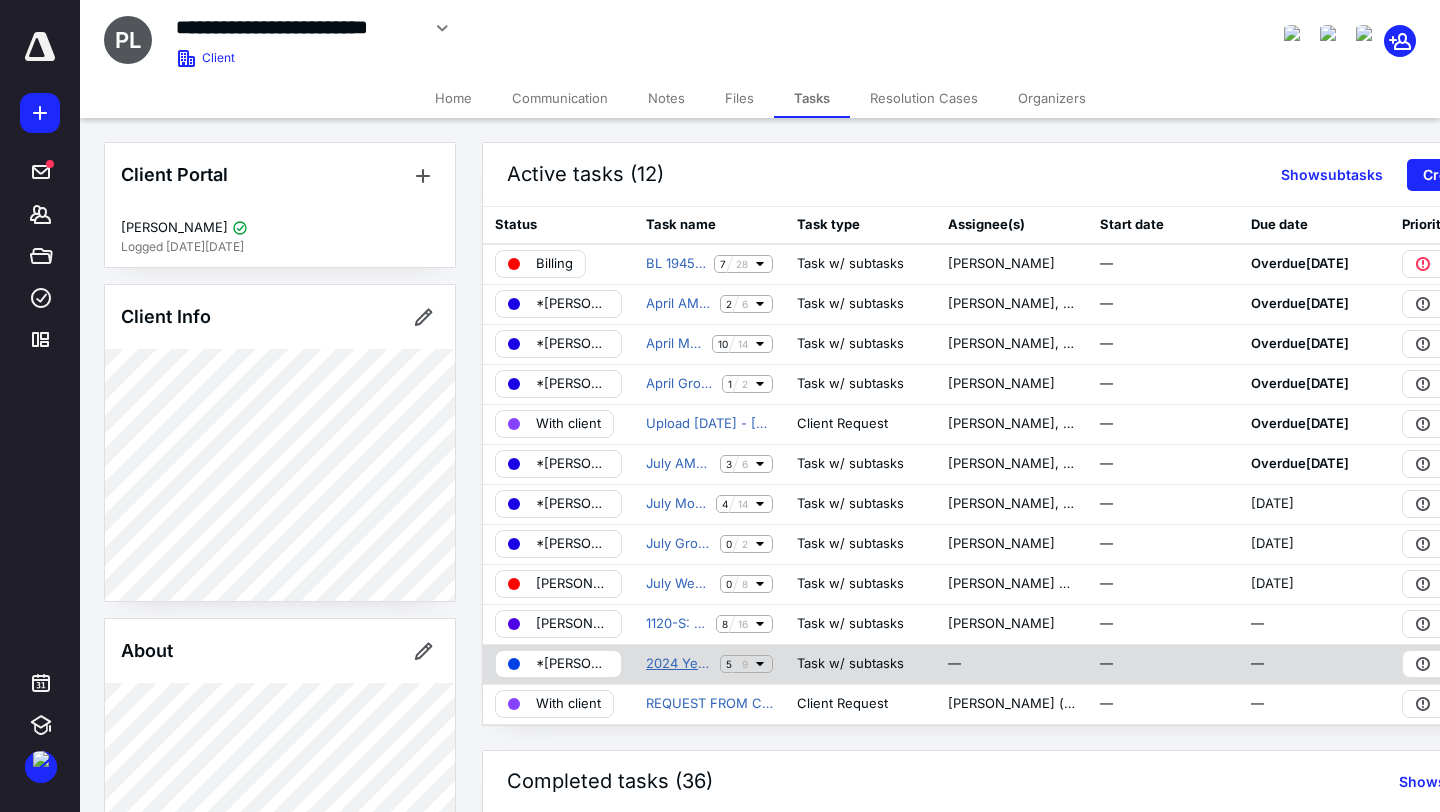 click on "2024 Year End Fillings (1099, W-2)" at bounding box center (679, 664) 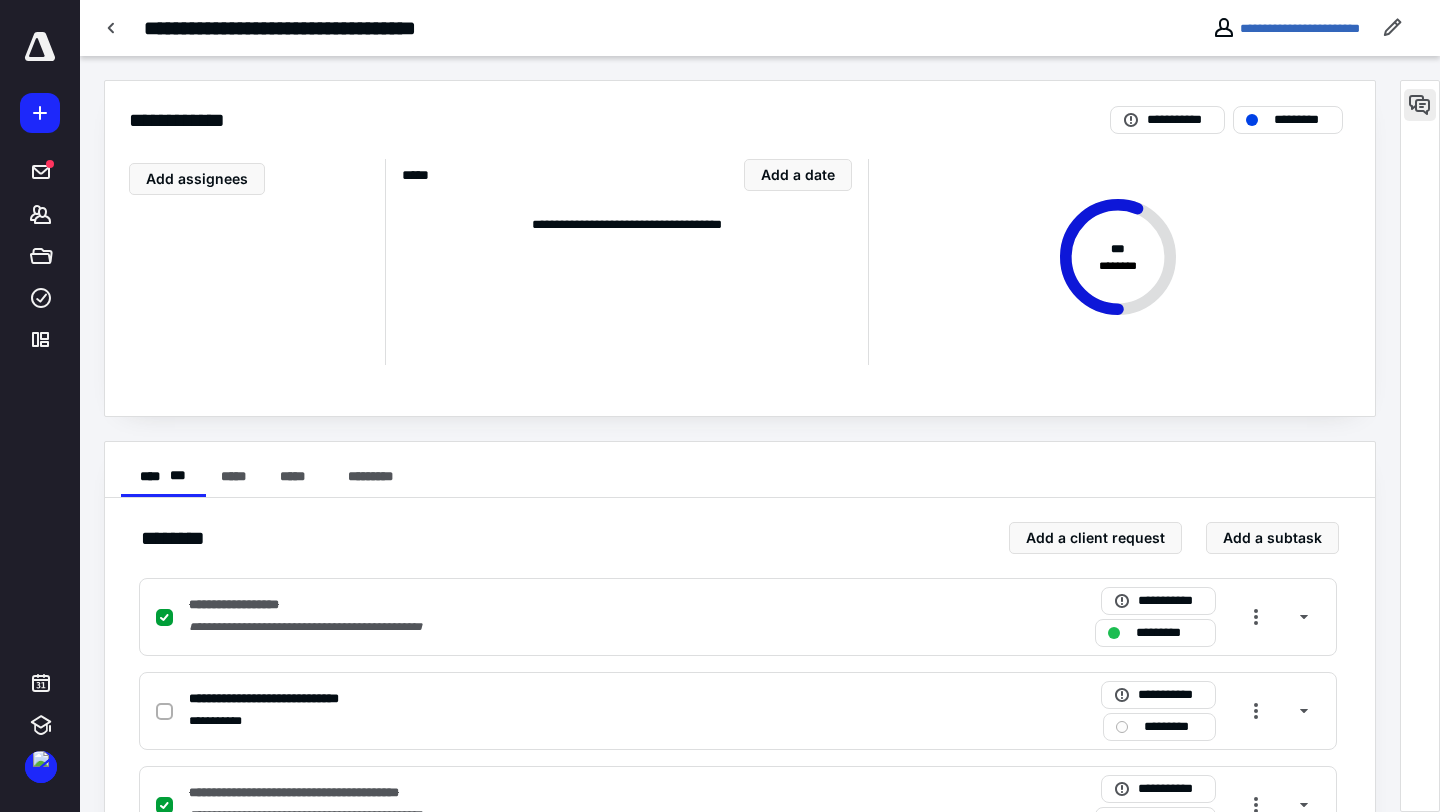 click at bounding box center [1420, 105] 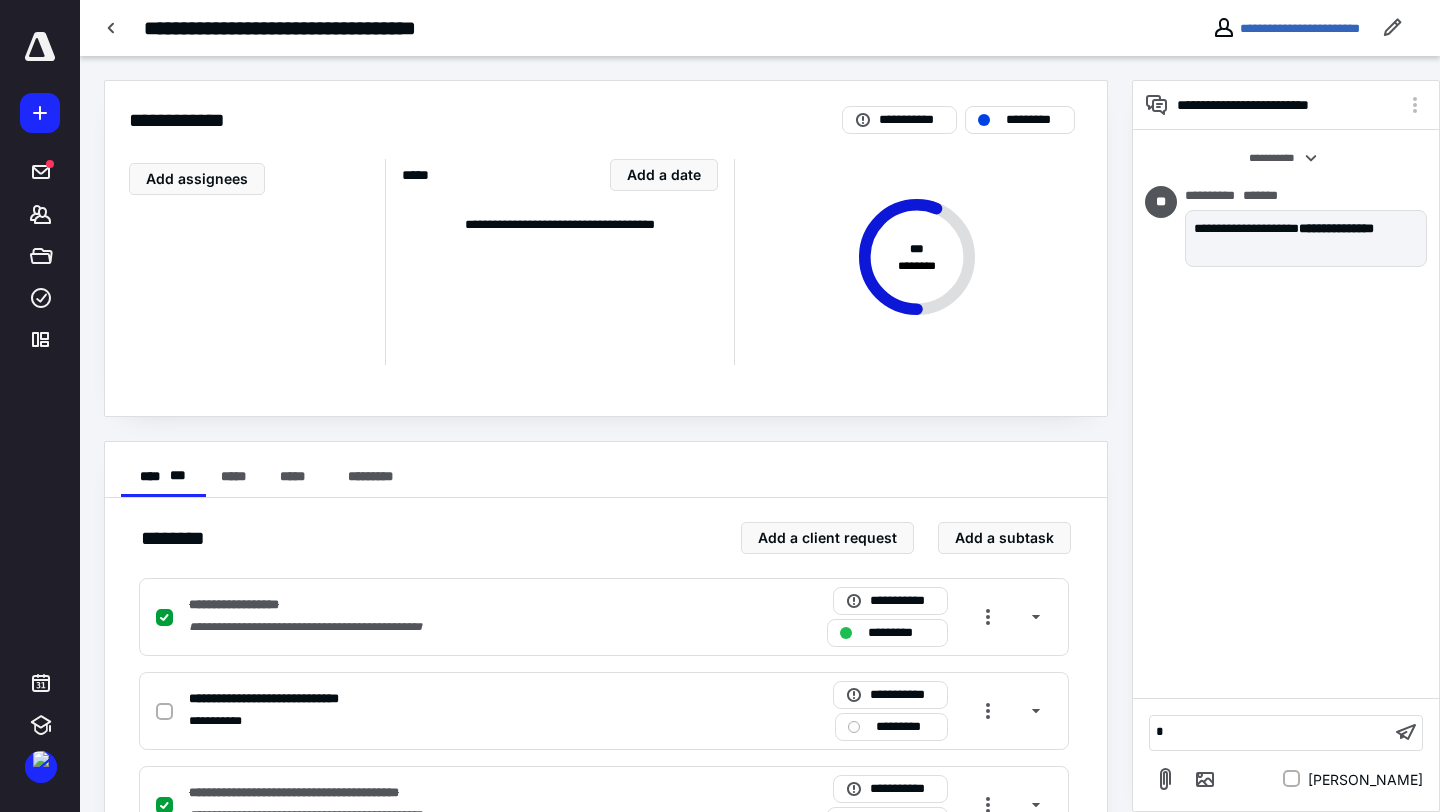 type 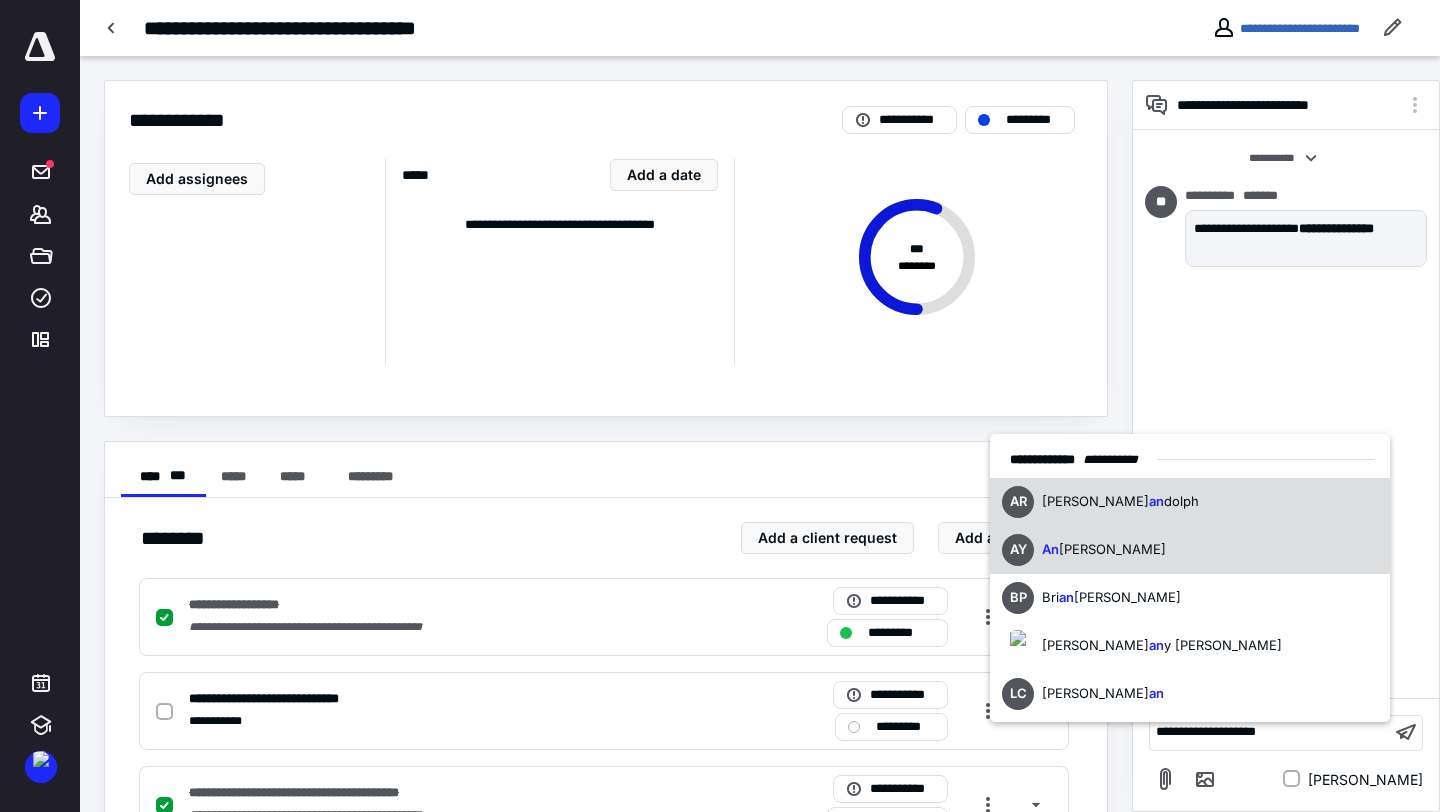 click on "gela Yarnell" at bounding box center (1112, 549) 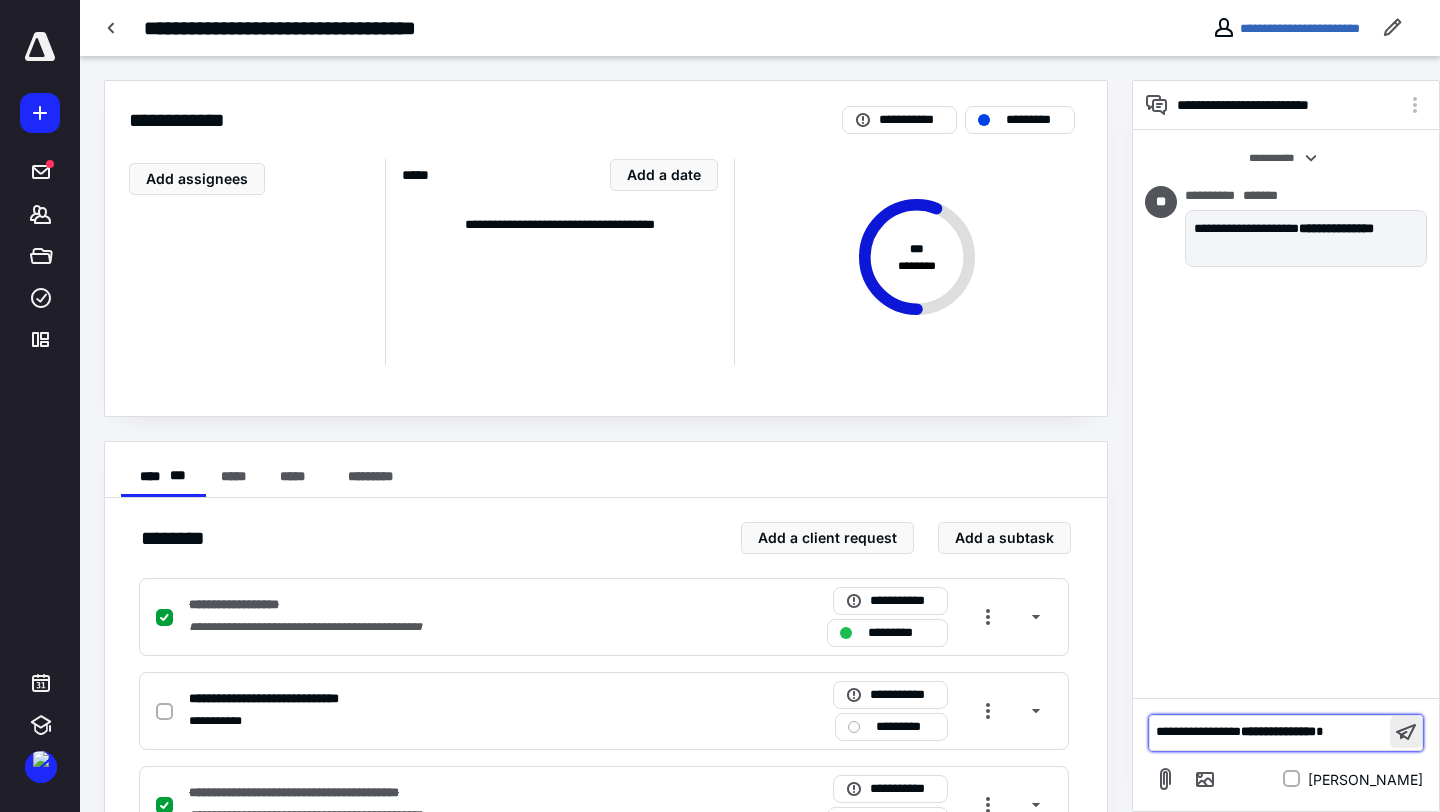 click at bounding box center (1406, 732) 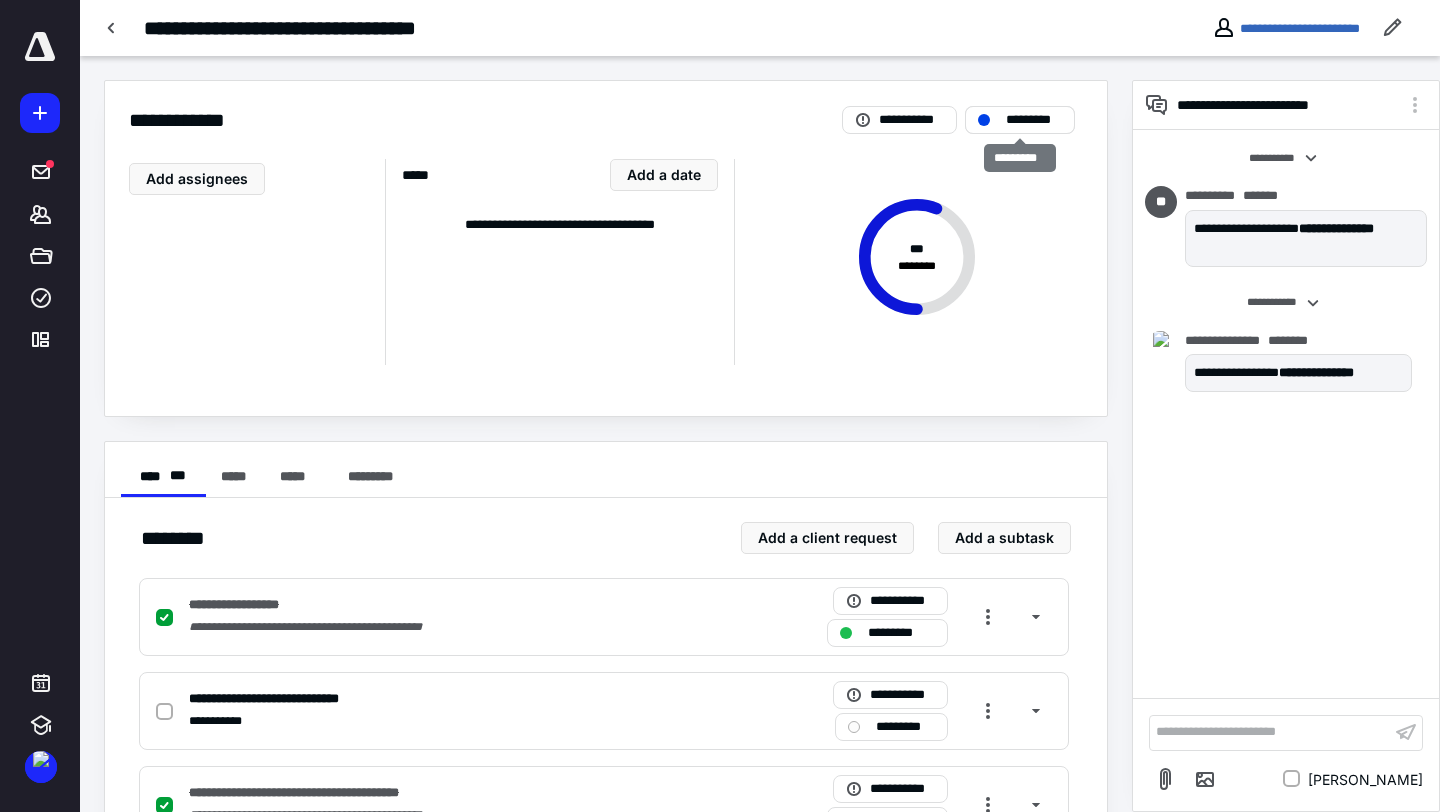 click on "*********" at bounding box center [1034, 120] 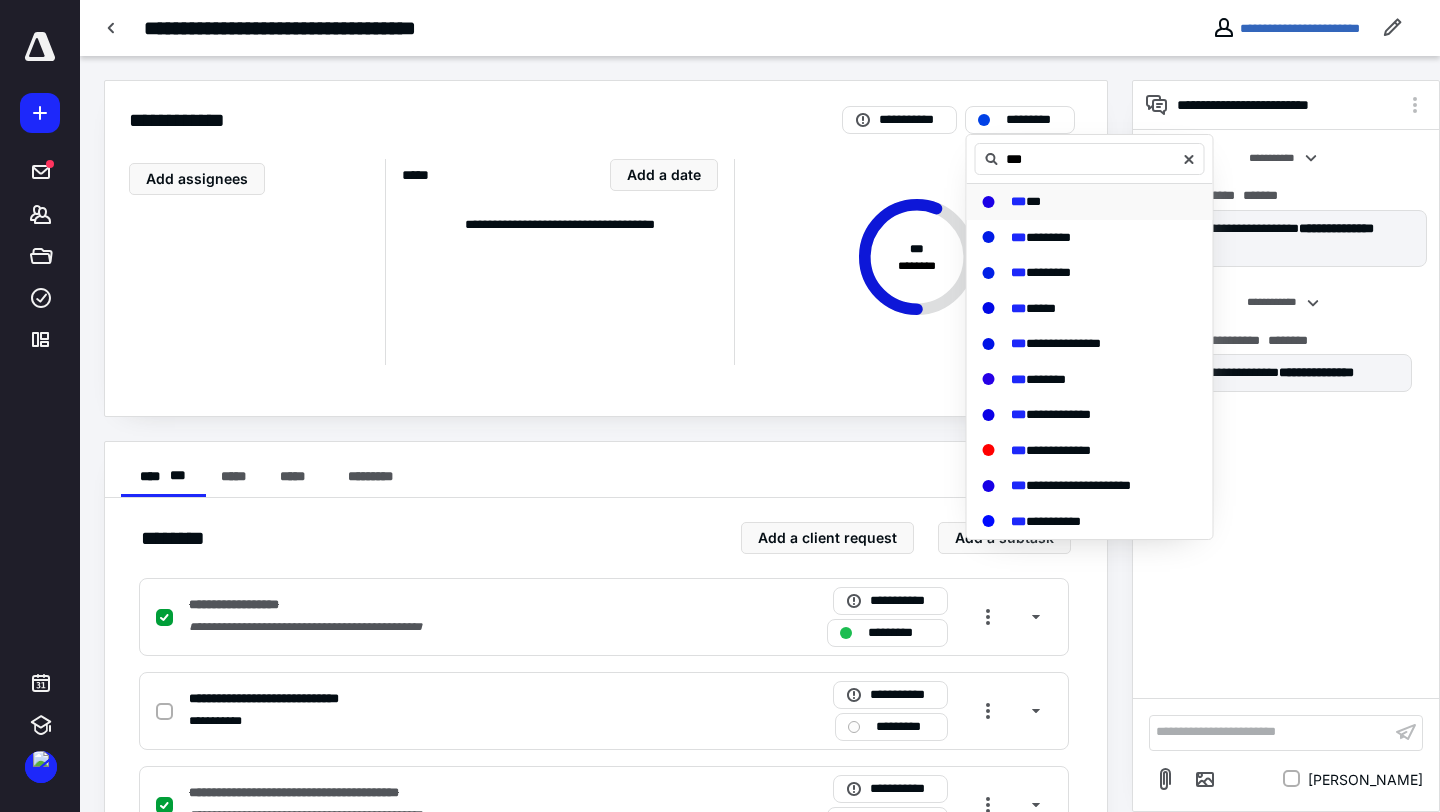 type on "***" 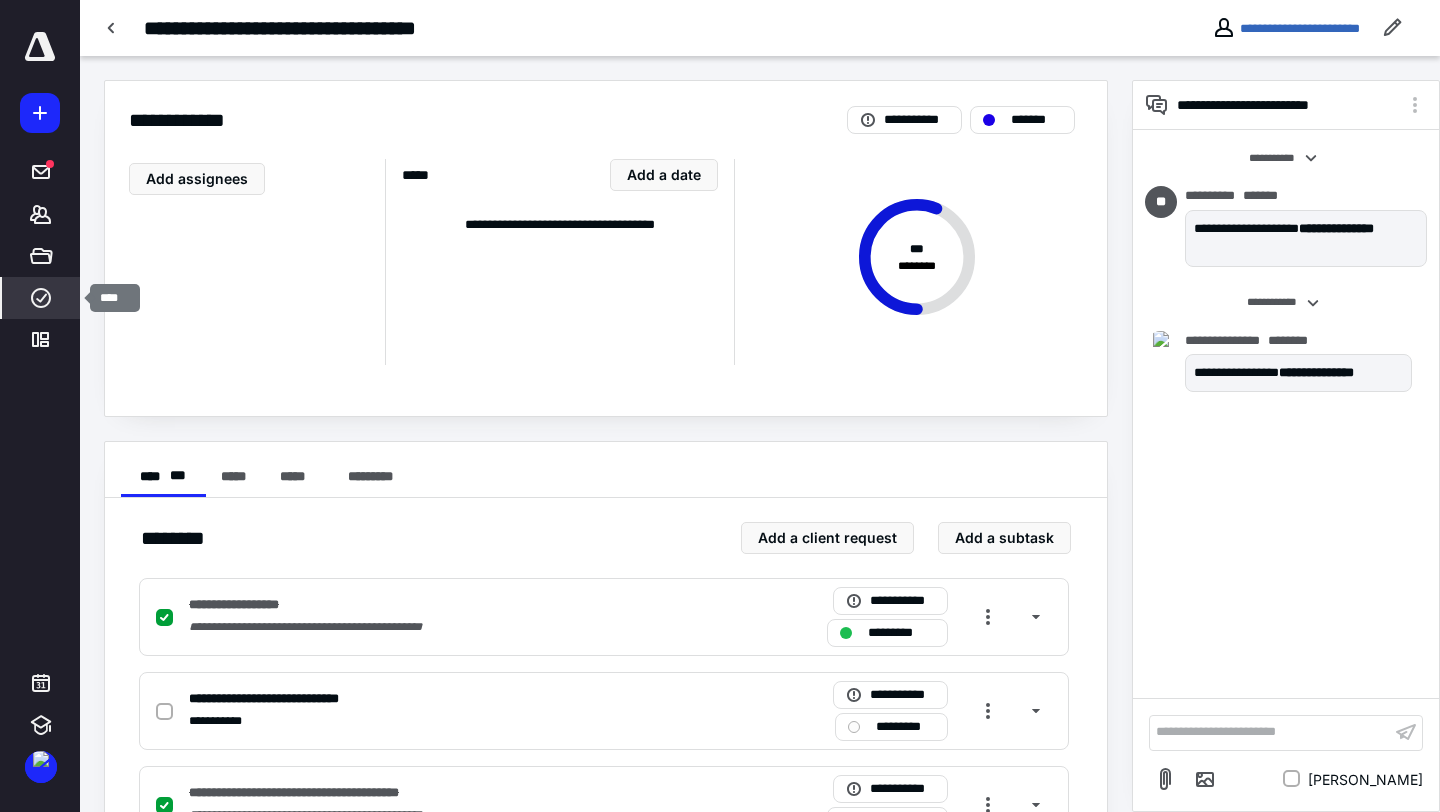 click on "****" at bounding box center (41, 298) 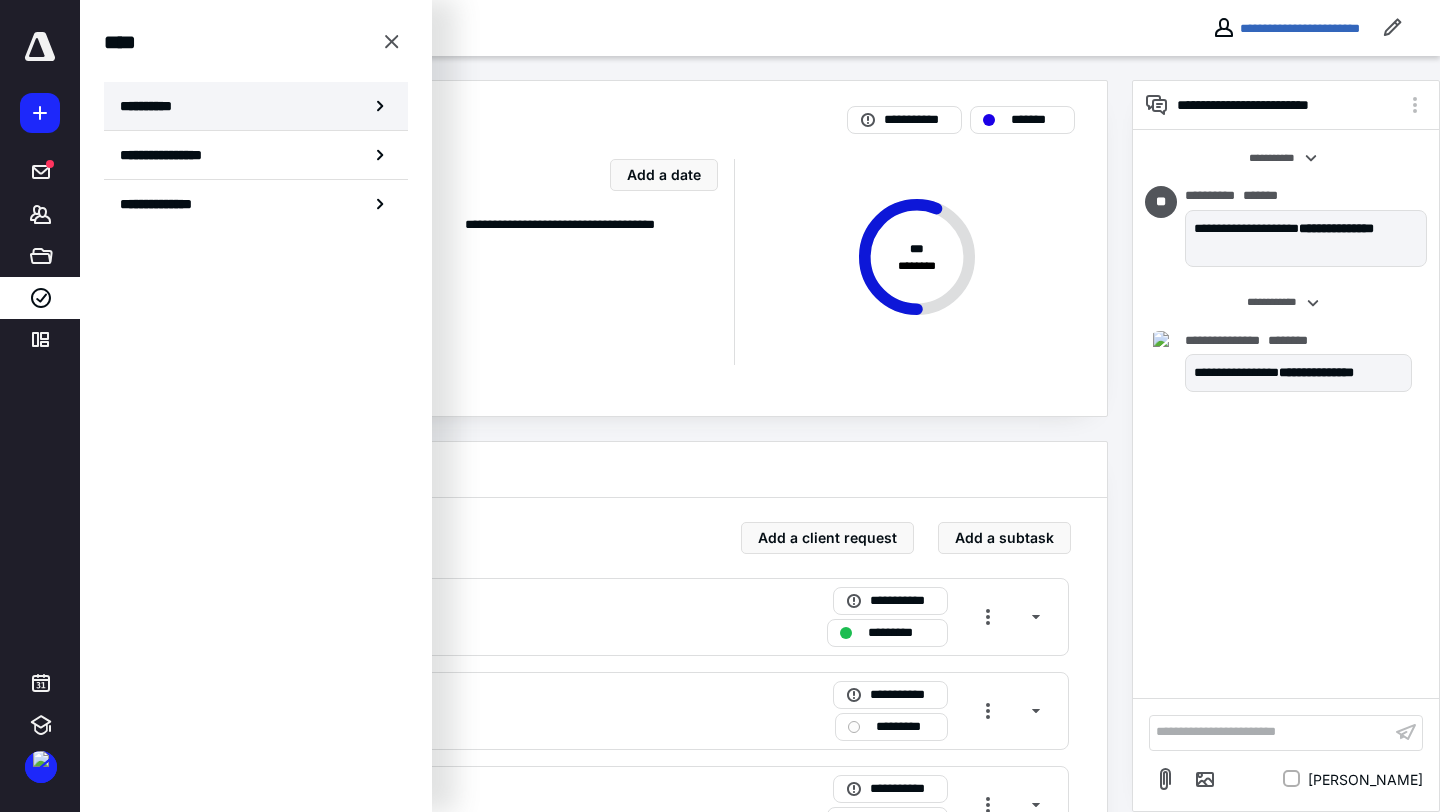click on "**********" at bounding box center [256, 106] 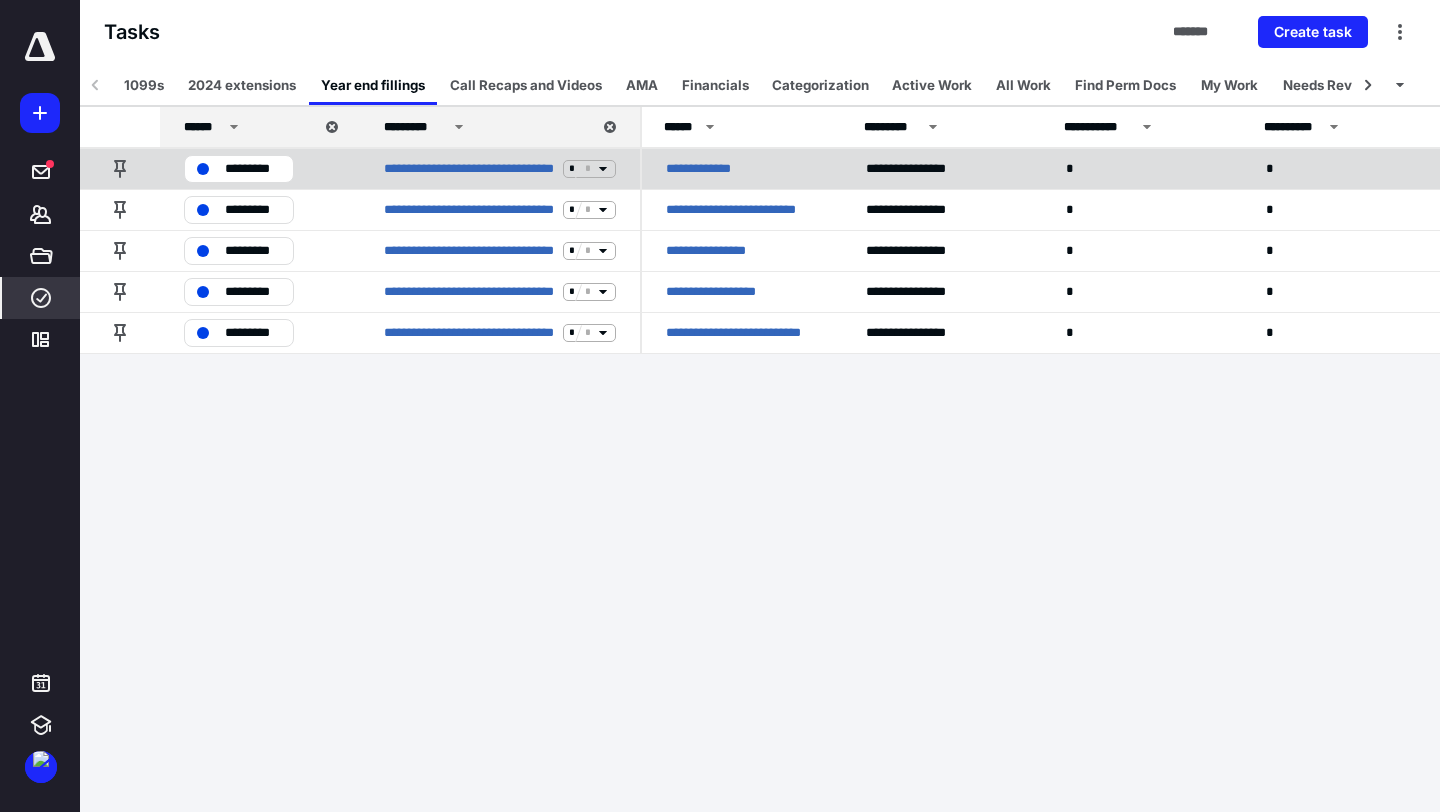 click on "**********" at bounding box center [709, 169] 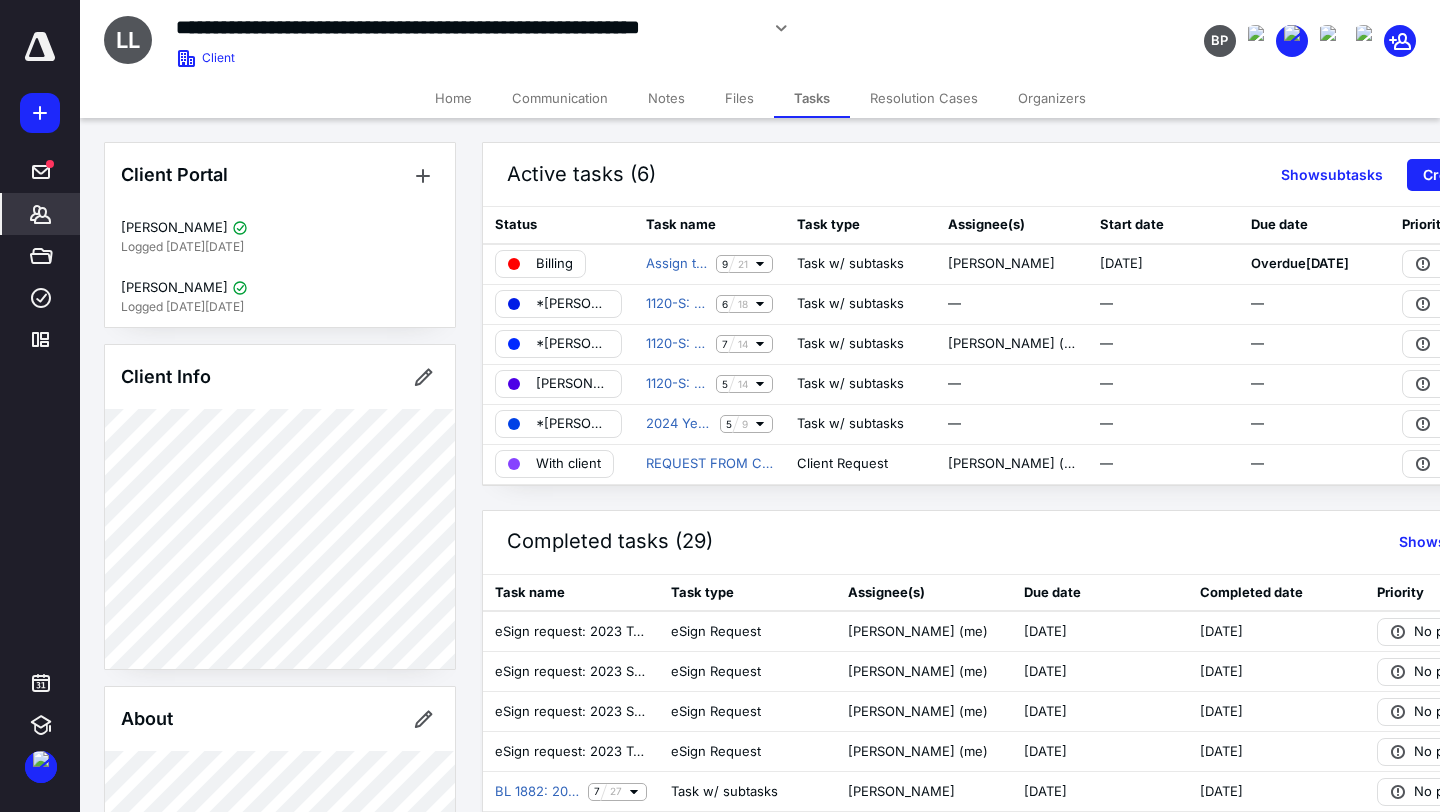 click on "*******" at bounding box center (41, 214) 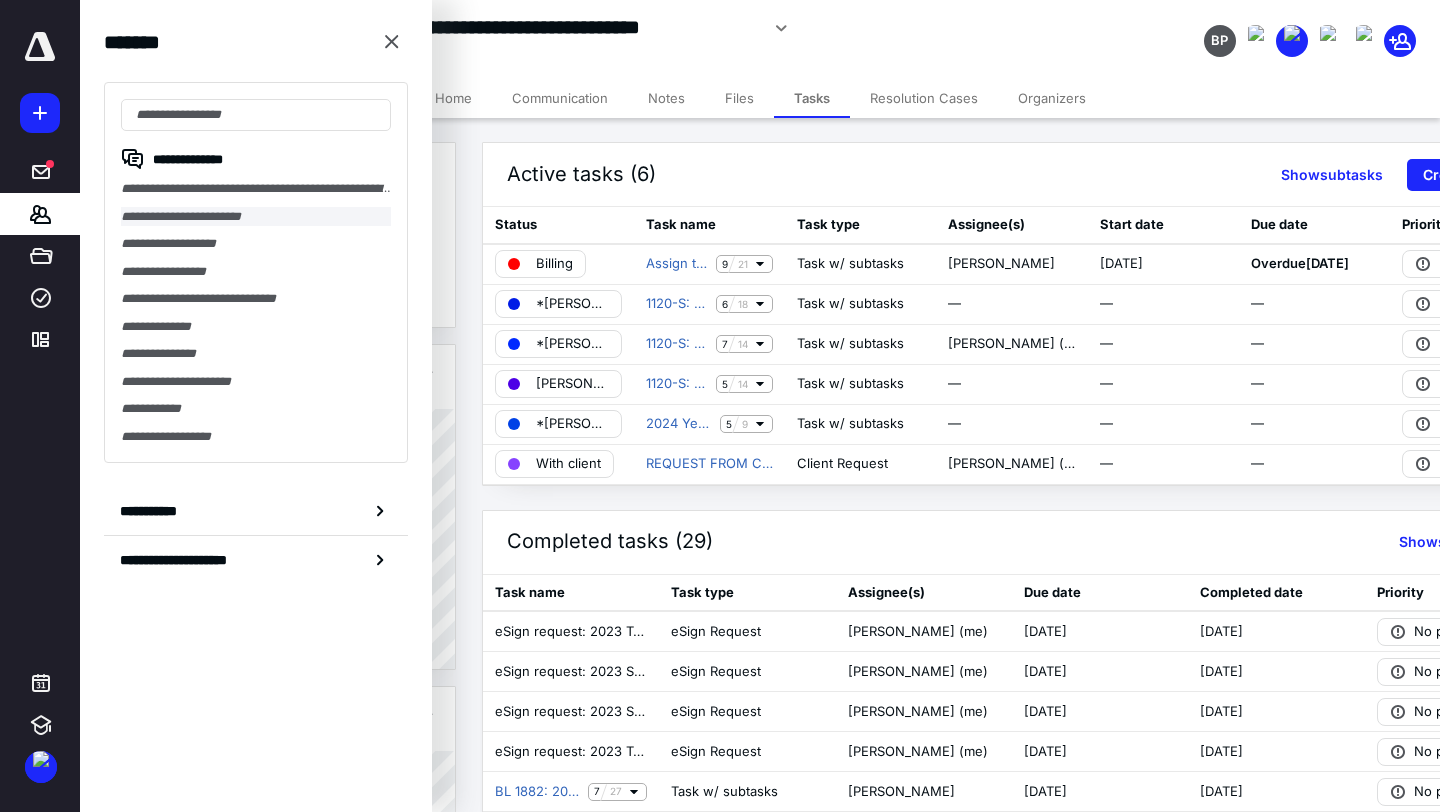 click on "**********" at bounding box center (256, 217) 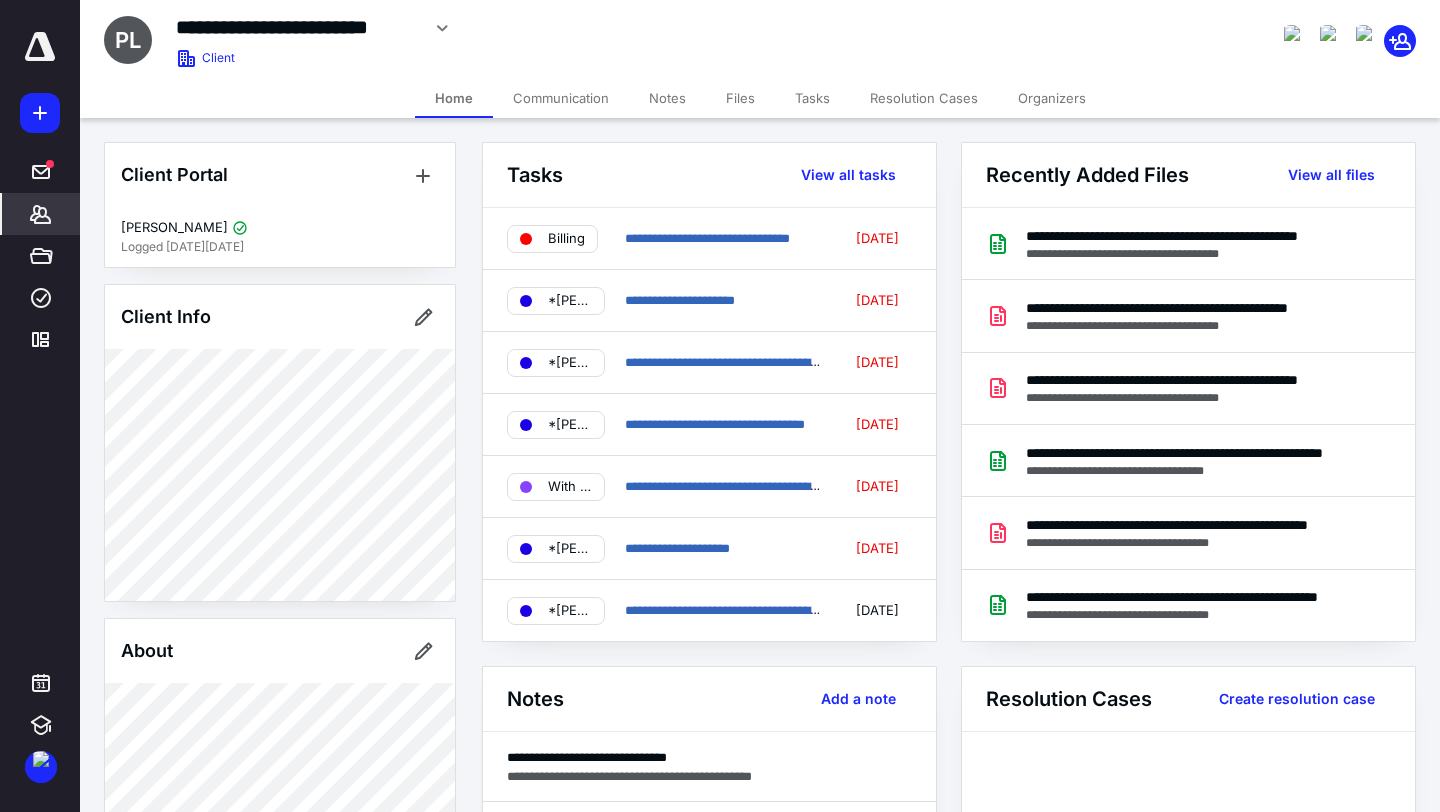 click on "Files" at bounding box center (740, 98) 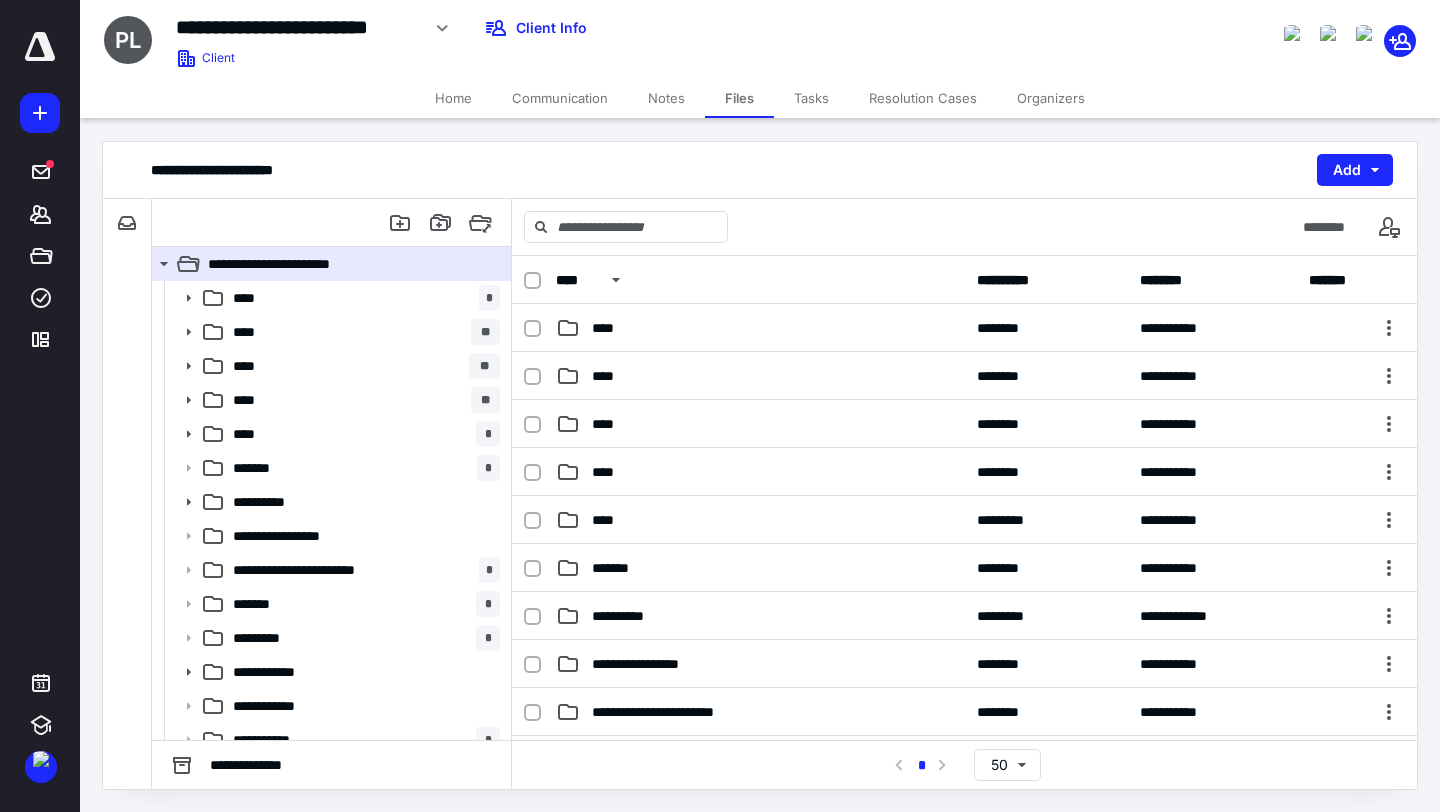 click on "Tasks" at bounding box center (811, 98) 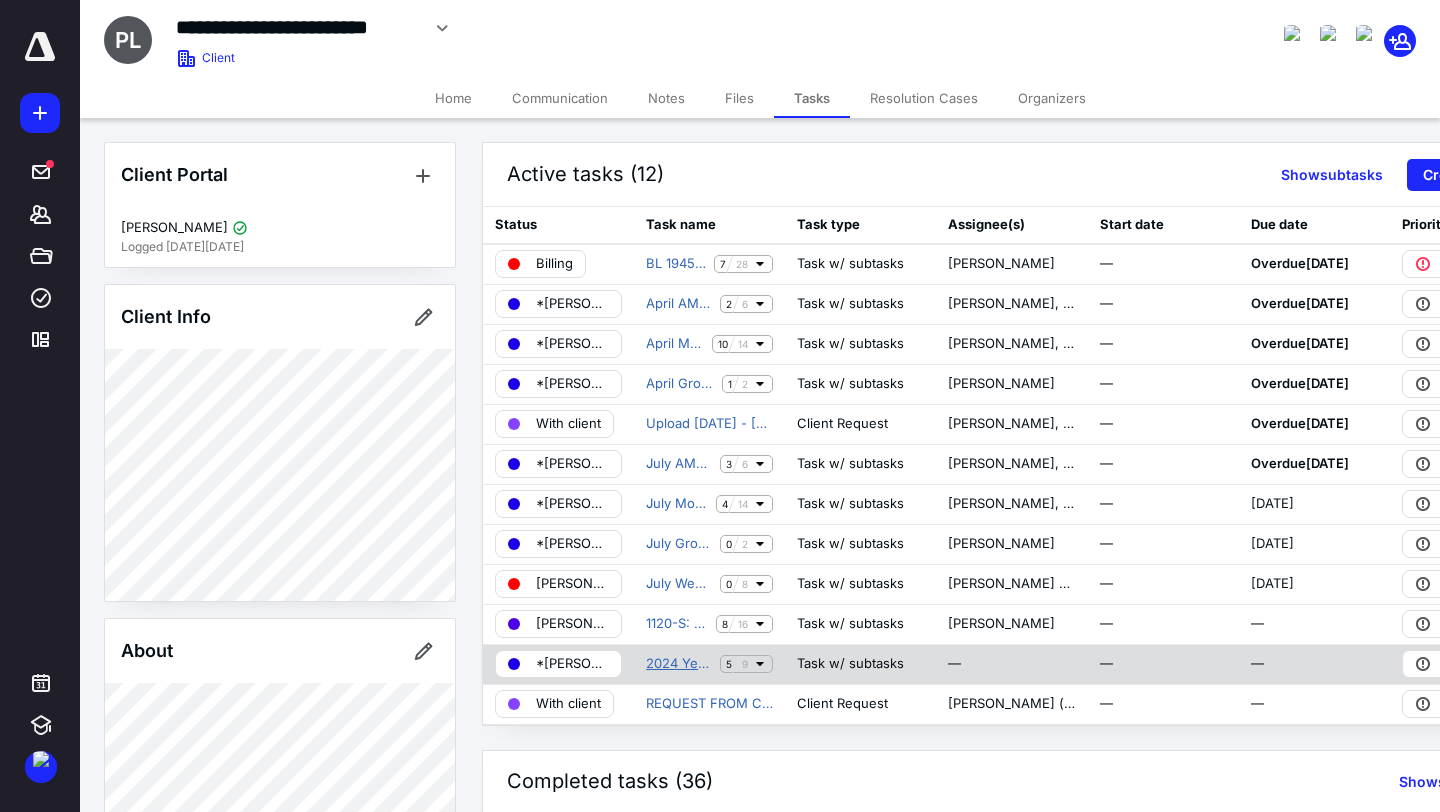 click on "2024 Year End Fillings (1099, W-2)" at bounding box center (679, 664) 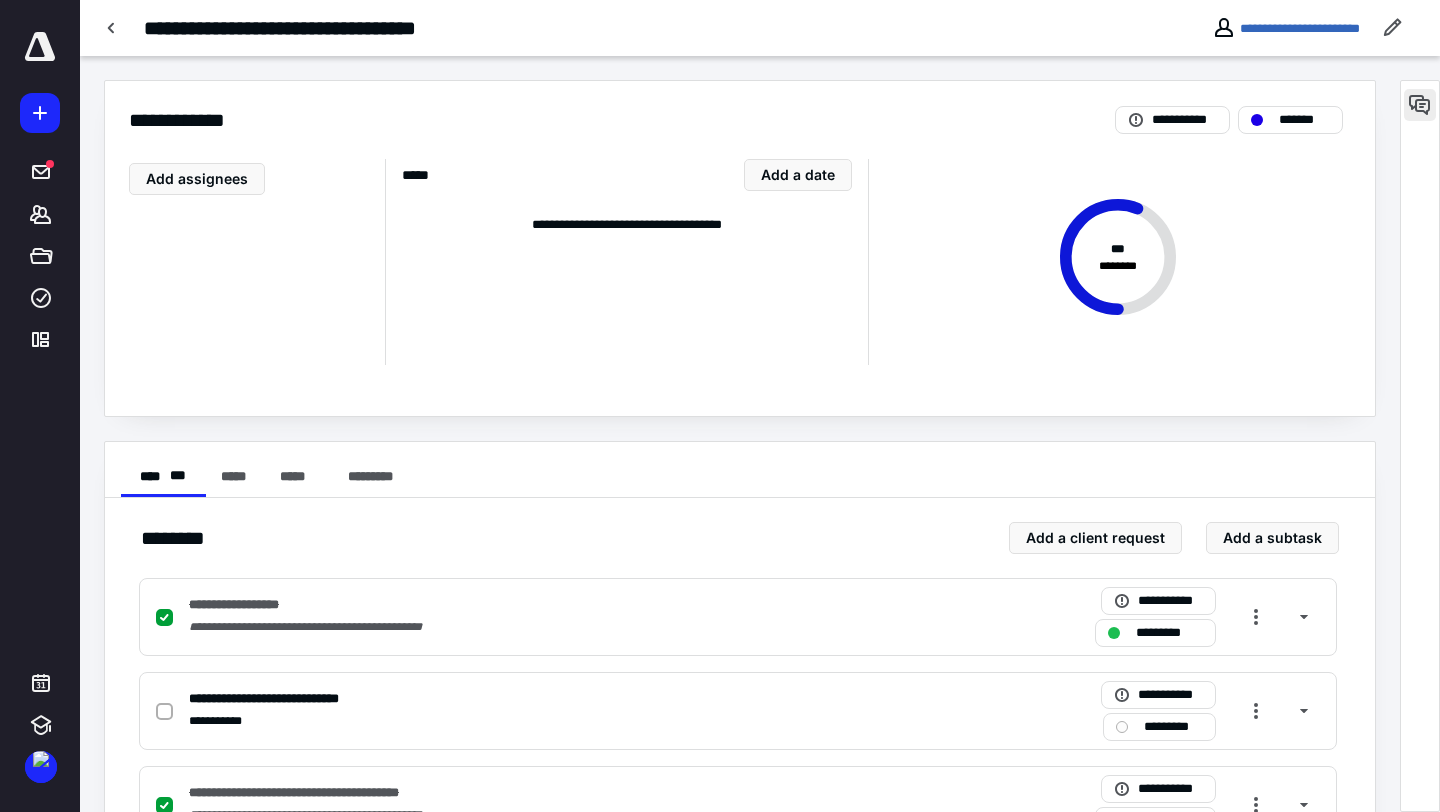 click at bounding box center [1420, 105] 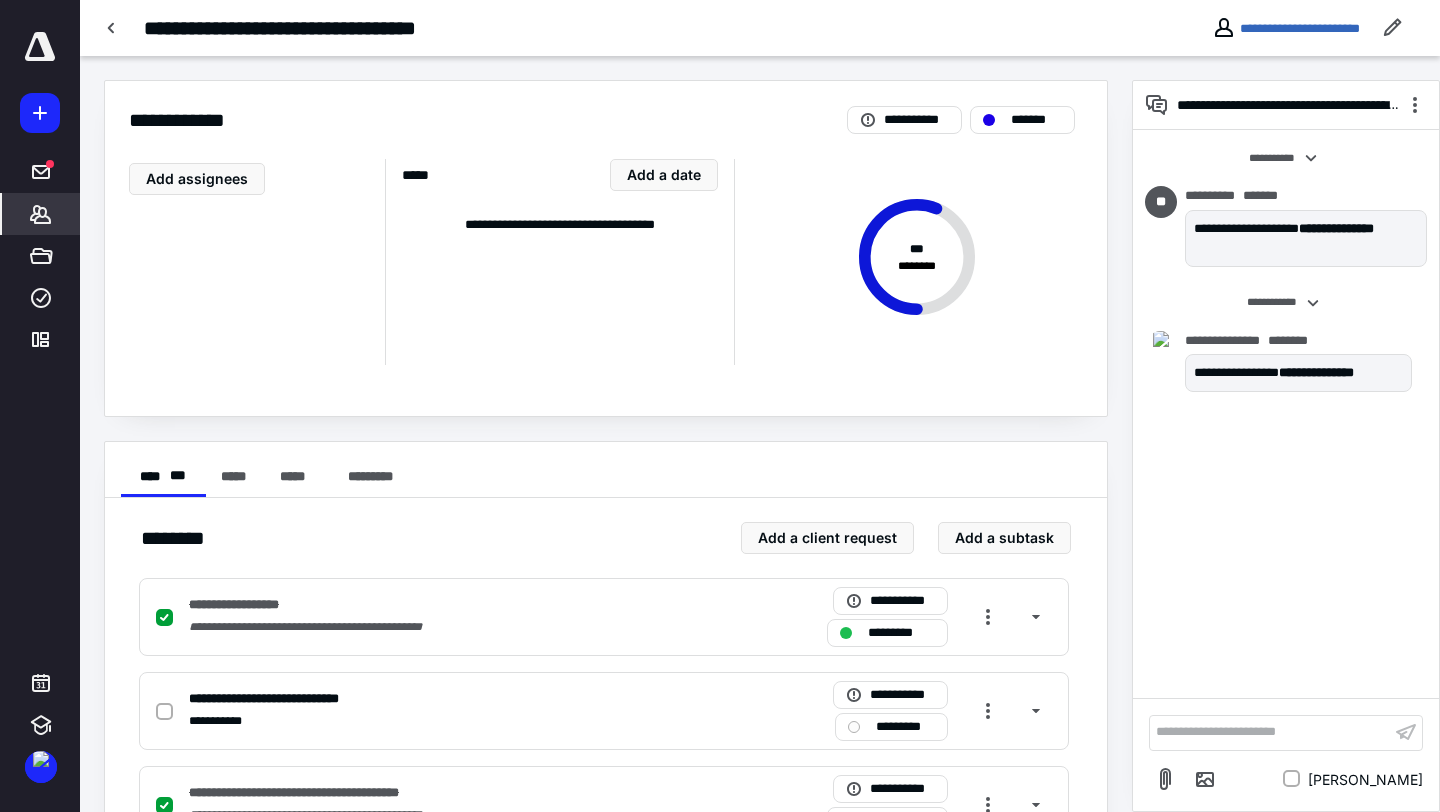 click on "*******" at bounding box center (41, 214) 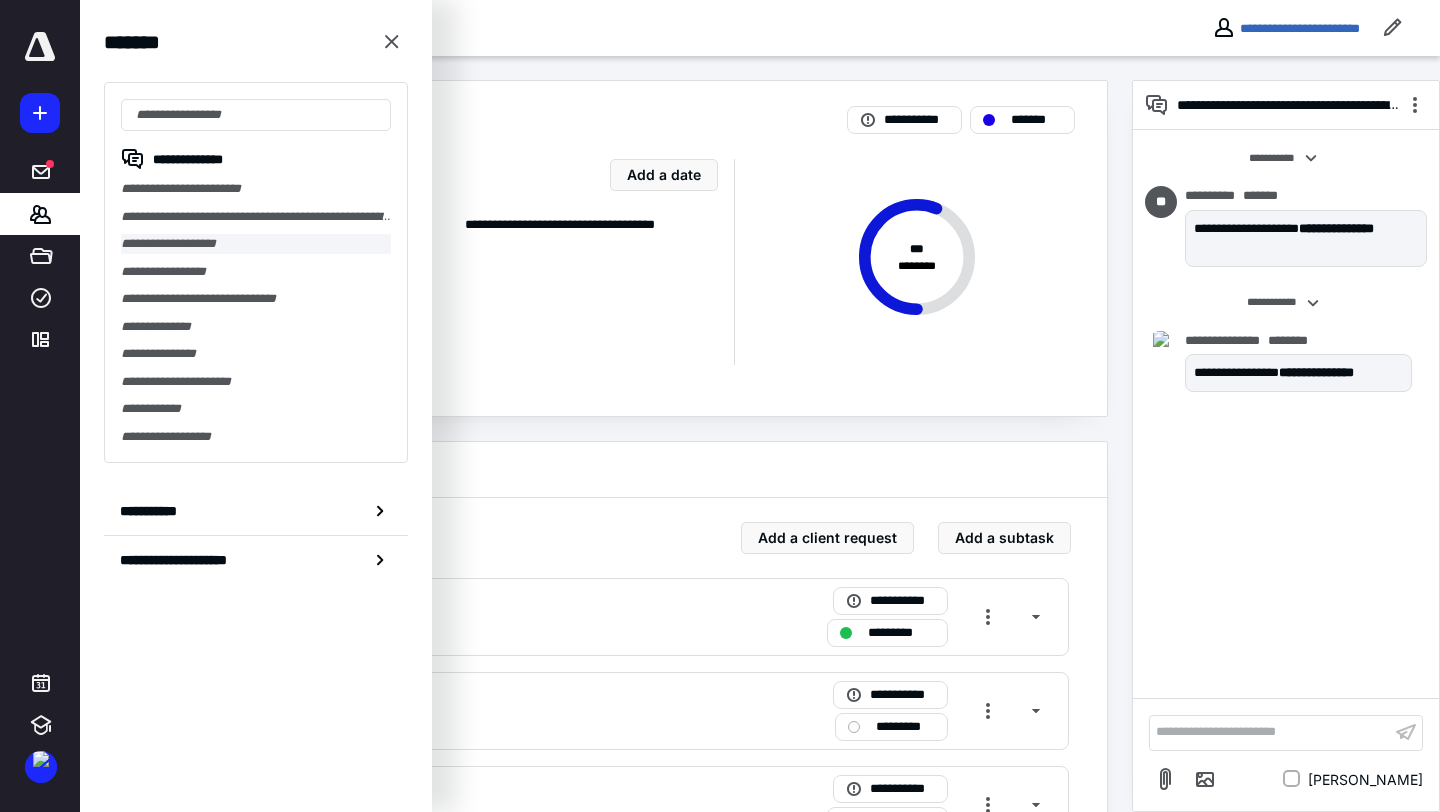 click on "**********" at bounding box center [256, 244] 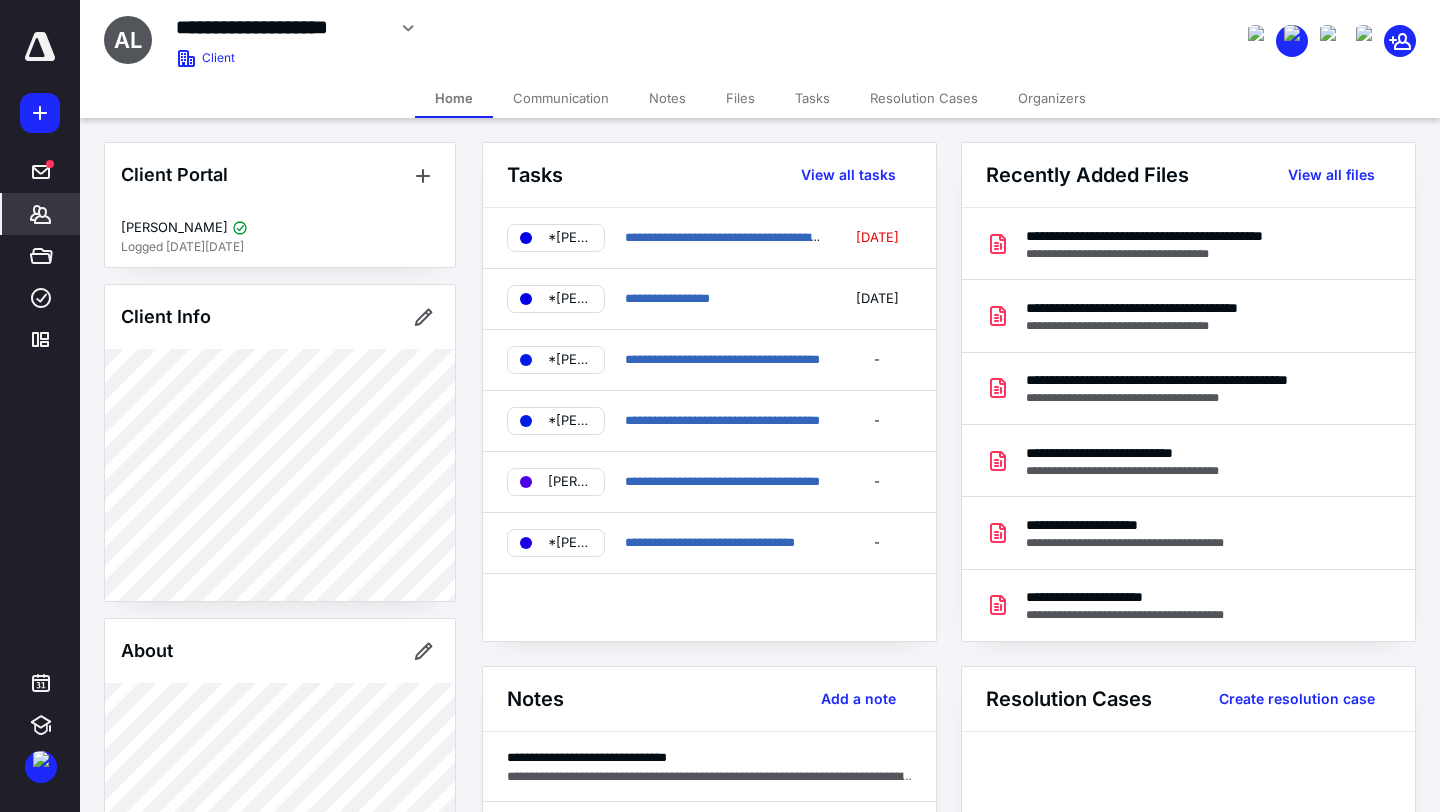click on "Tasks" at bounding box center [812, 98] 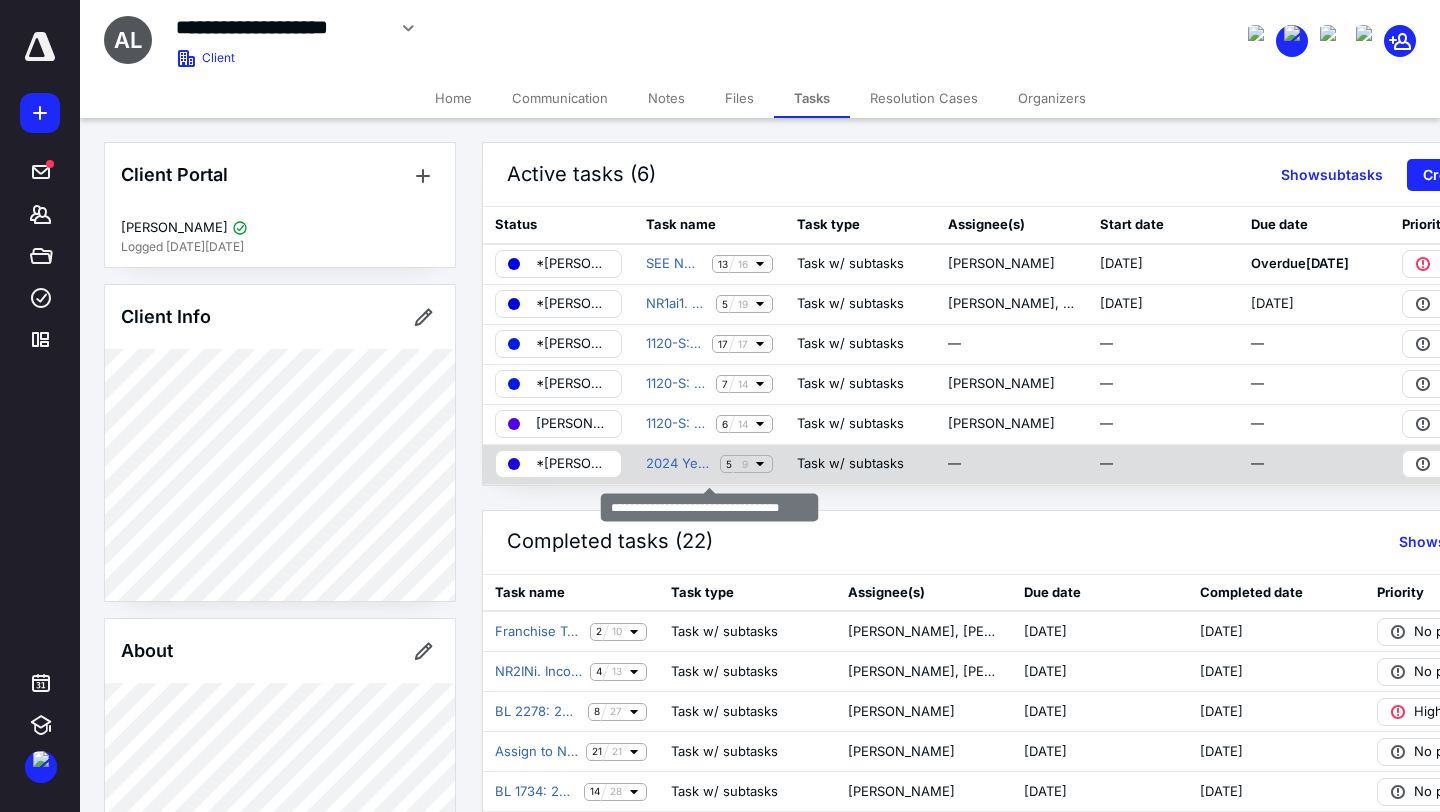 click on "2024 Year End Fillings (1099, W-2) 5 9" at bounding box center [709, 464] 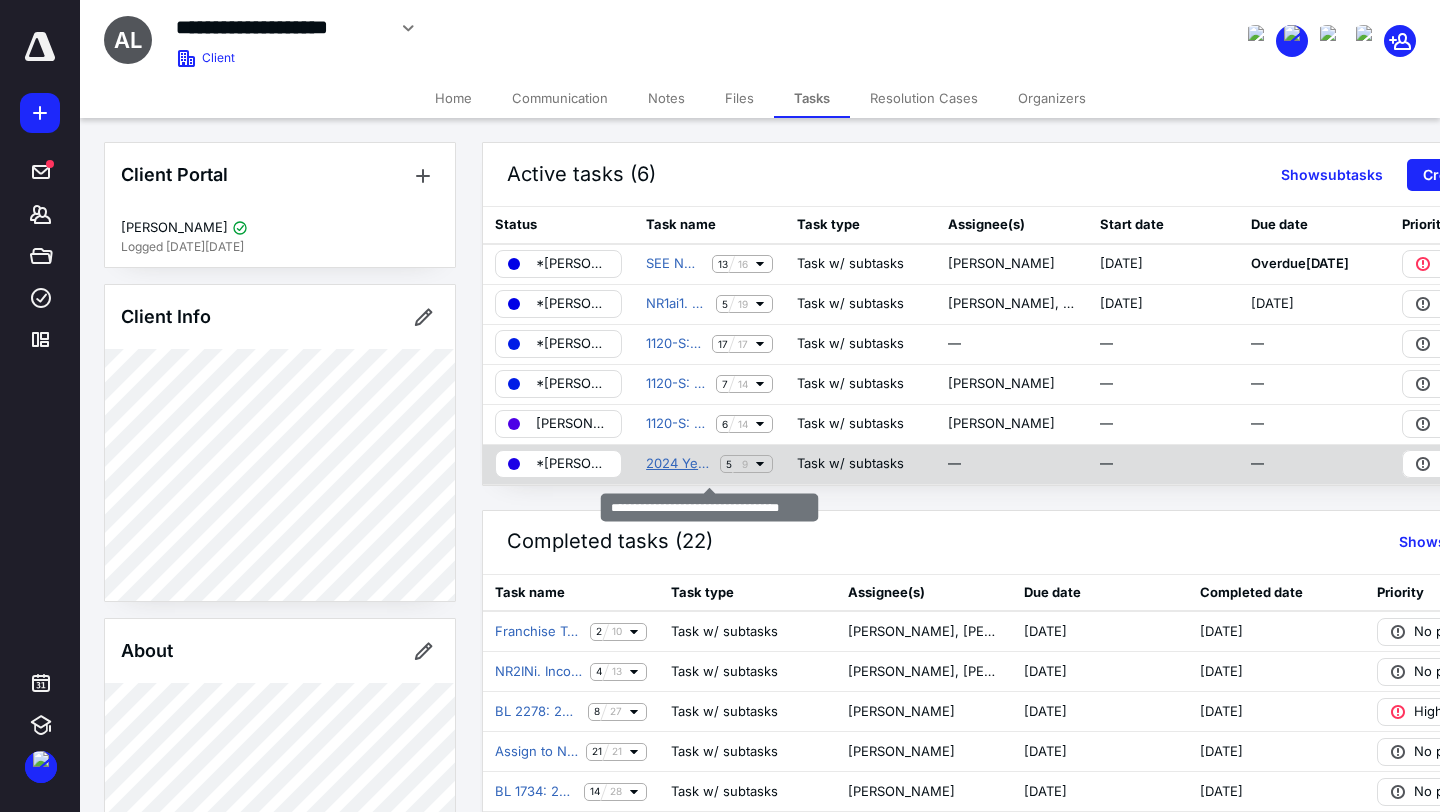 click on "2024 Year End Fillings (1099, W-2)" at bounding box center [679, 464] 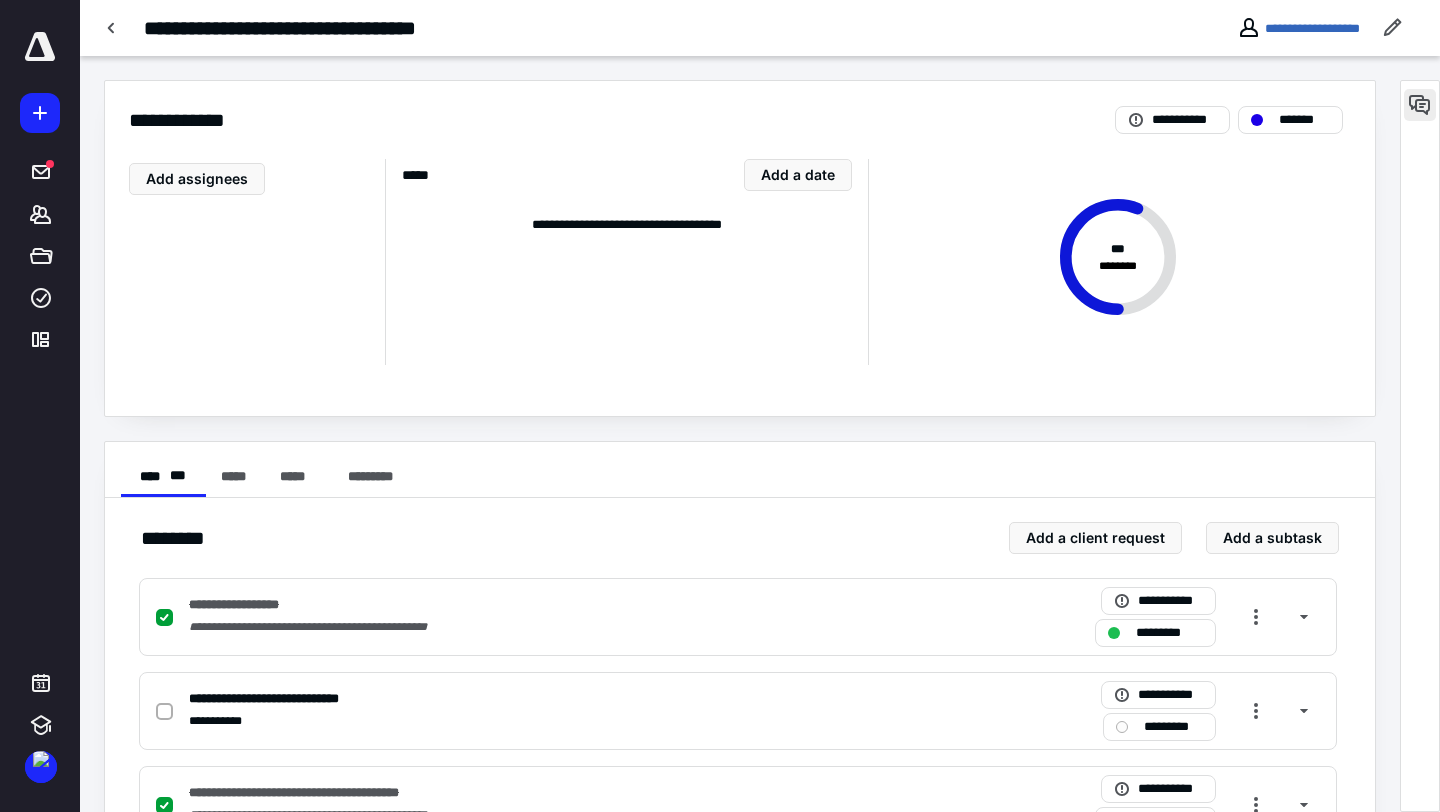 click at bounding box center (1420, 105) 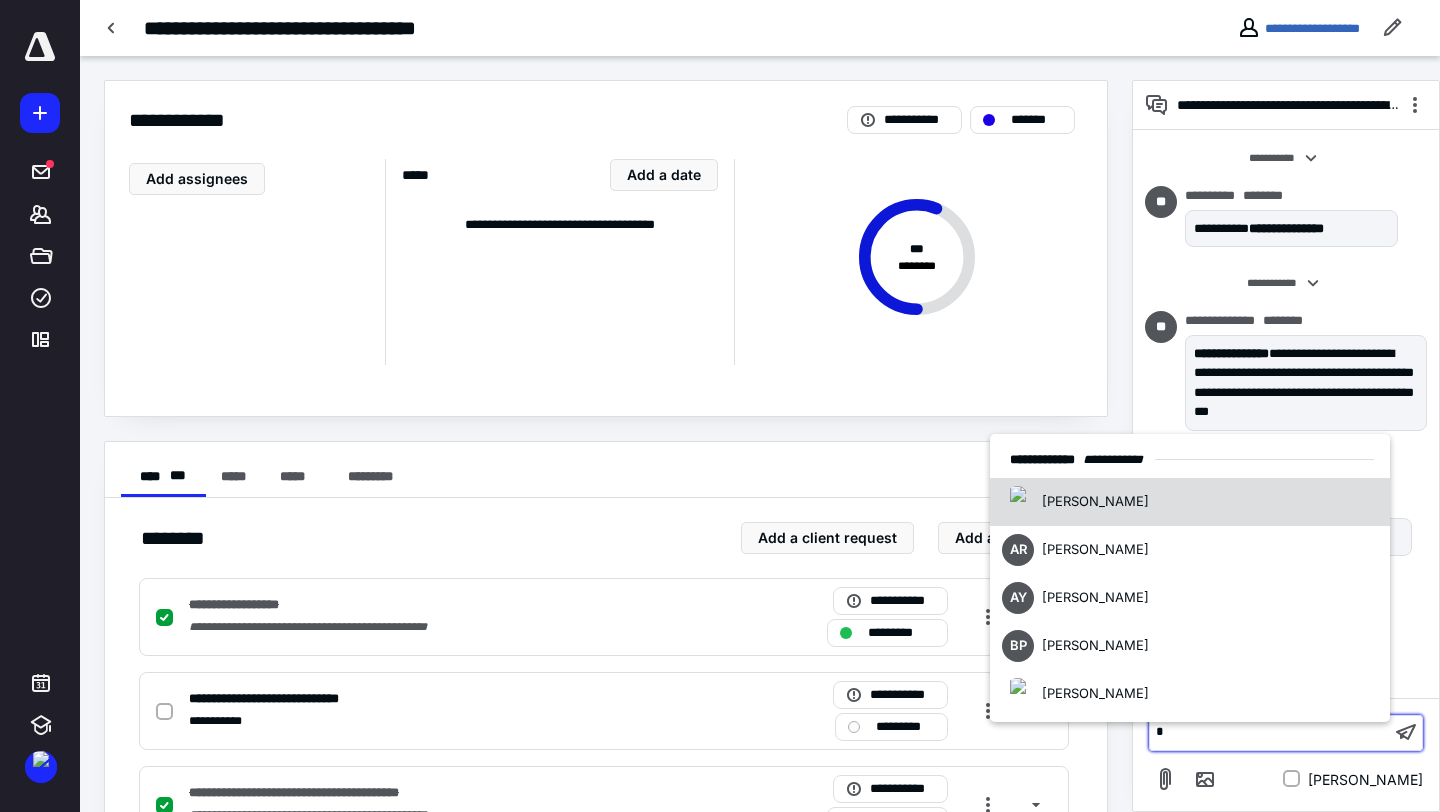 type 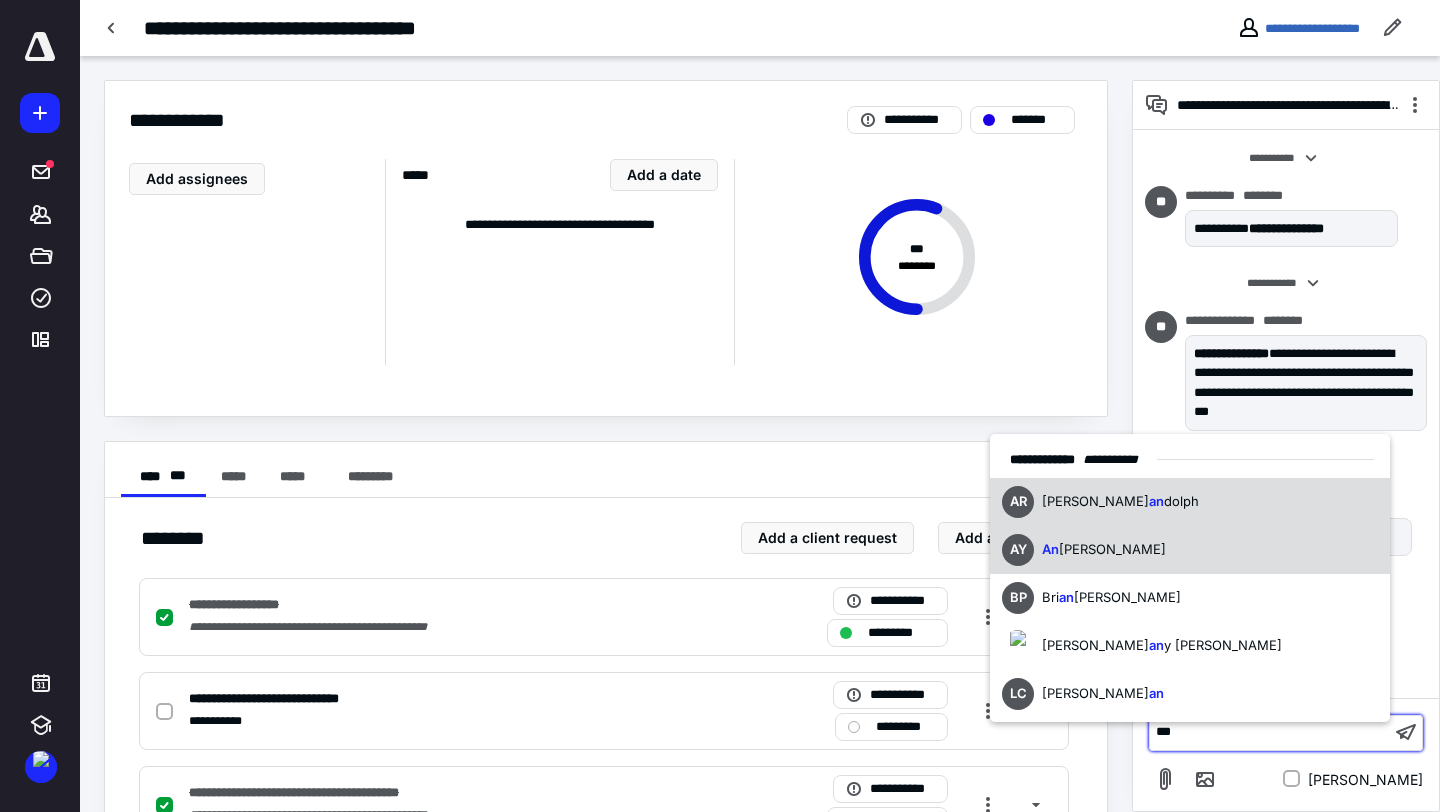 click on "gela Yarnell" at bounding box center [1112, 549] 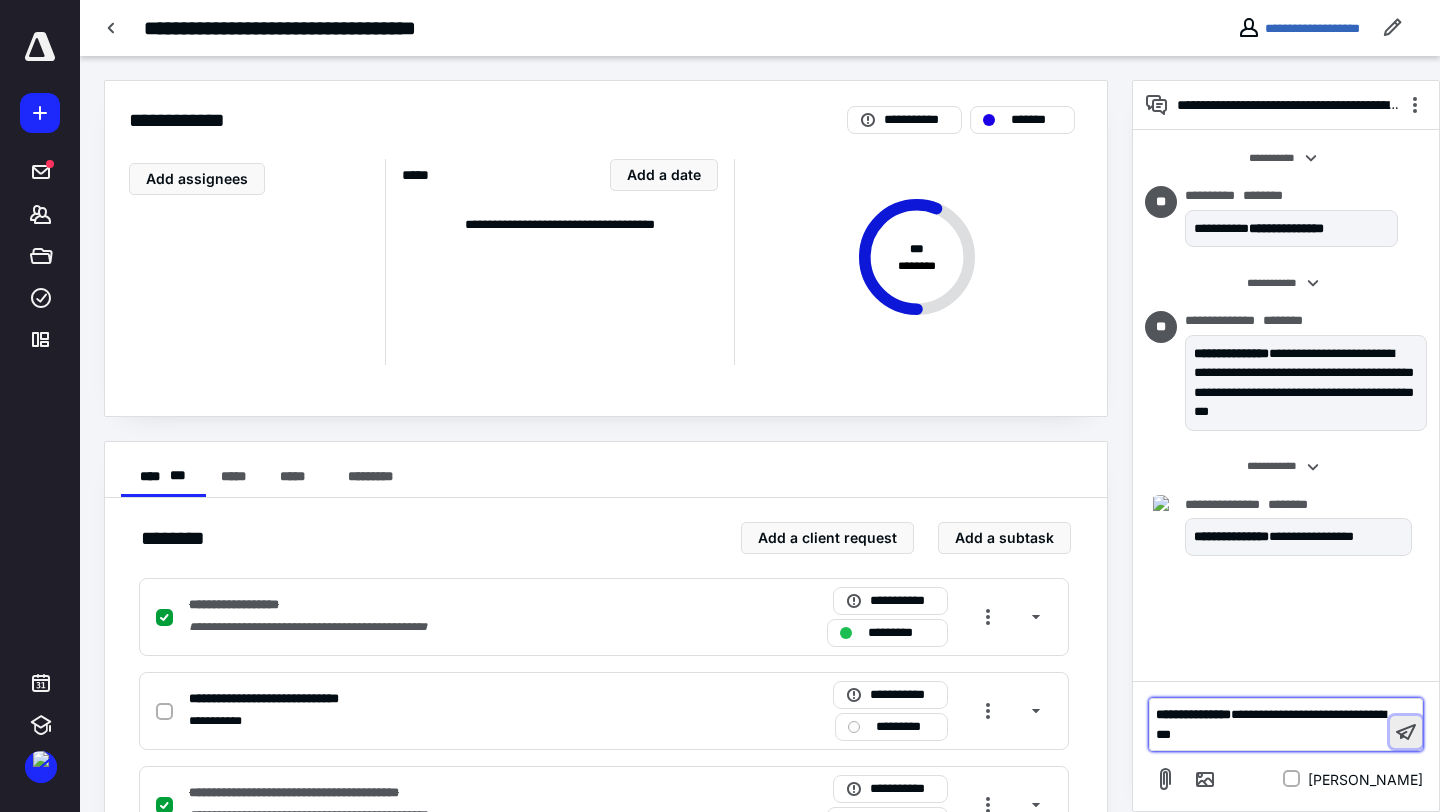 click at bounding box center (1406, 732) 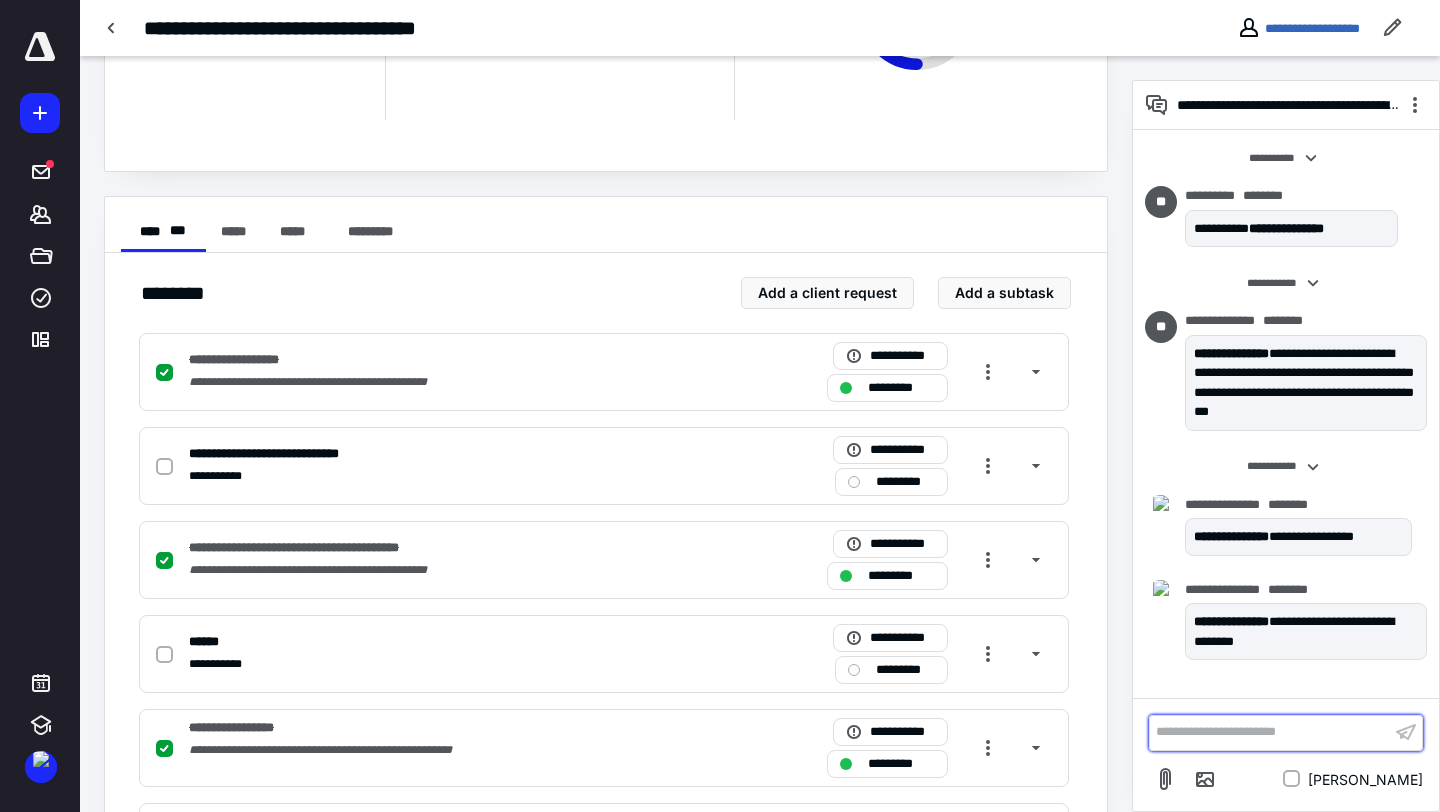 scroll, scrollTop: 645, scrollLeft: 0, axis: vertical 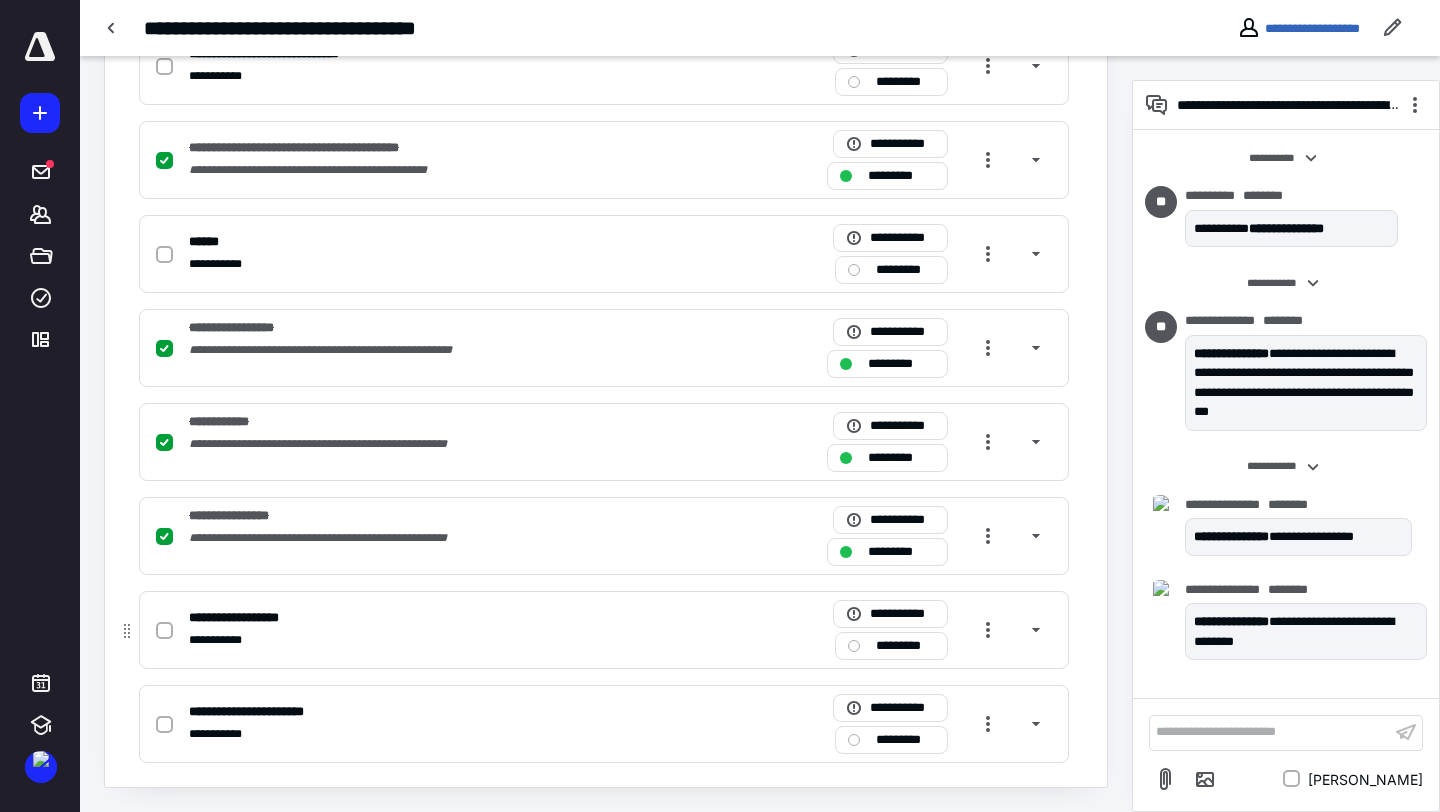 click 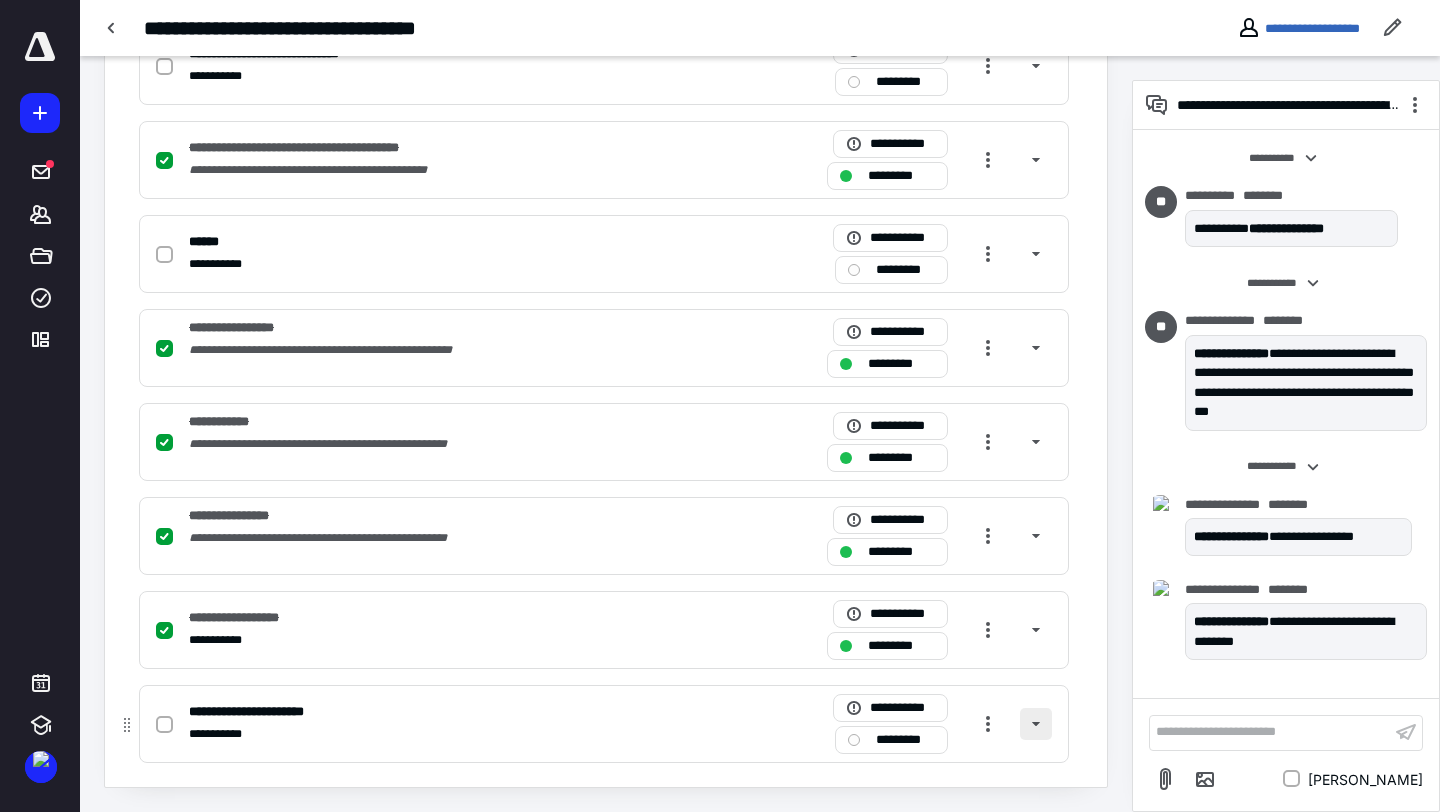 click at bounding box center (1036, 724) 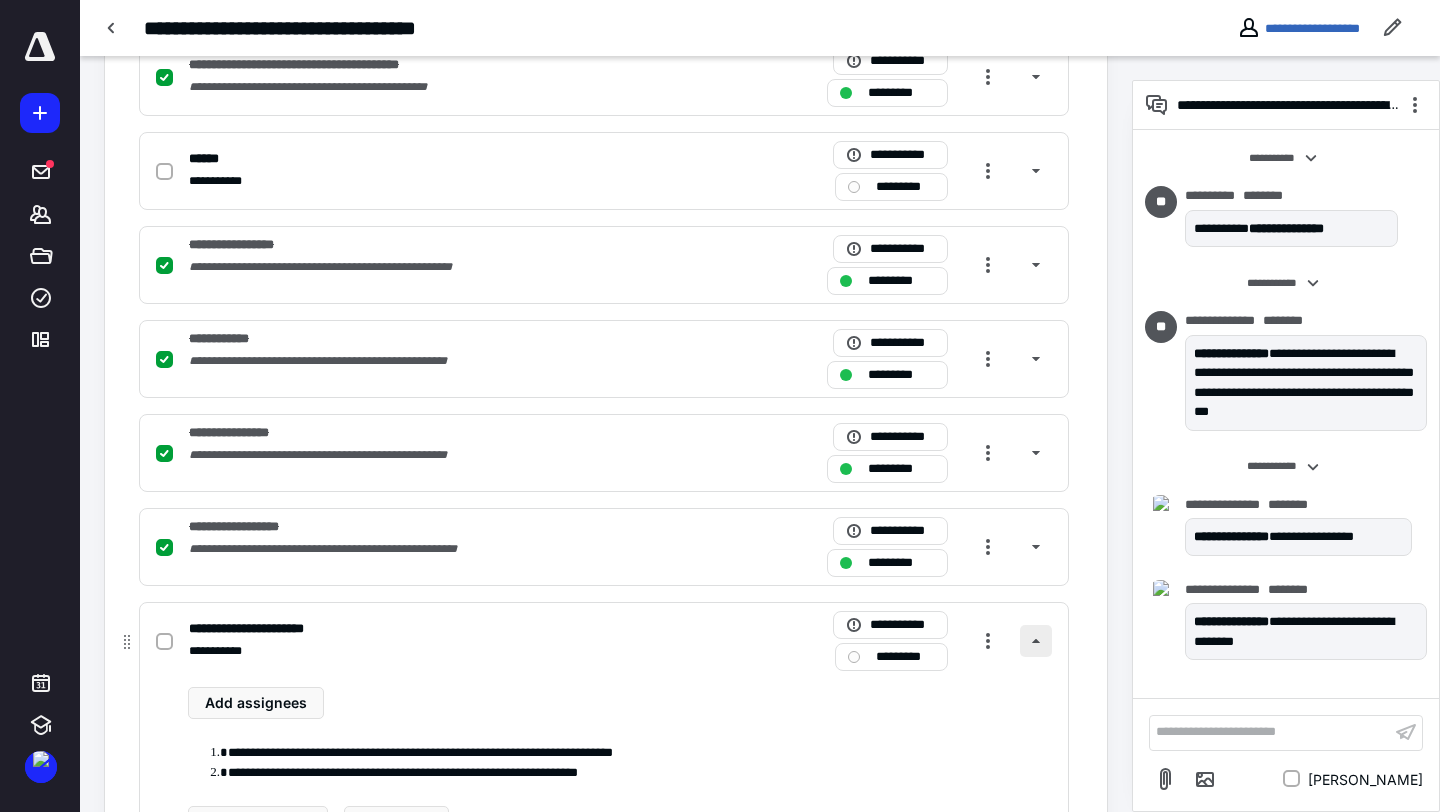 scroll, scrollTop: 820, scrollLeft: 0, axis: vertical 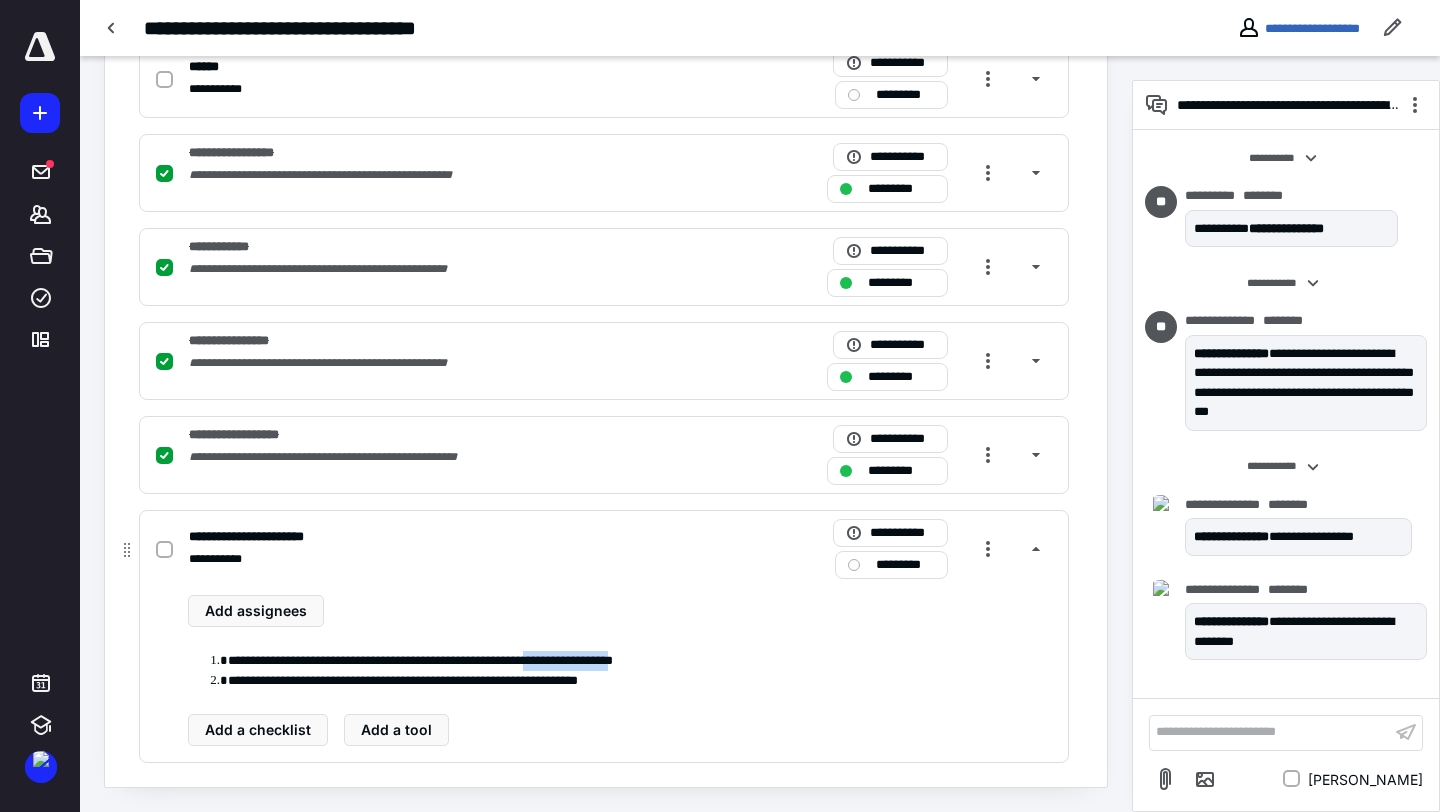 drag, startPoint x: 573, startPoint y: 658, endPoint x: 690, endPoint y: 663, distance: 117.10679 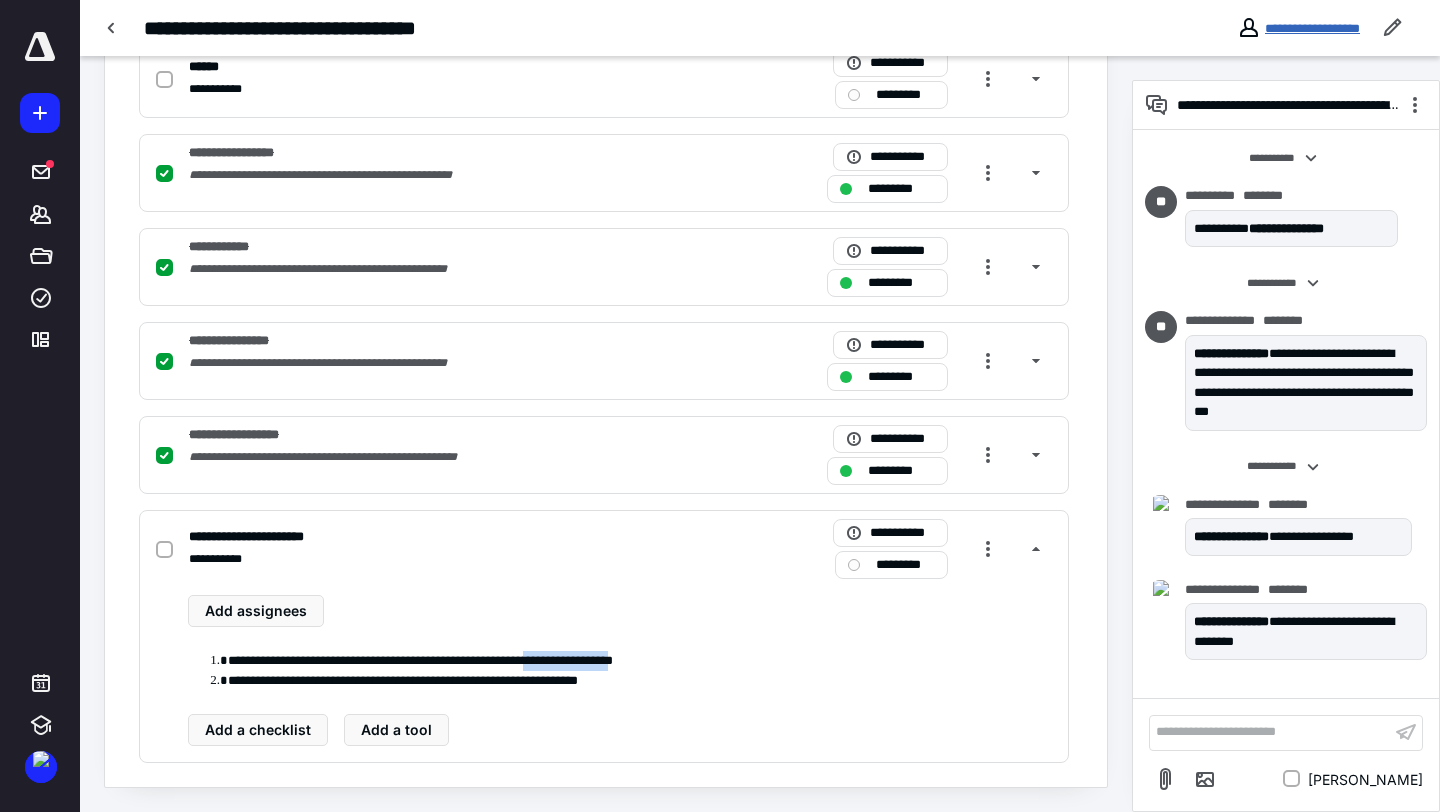 click on "**********" at bounding box center [1312, 28] 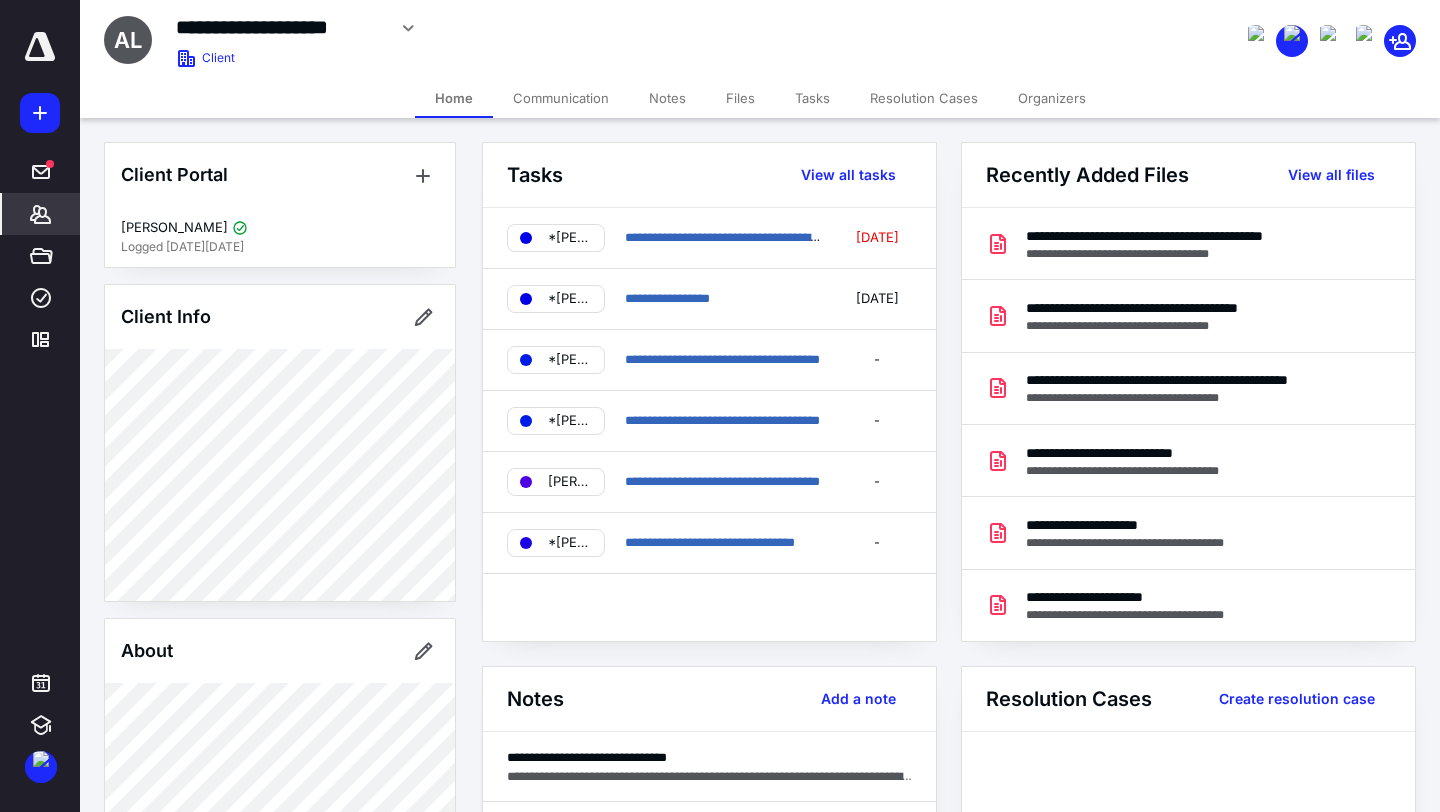 click on "Files" at bounding box center [740, 98] 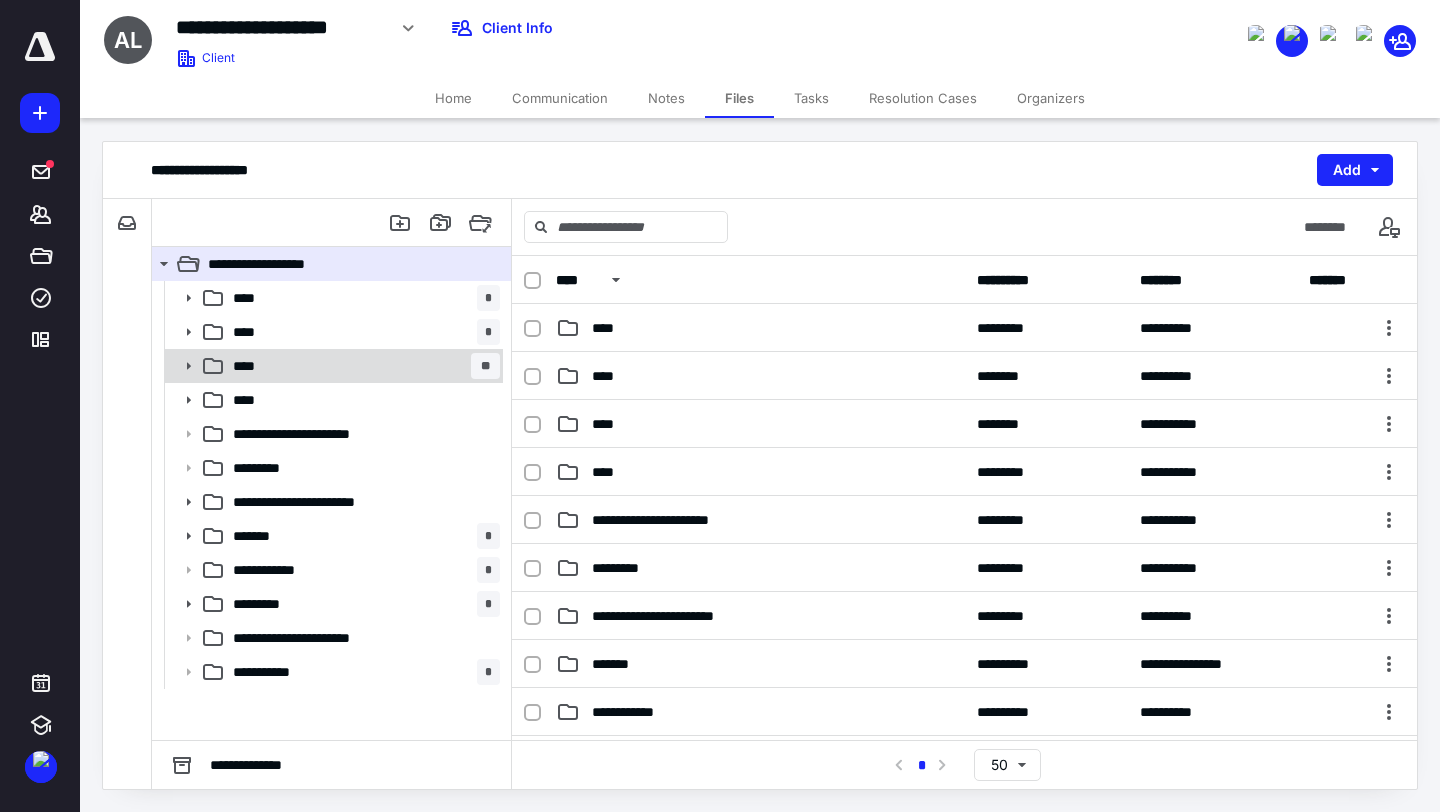 click 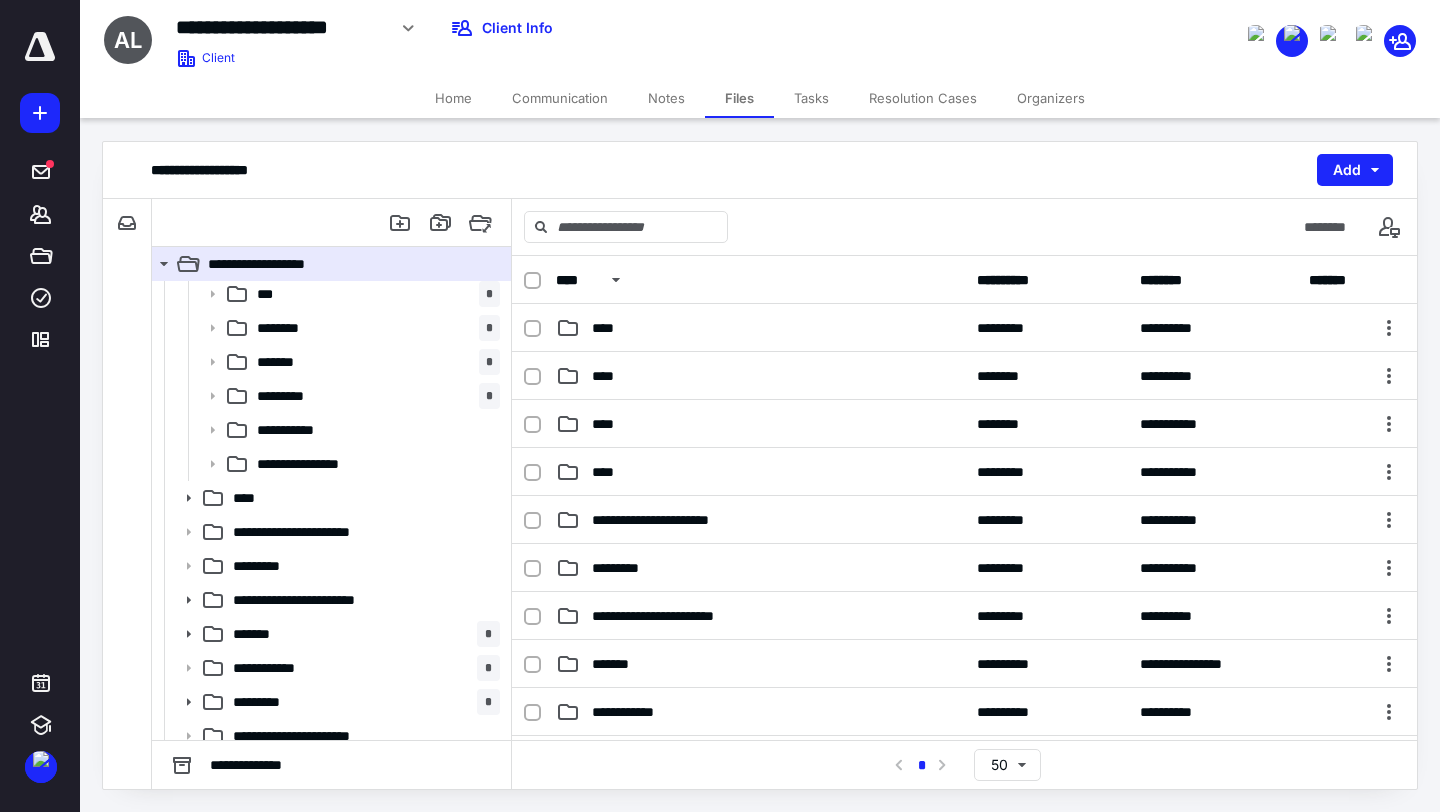 scroll, scrollTop: 493, scrollLeft: 0, axis: vertical 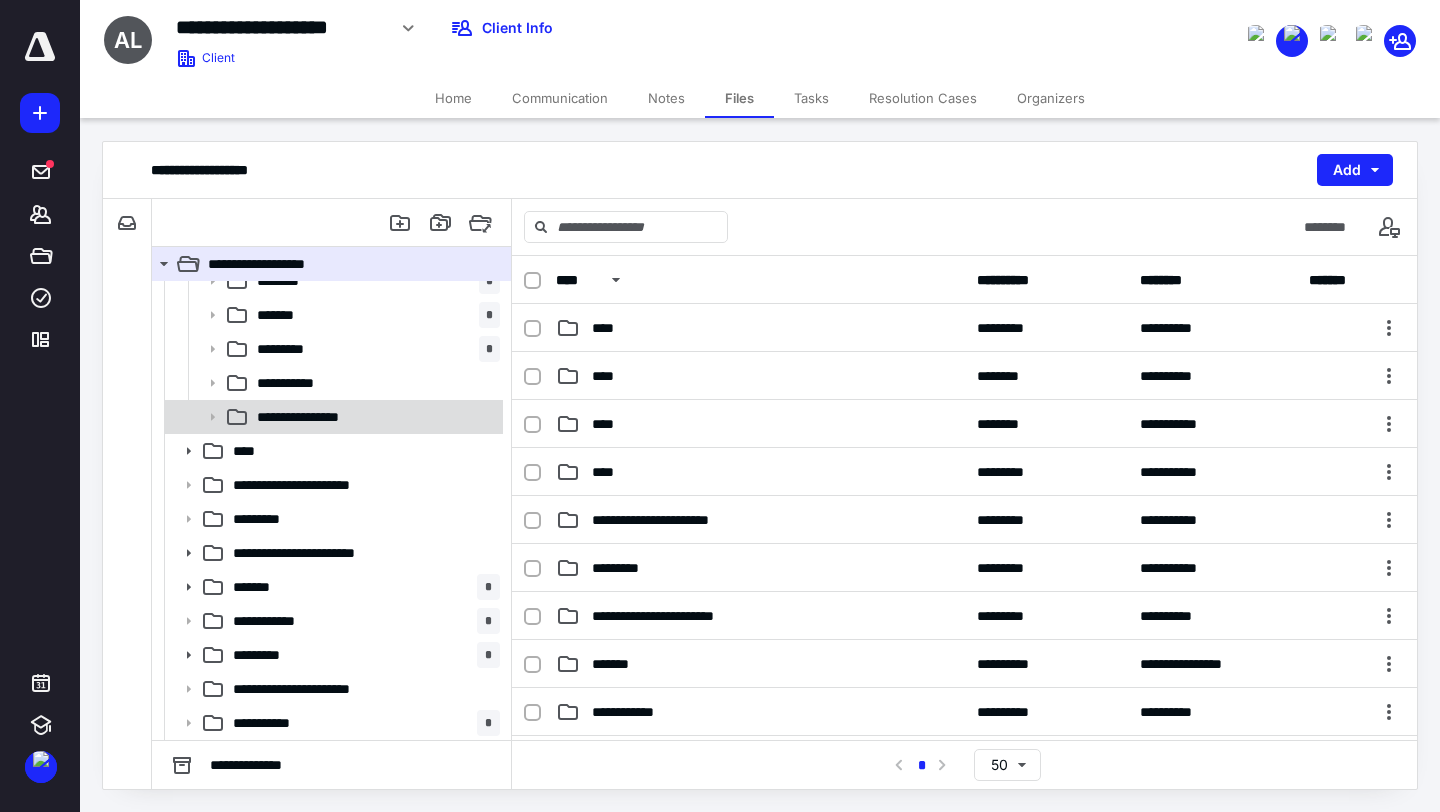 click on "**********" at bounding box center (310, 417) 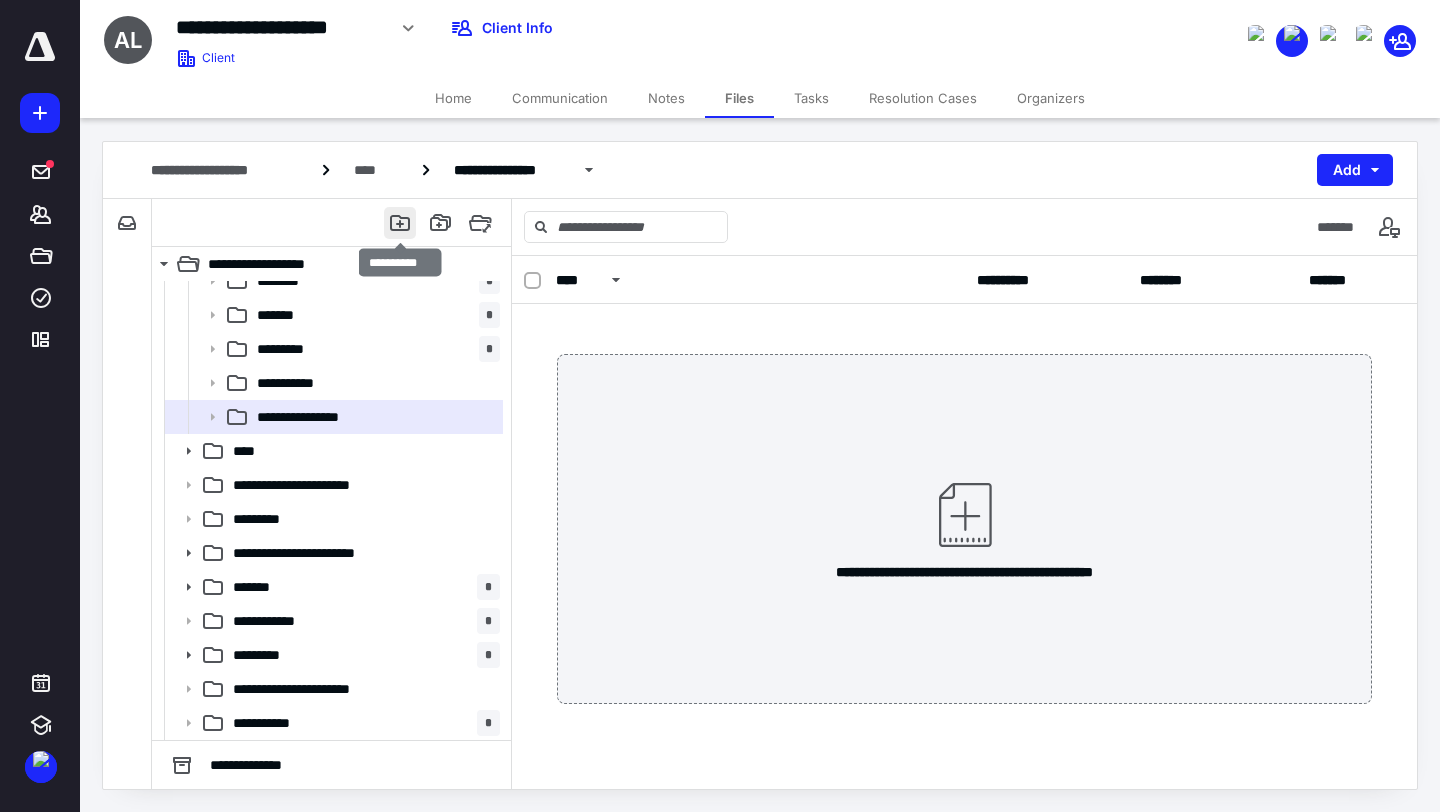 click at bounding box center (400, 223) 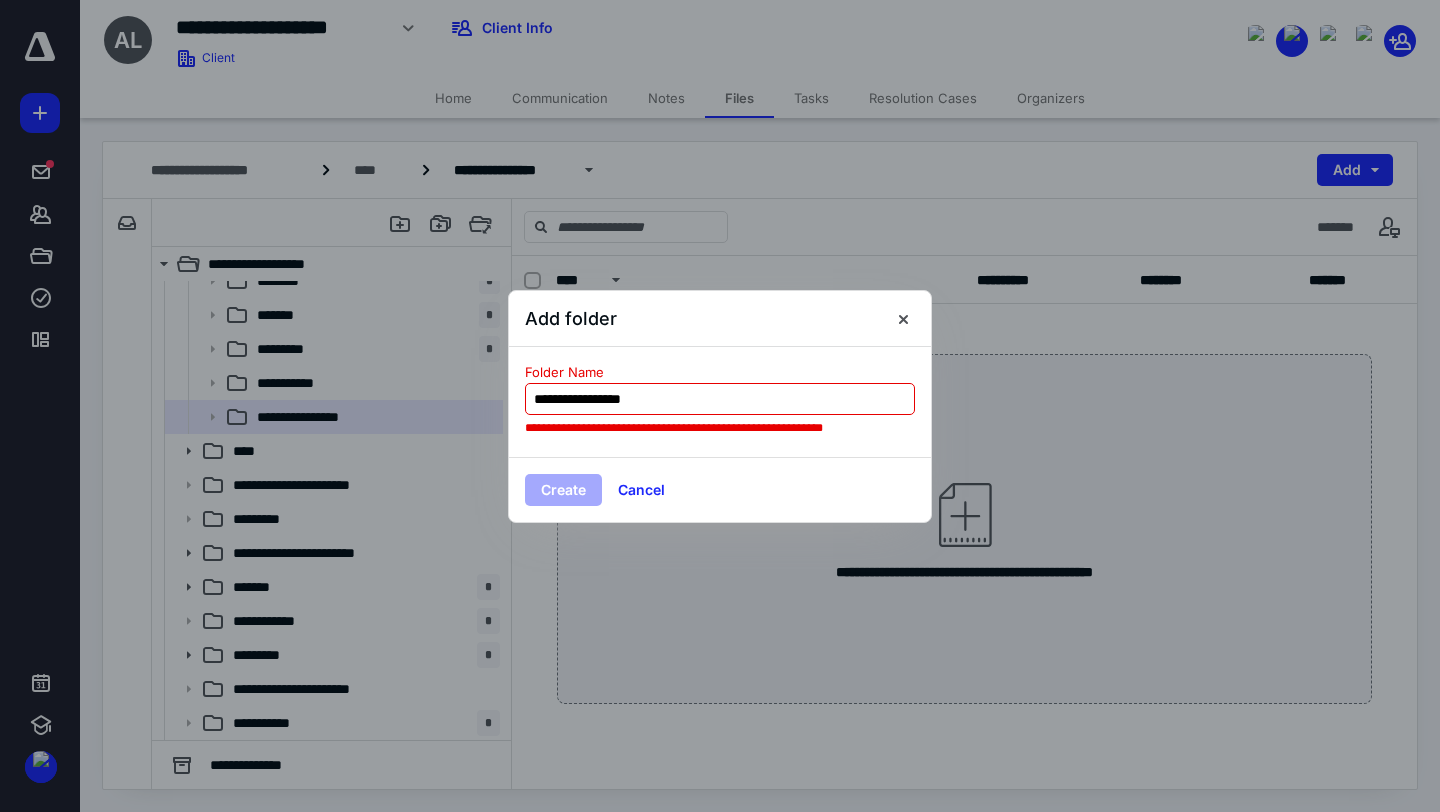 click on "**********" at bounding box center [720, 399] 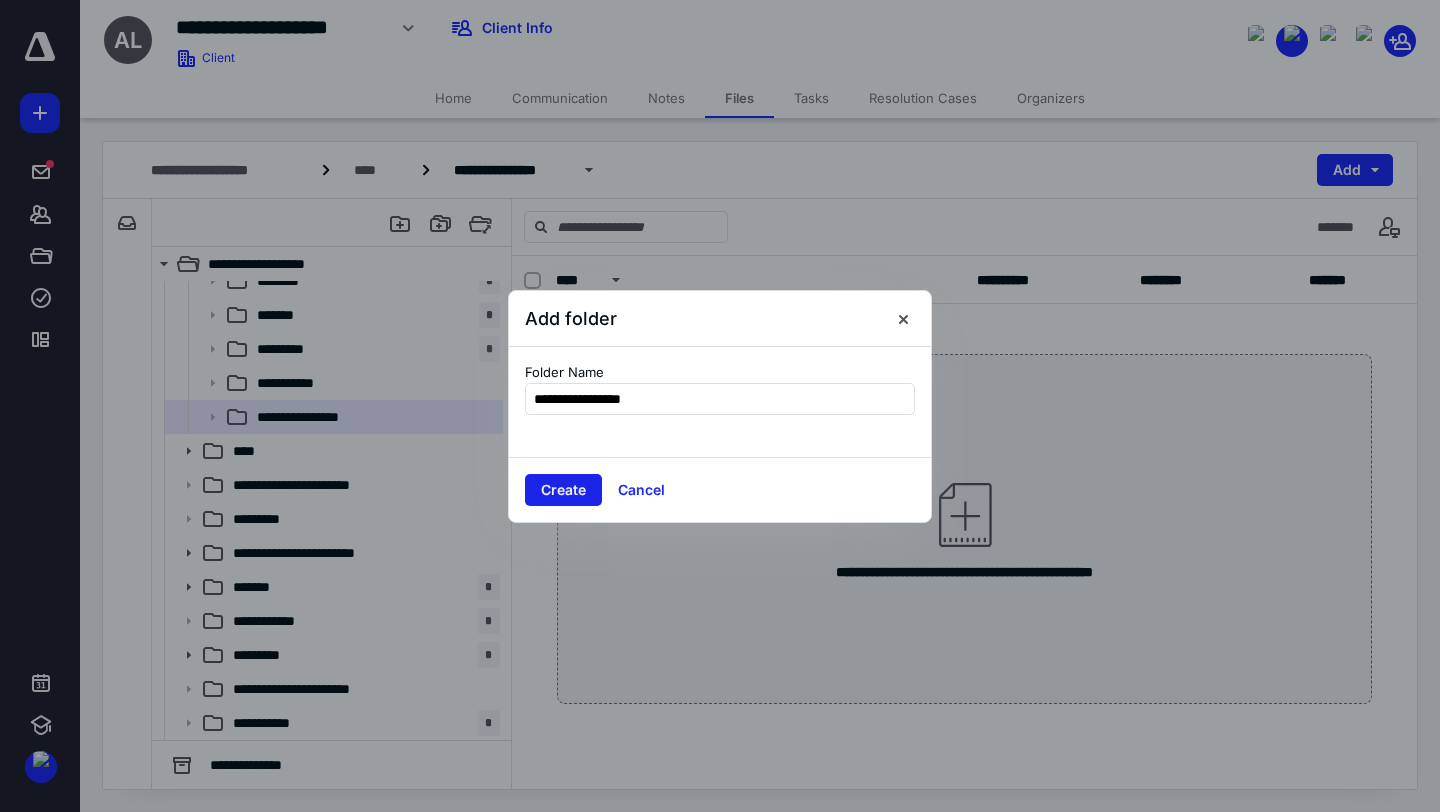 type on "**********" 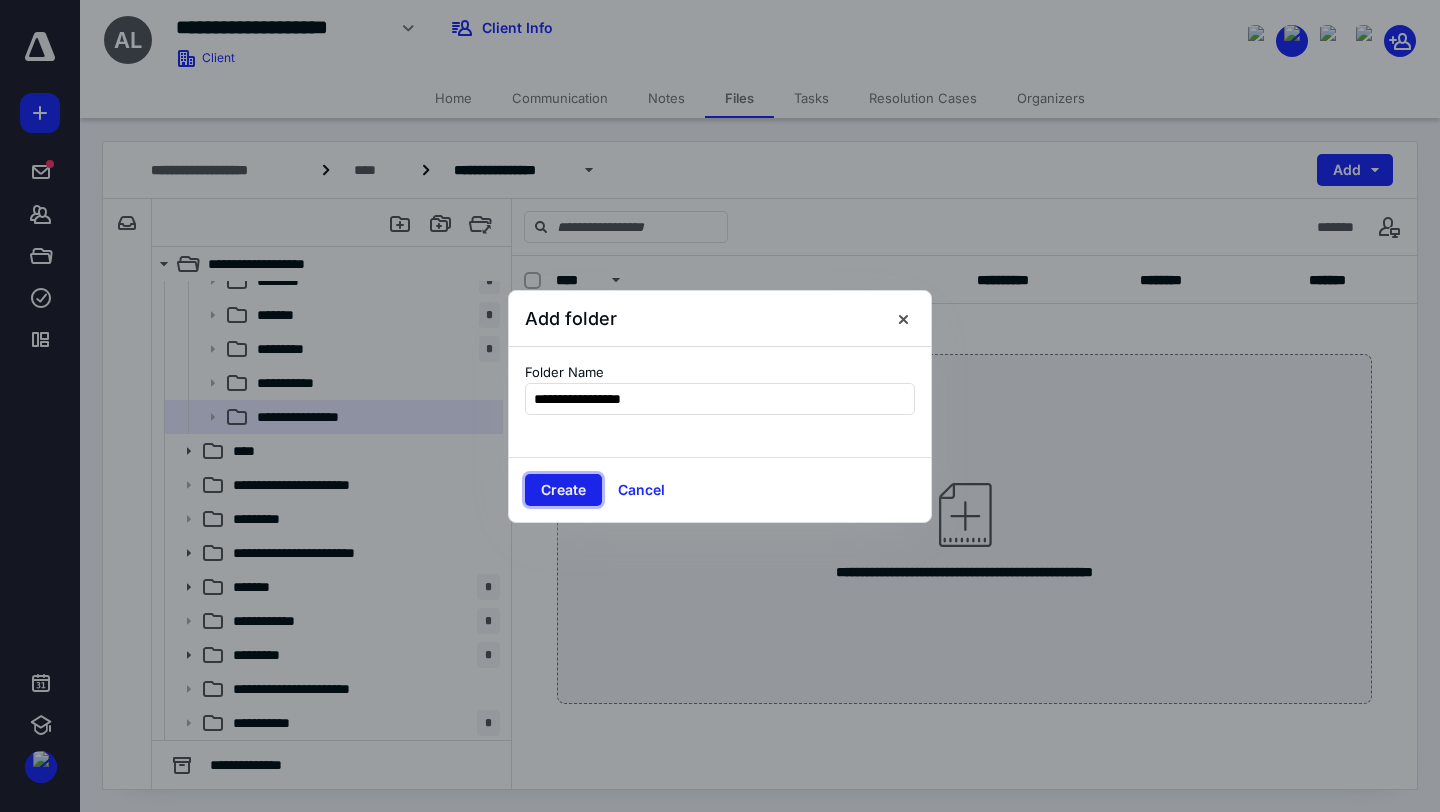 click on "Create" at bounding box center [563, 490] 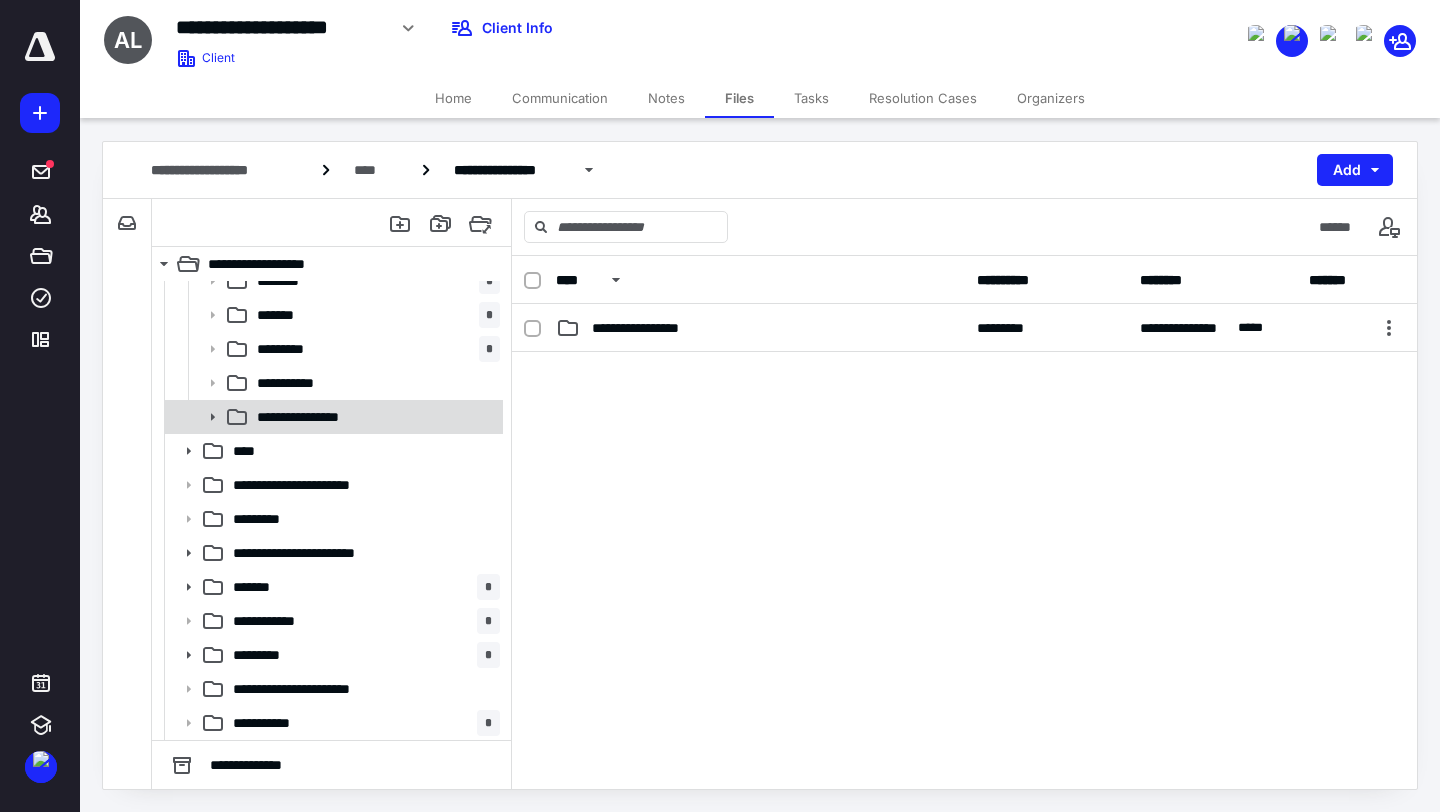click 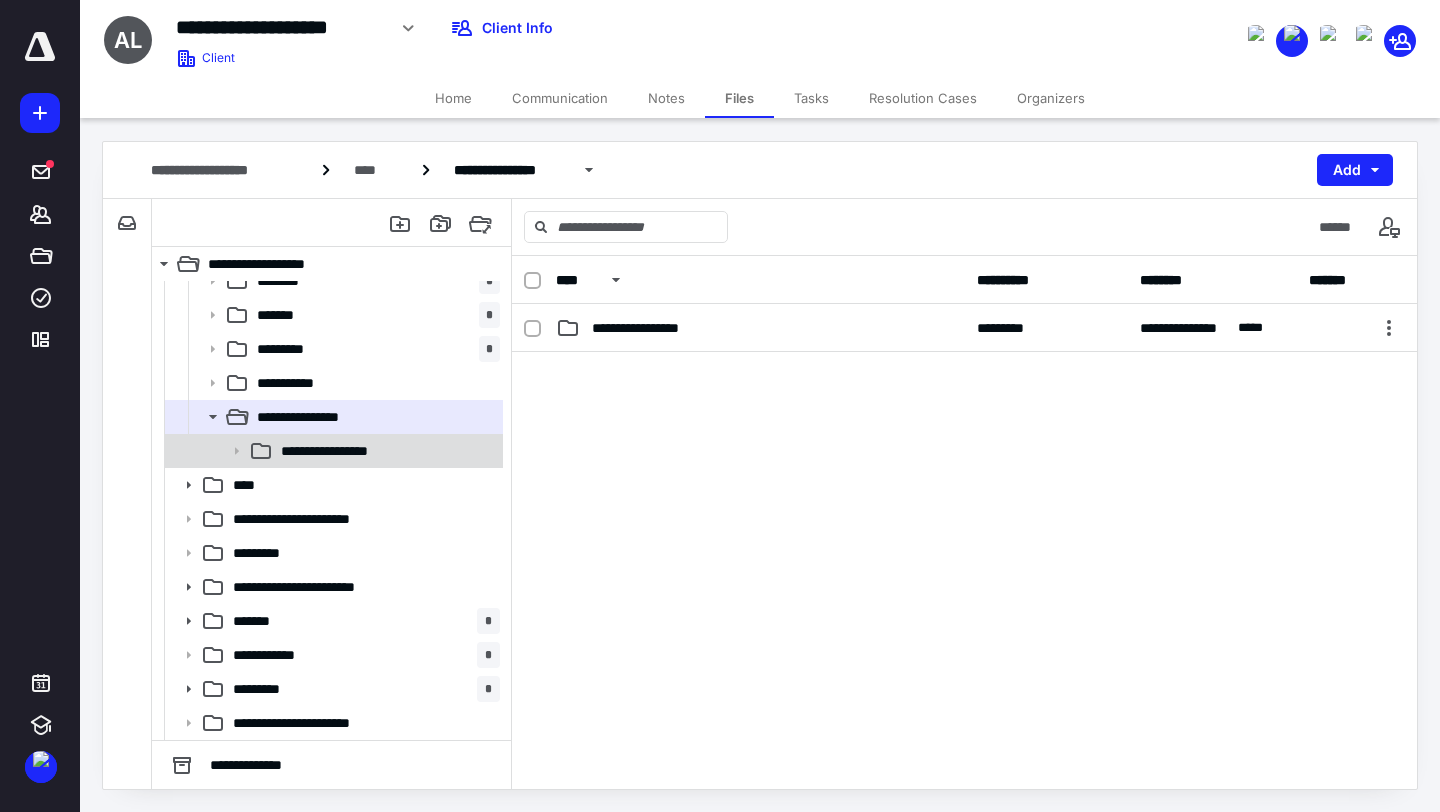 click on "**********" at bounding box center (344, 451) 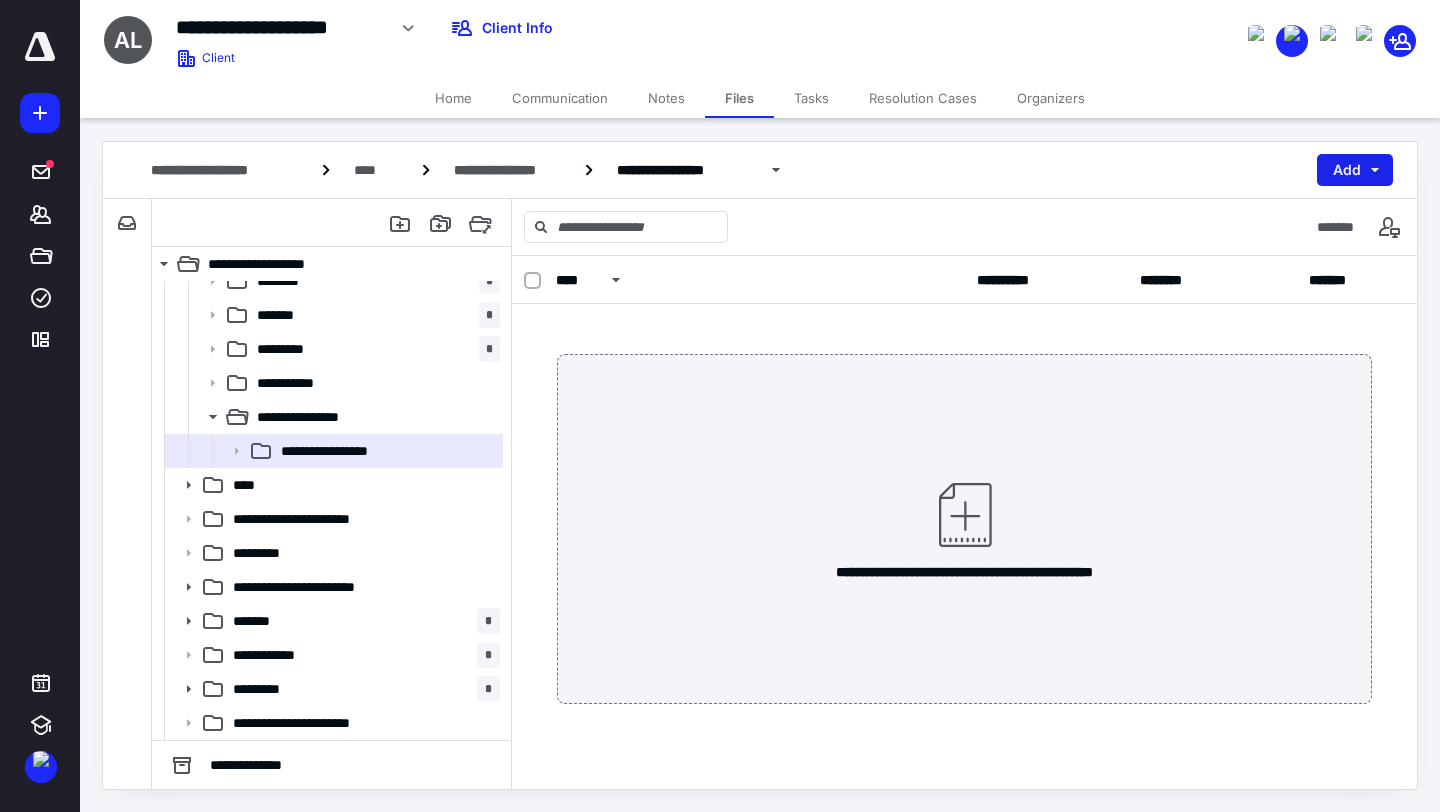 click on "Add" at bounding box center (1355, 170) 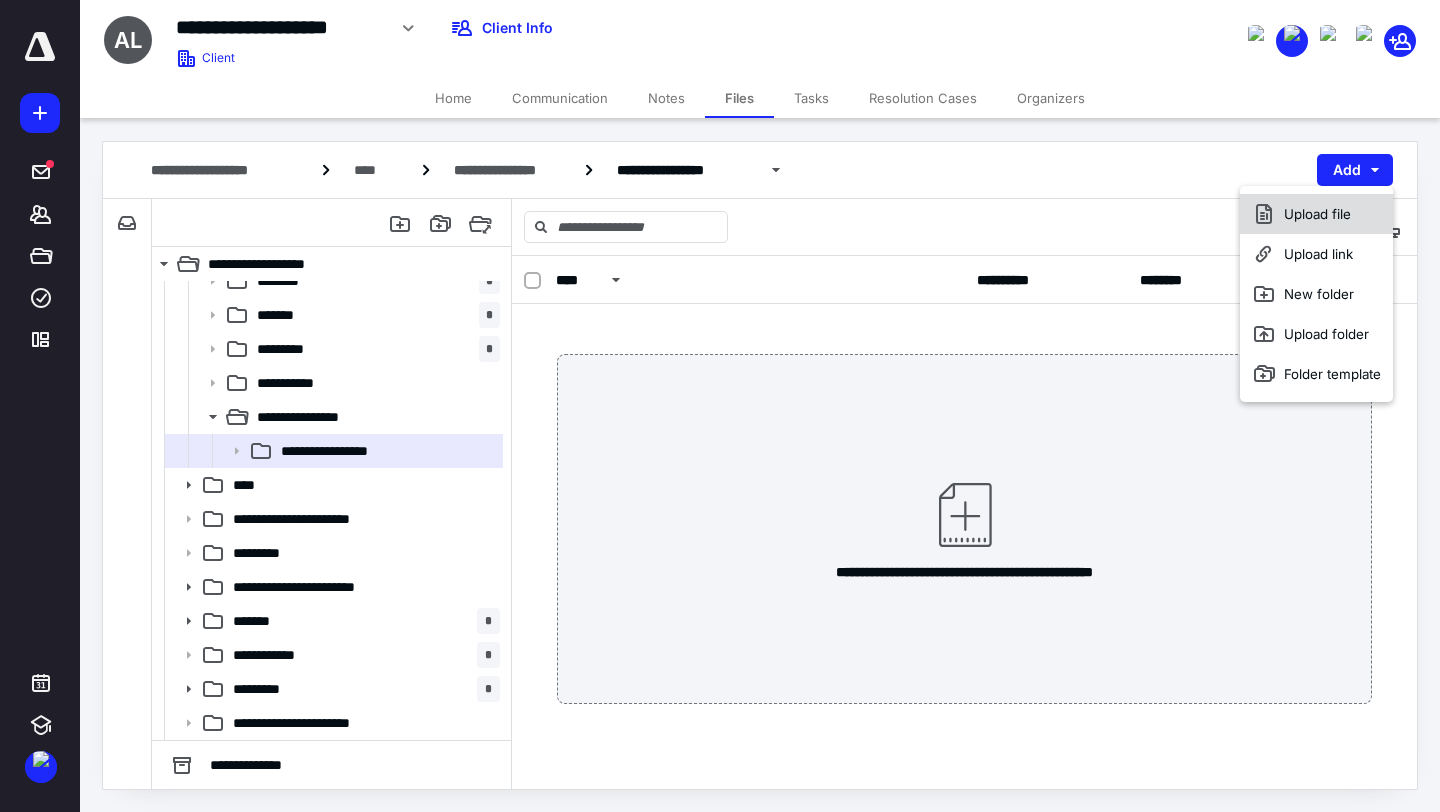 click on "Upload file" at bounding box center (1316, 214) 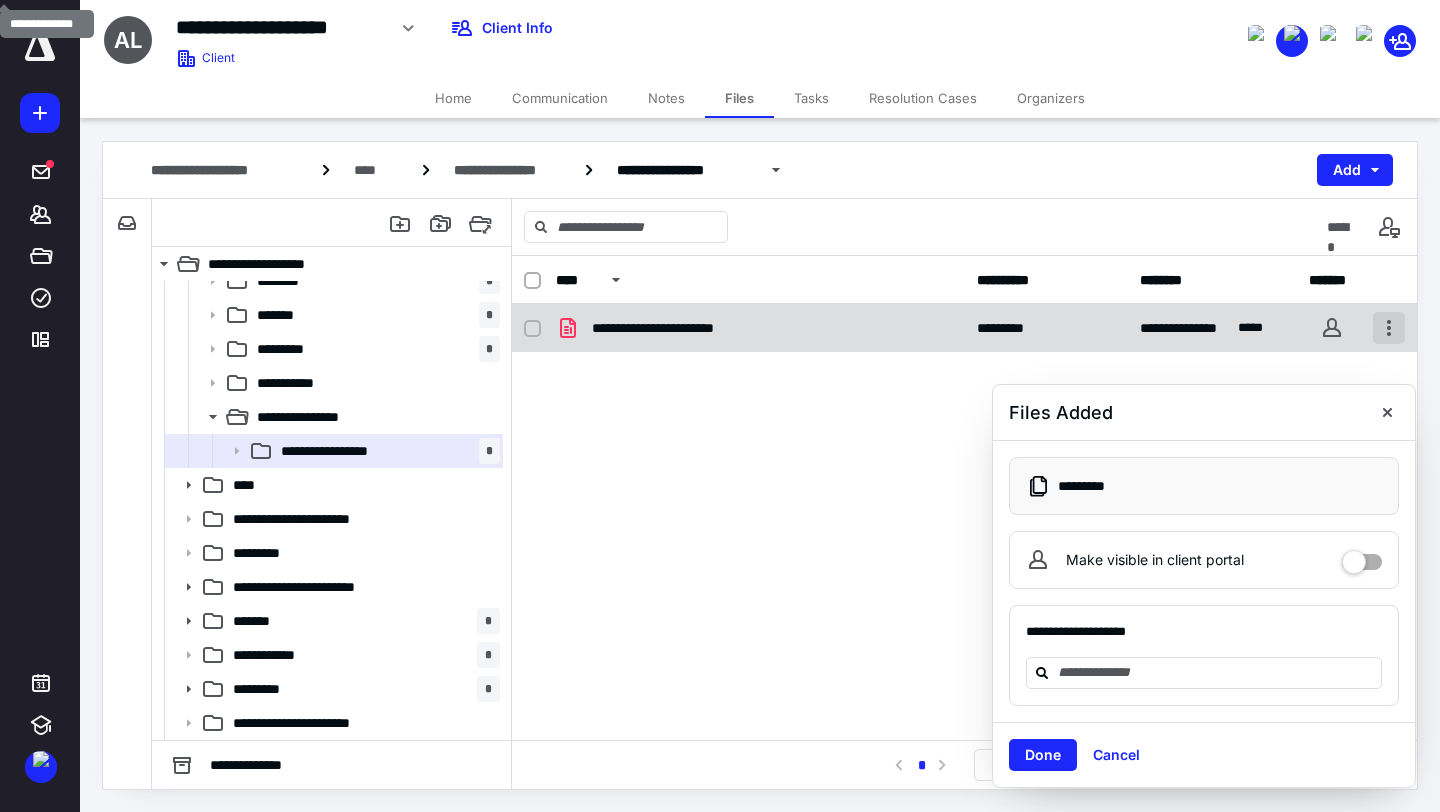 click at bounding box center [1389, 328] 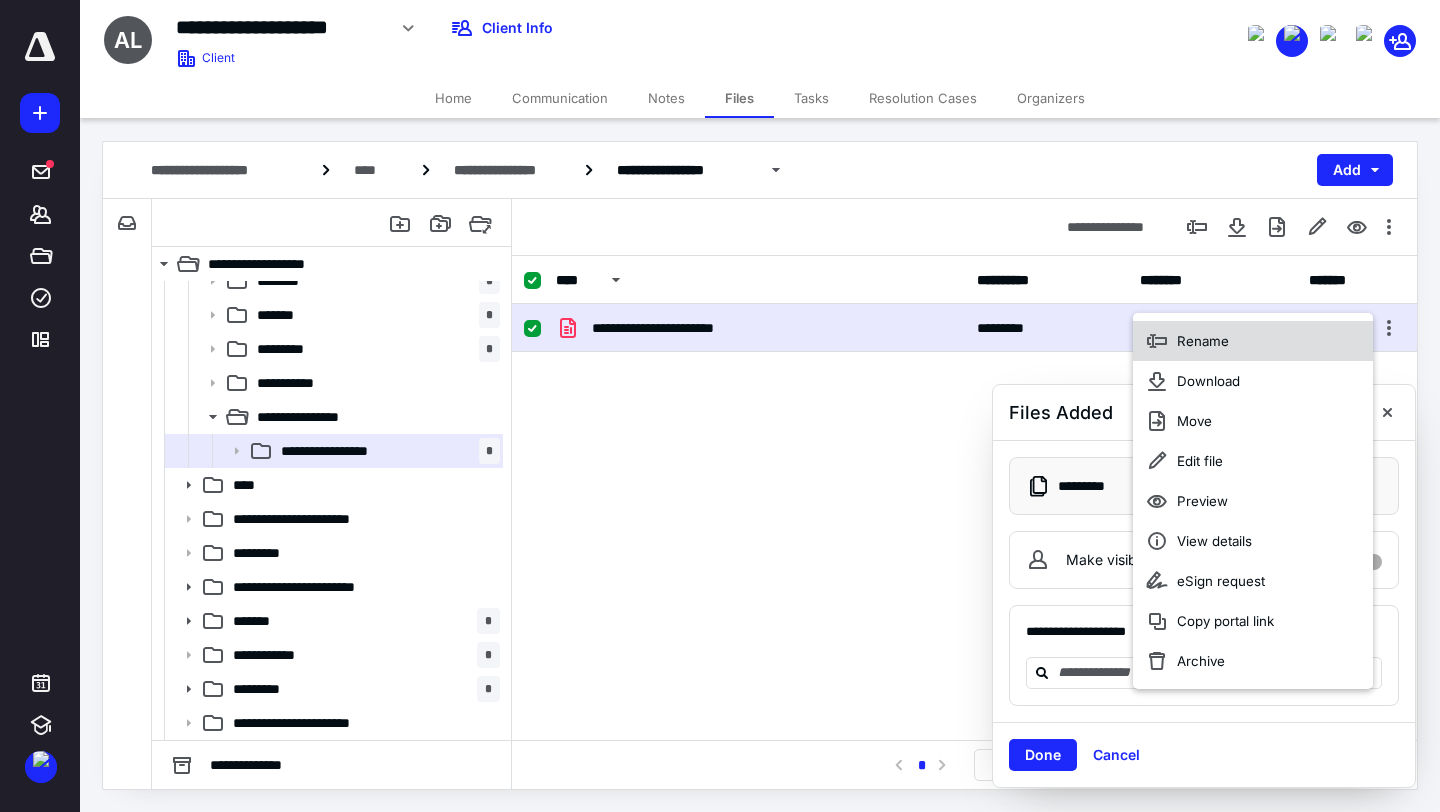 click on "Rename" at bounding box center [1203, 341] 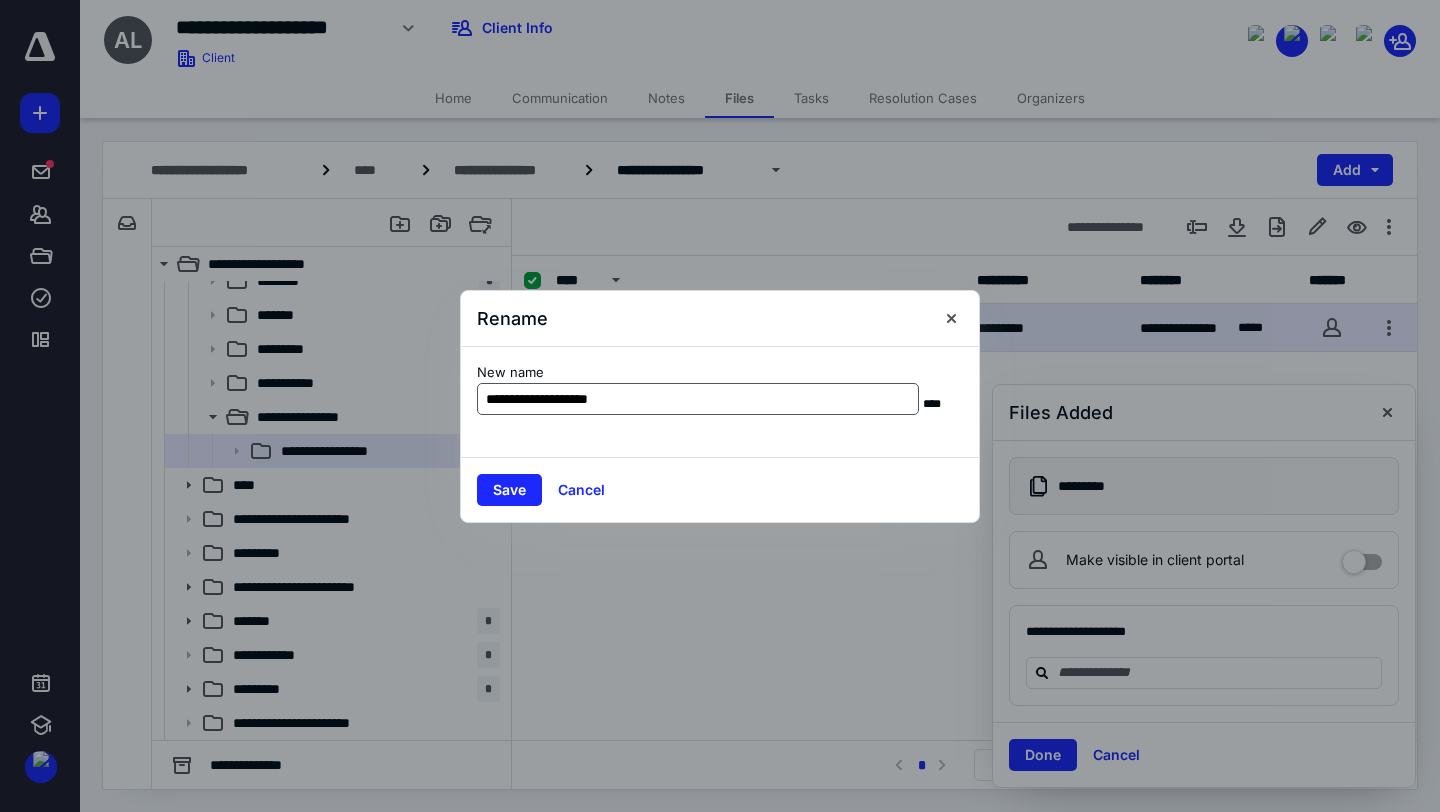 click on "**********" at bounding box center (698, 399) 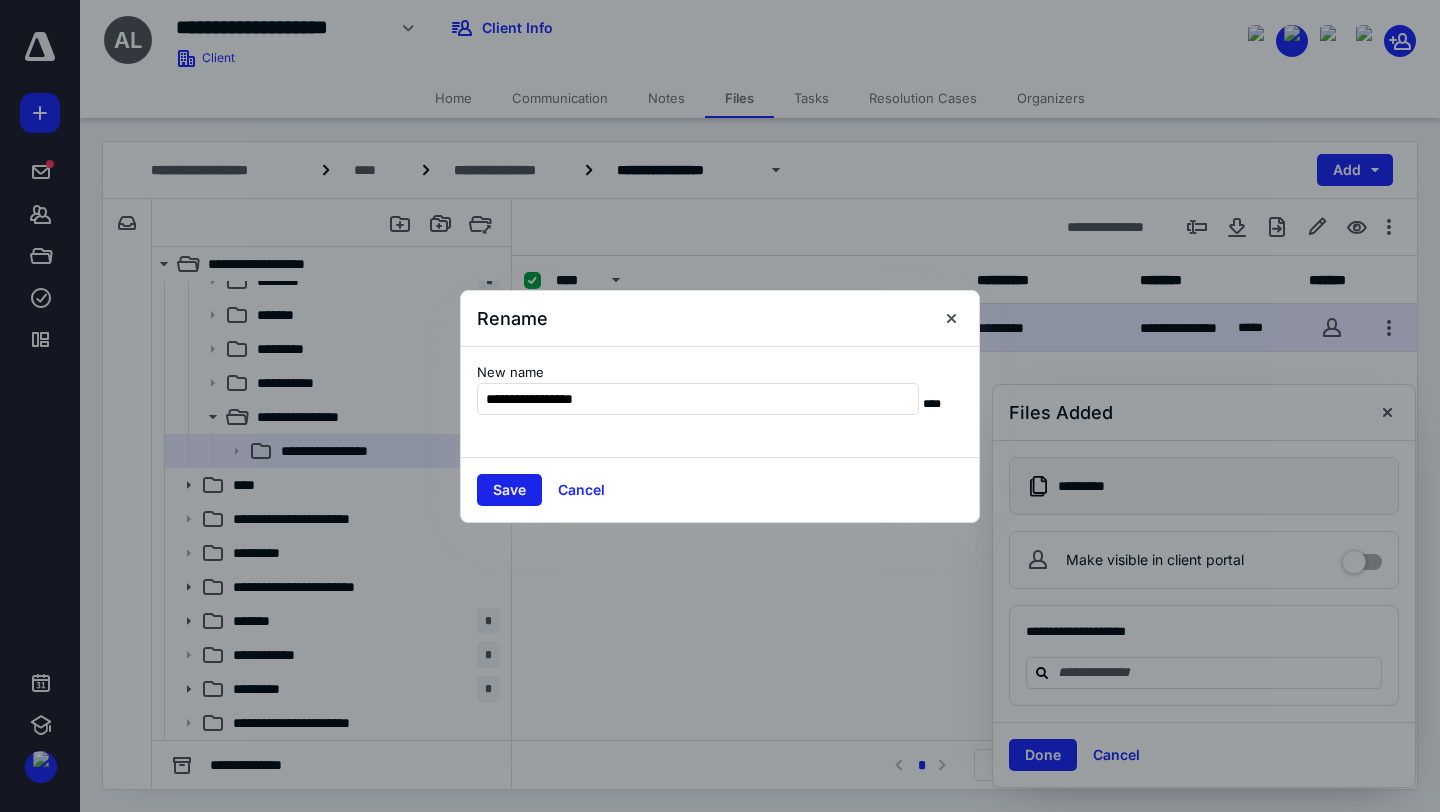 type on "**********" 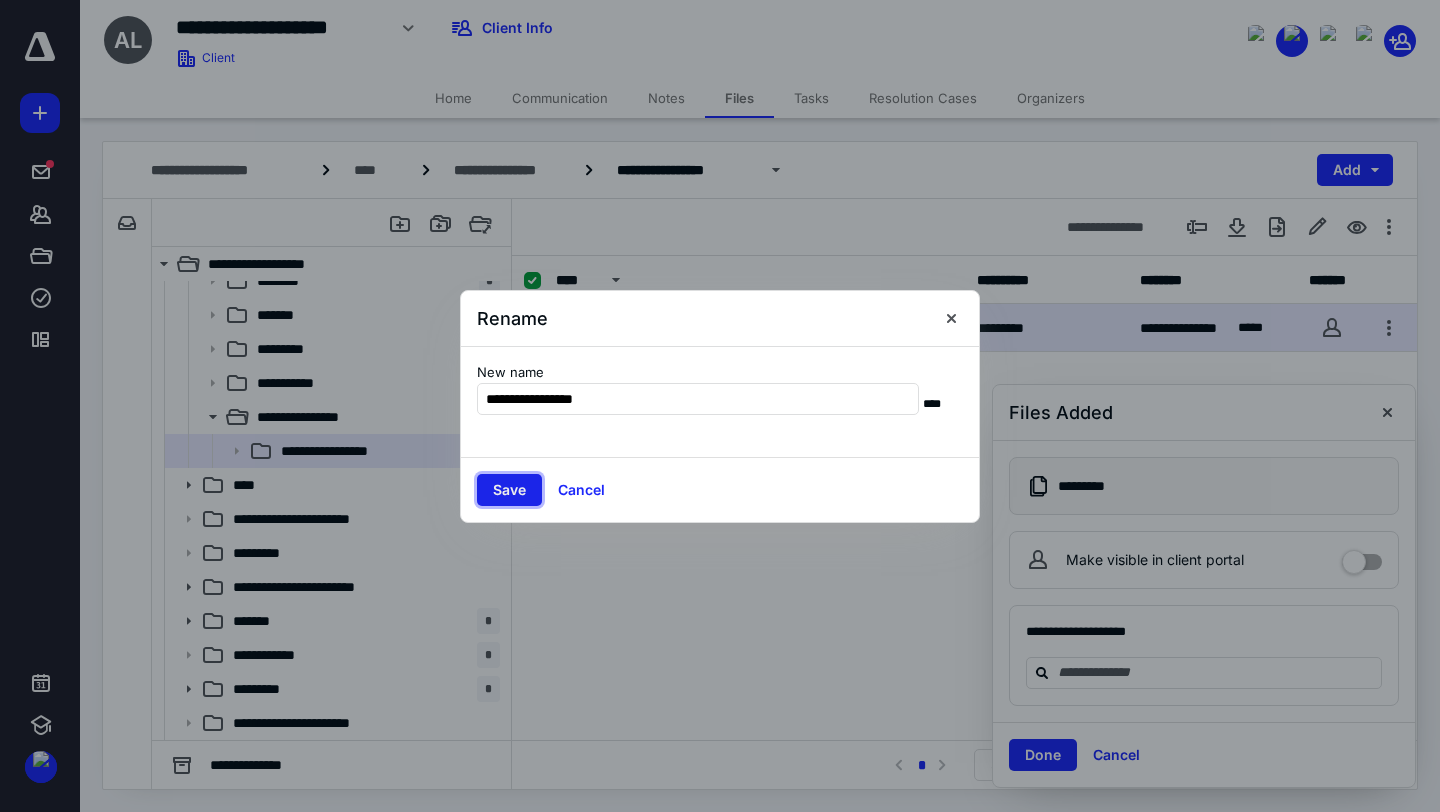 click on "Save" at bounding box center (509, 490) 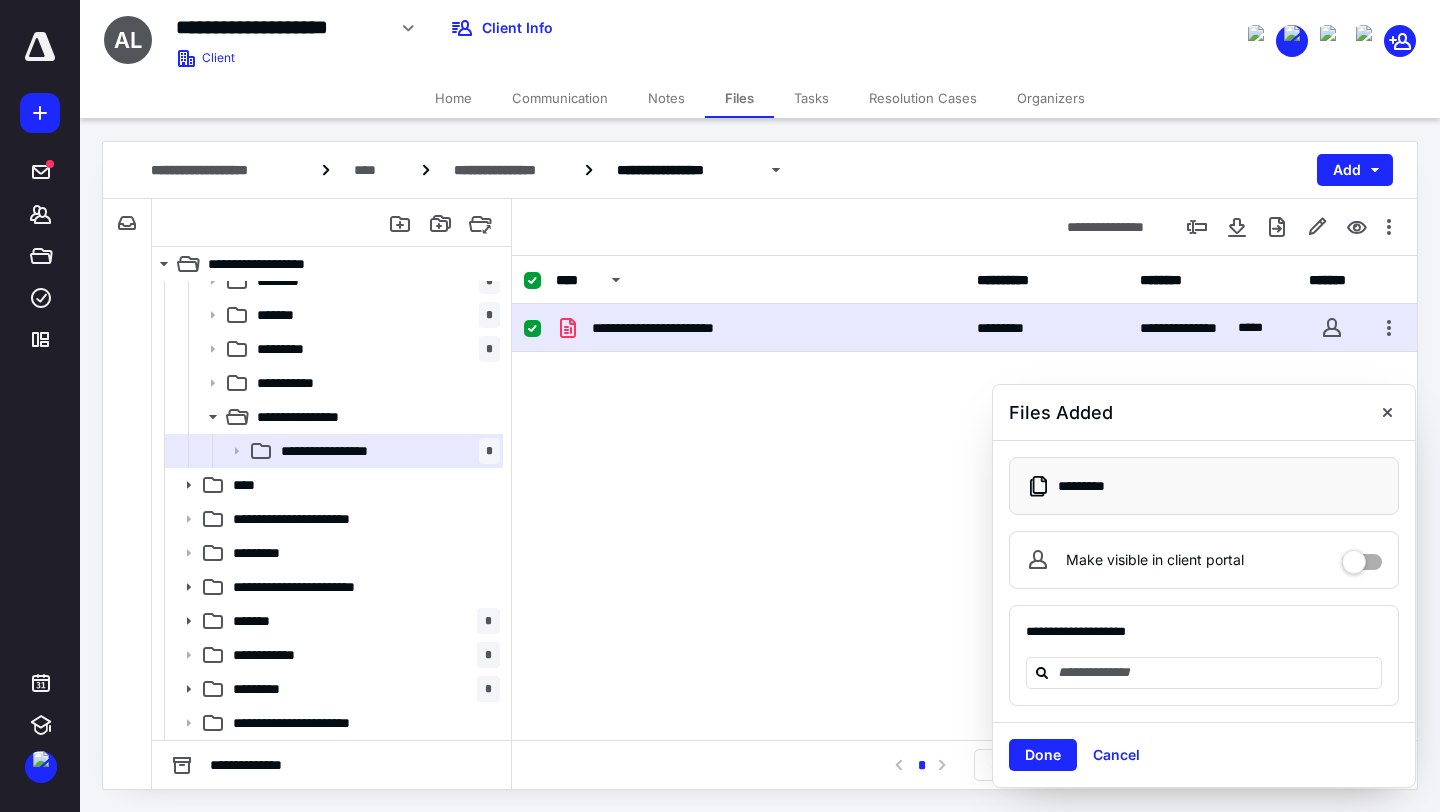 click on "**********" at bounding box center [680, 328] 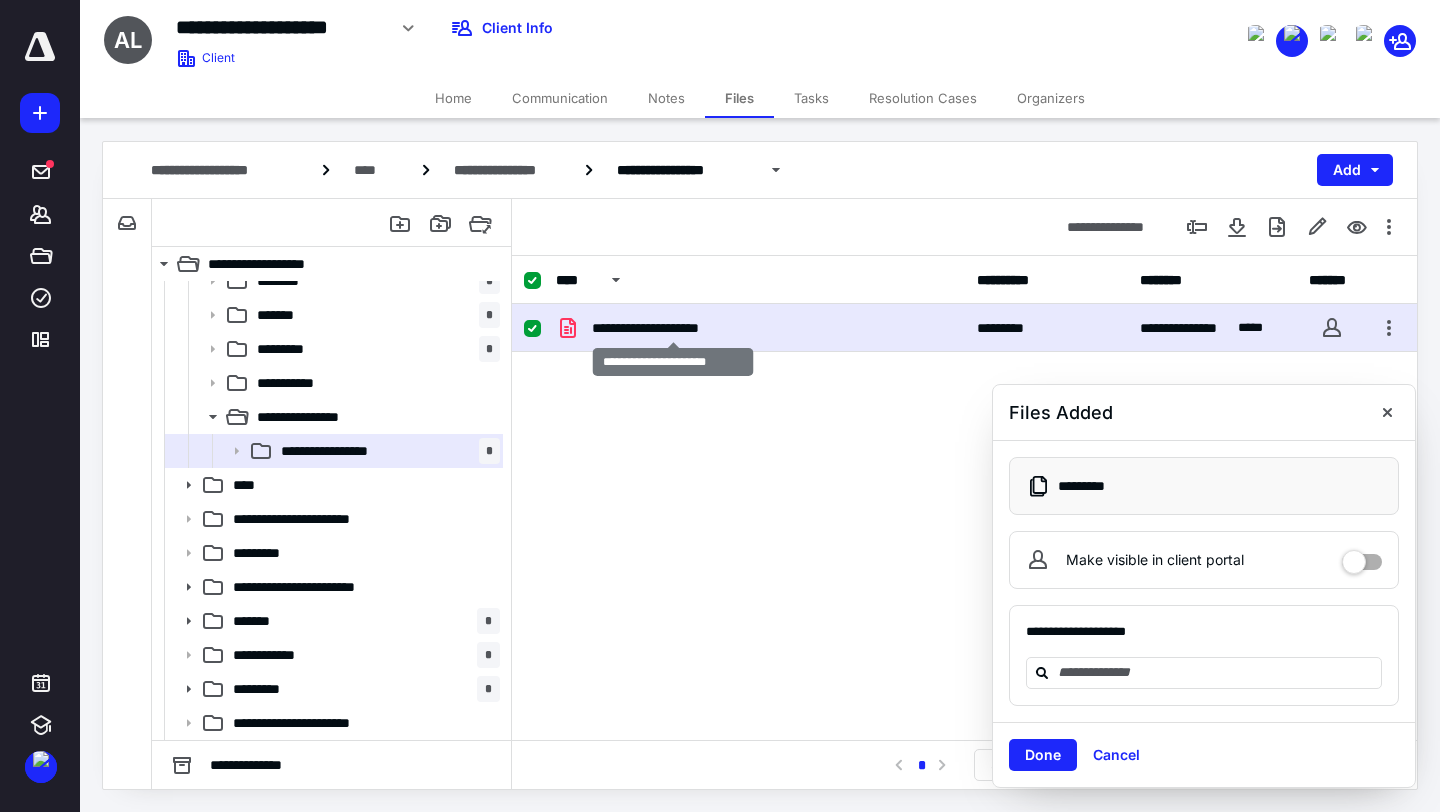 click on "**********" at bounding box center [673, 328] 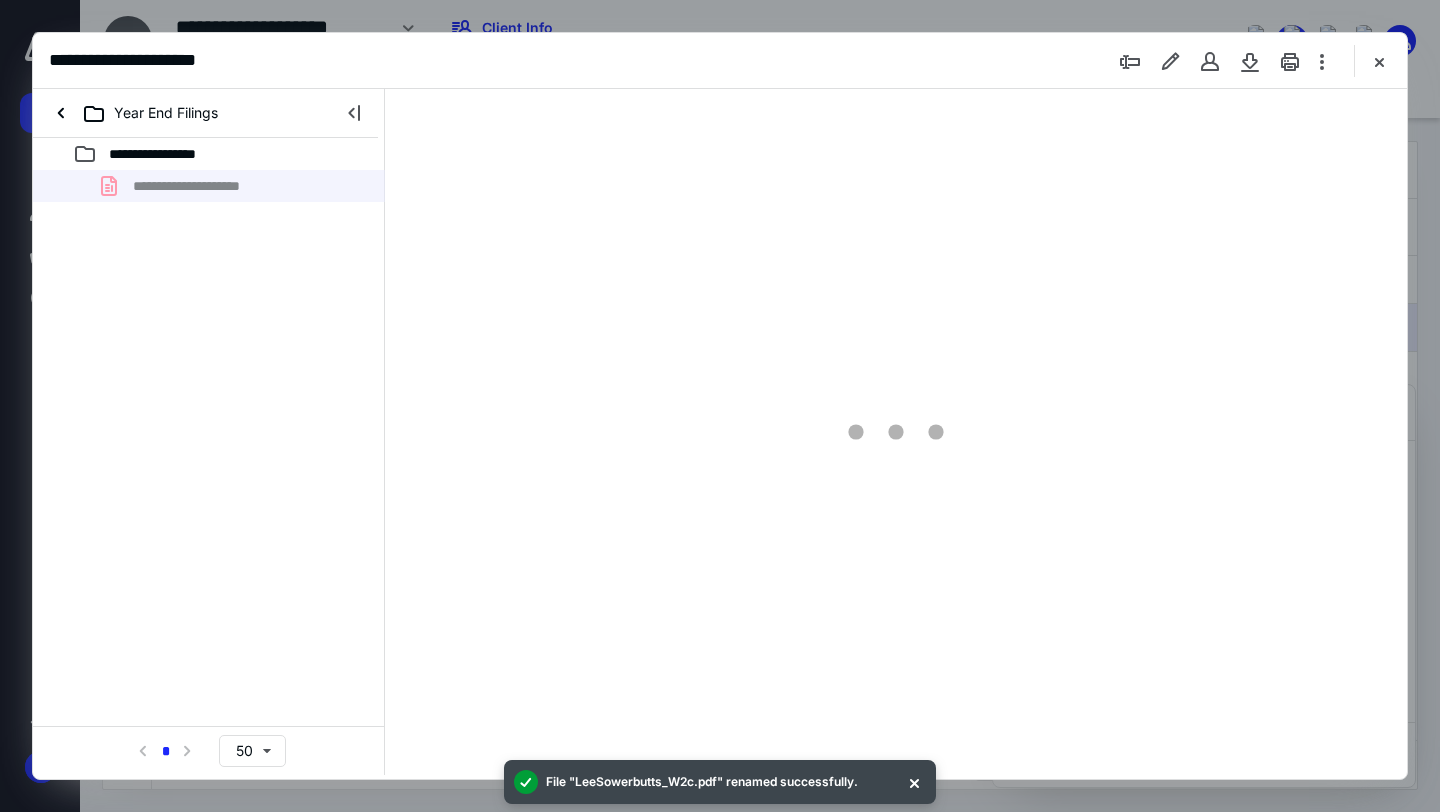 scroll, scrollTop: 0, scrollLeft: 0, axis: both 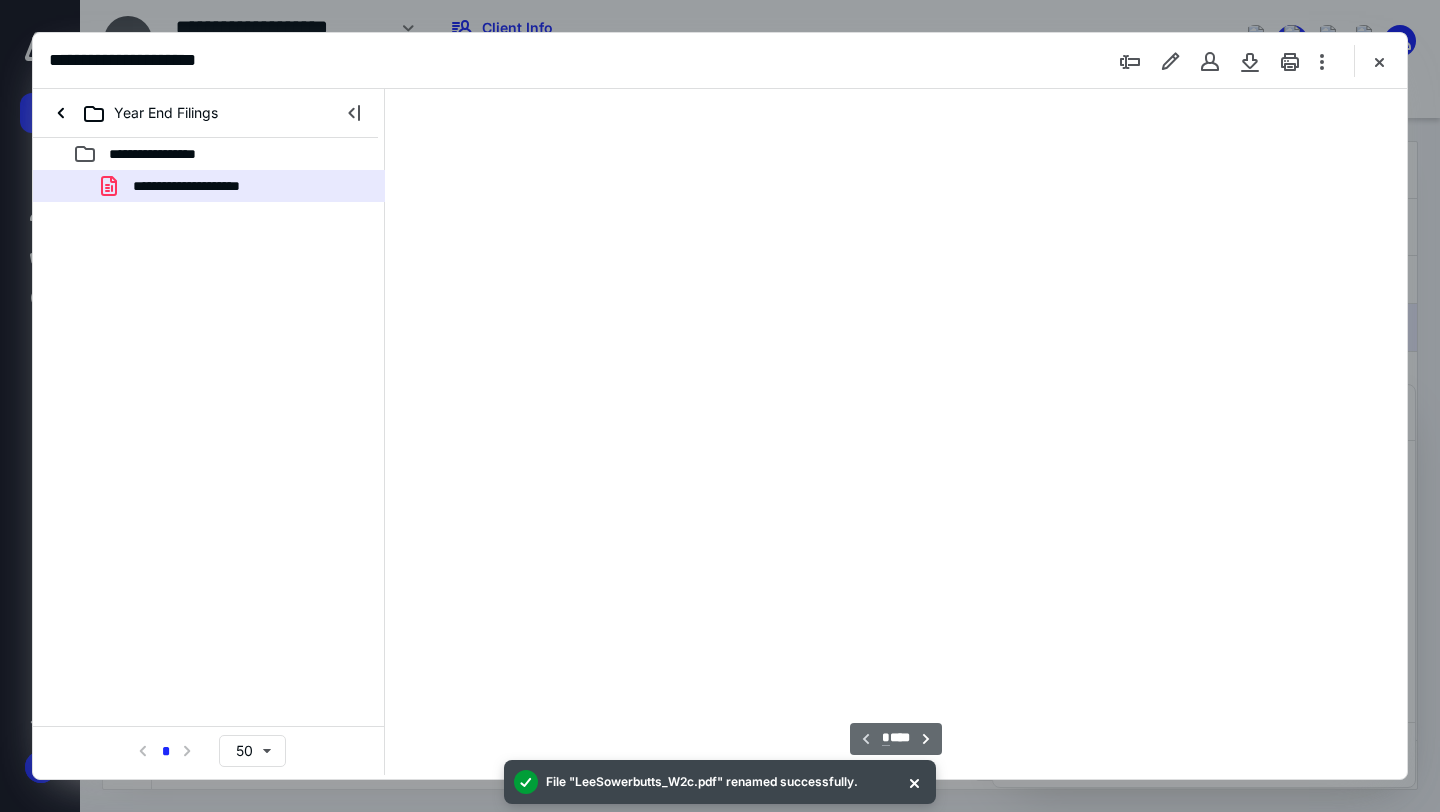 type on "72" 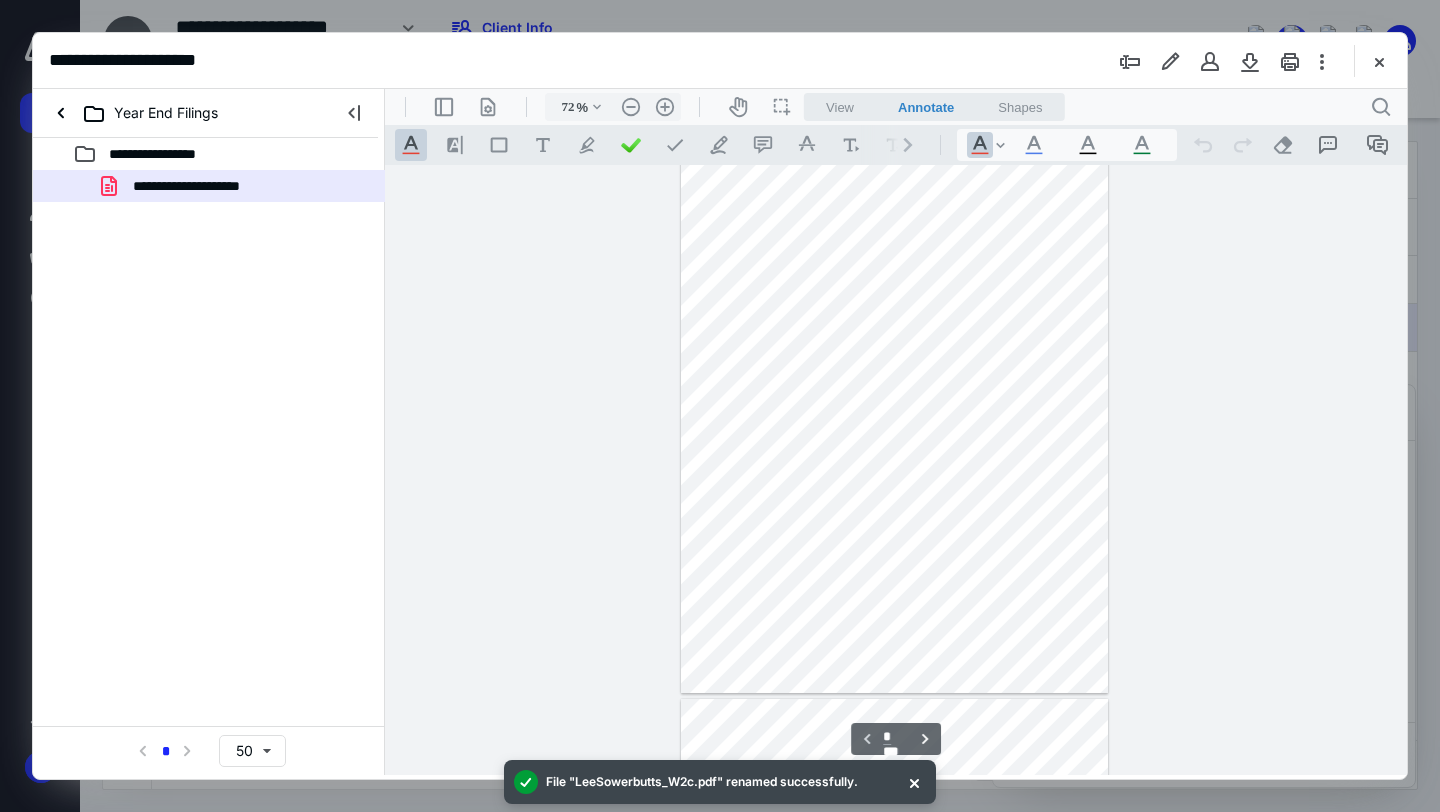 scroll, scrollTop: 0, scrollLeft: 0, axis: both 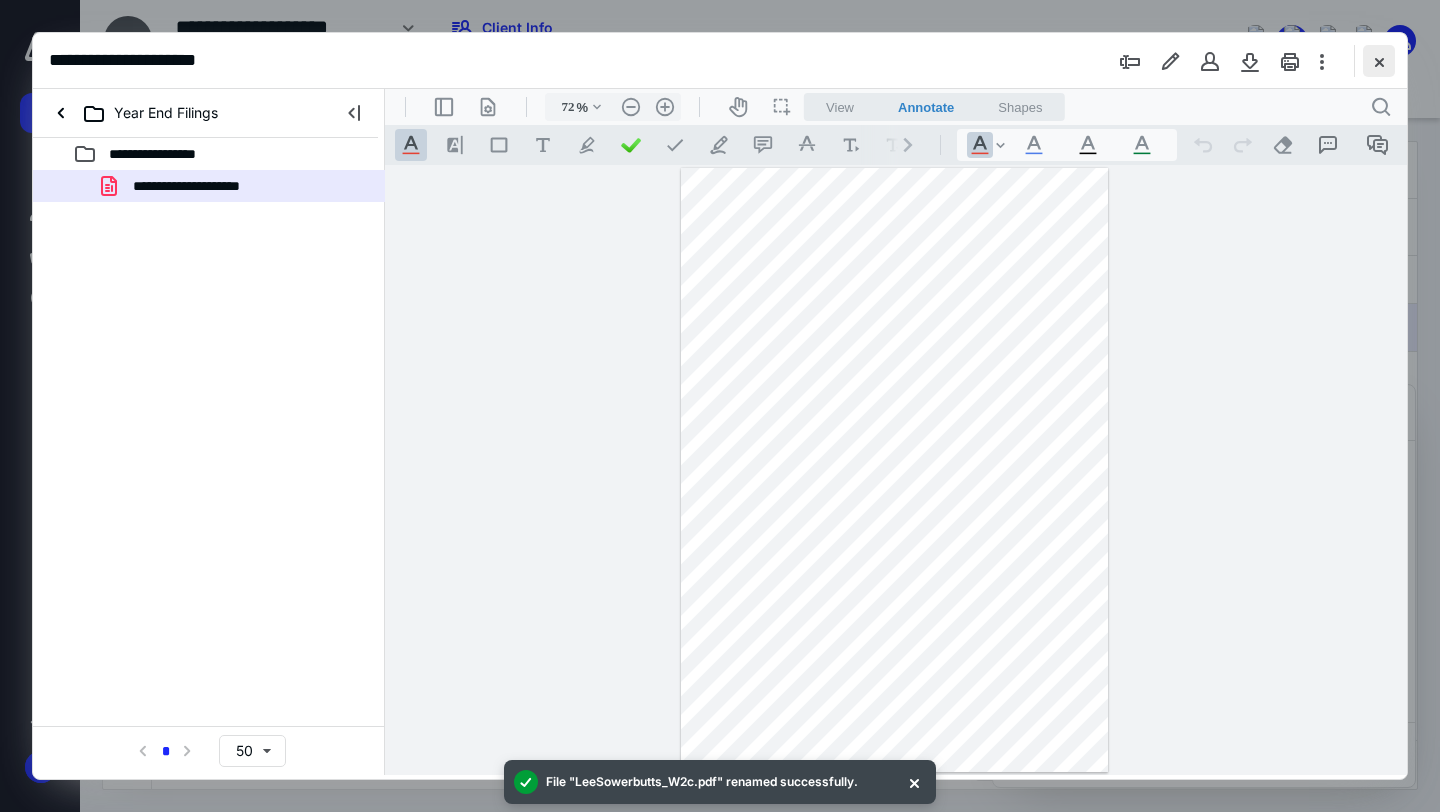 click at bounding box center [1379, 61] 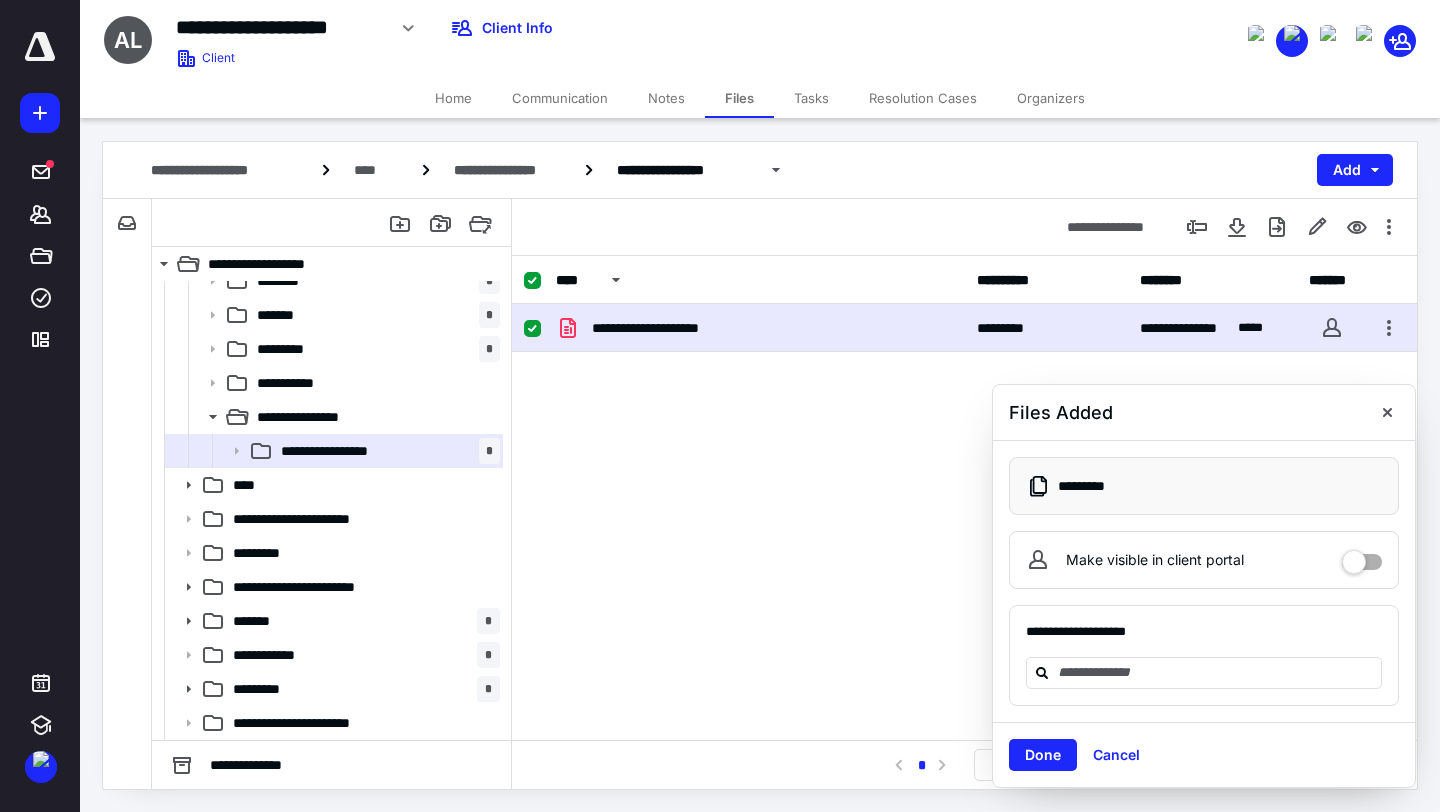click on "Tasks" at bounding box center (811, 98) 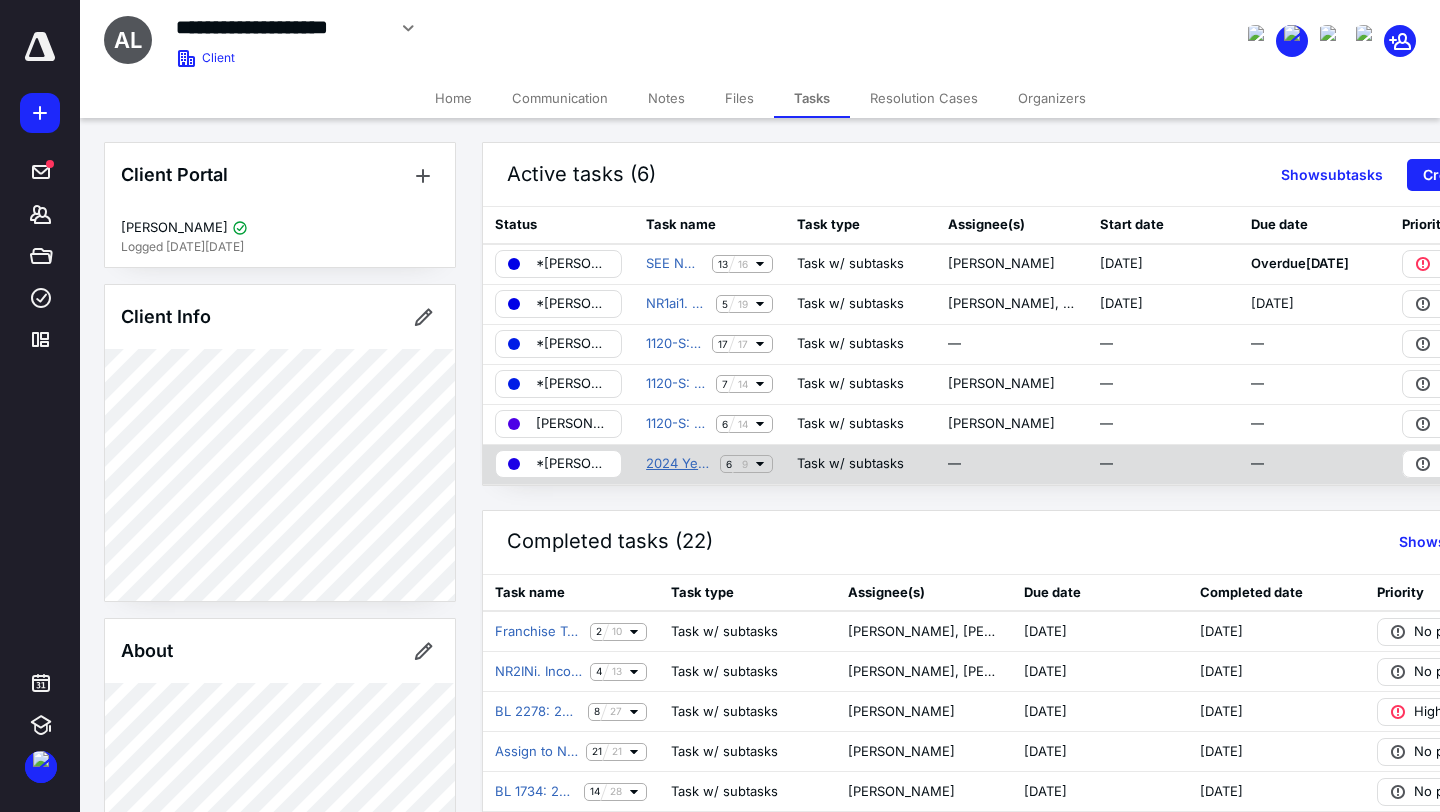 click on "2024 Year End Fillings (1099, W-2)" at bounding box center [679, 464] 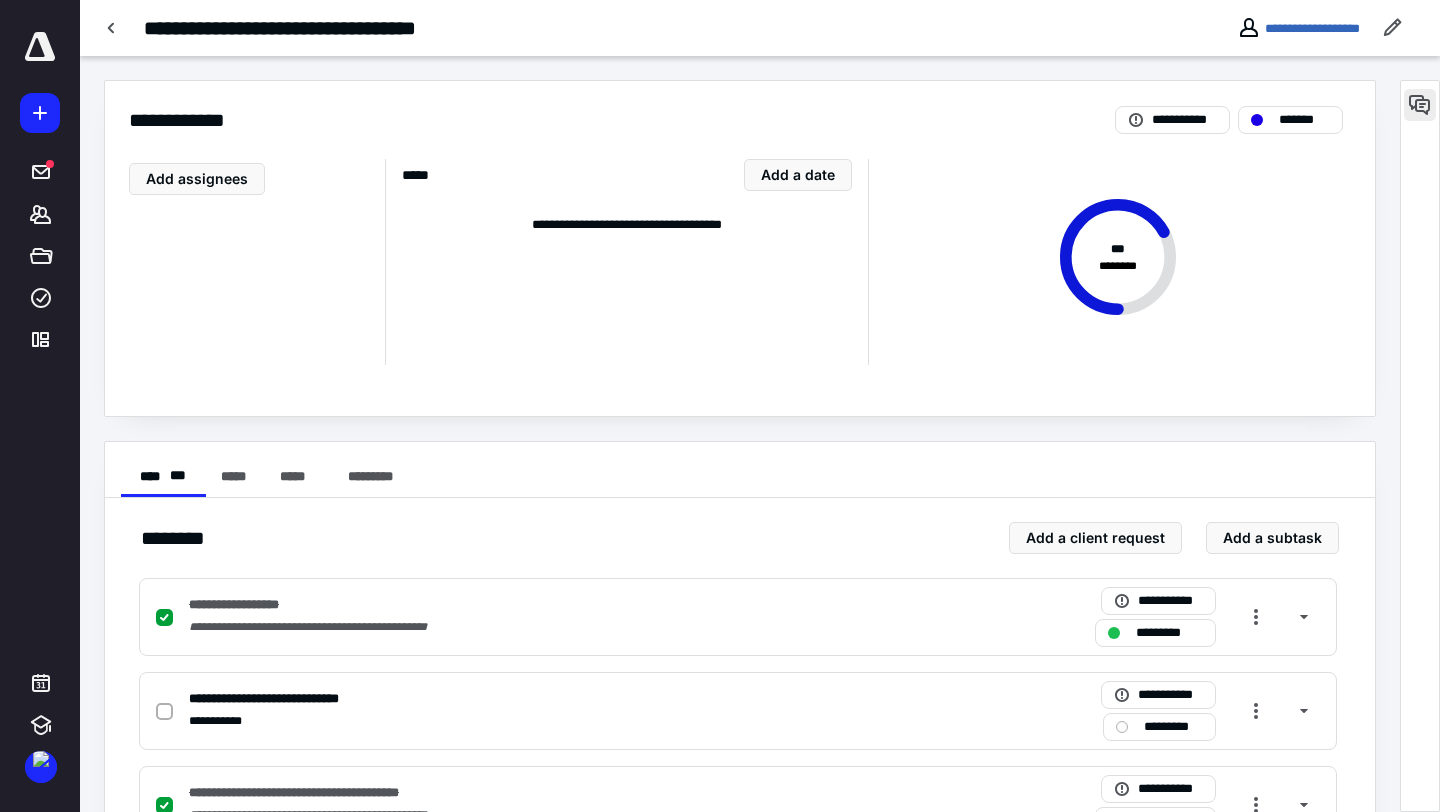 click at bounding box center (1420, 105) 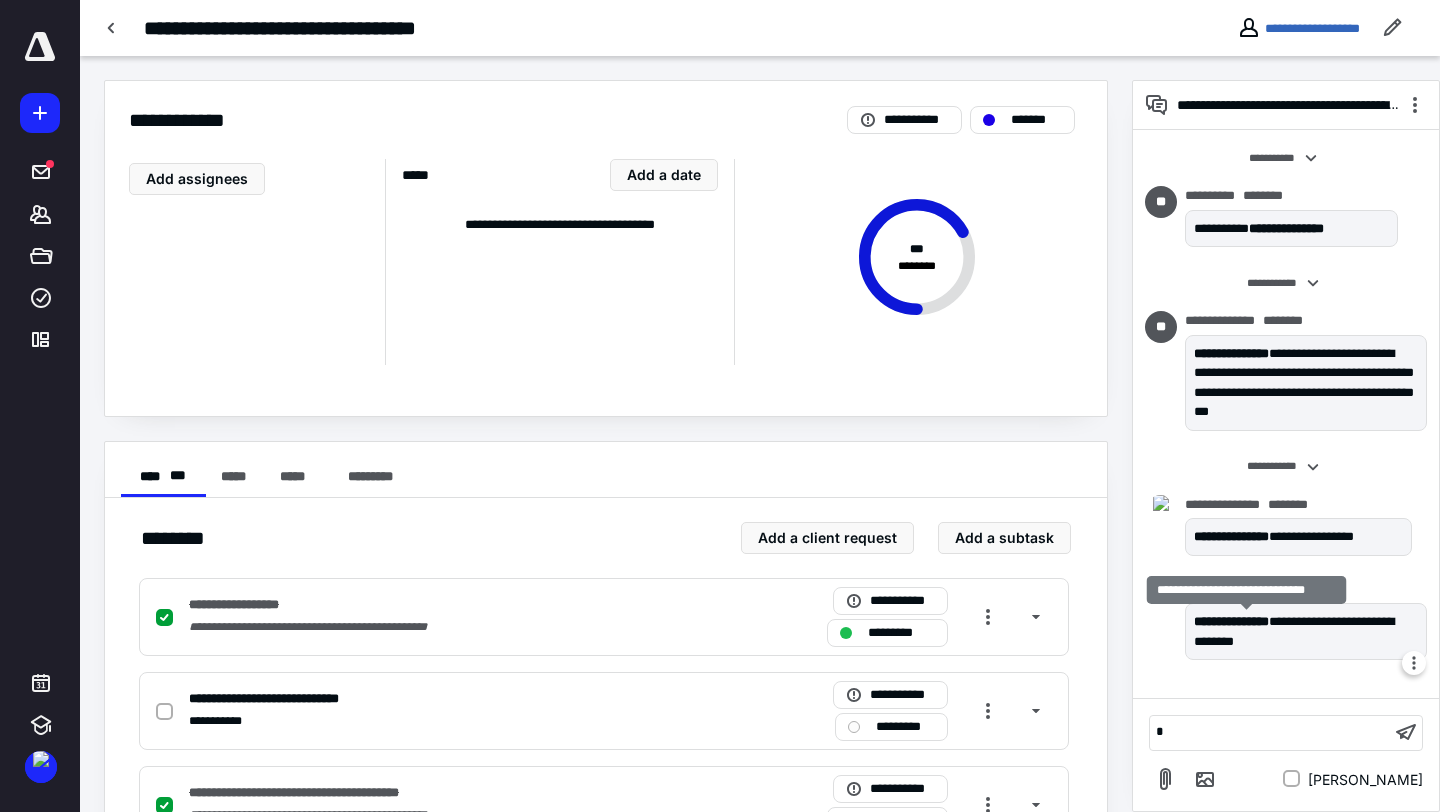 type 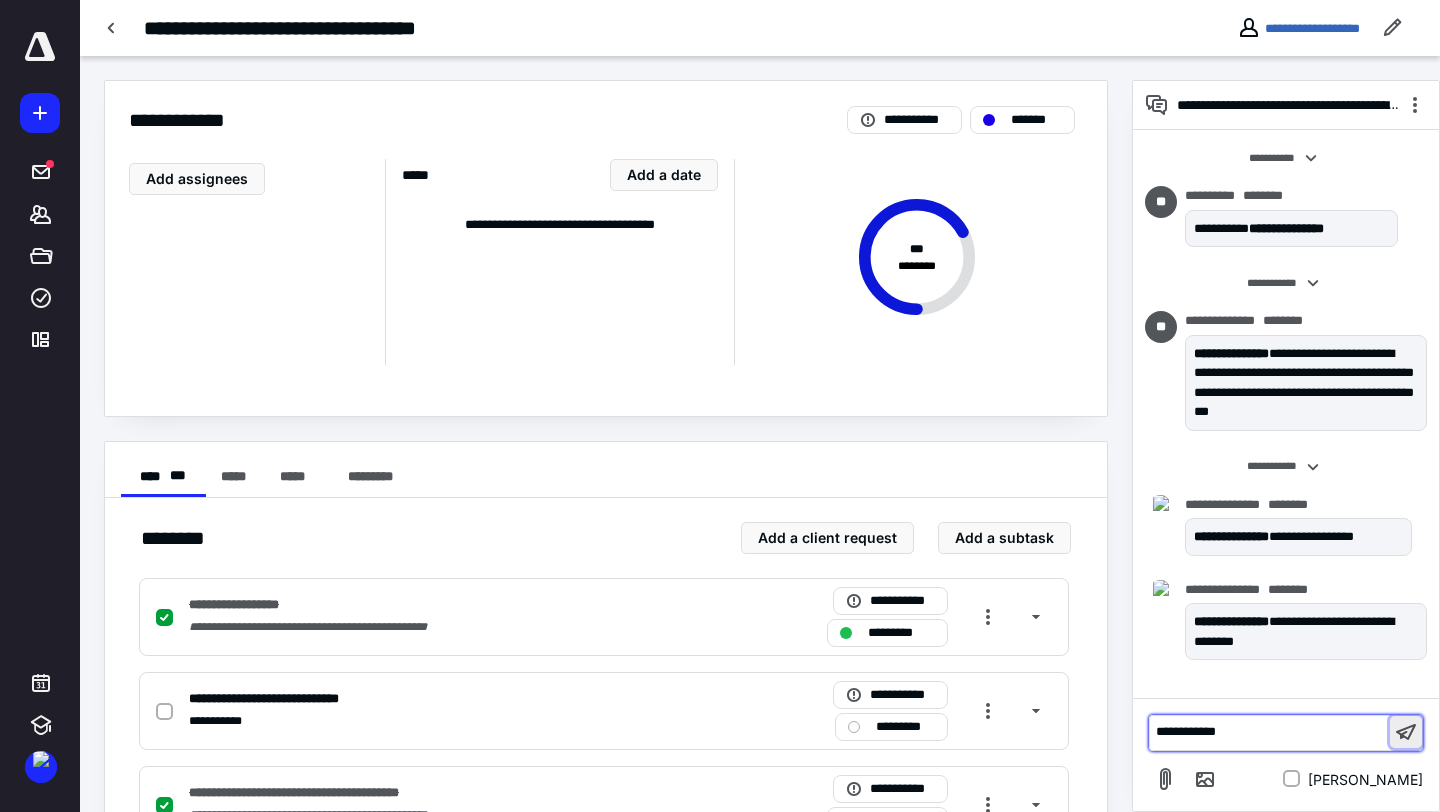 click at bounding box center (1406, 732) 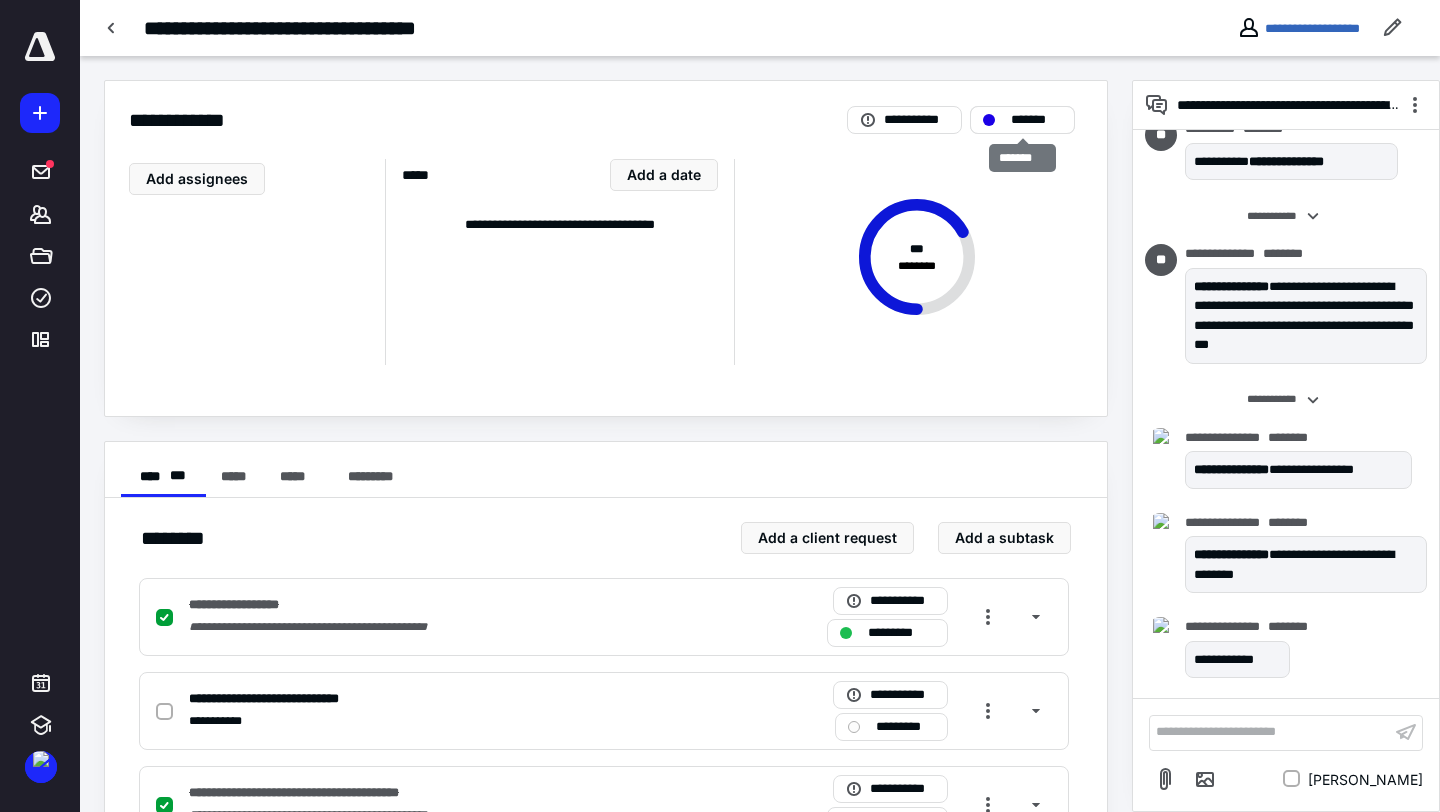 click on "*******" at bounding box center [1036, 120] 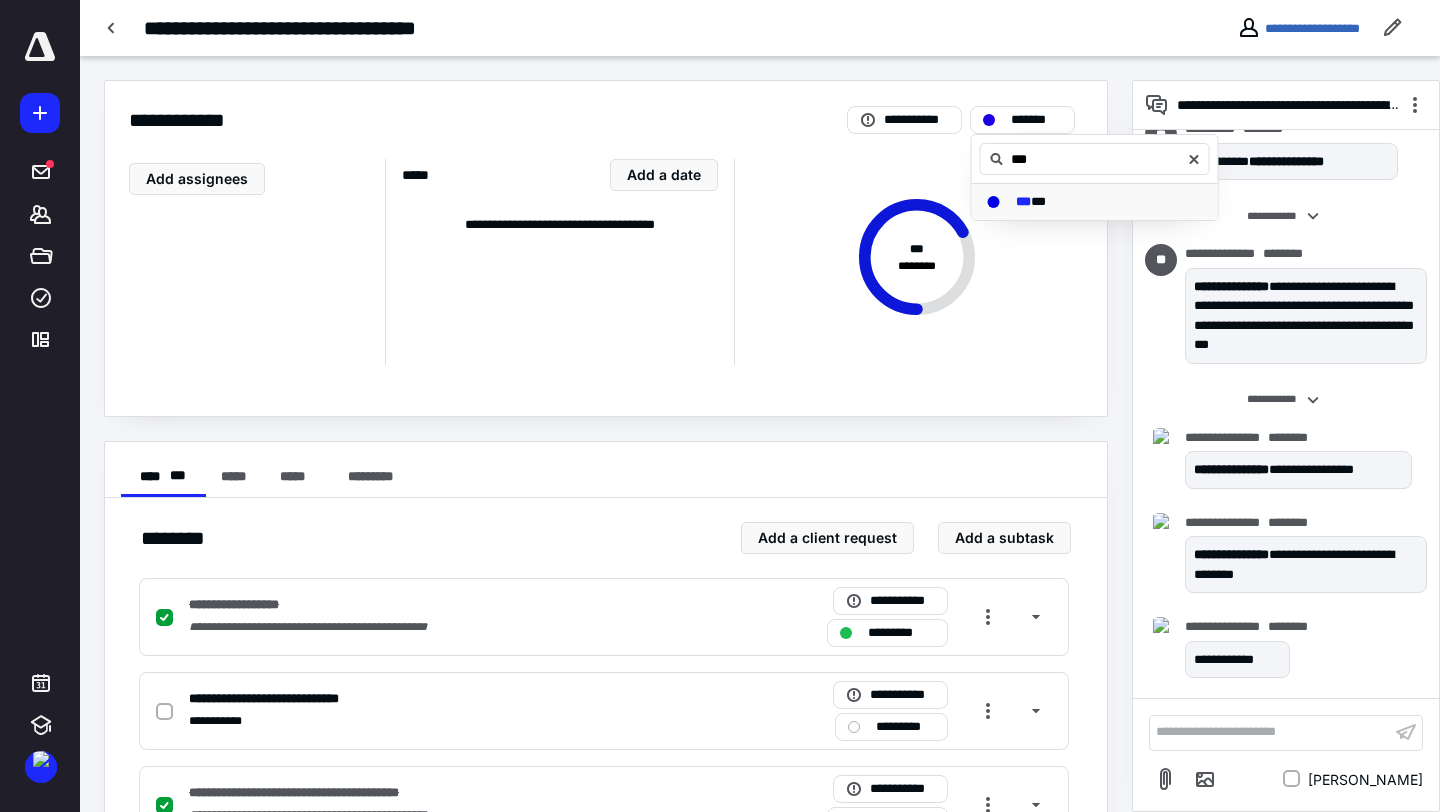 type on "***" 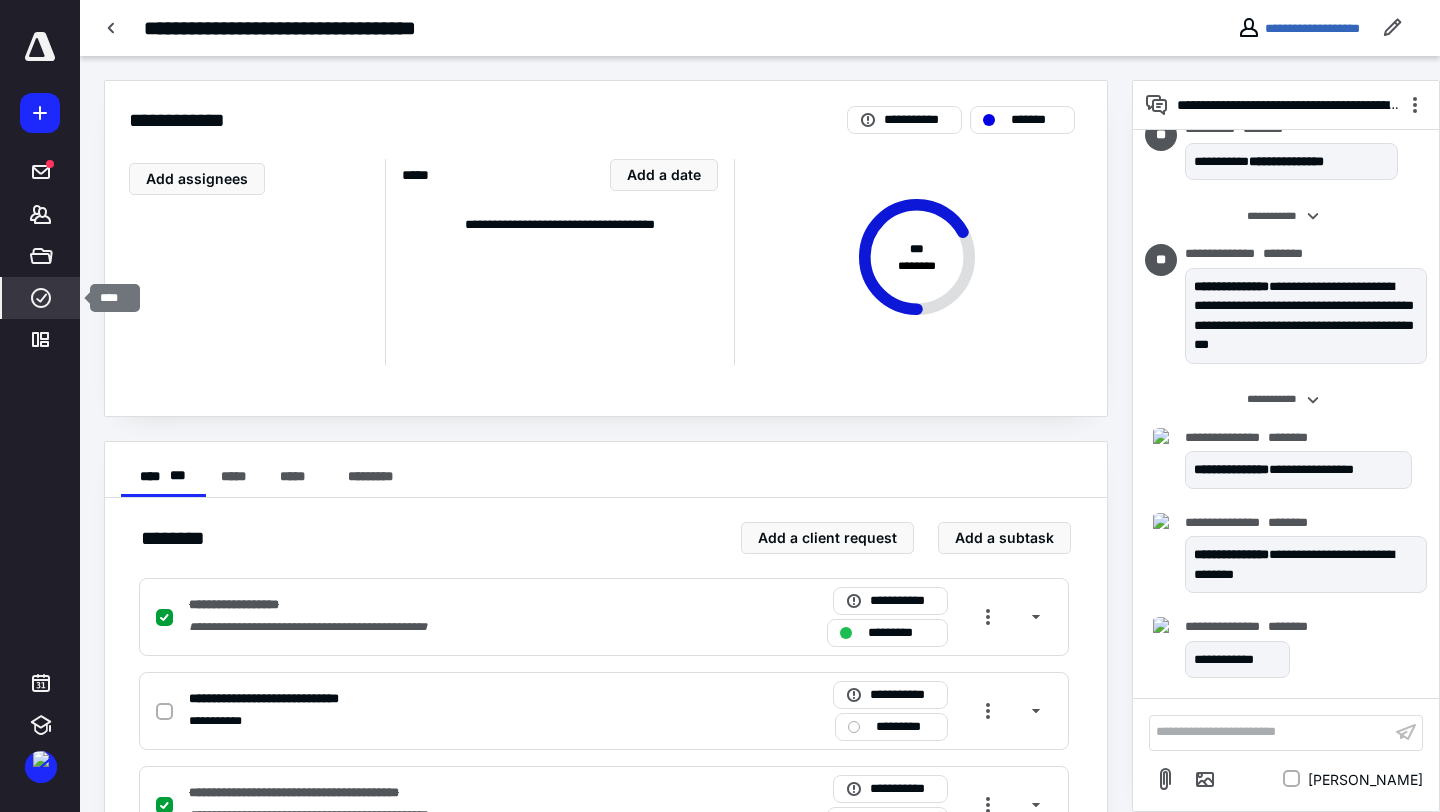 click 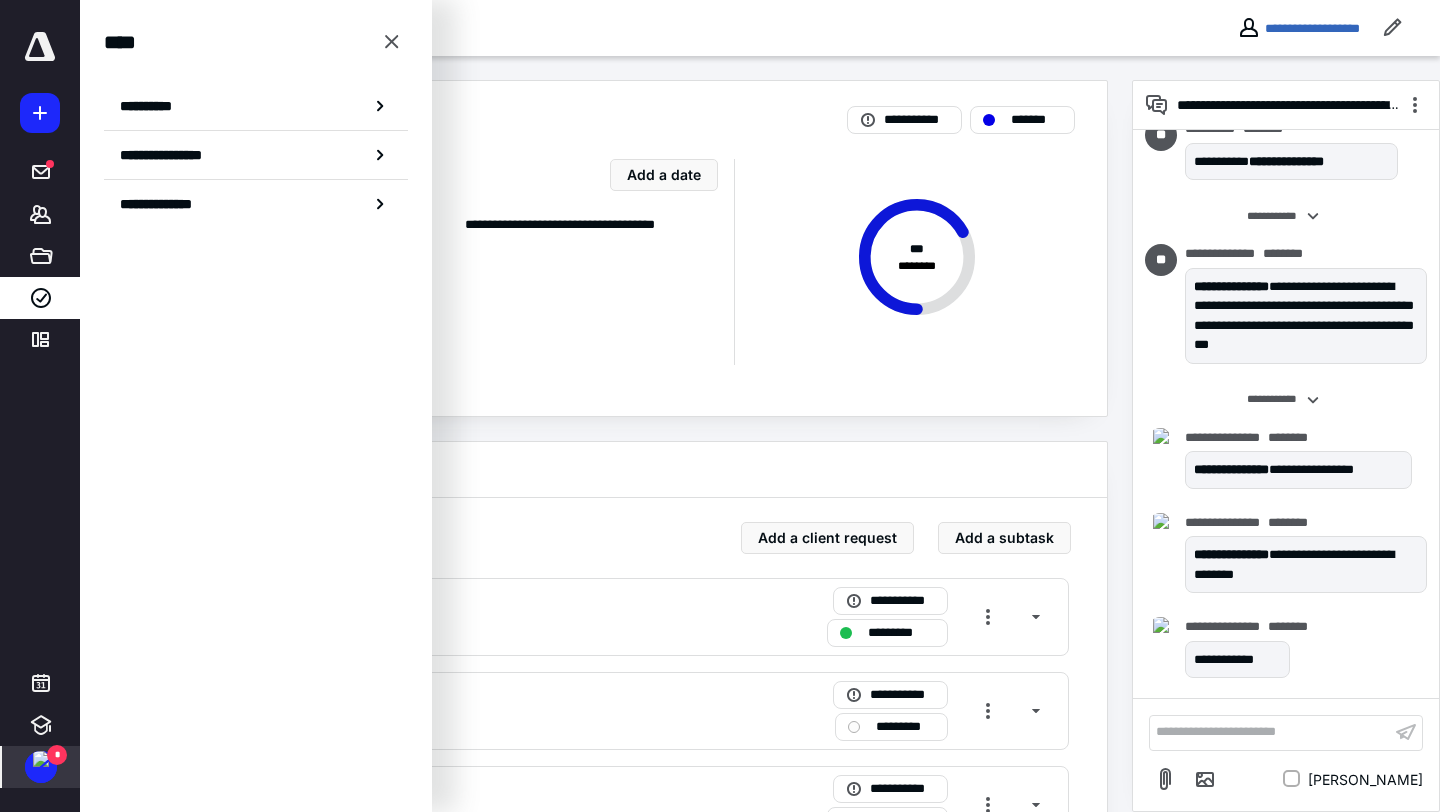 click at bounding box center (41, 759) 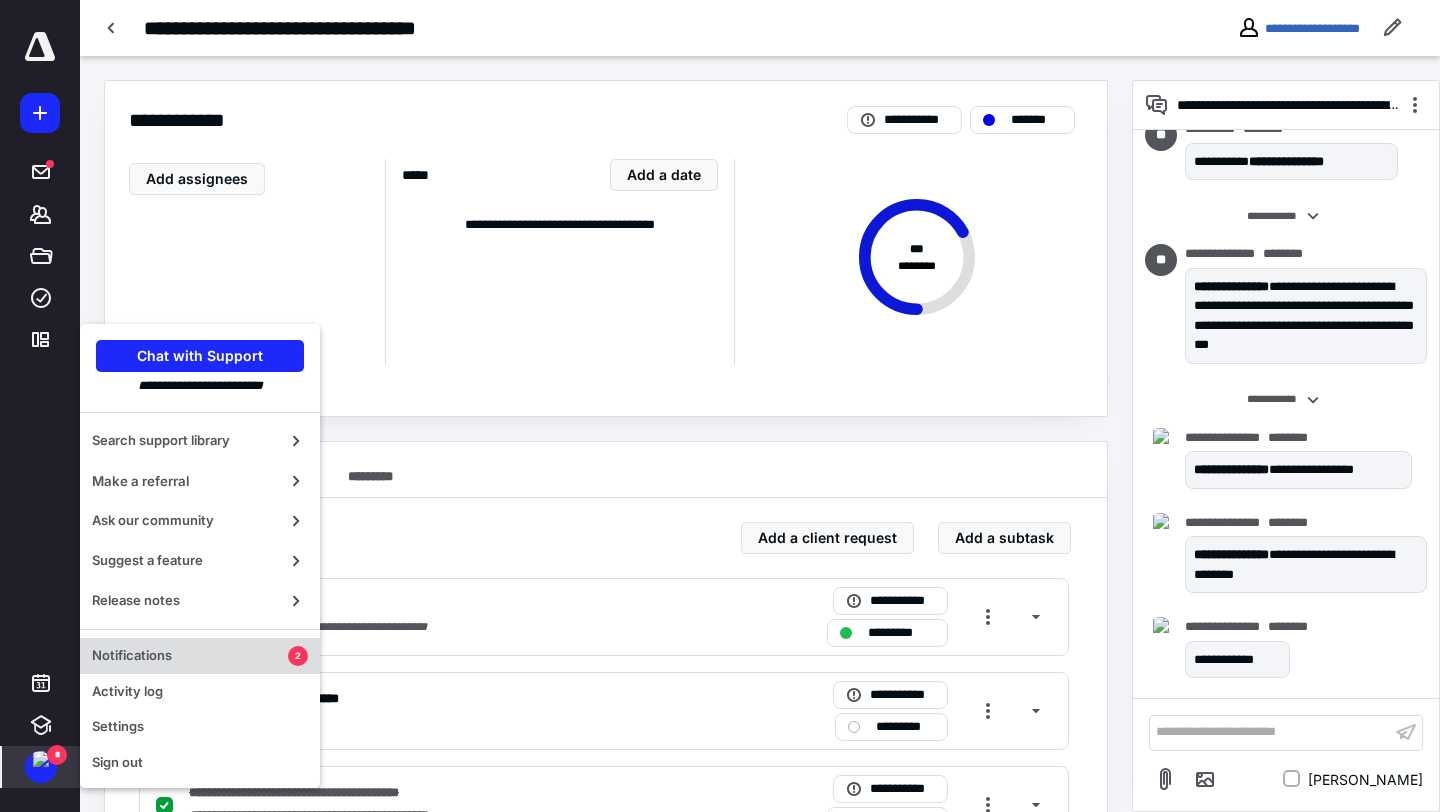 click on "Notifications 2" at bounding box center (200, 656) 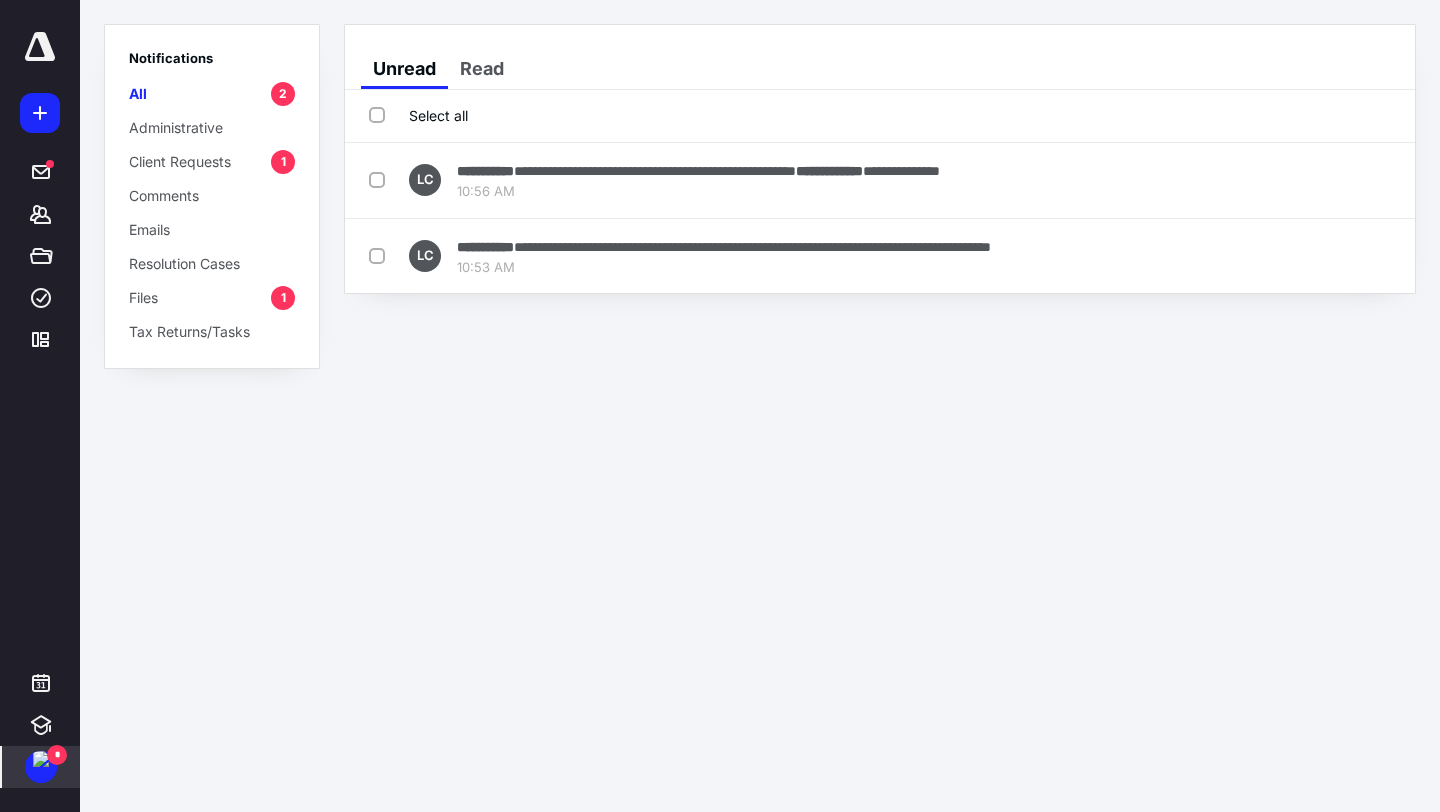 click on "Select all" at bounding box center [418, 115] 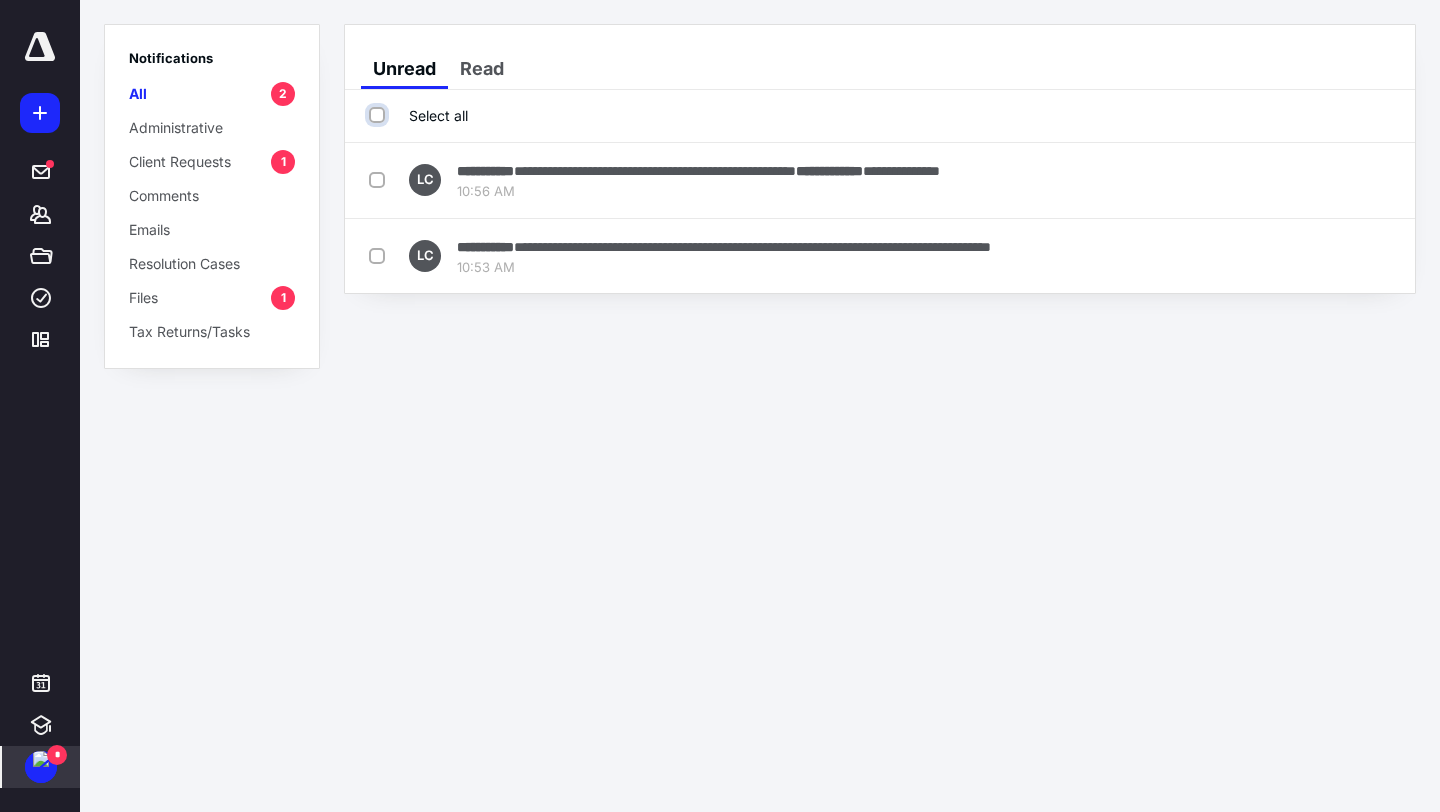 click on "Select all" at bounding box center [379, 115] 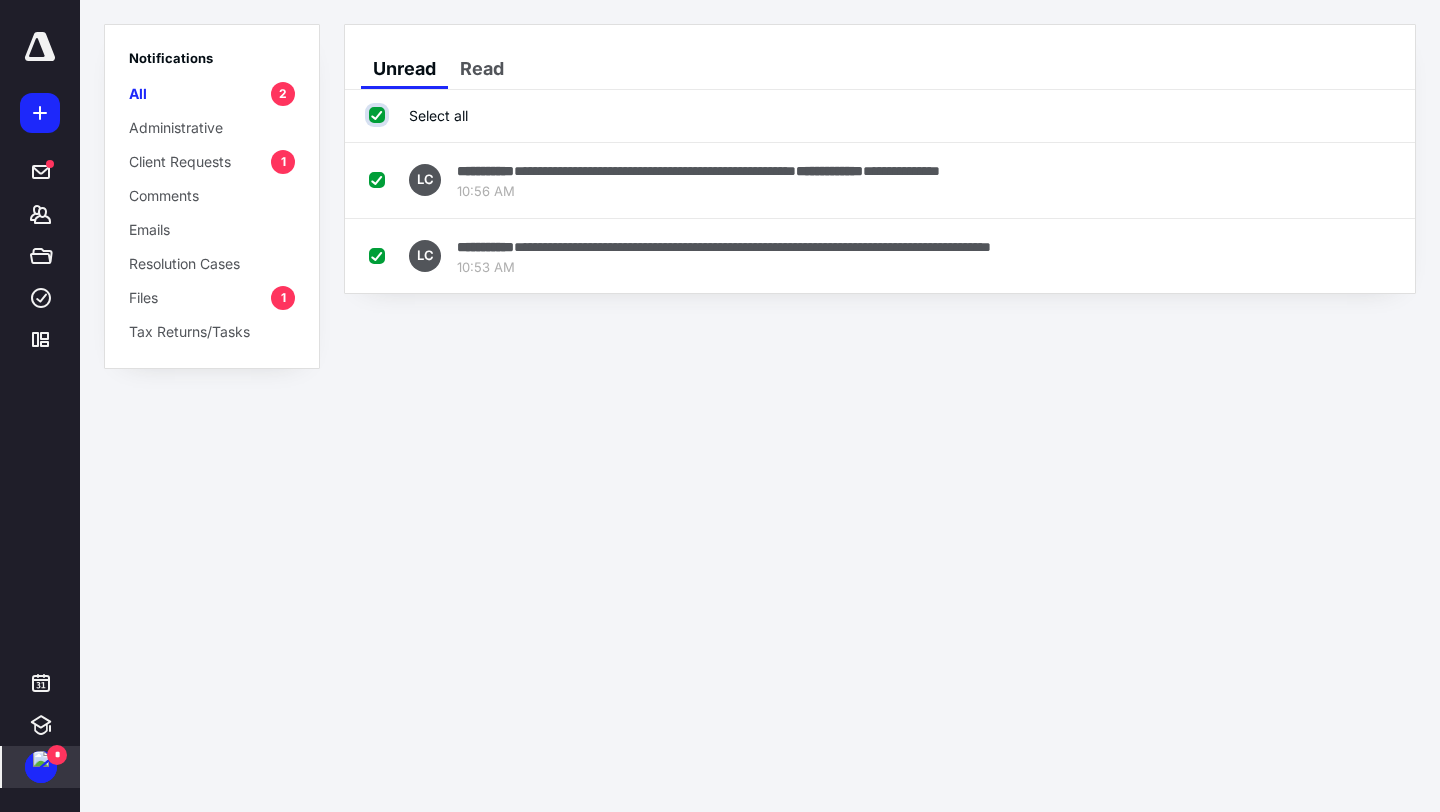 checkbox on "true" 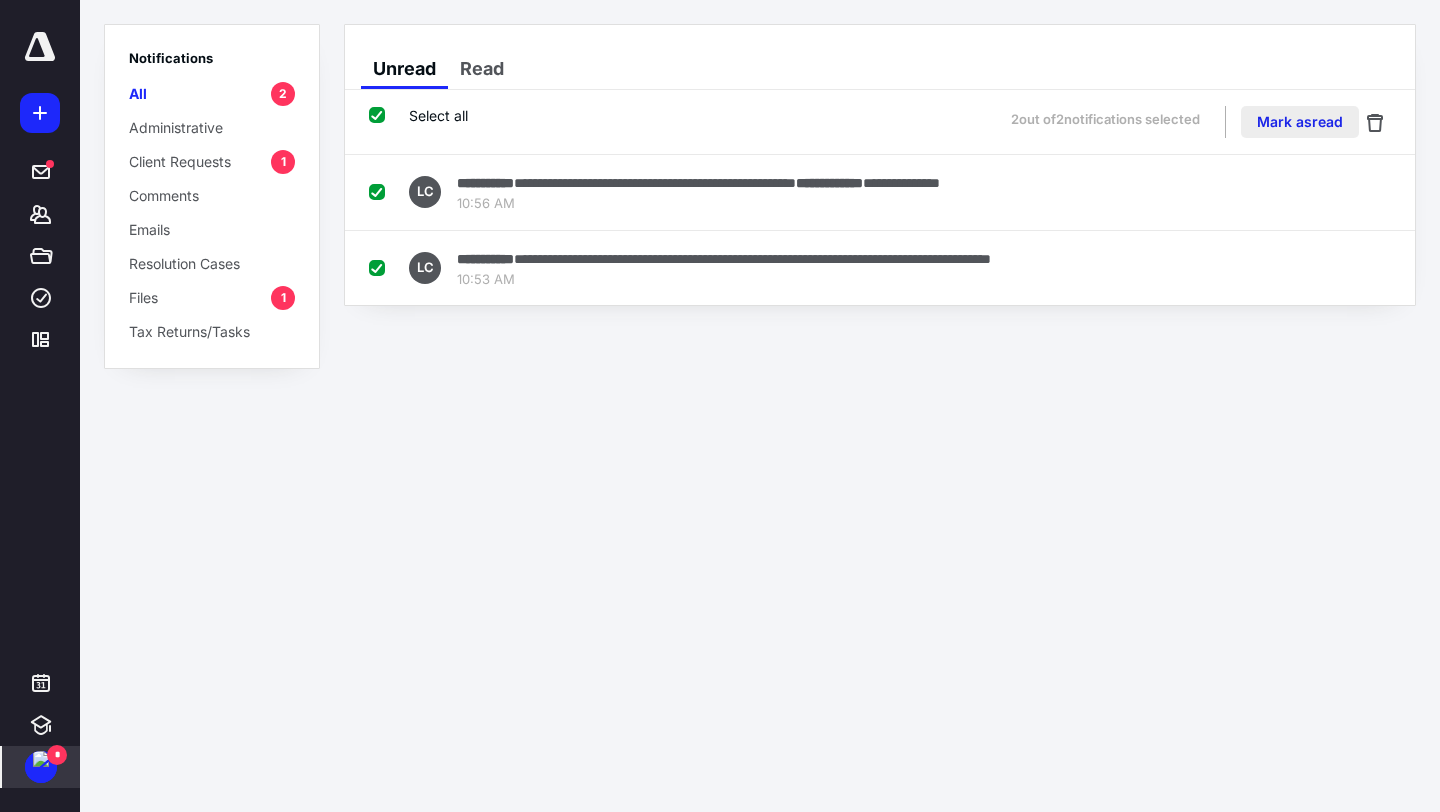 click on "Mark as  read" at bounding box center [1300, 122] 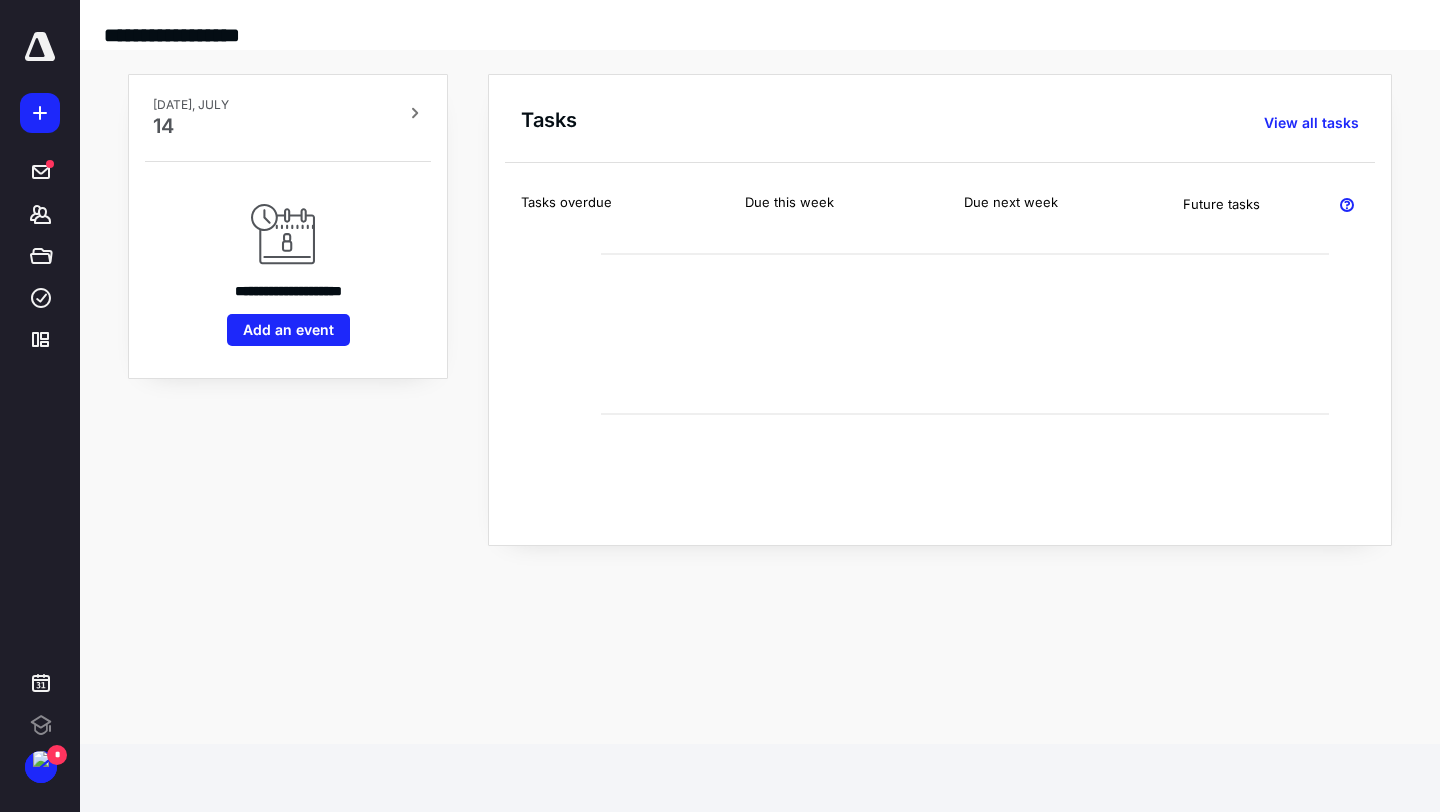 scroll, scrollTop: 0, scrollLeft: 0, axis: both 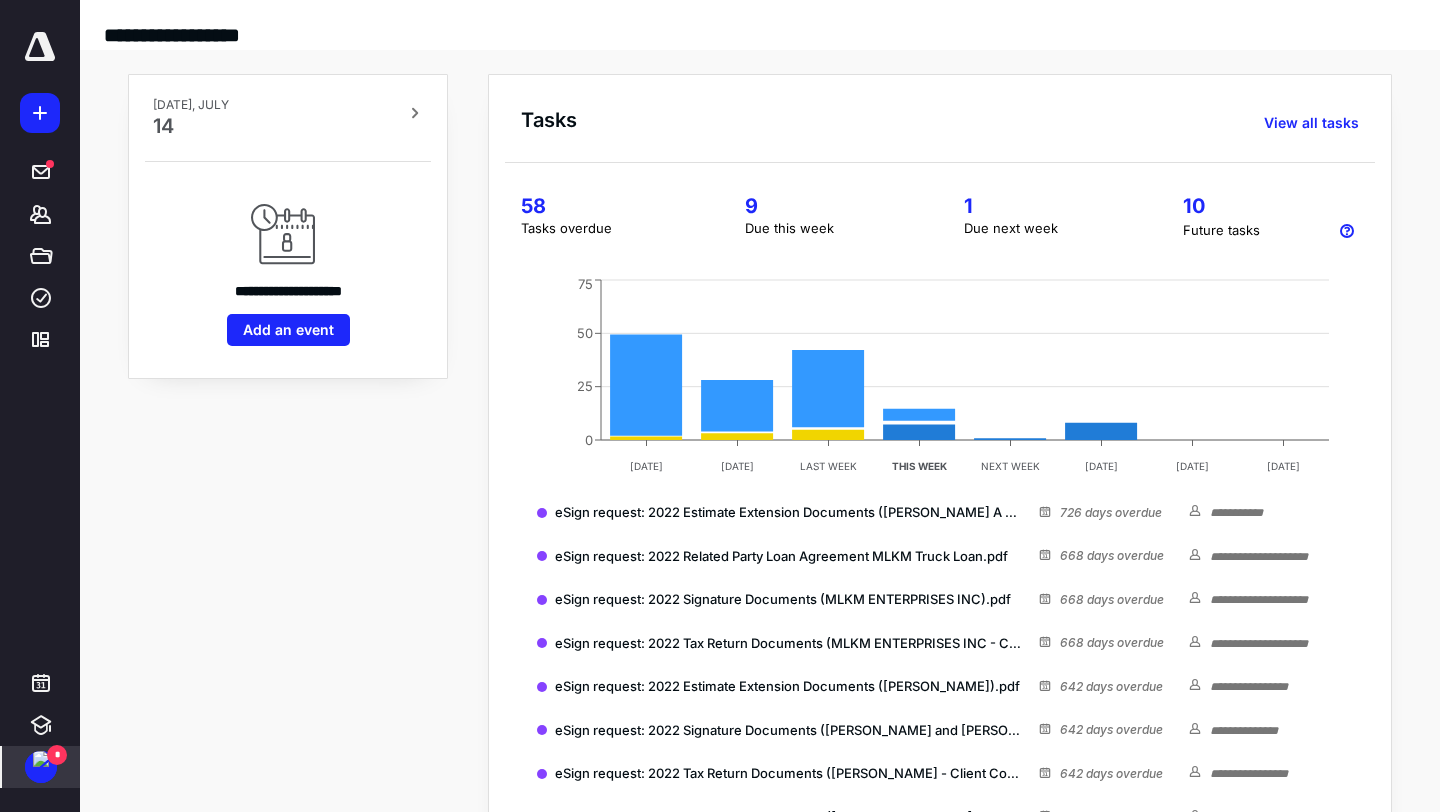 click at bounding box center [41, 759] 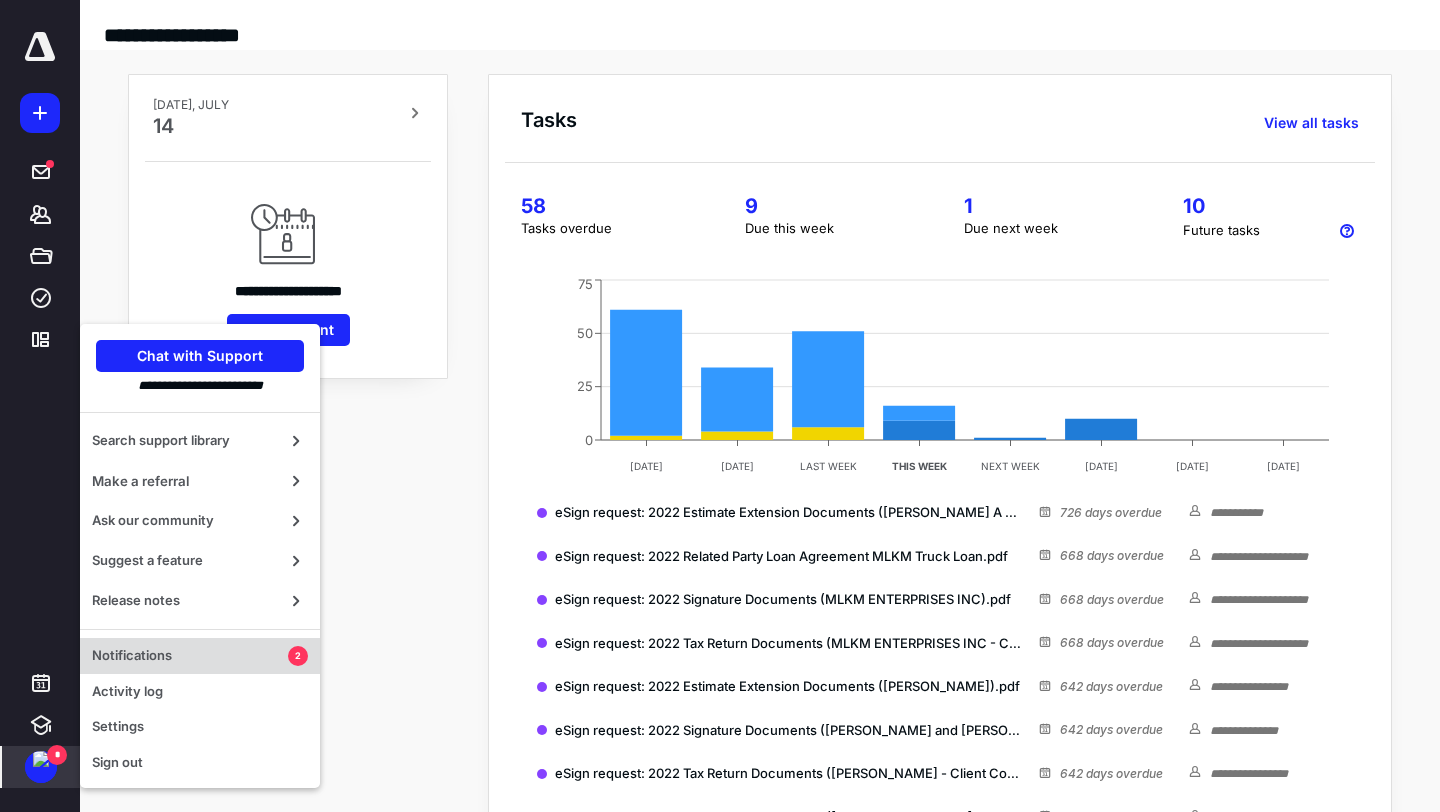 click on "Notifications 2" at bounding box center [200, 656] 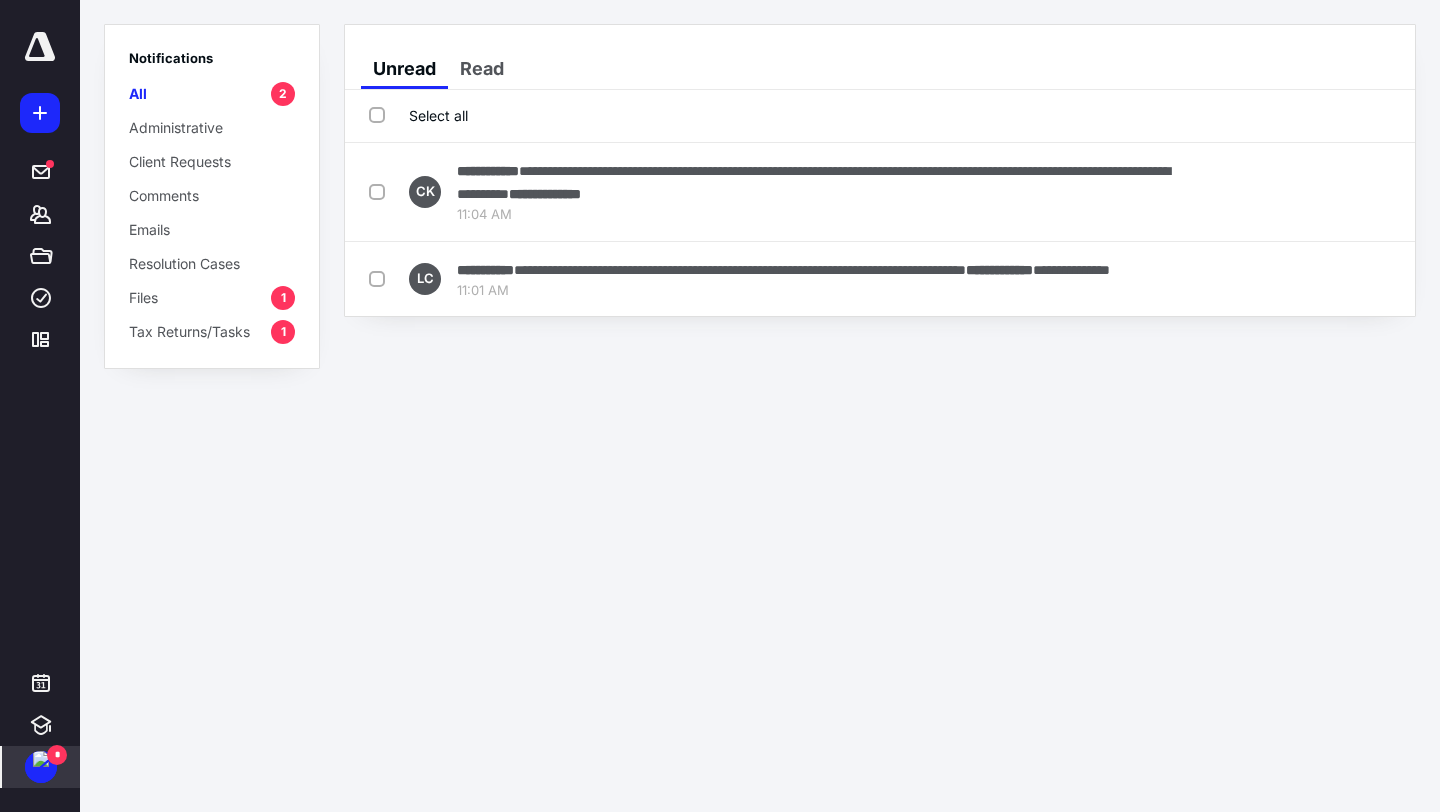 click on "Select all" at bounding box center [418, 115] 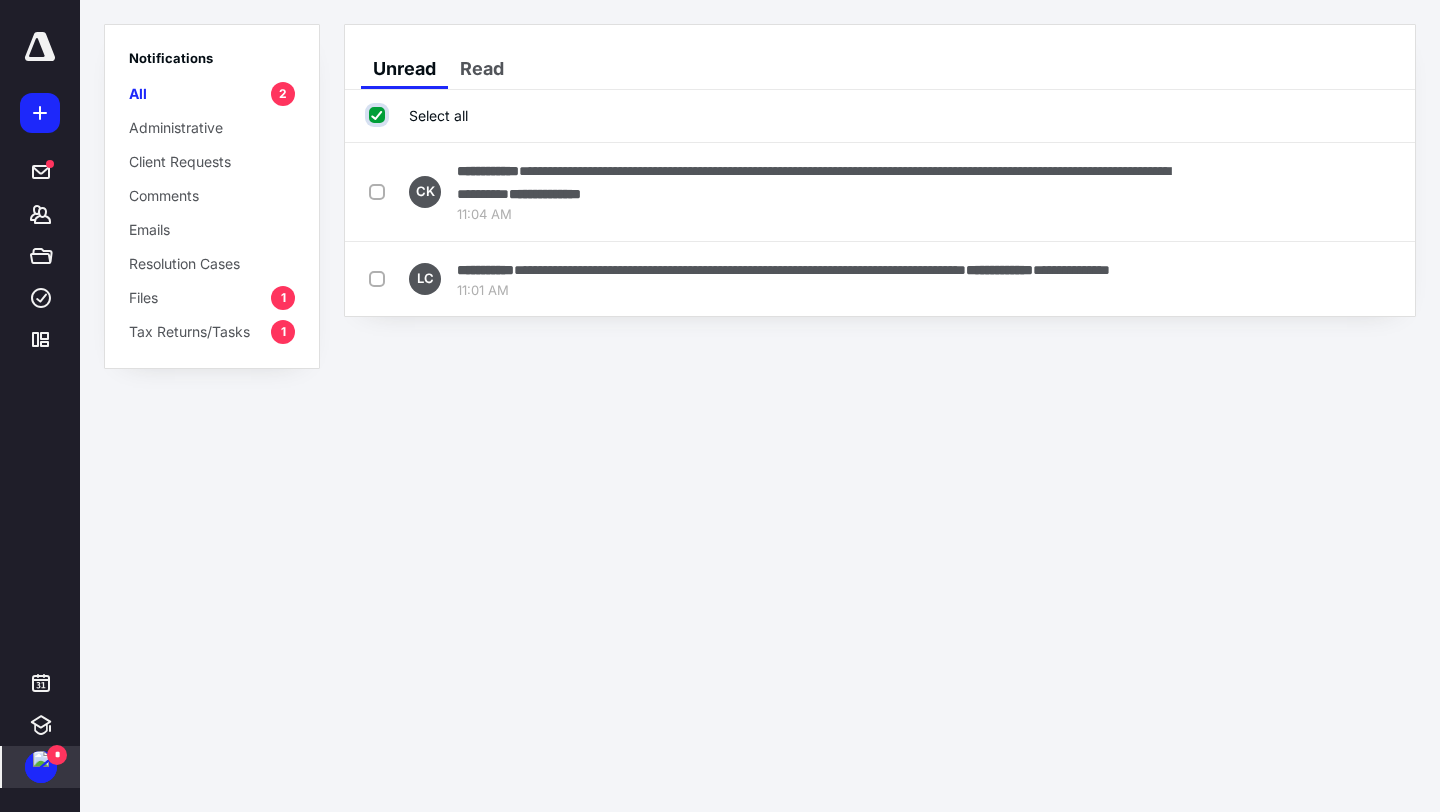 checkbox on "true" 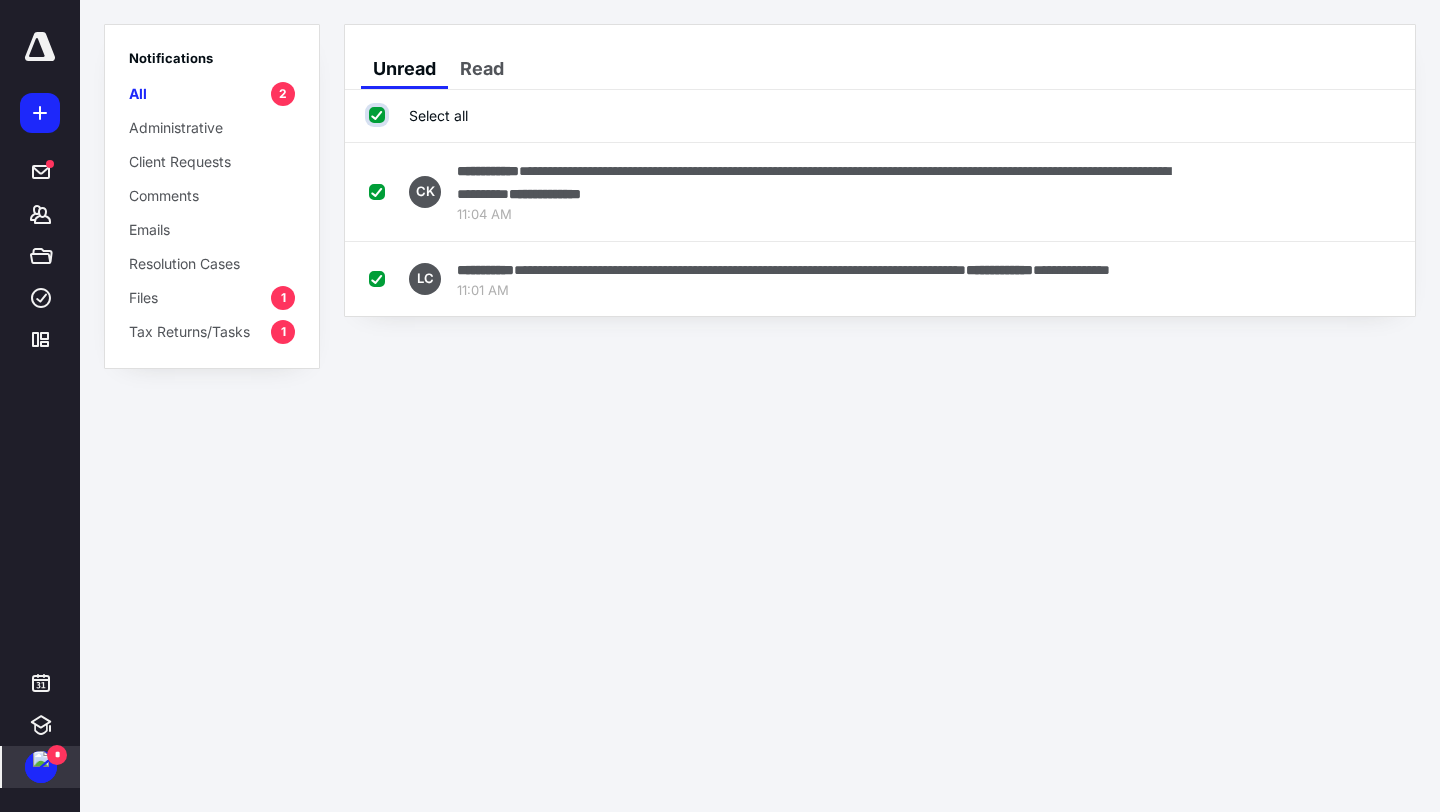 checkbox on "true" 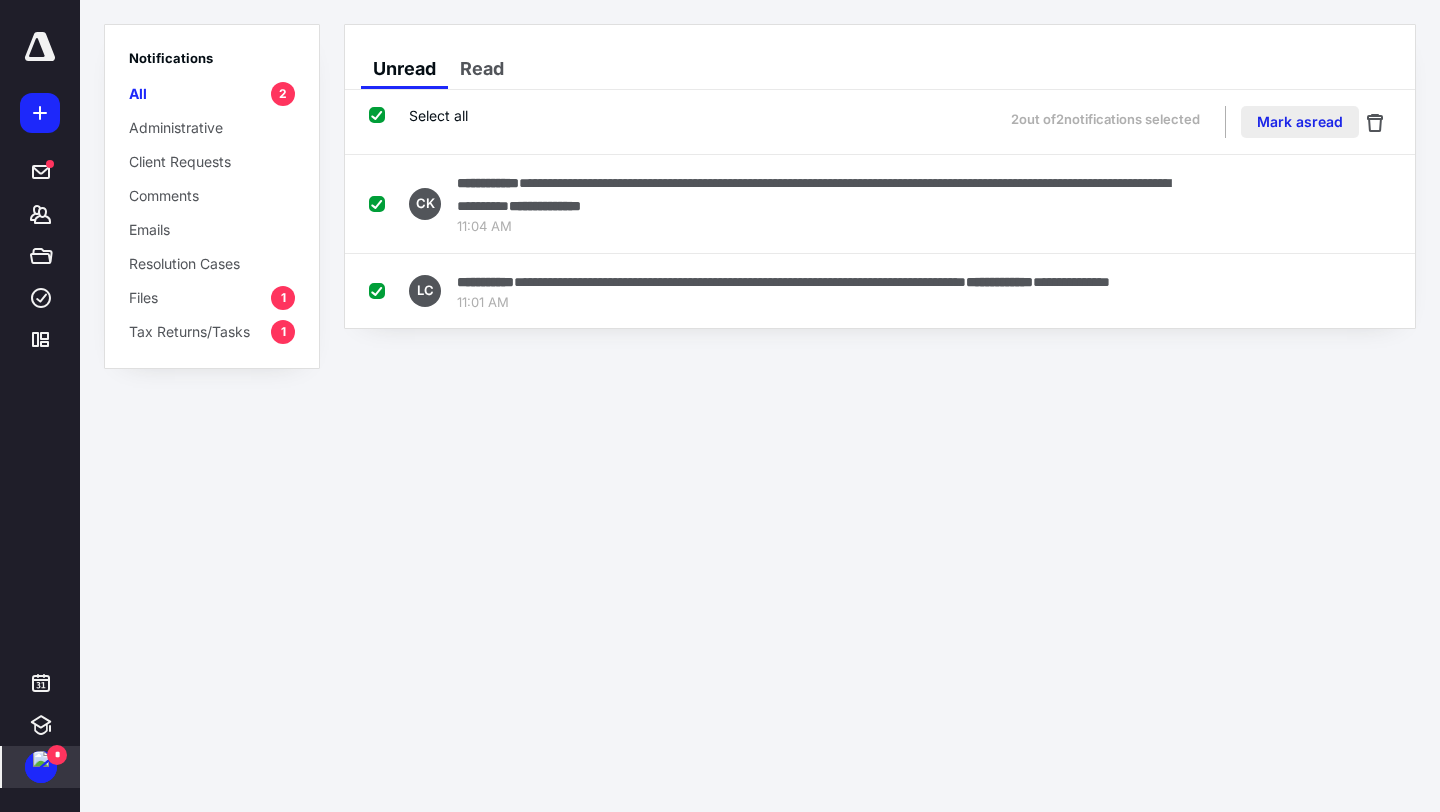 click on "Mark as  read" at bounding box center (1300, 122) 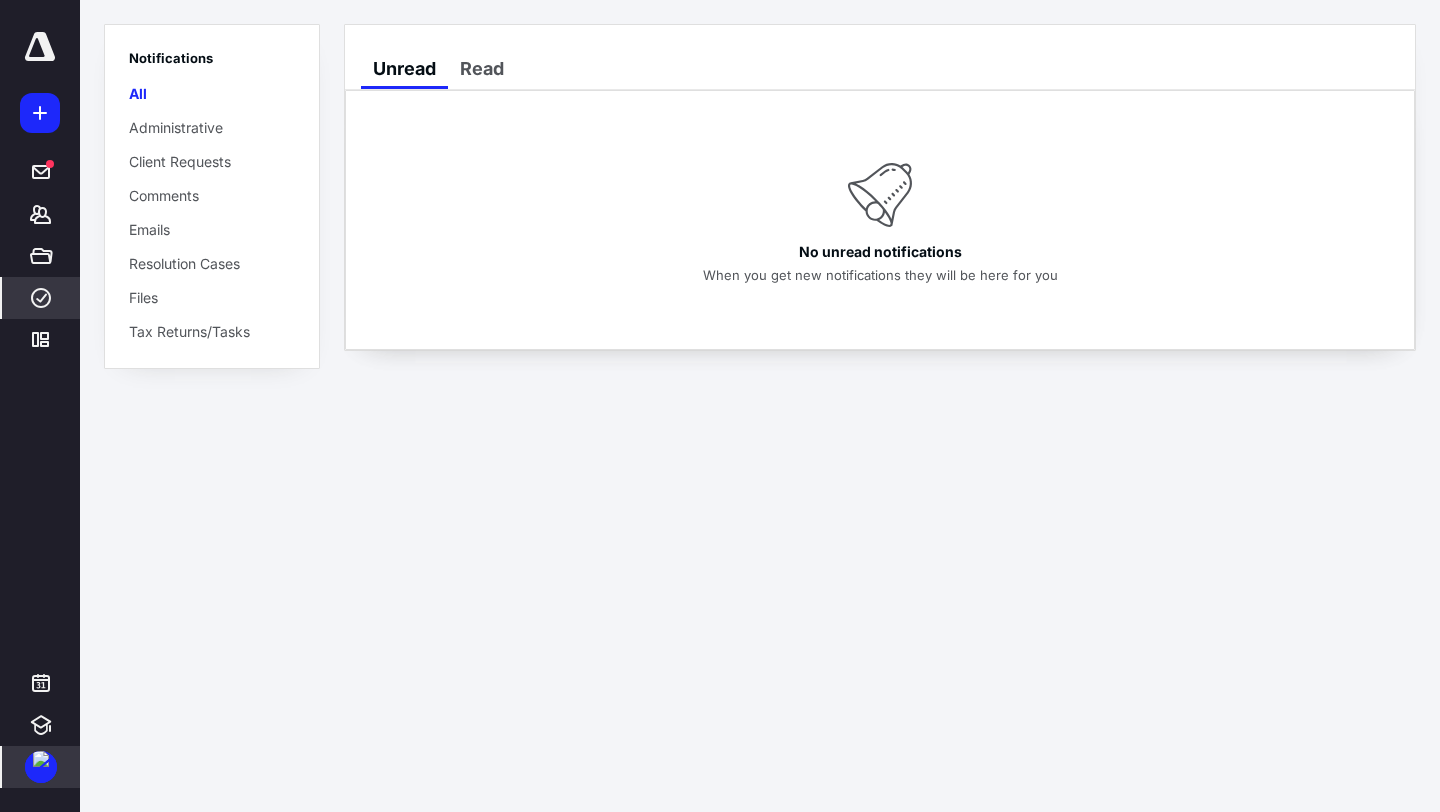 click 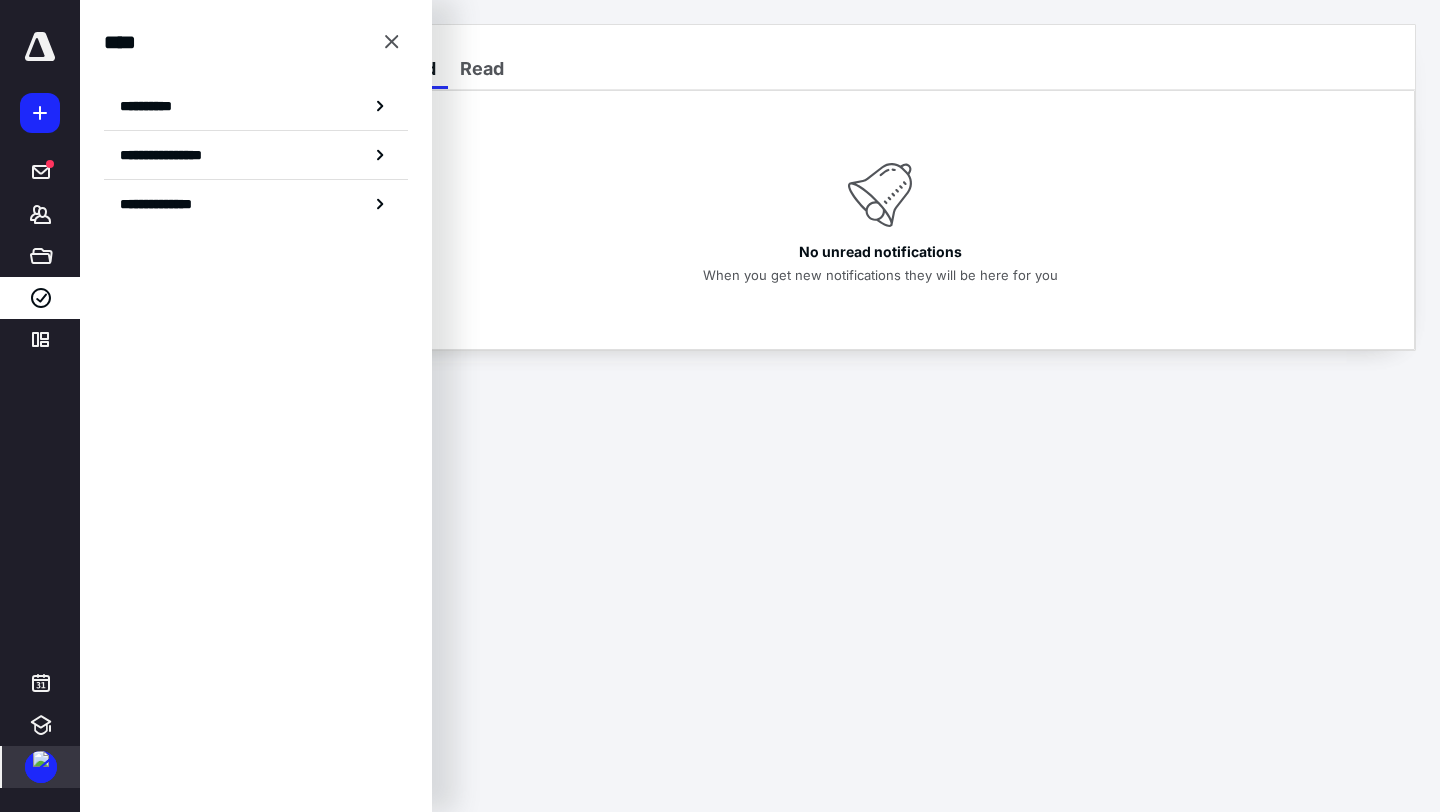click on "**********" at bounding box center (153, 106) 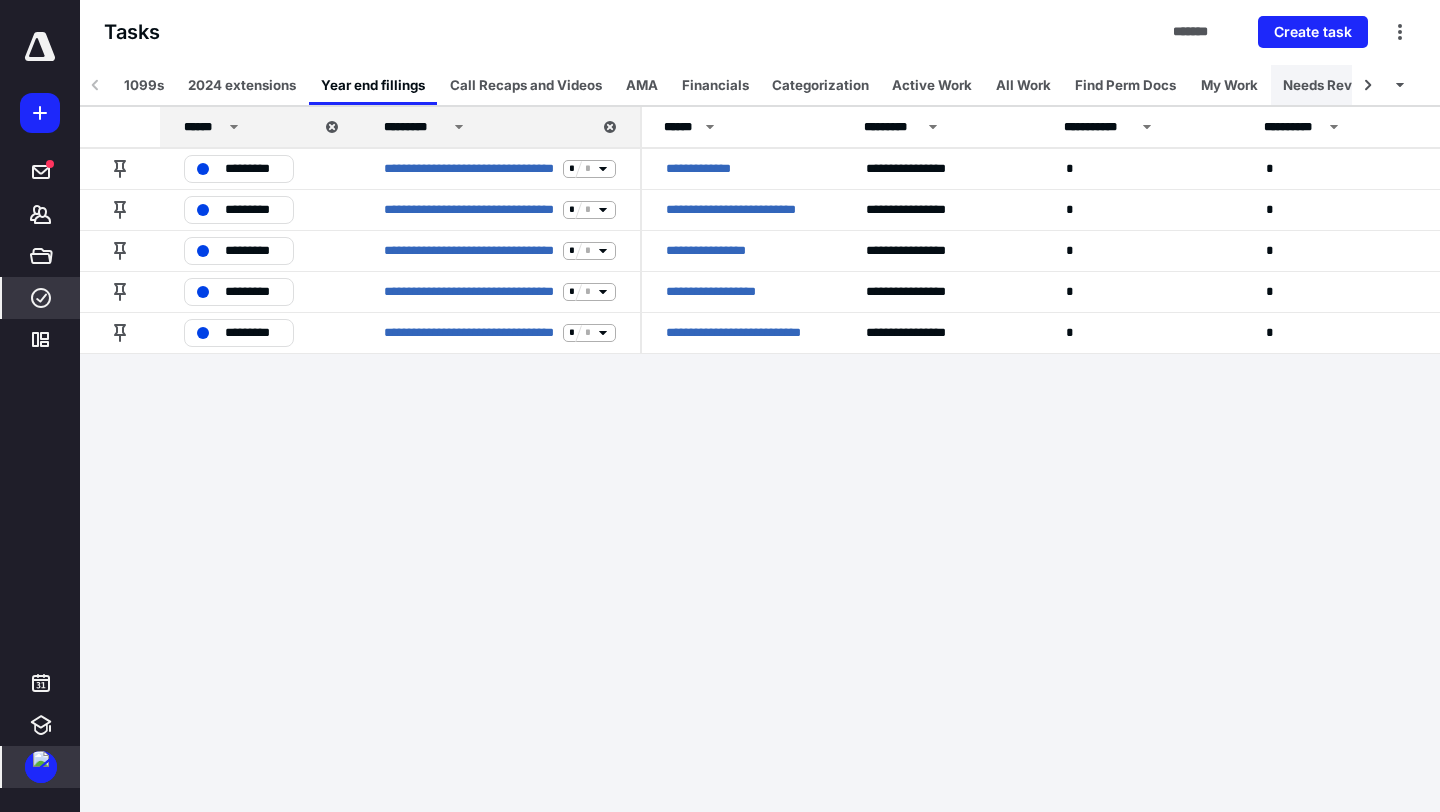 click on "Needs Review" at bounding box center [1329, 85] 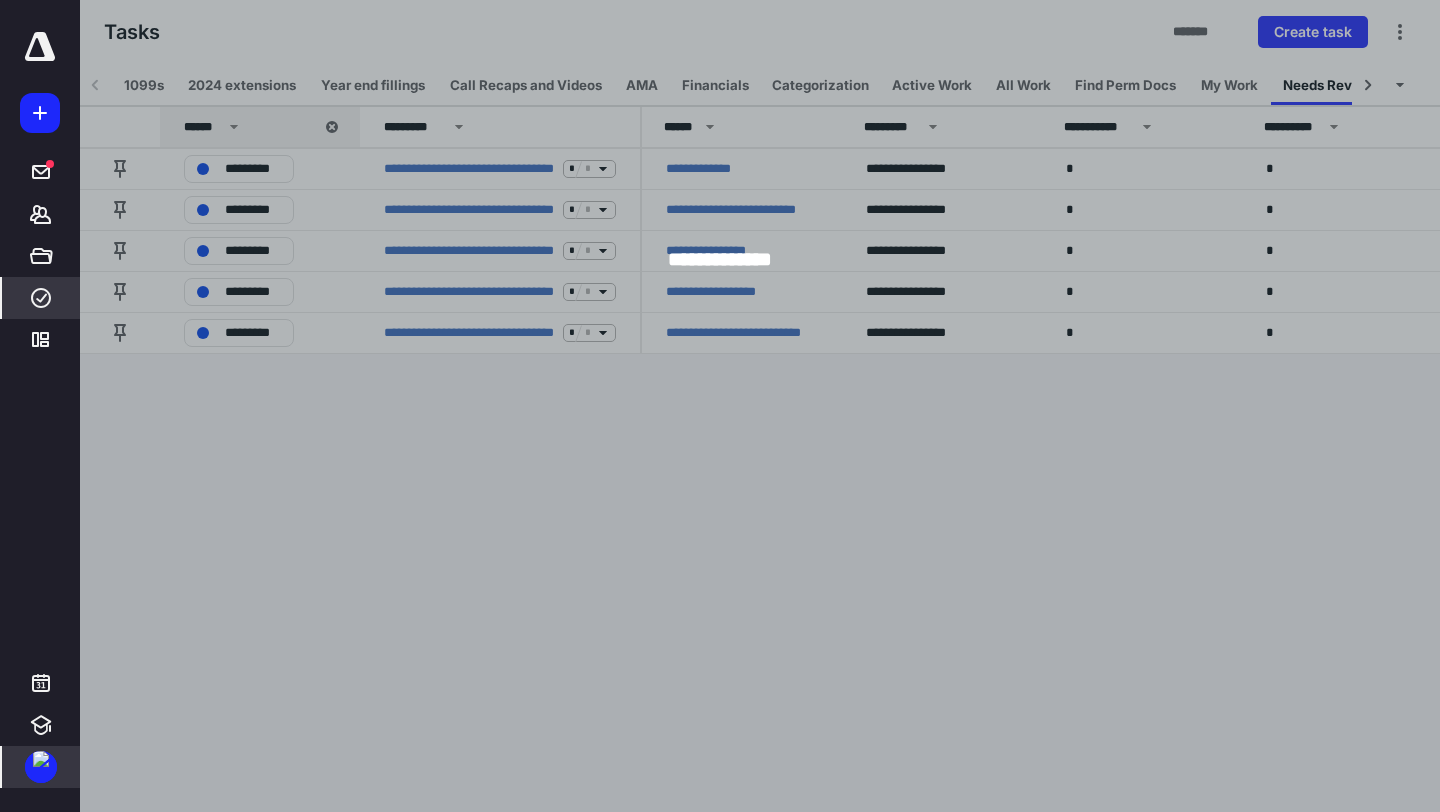 scroll, scrollTop: 0, scrollLeft: 35, axis: horizontal 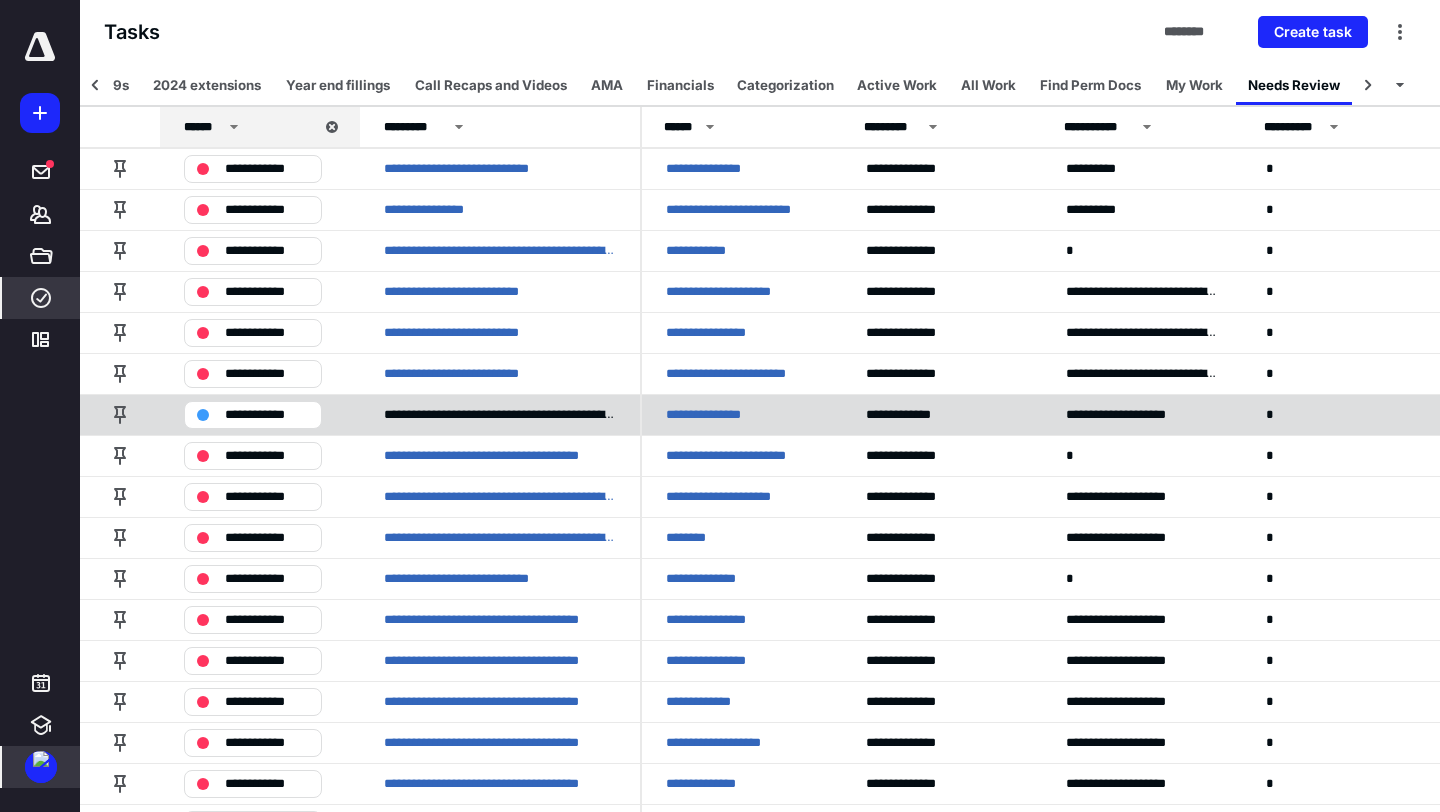 click on "**********" at bounding box center (714, 415) 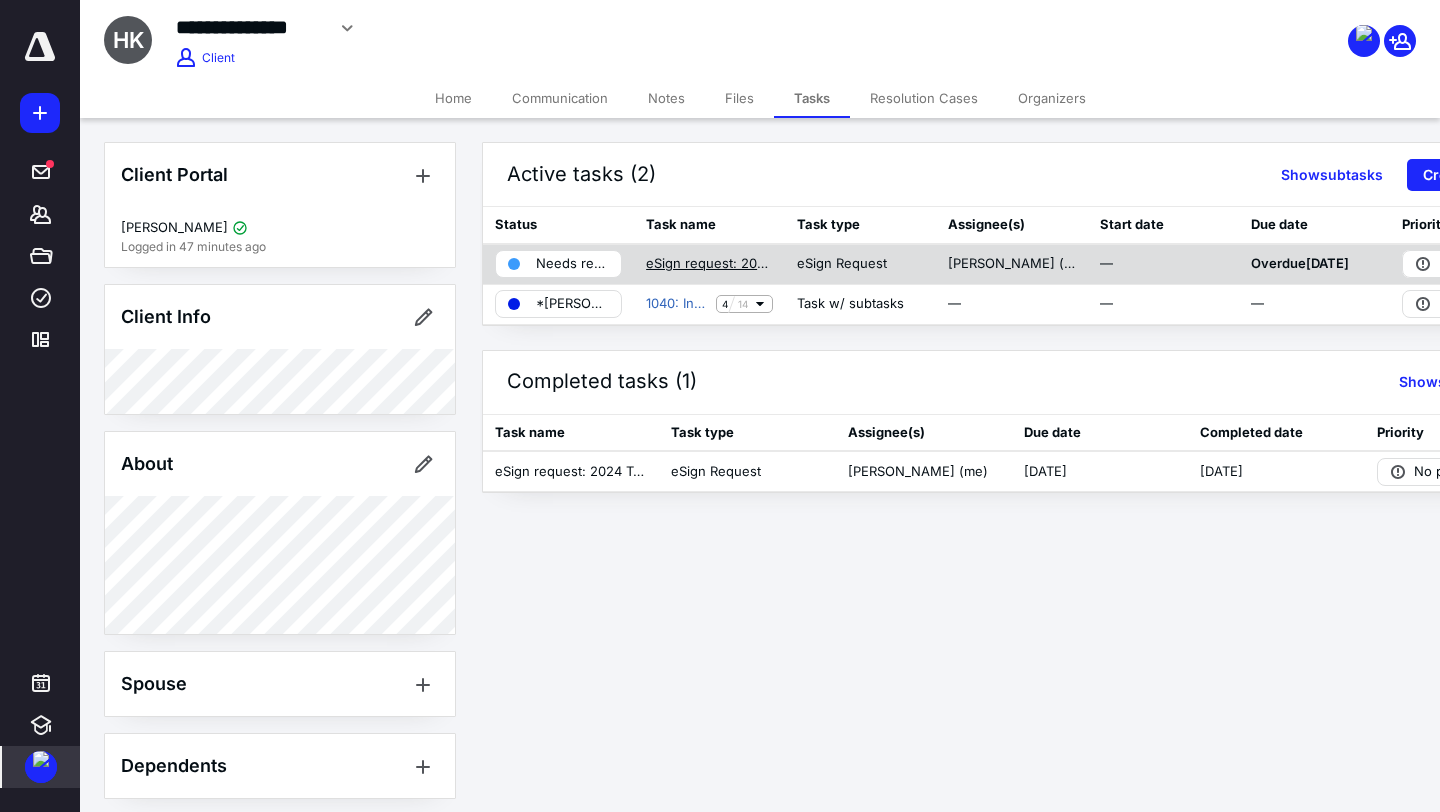 click on "eSign request: 2024 Signature Documents ([PERSON_NAME]).pdf" at bounding box center [709, 264] 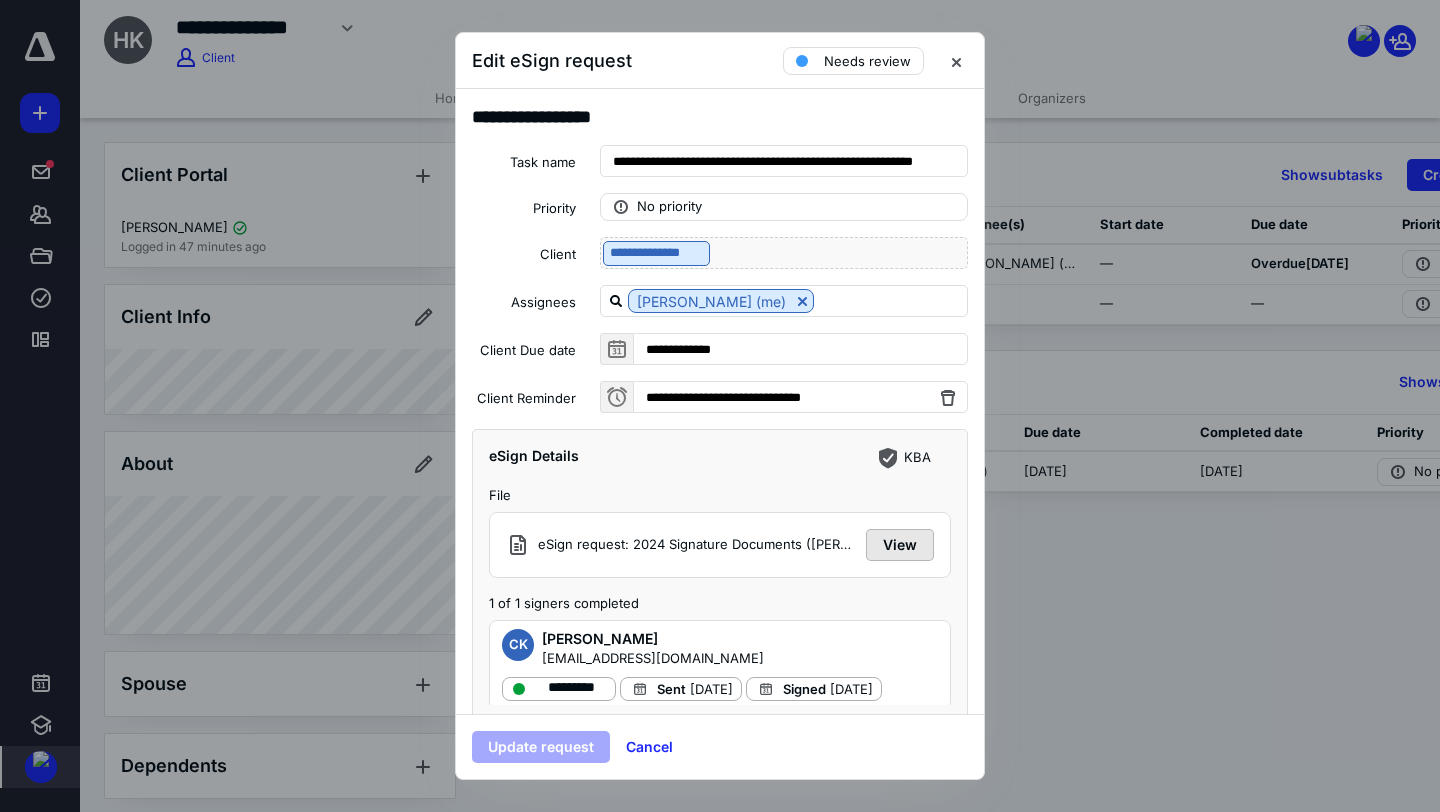 click on "View" at bounding box center [900, 545] 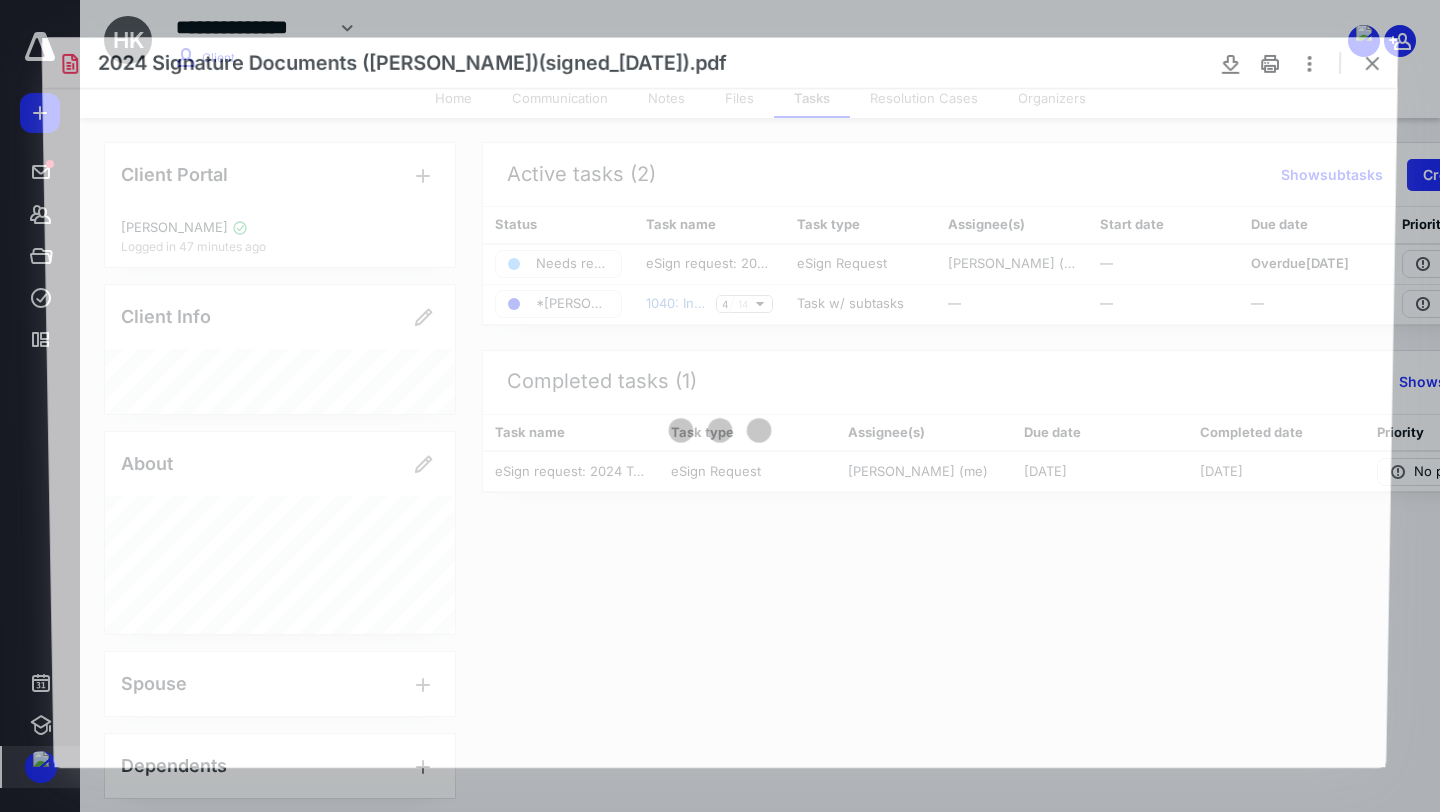scroll, scrollTop: 0, scrollLeft: 0, axis: both 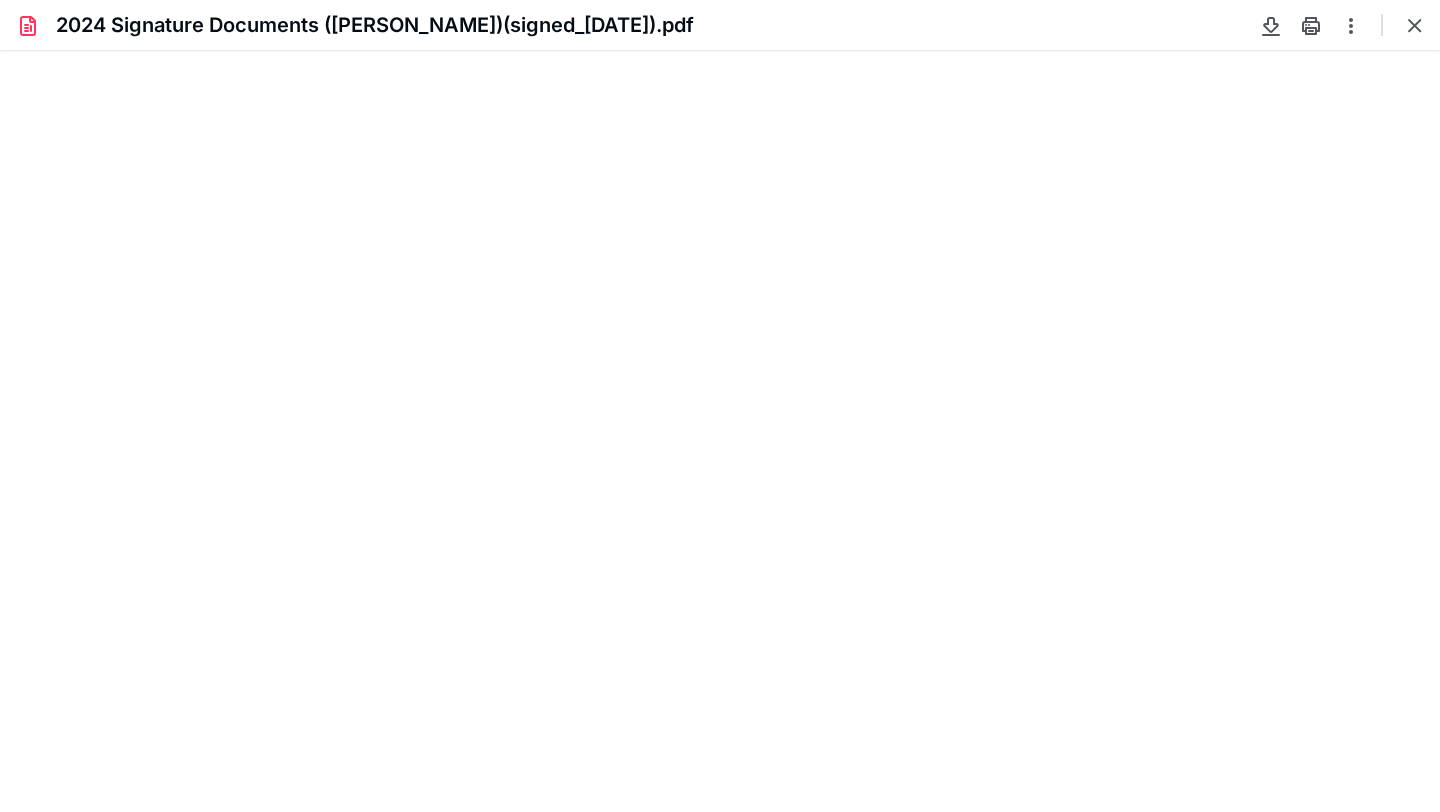 type on "91" 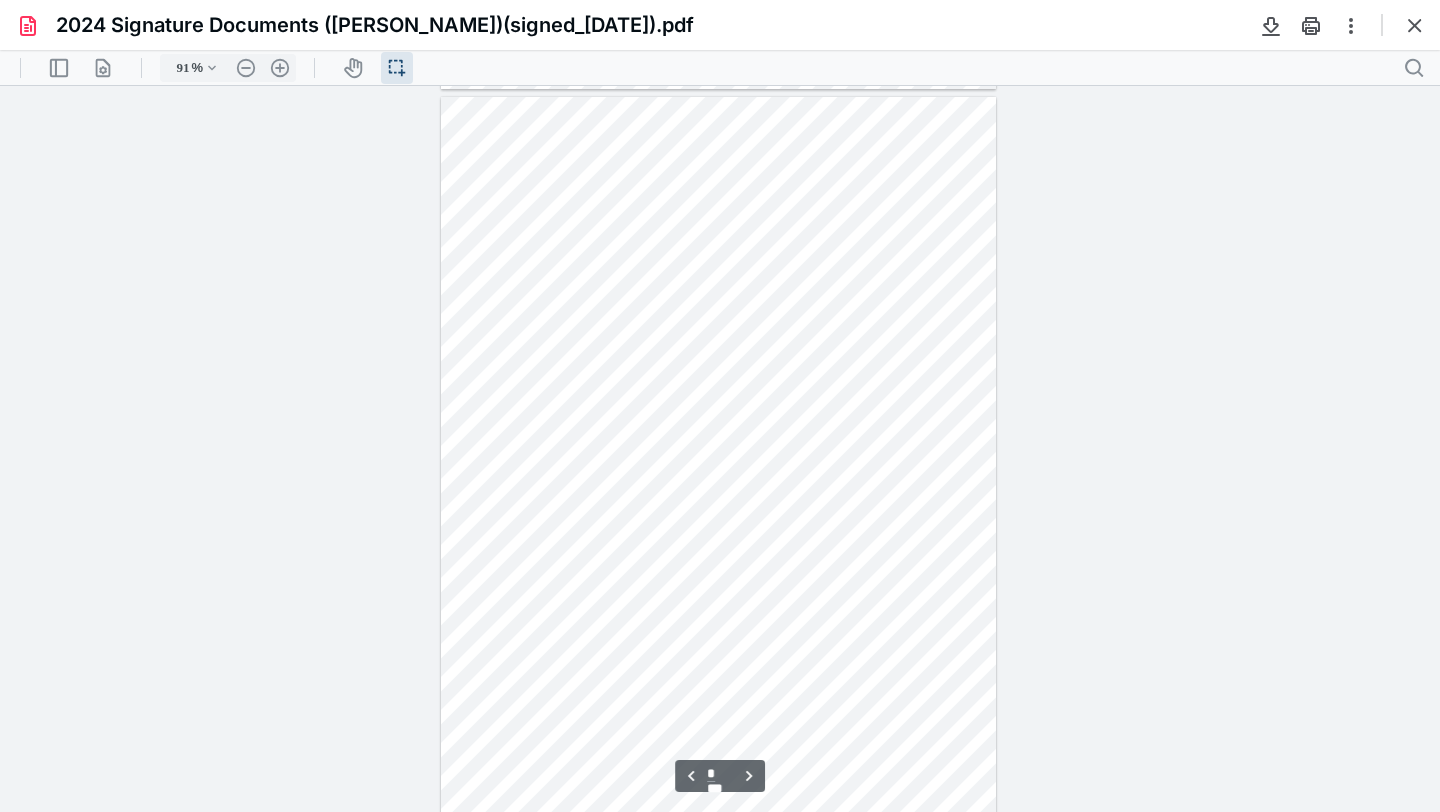 scroll, scrollTop: 2976, scrollLeft: 0, axis: vertical 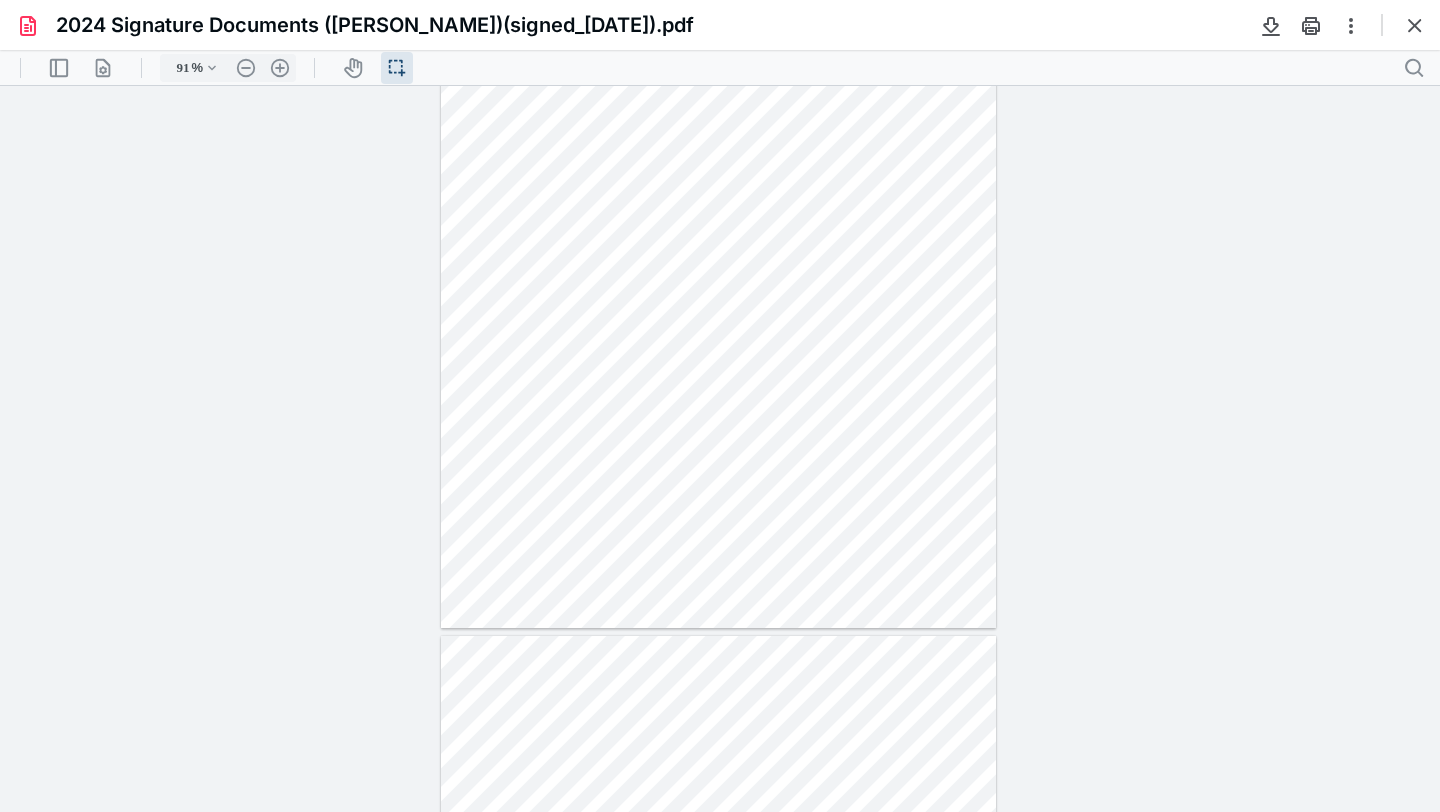 type on "*" 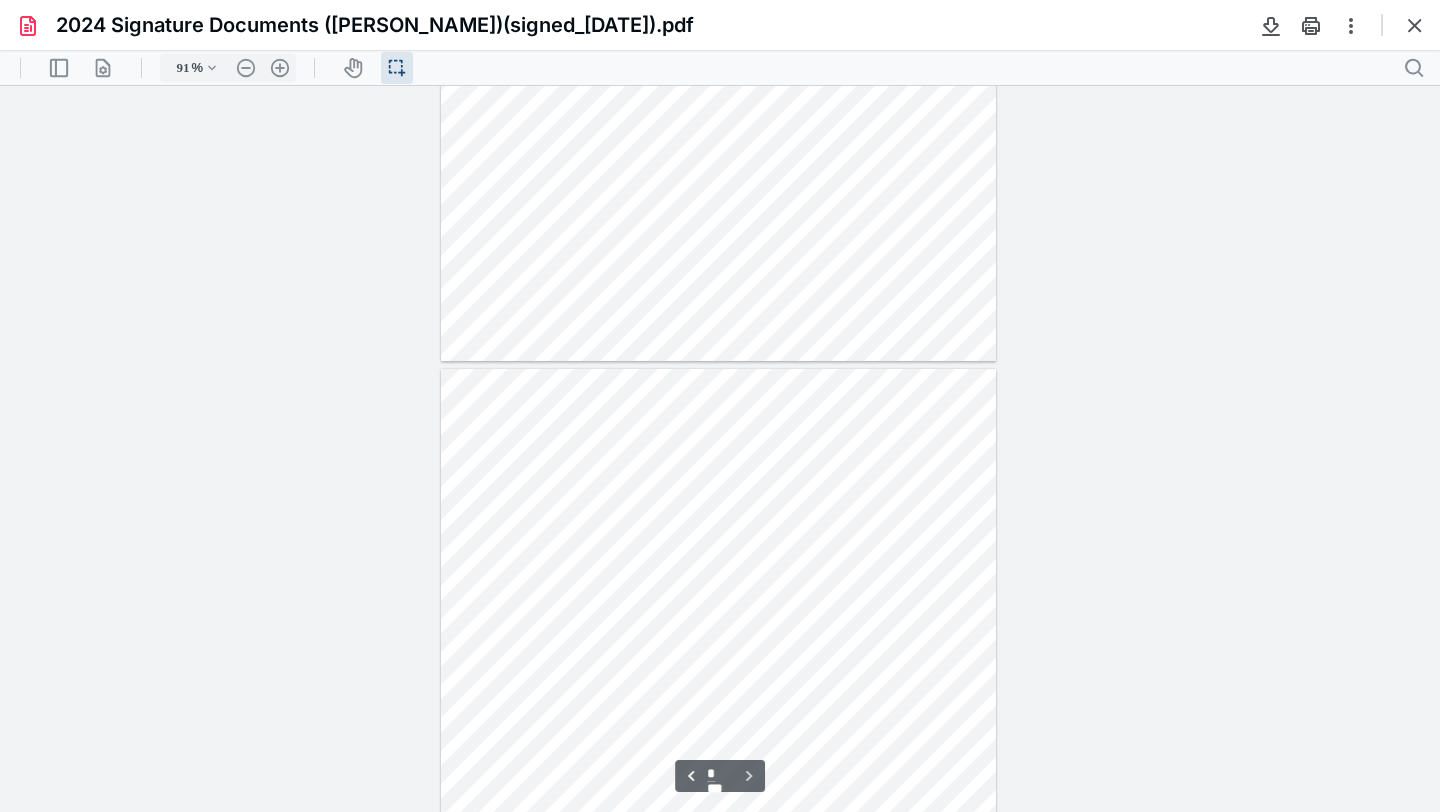 scroll, scrollTop: 3630, scrollLeft: 0, axis: vertical 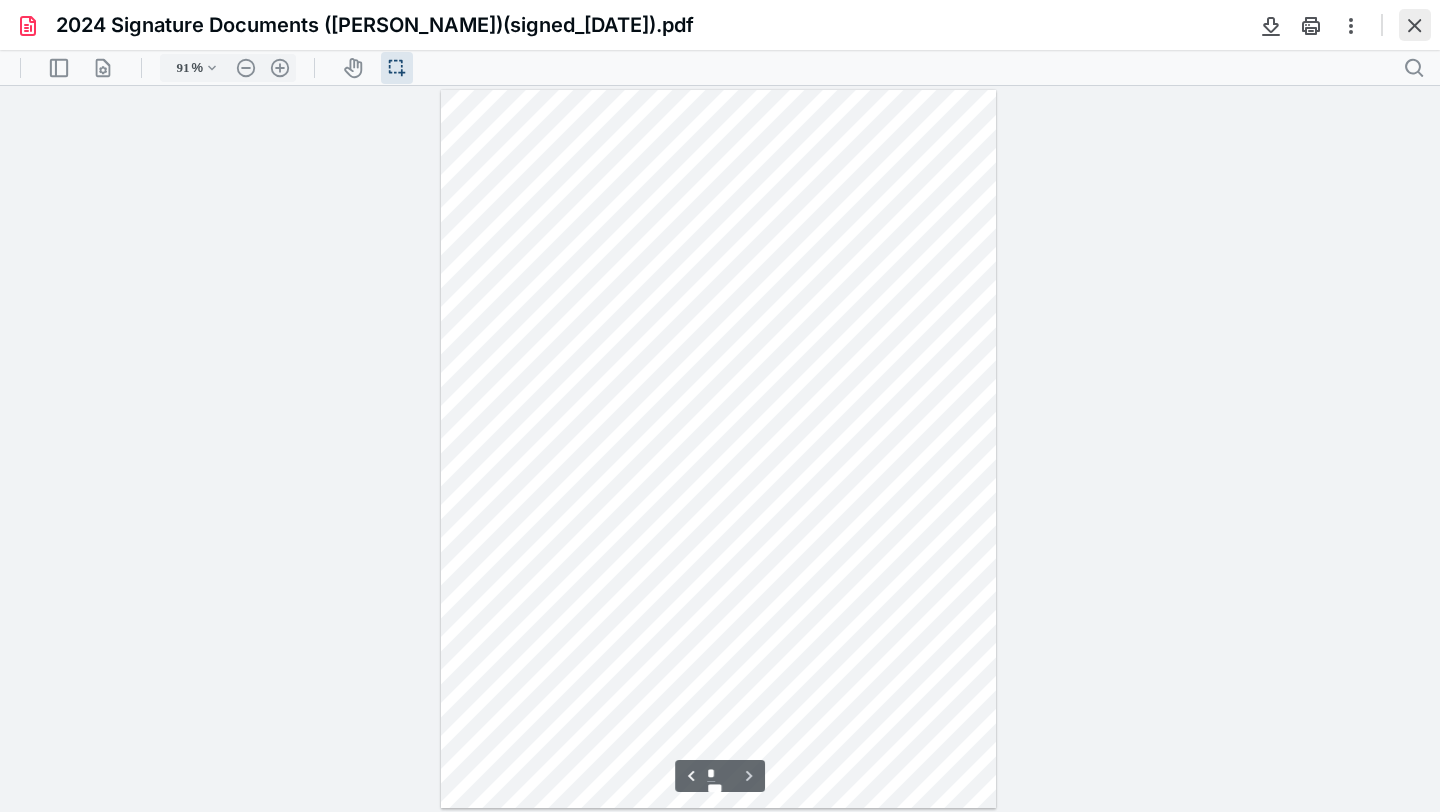 click at bounding box center (1415, 25) 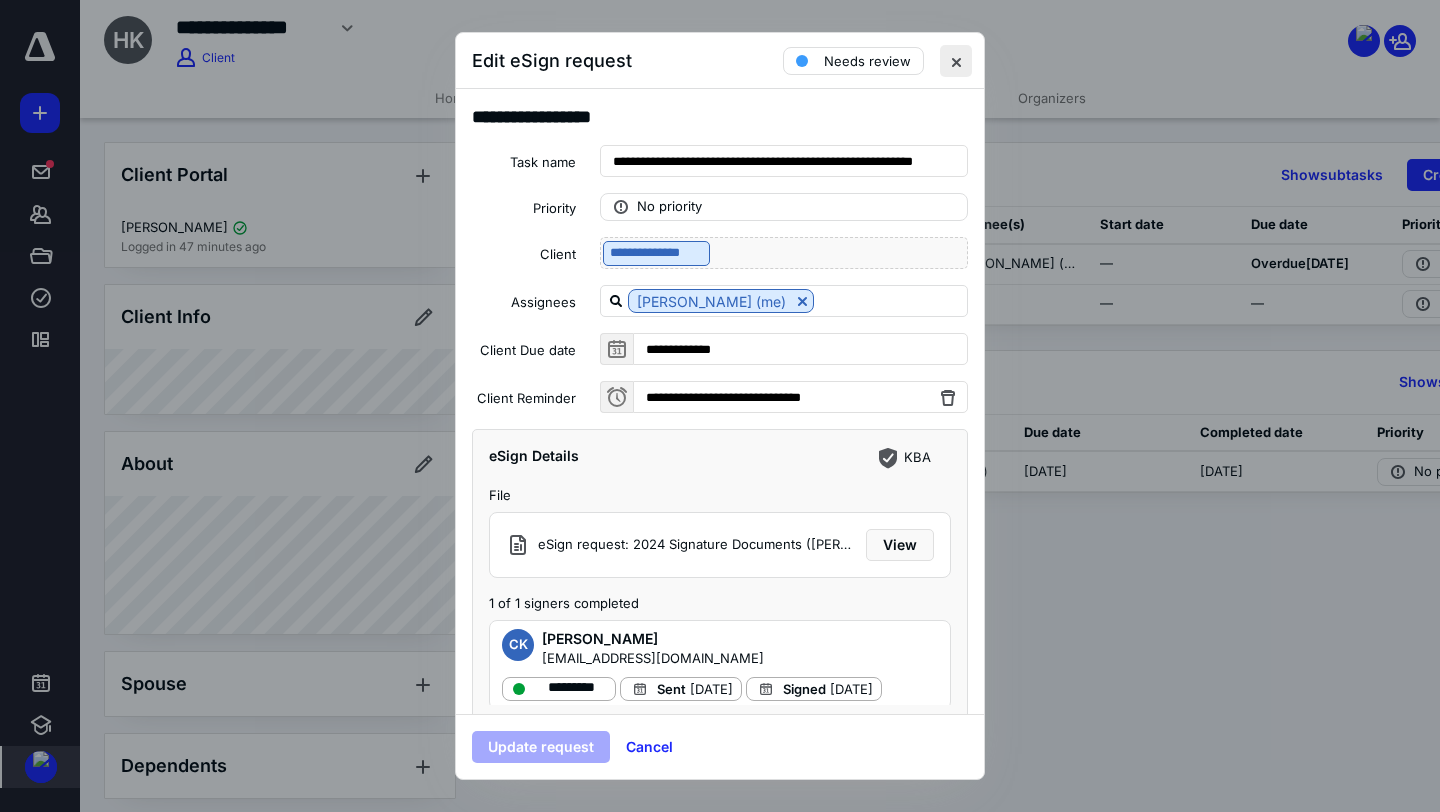 click at bounding box center (956, 61) 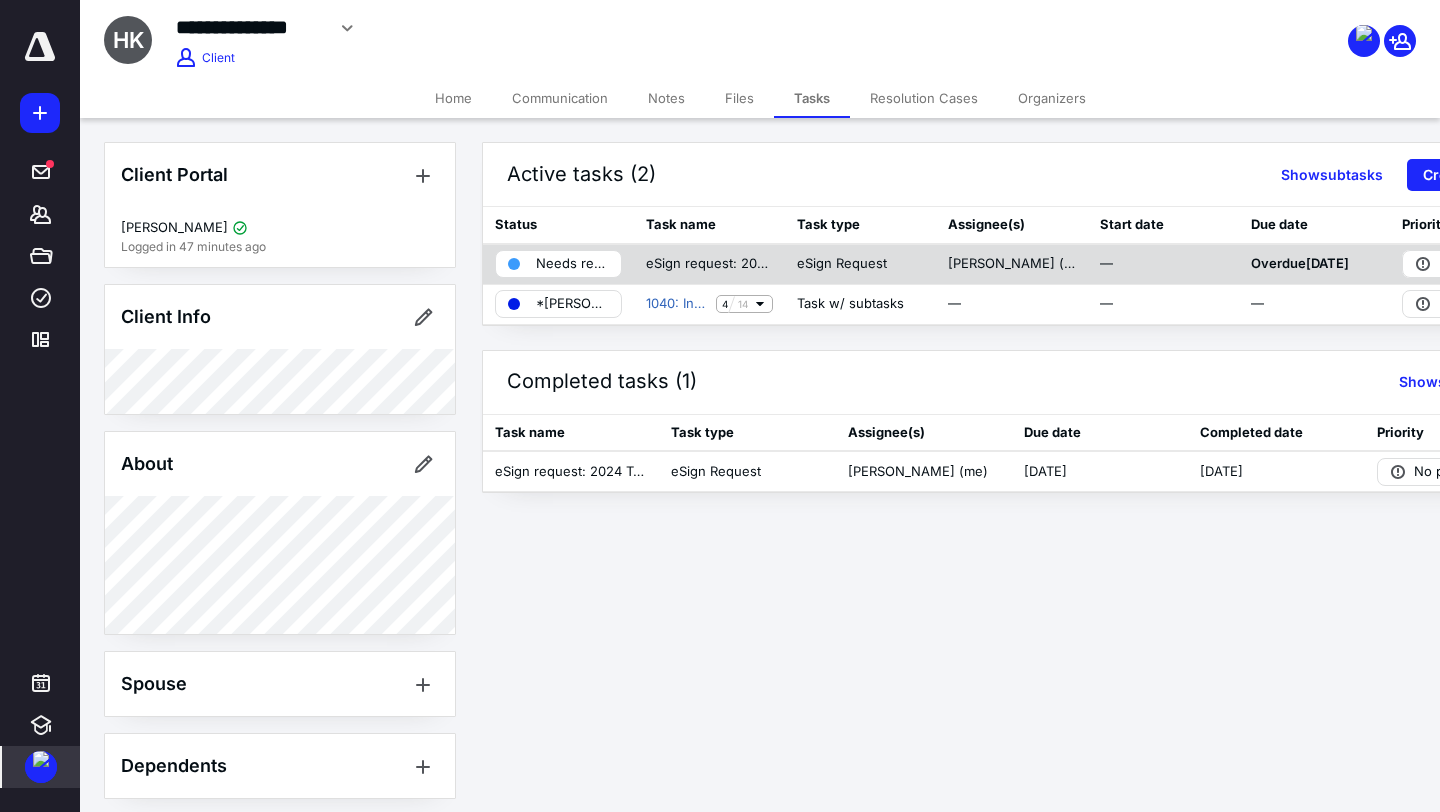 click on "Needs review" at bounding box center [572, 264] 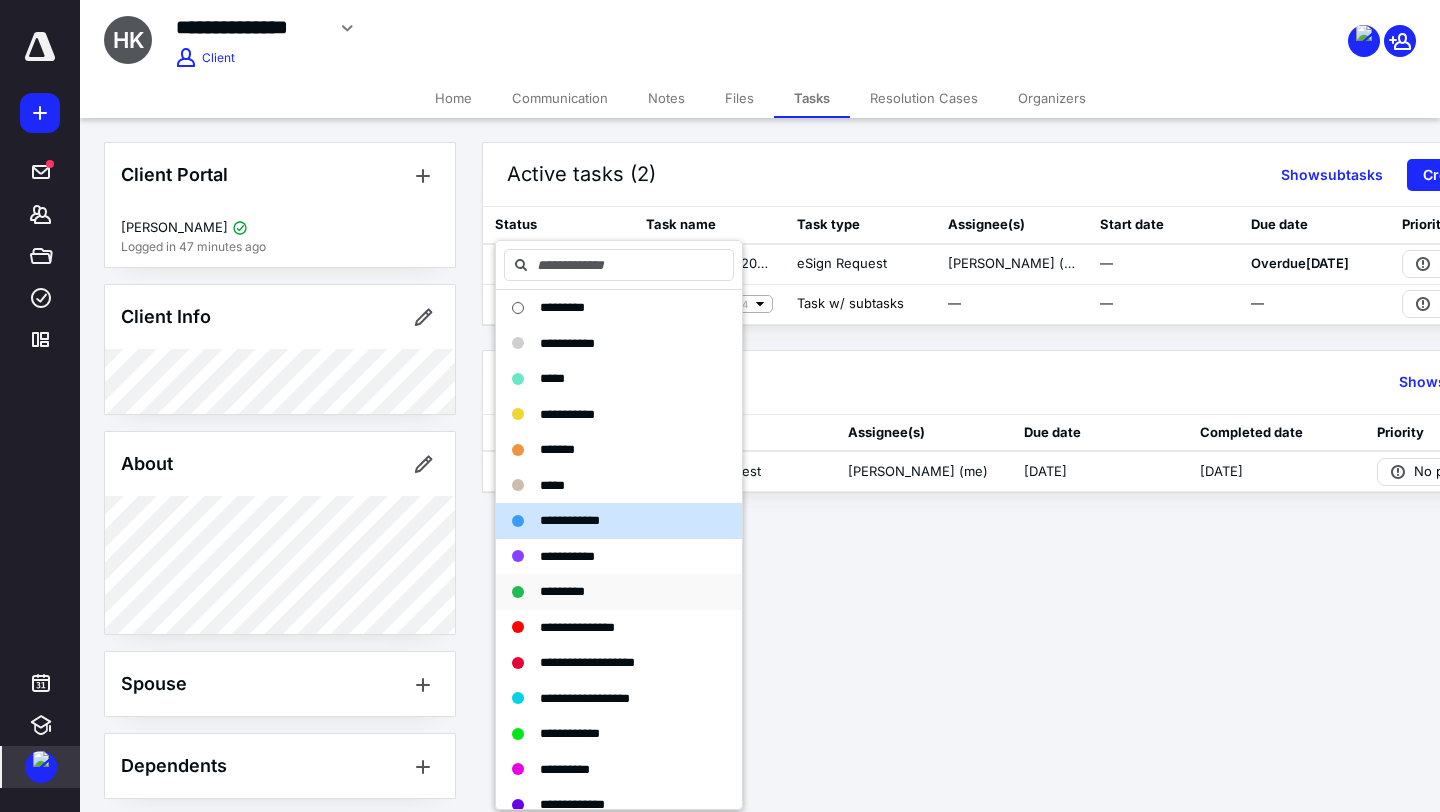 click on "*********" at bounding box center [562, 591] 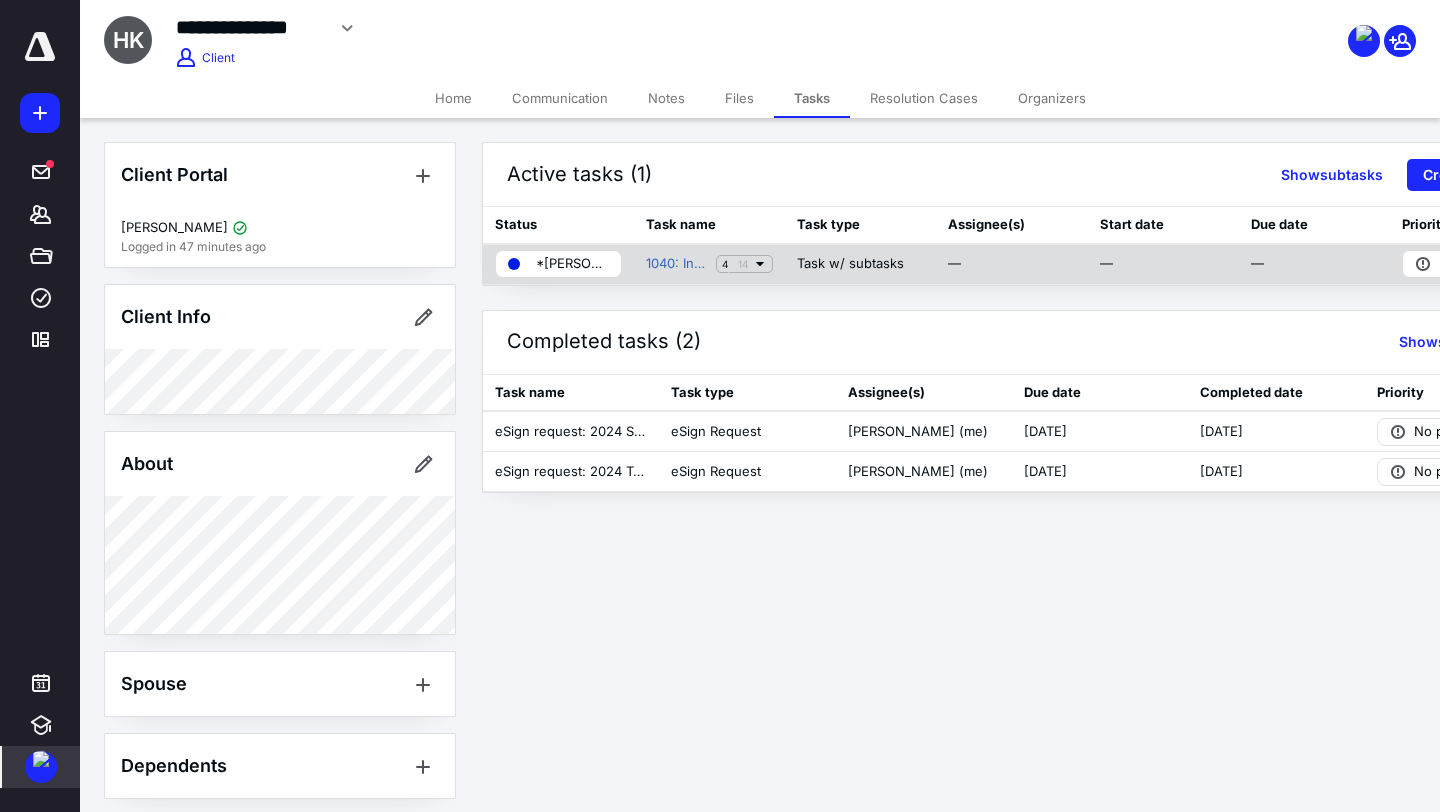 click 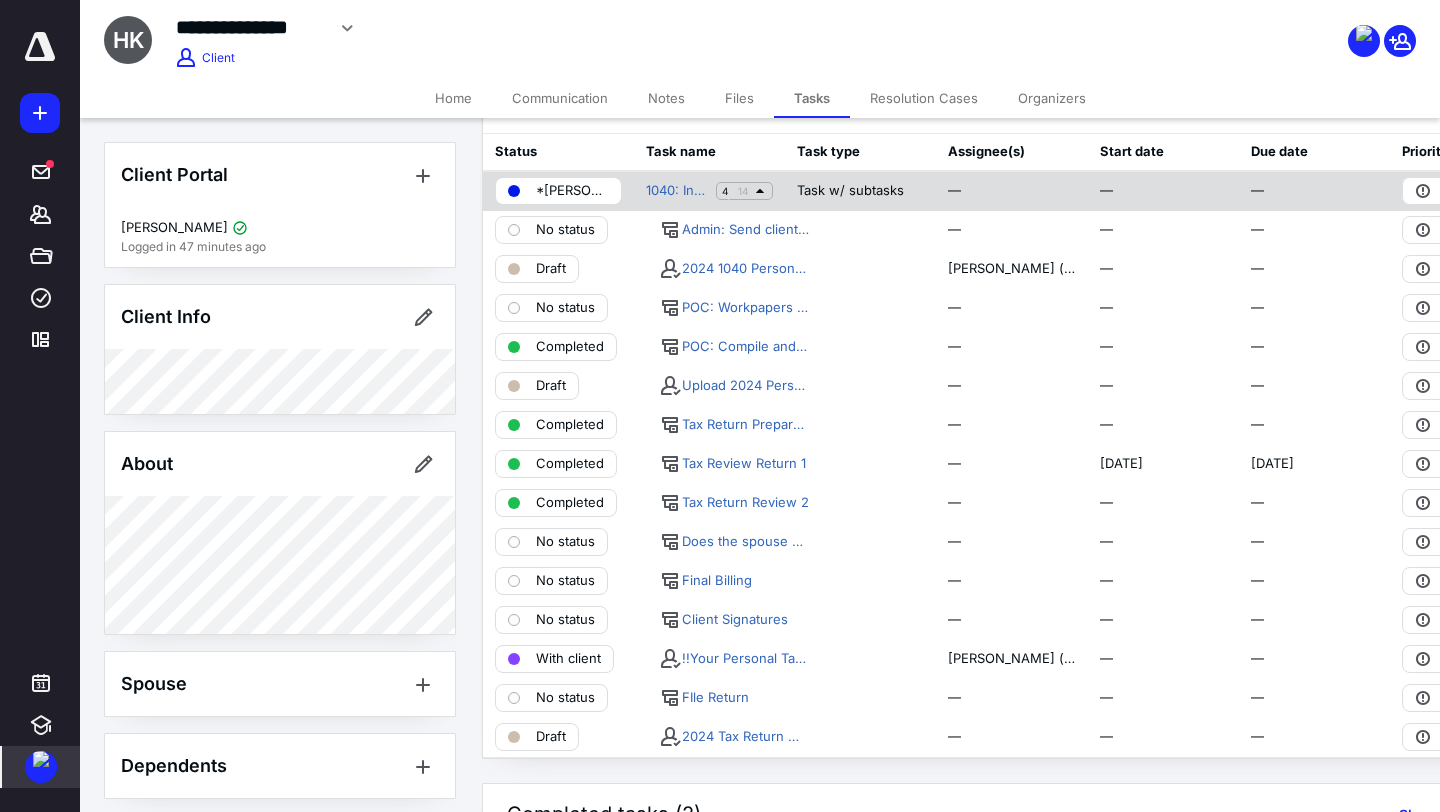 scroll, scrollTop: 251, scrollLeft: 0, axis: vertical 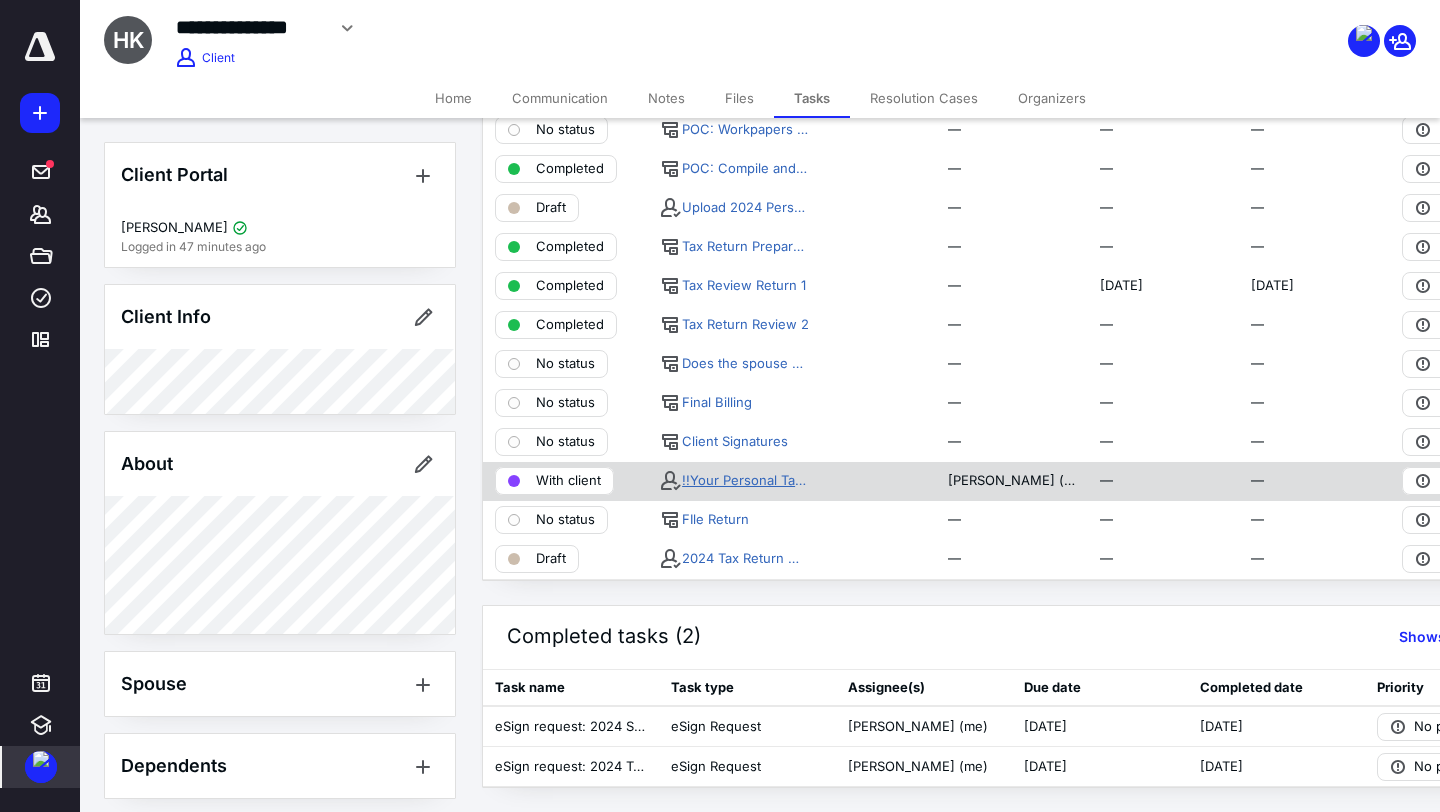 click on "!!Your Personal Tax Return is ready for review and signature!!" at bounding box center [745, 481] 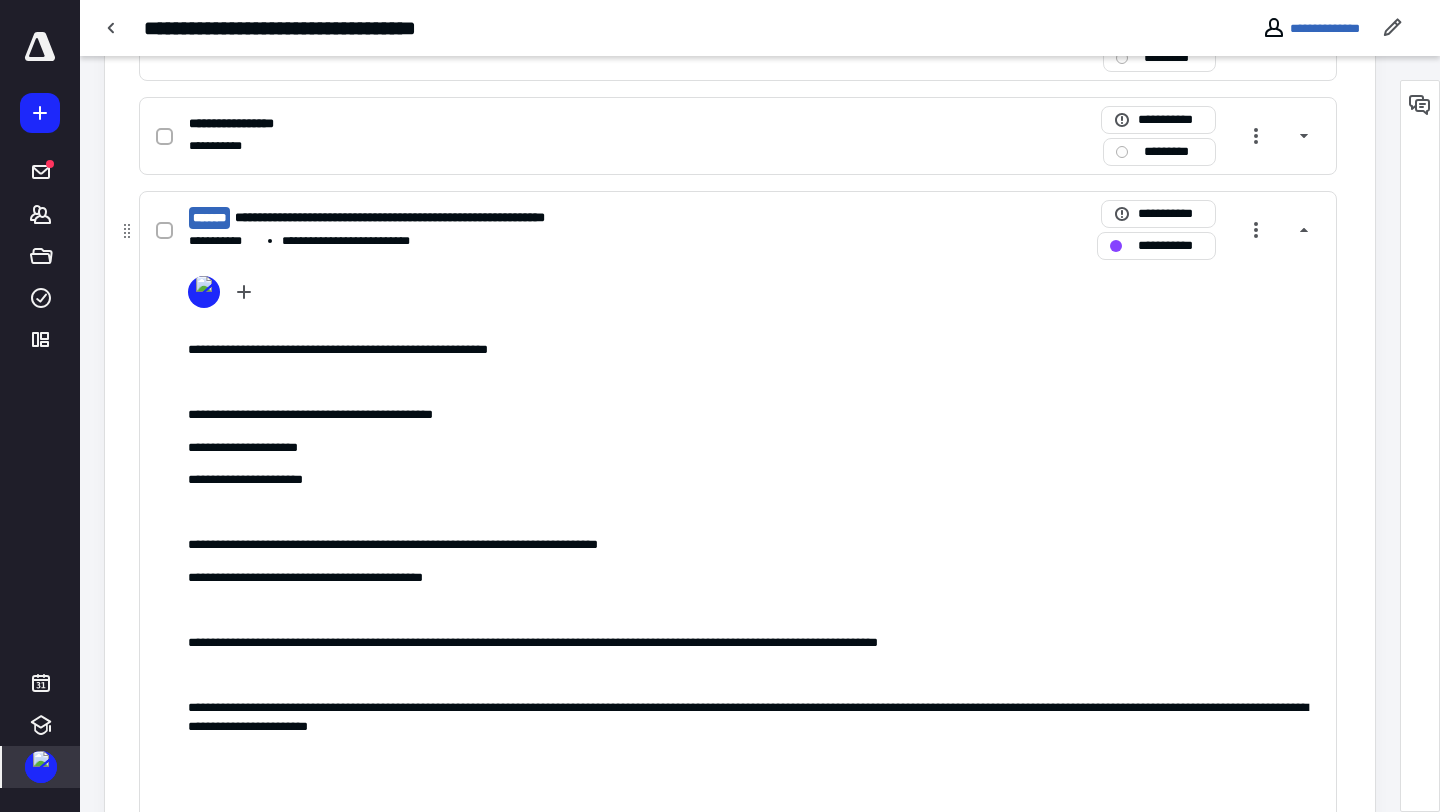 scroll, scrollTop: 1148, scrollLeft: 0, axis: vertical 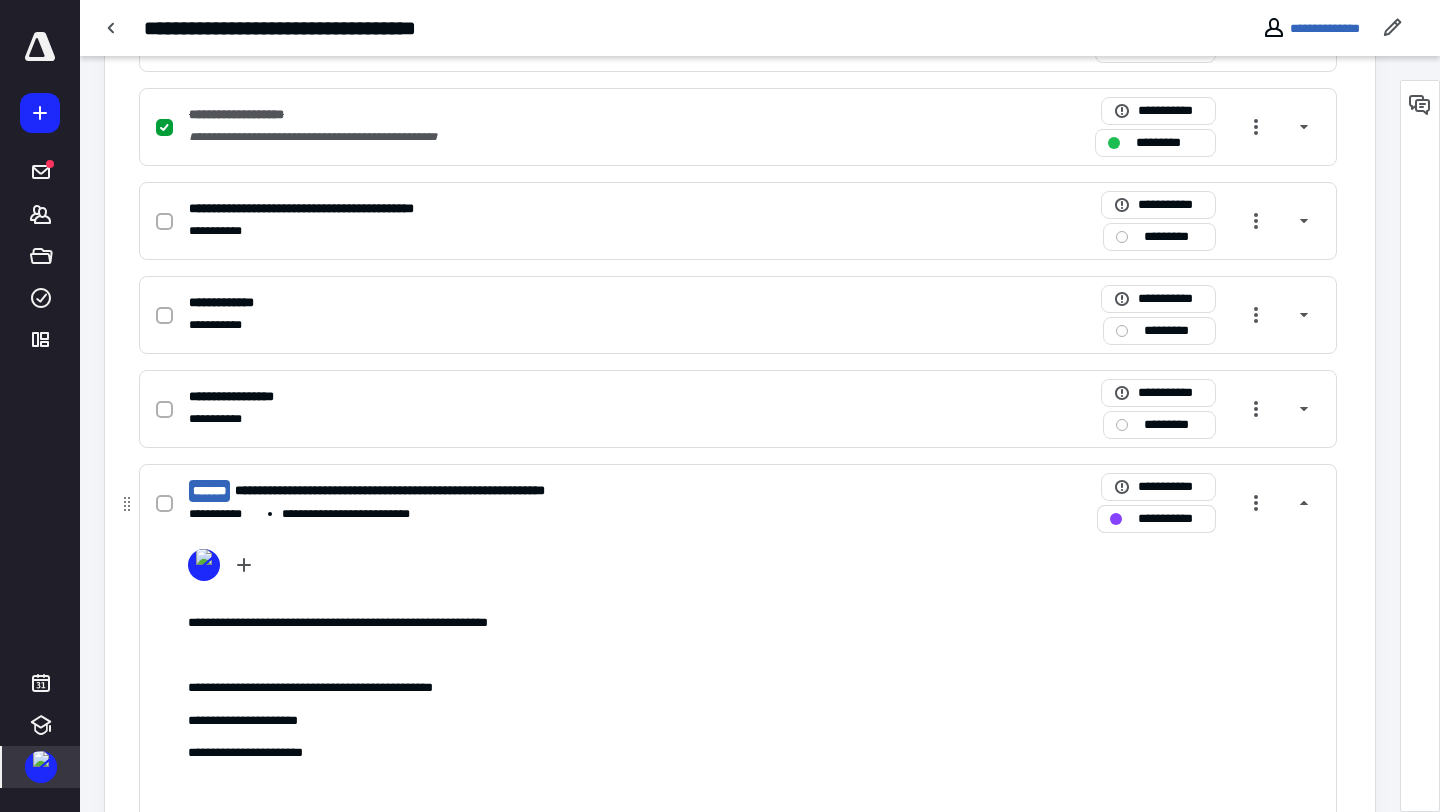 click on "**********" at bounding box center [1170, 519] 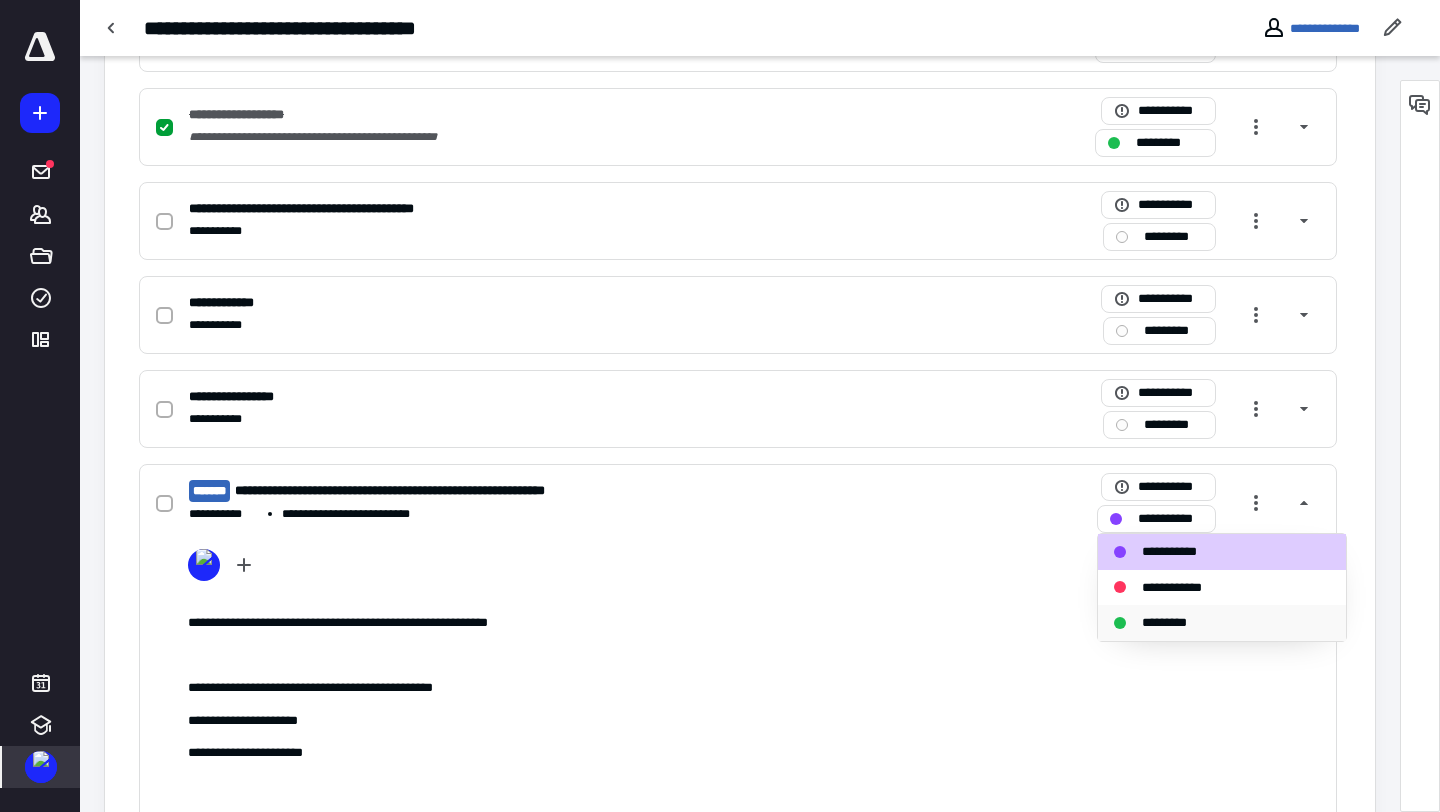 click on "*********" at bounding box center [1175, 623] 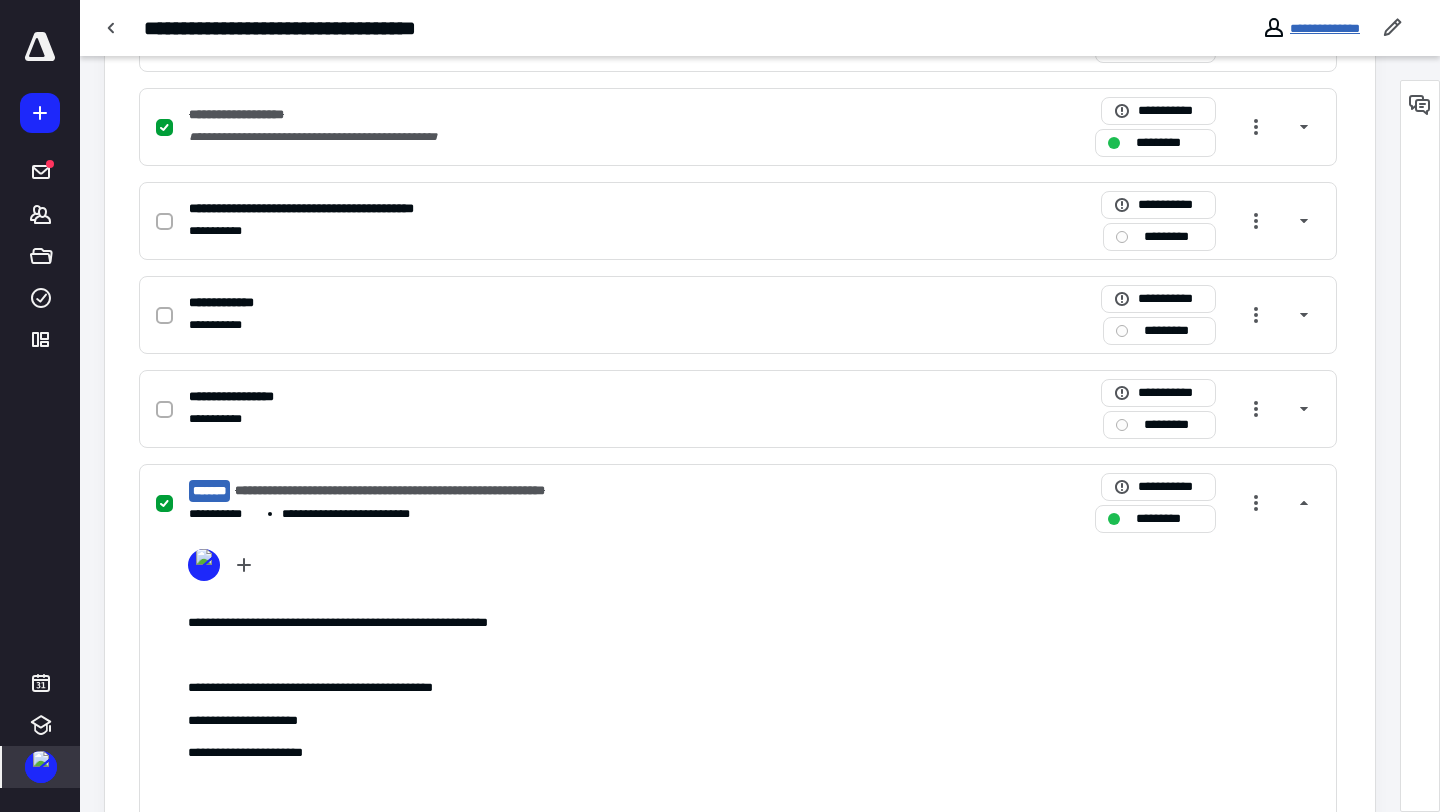 click on "**********" at bounding box center (1325, 28) 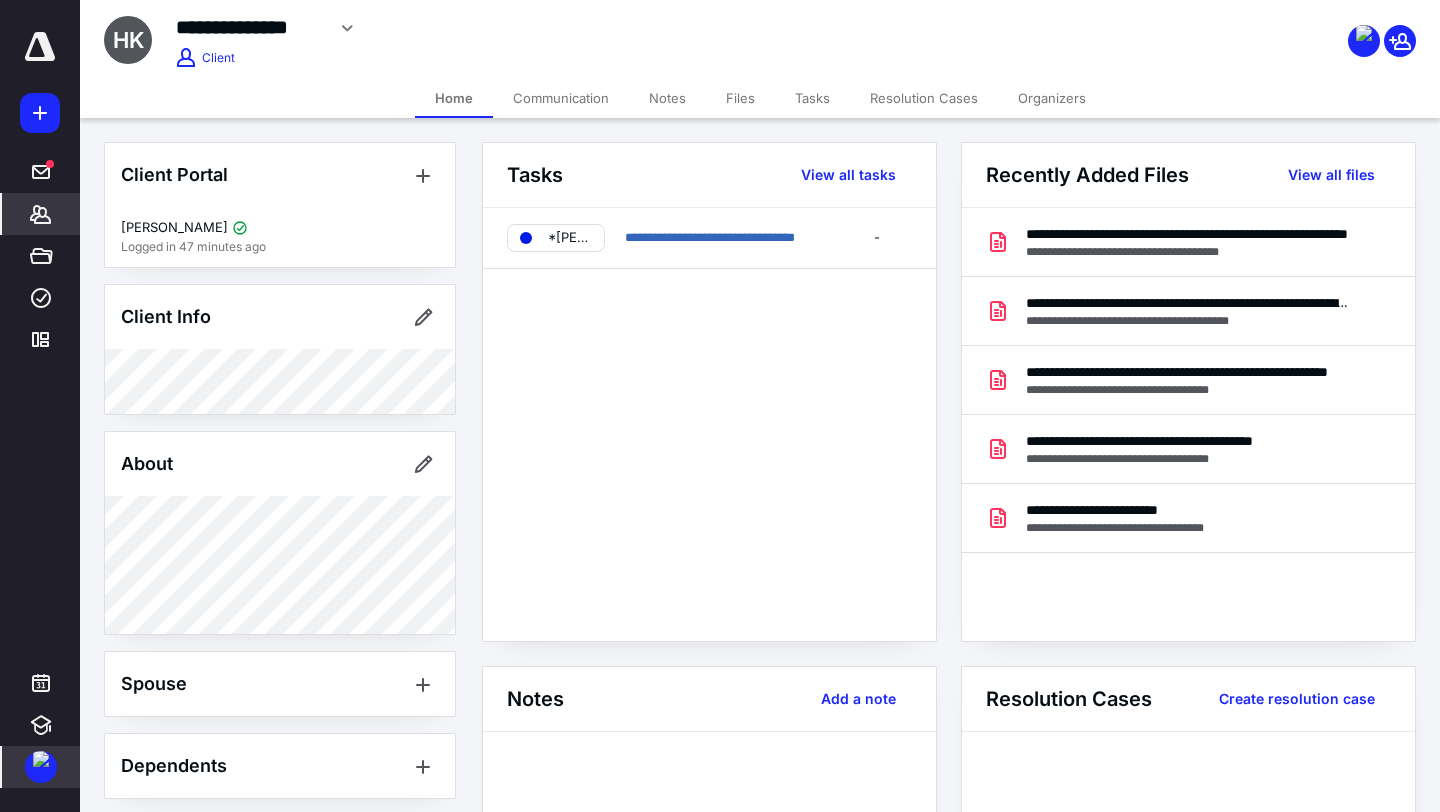 click on "Files" at bounding box center [740, 98] 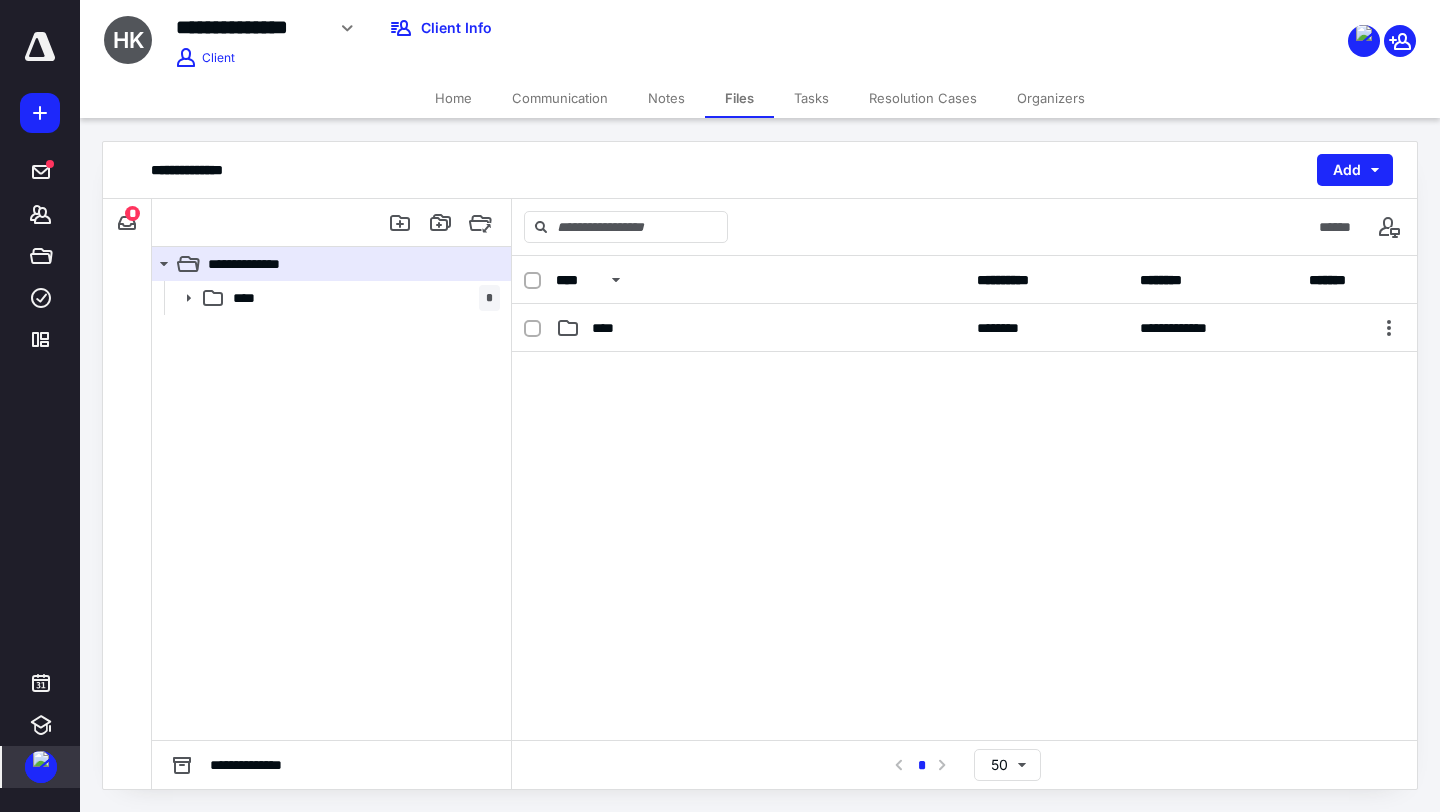 click on "*" at bounding box center [132, 213] 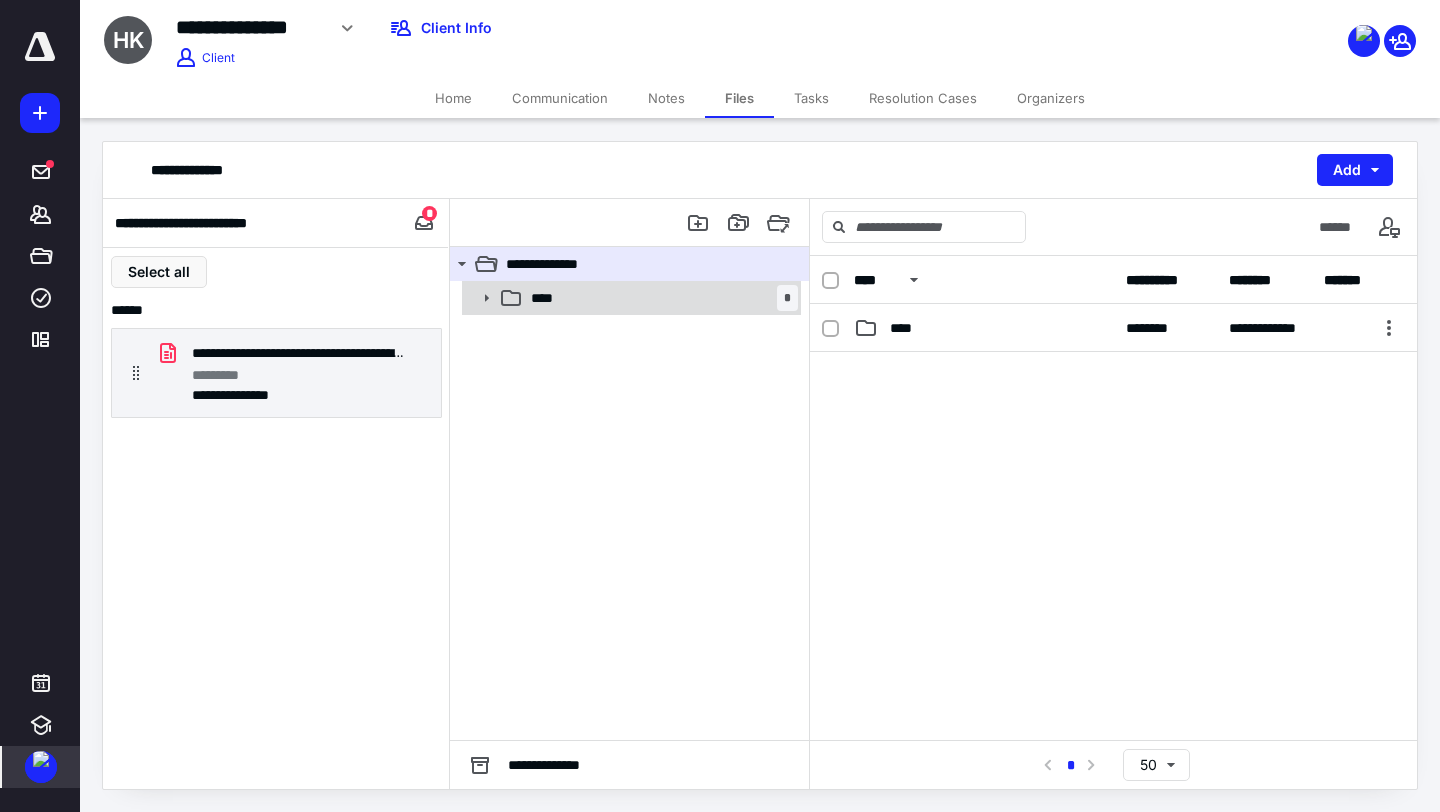 click 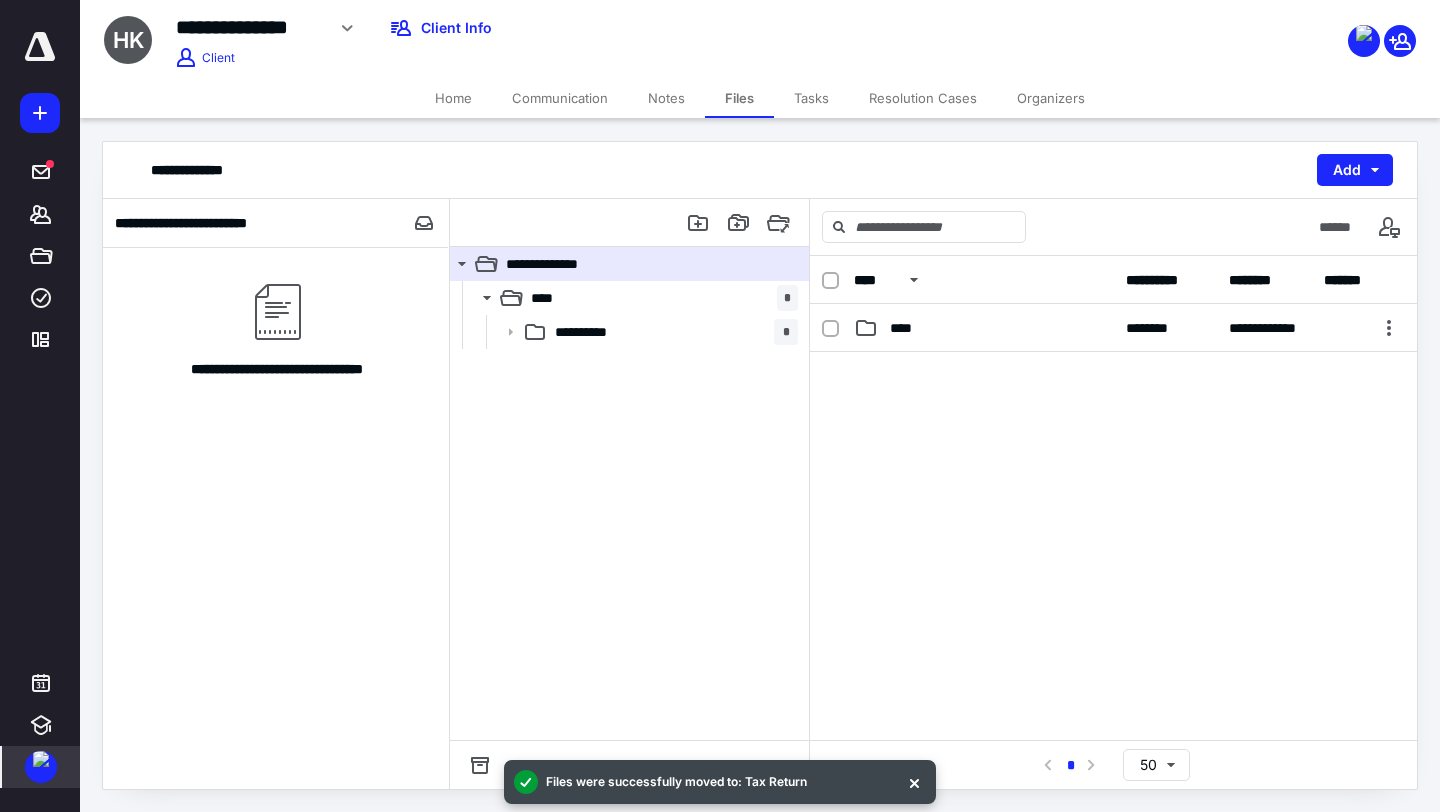 drag, startPoint x: 301, startPoint y: 393, endPoint x: 805, endPoint y: 0, distance: 639.1127 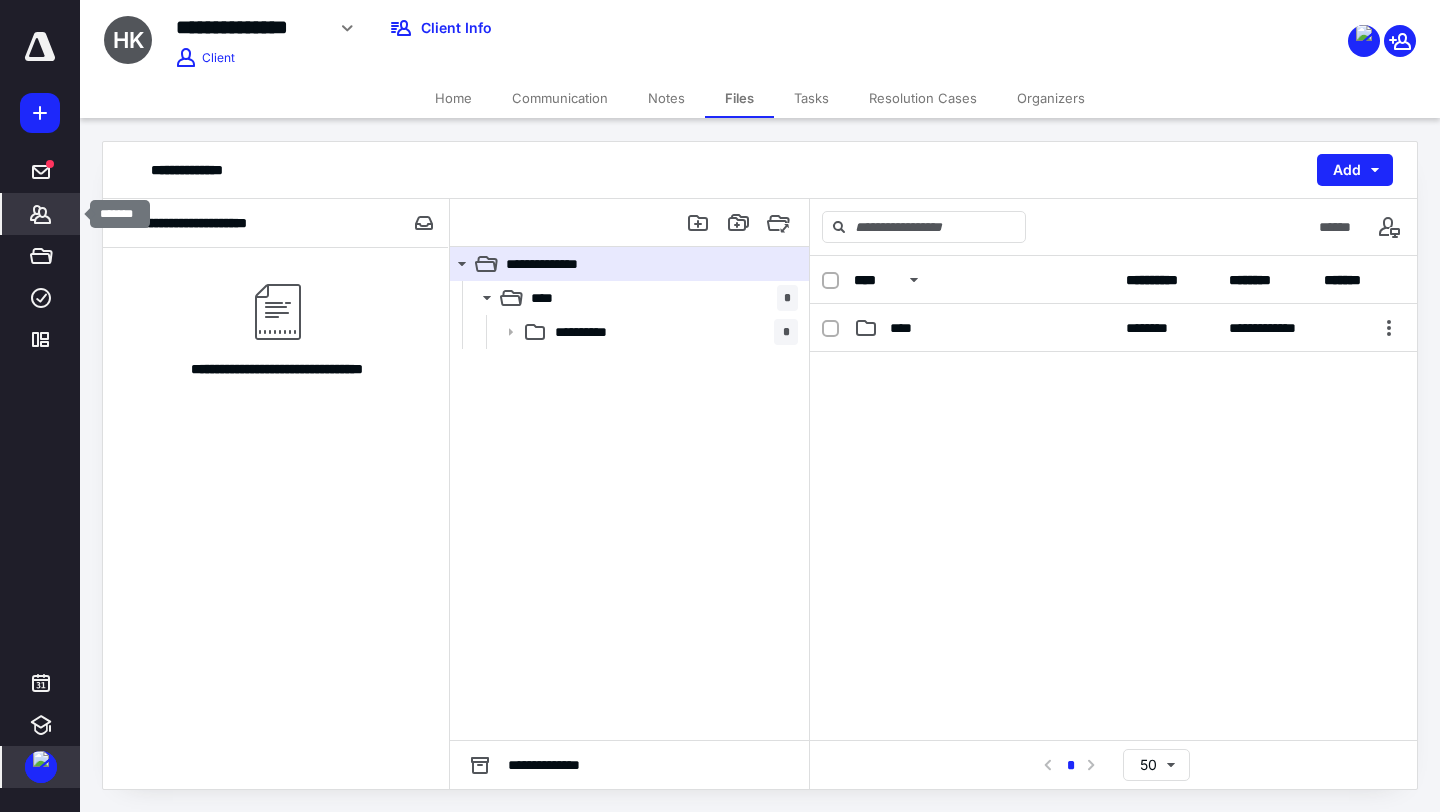 click on "*******" at bounding box center [41, 214] 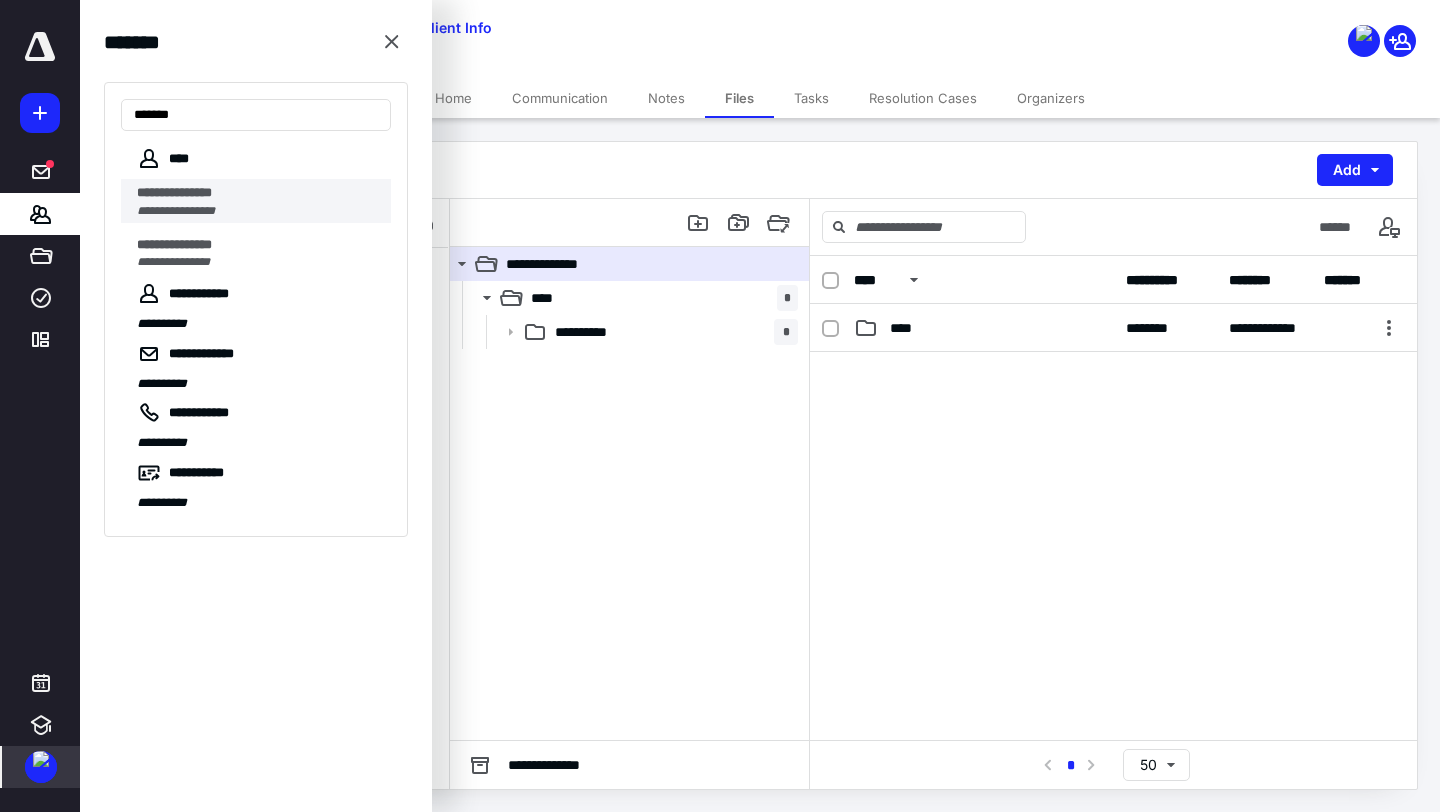 type on "******" 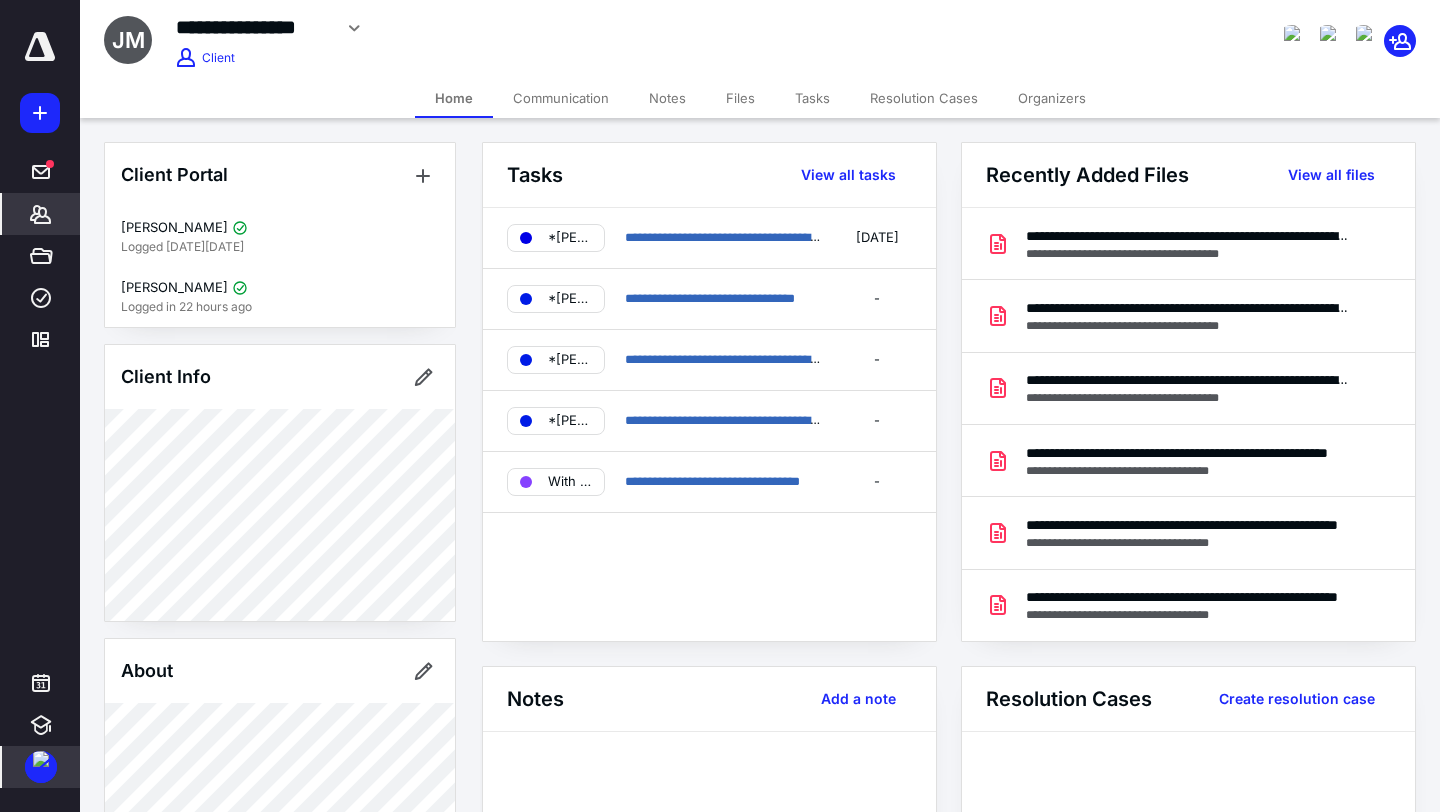 click on "Tasks" at bounding box center (812, 98) 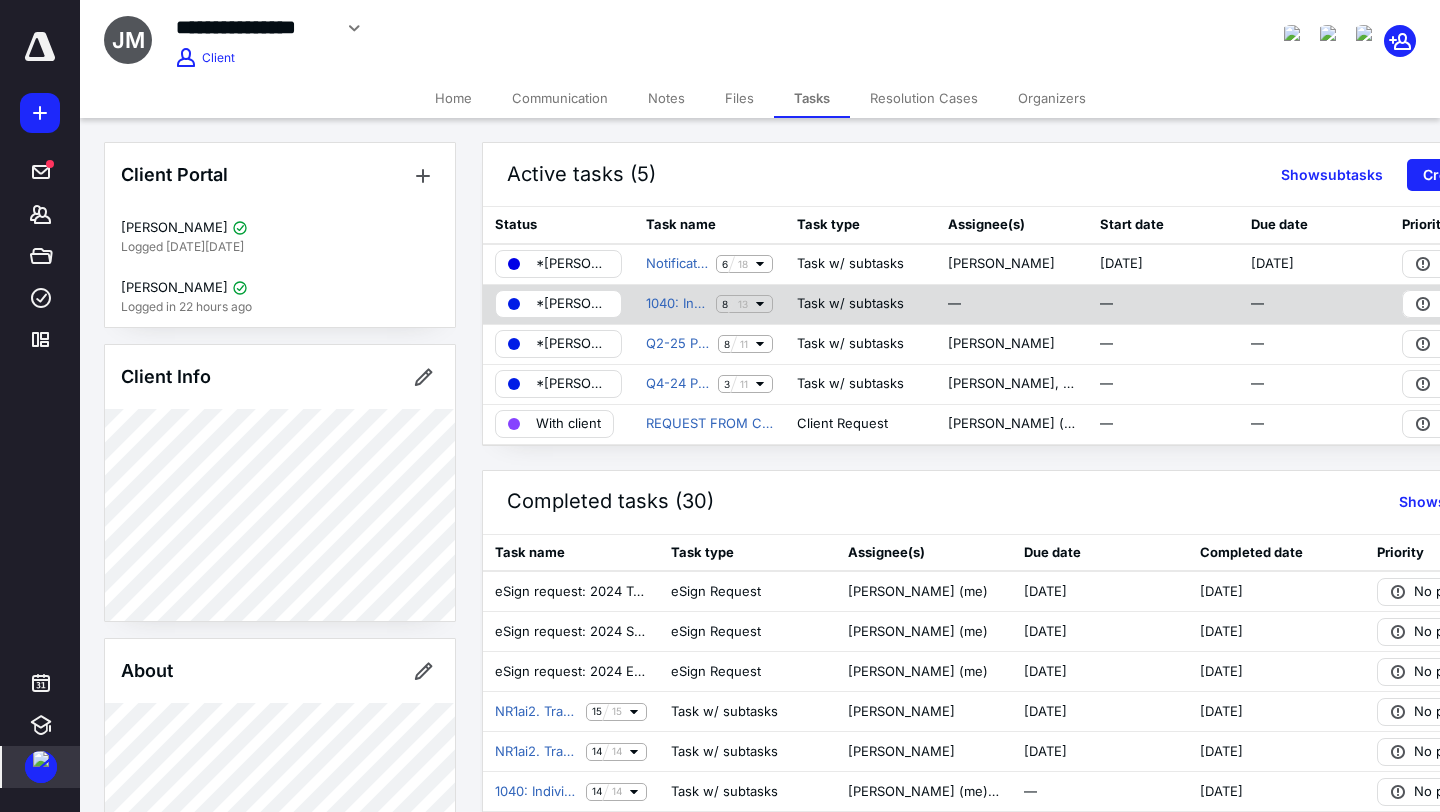 click 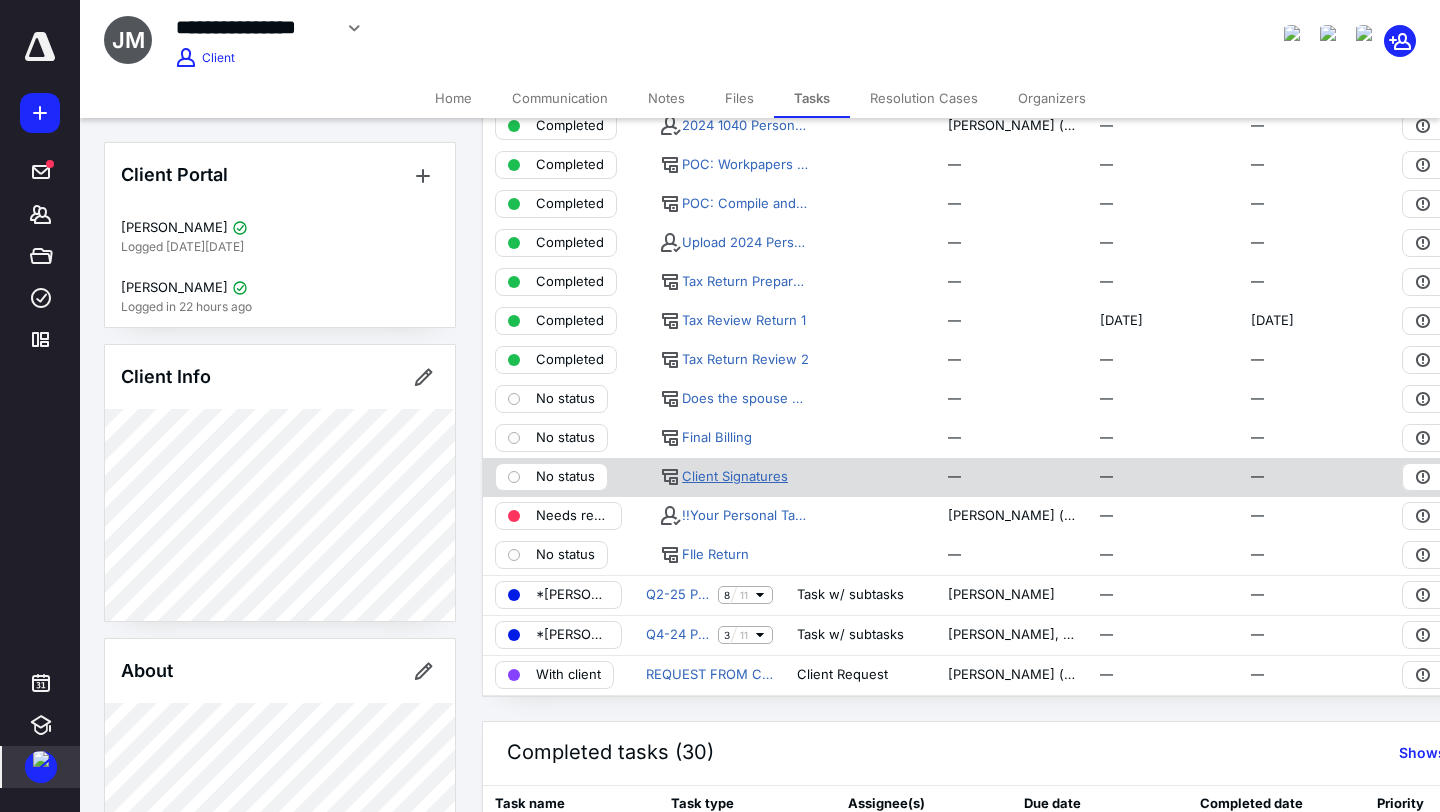 scroll, scrollTop: 329, scrollLeft: 0, axis: vertical 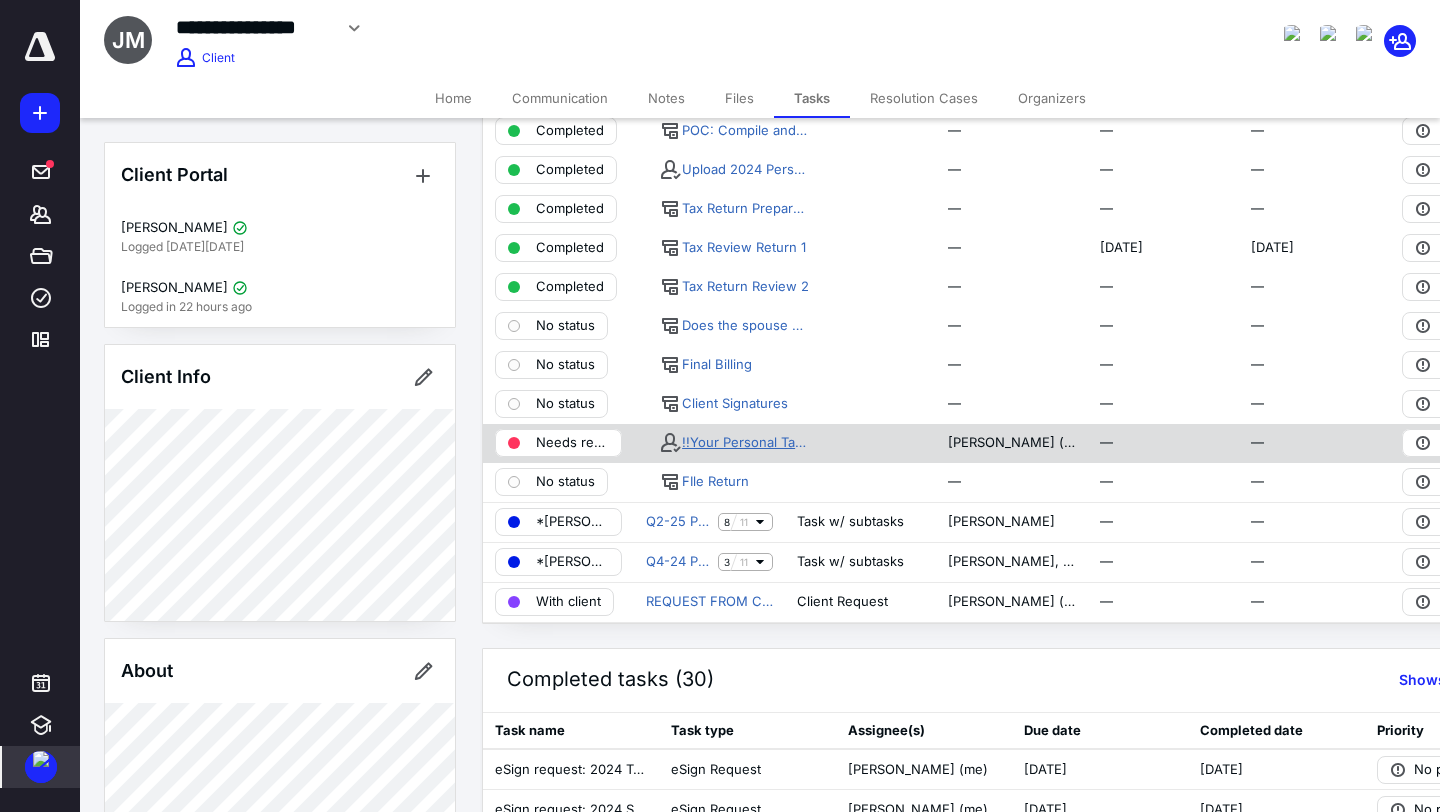 click on "!!Your Personal Tax Return is ready for review and signature!!" at bounding box center (745, 443) 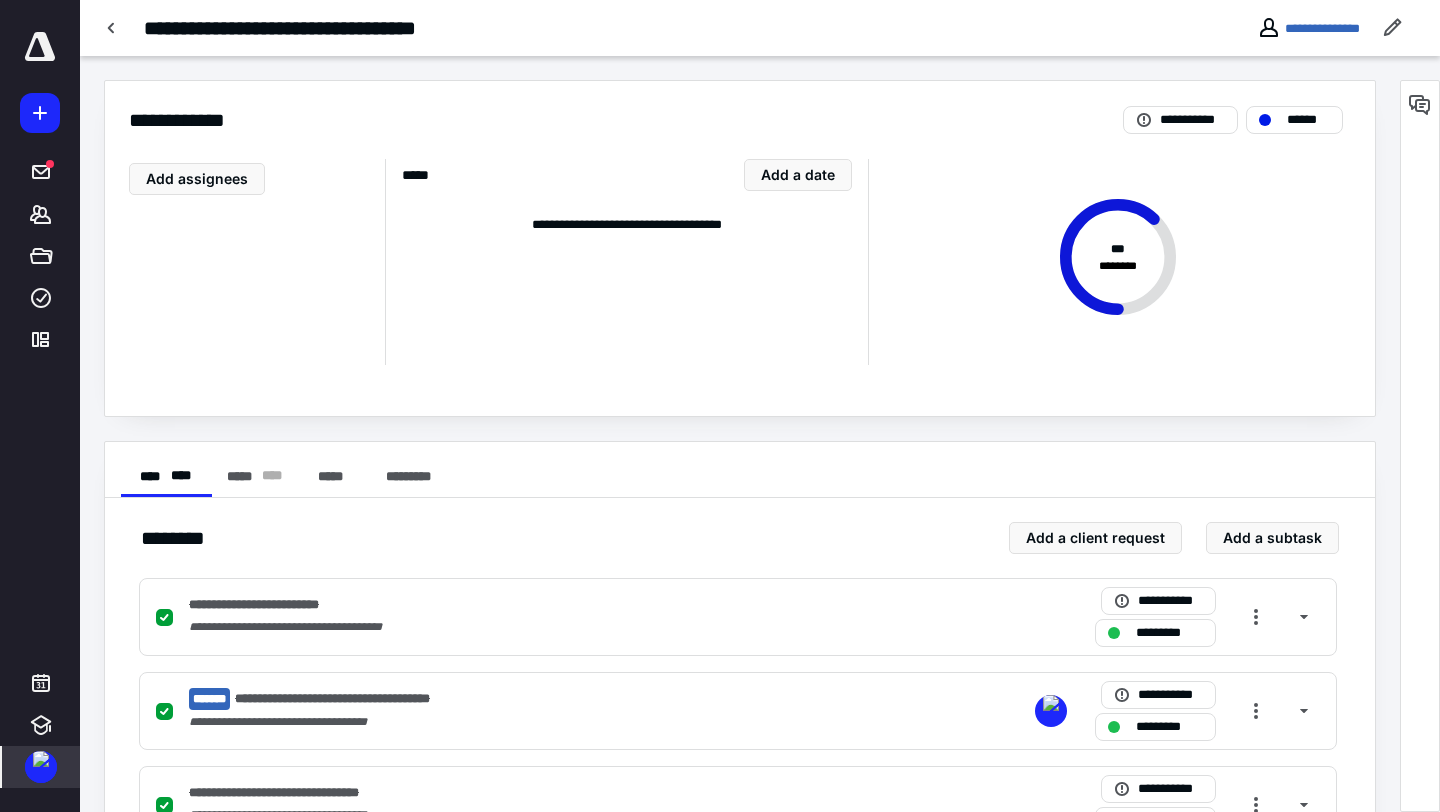 scroll, scrollTop: 8, scrollLeft: 0, axis: vertical 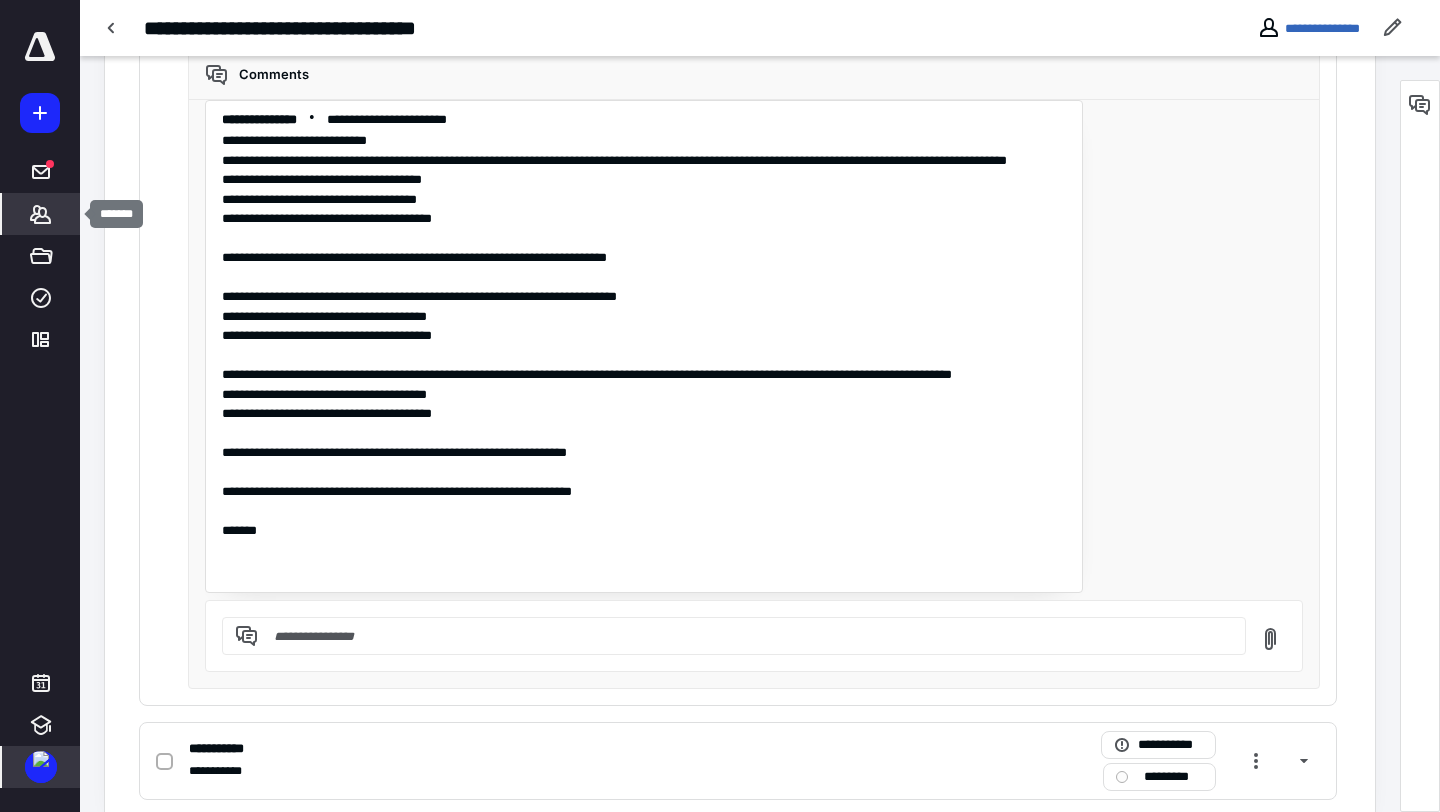 click on "*******" at bounding box center (41, 214) 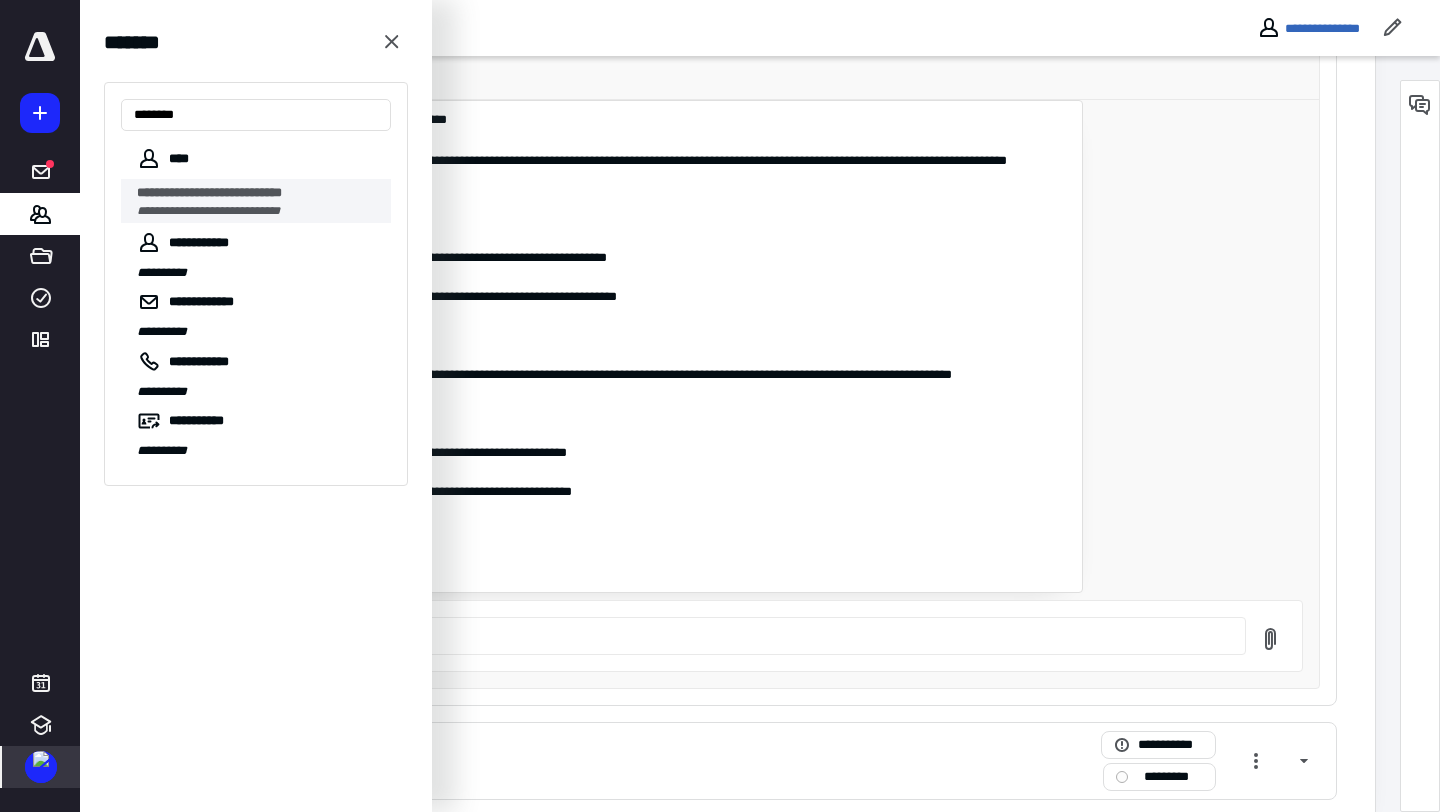 type on "********" 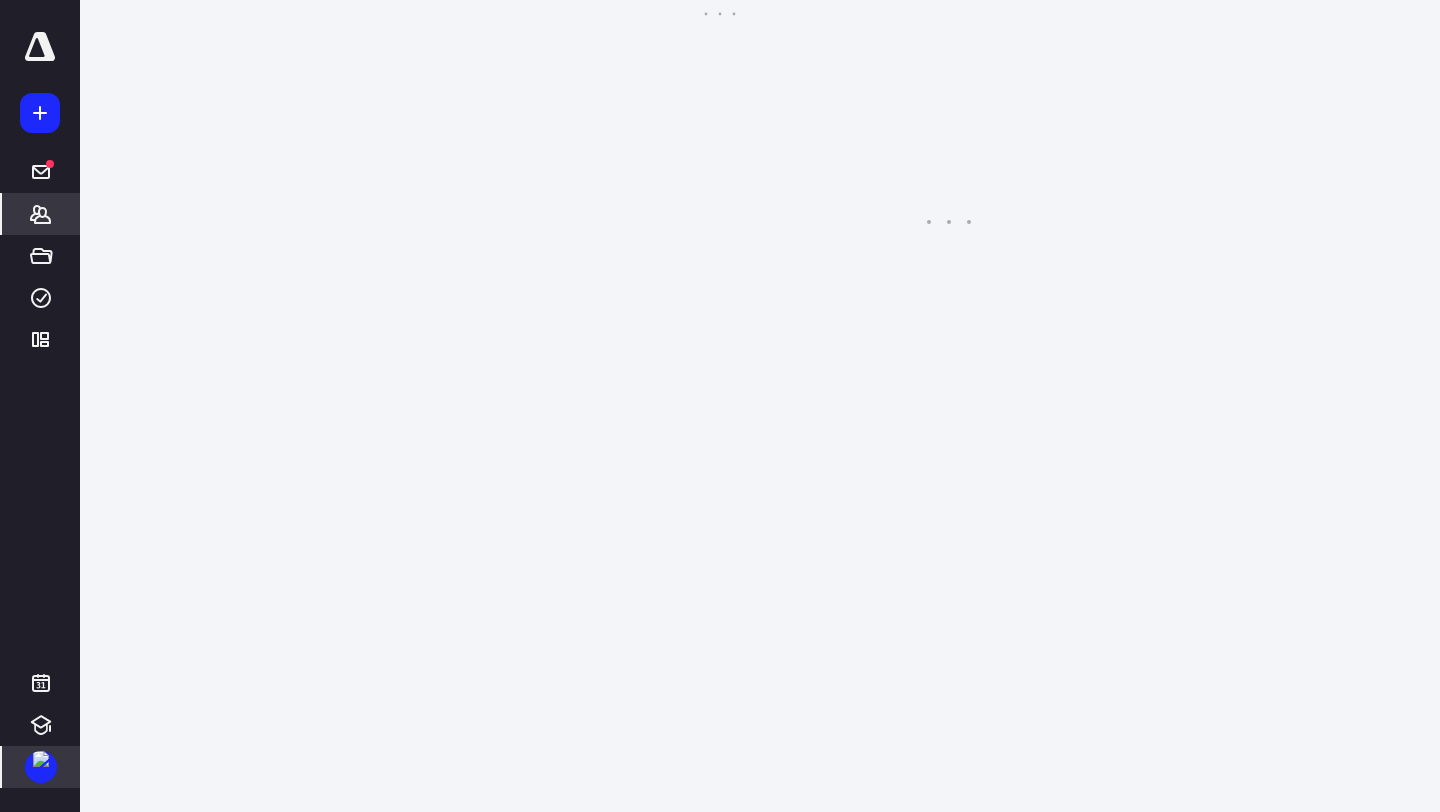 scroll, scrollTop: 0, scrollLeft: 0, axis: both 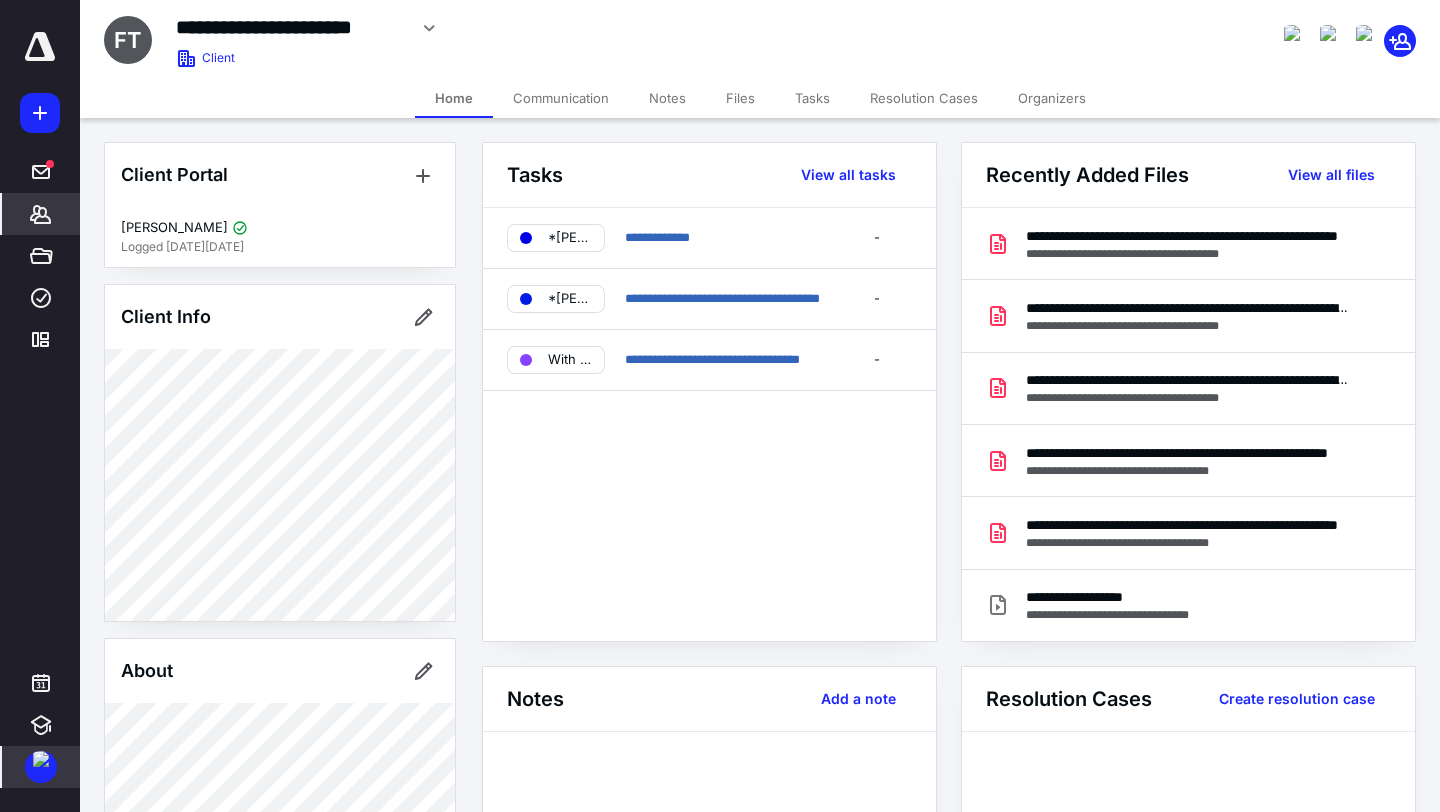 click on "Tasks" at bounding box center [812, 98] 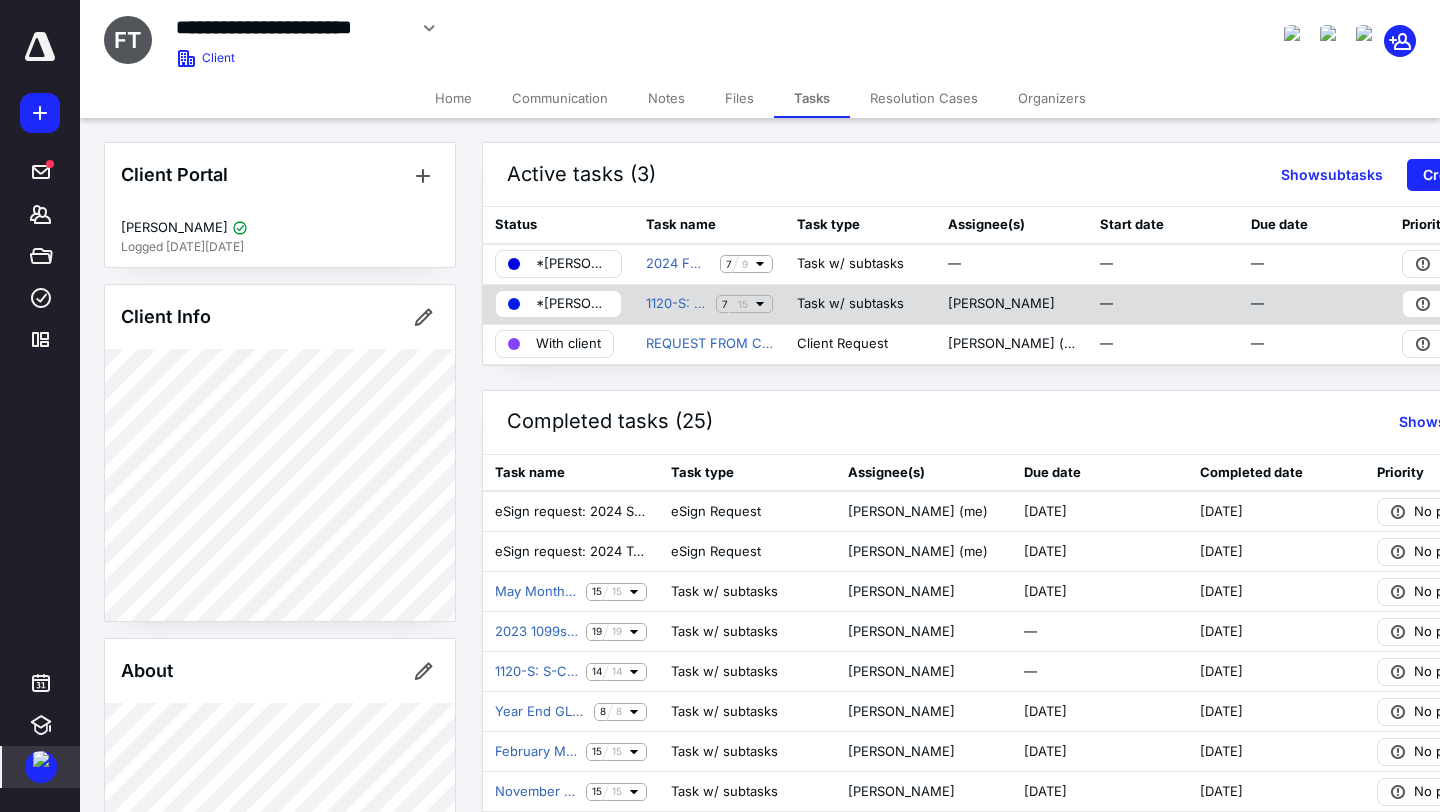 click 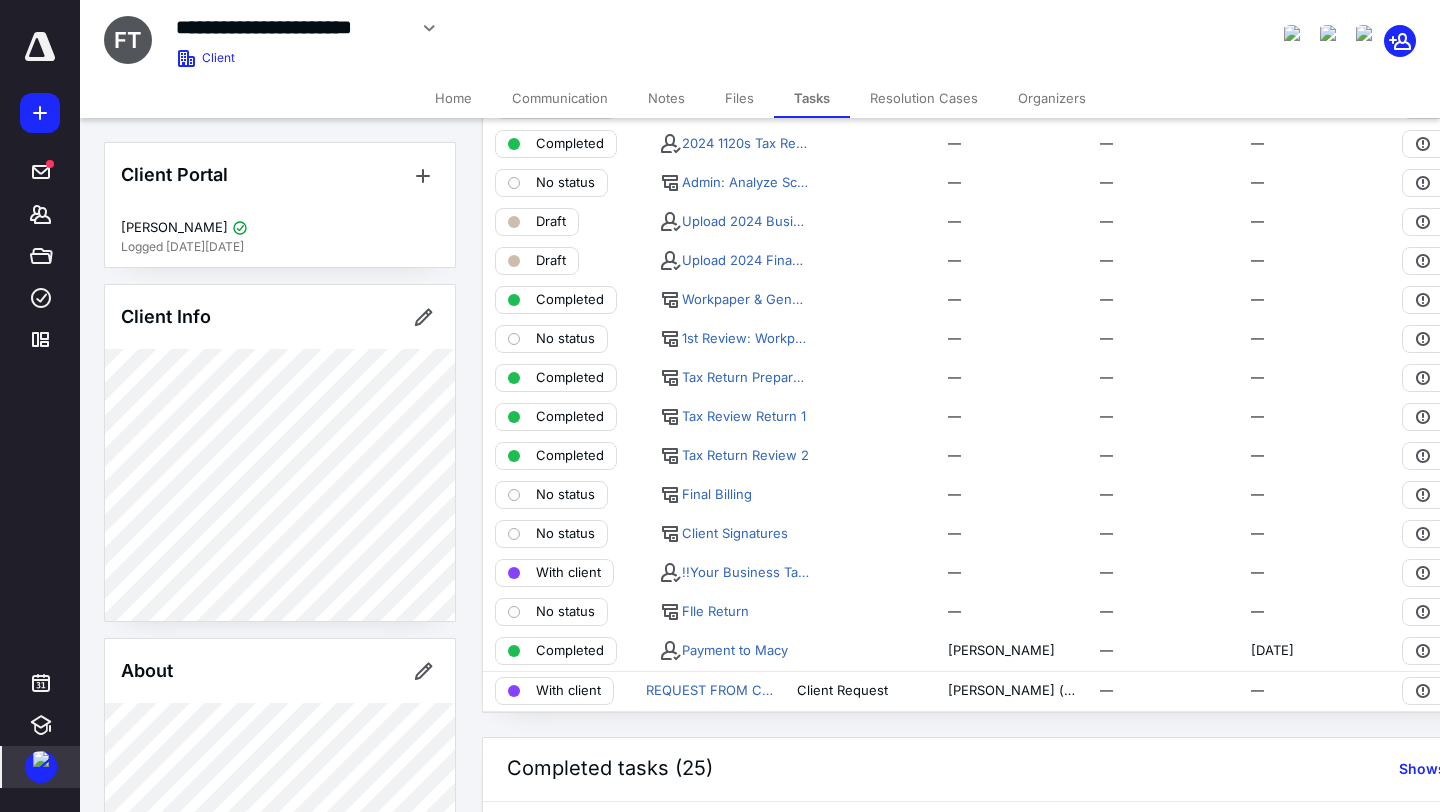 scroll, scrollTop: 349, scrollLeft: 0, axis: vertical 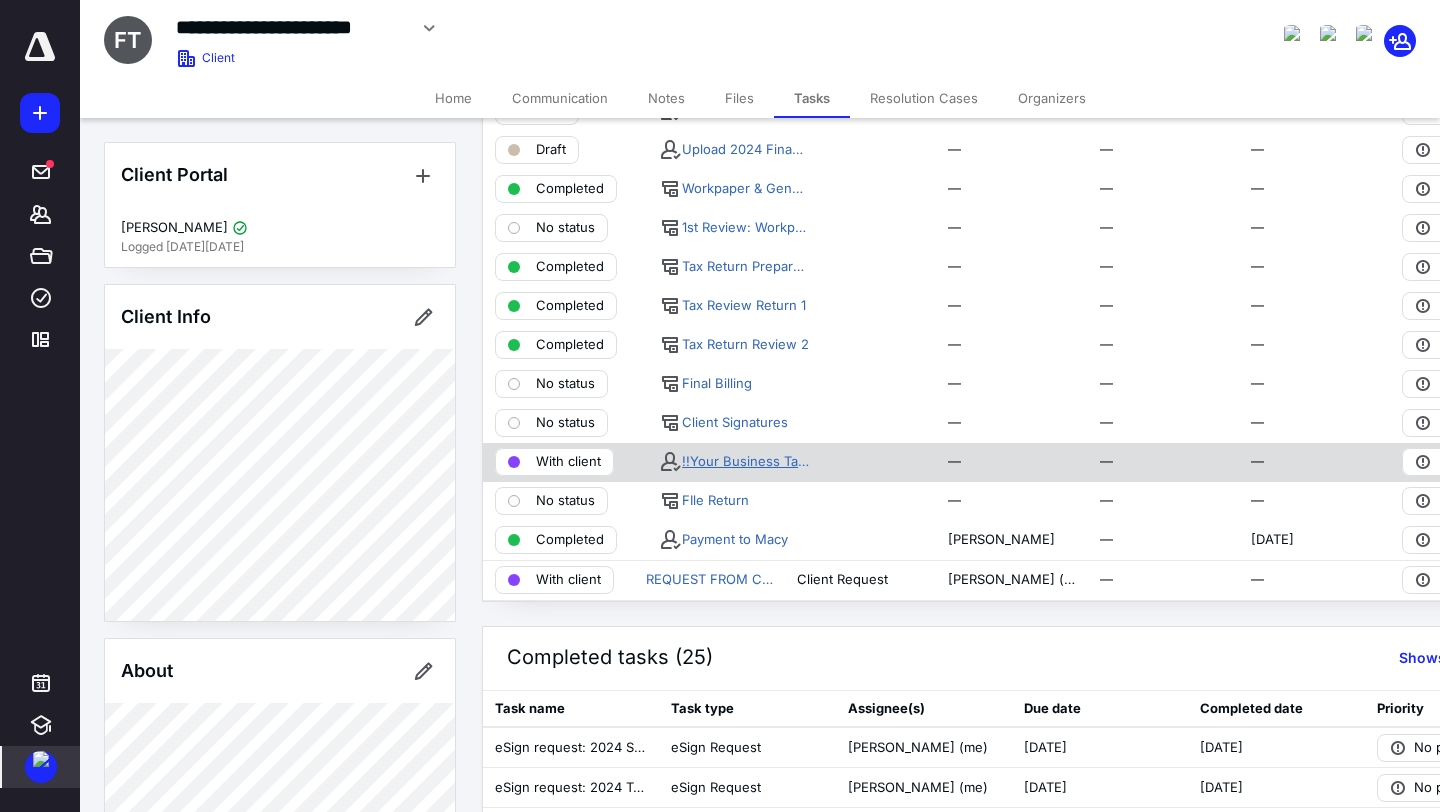 click on "!!Your Business Tax Return is ready for review and signature!!" at bounding box center [745, 462] 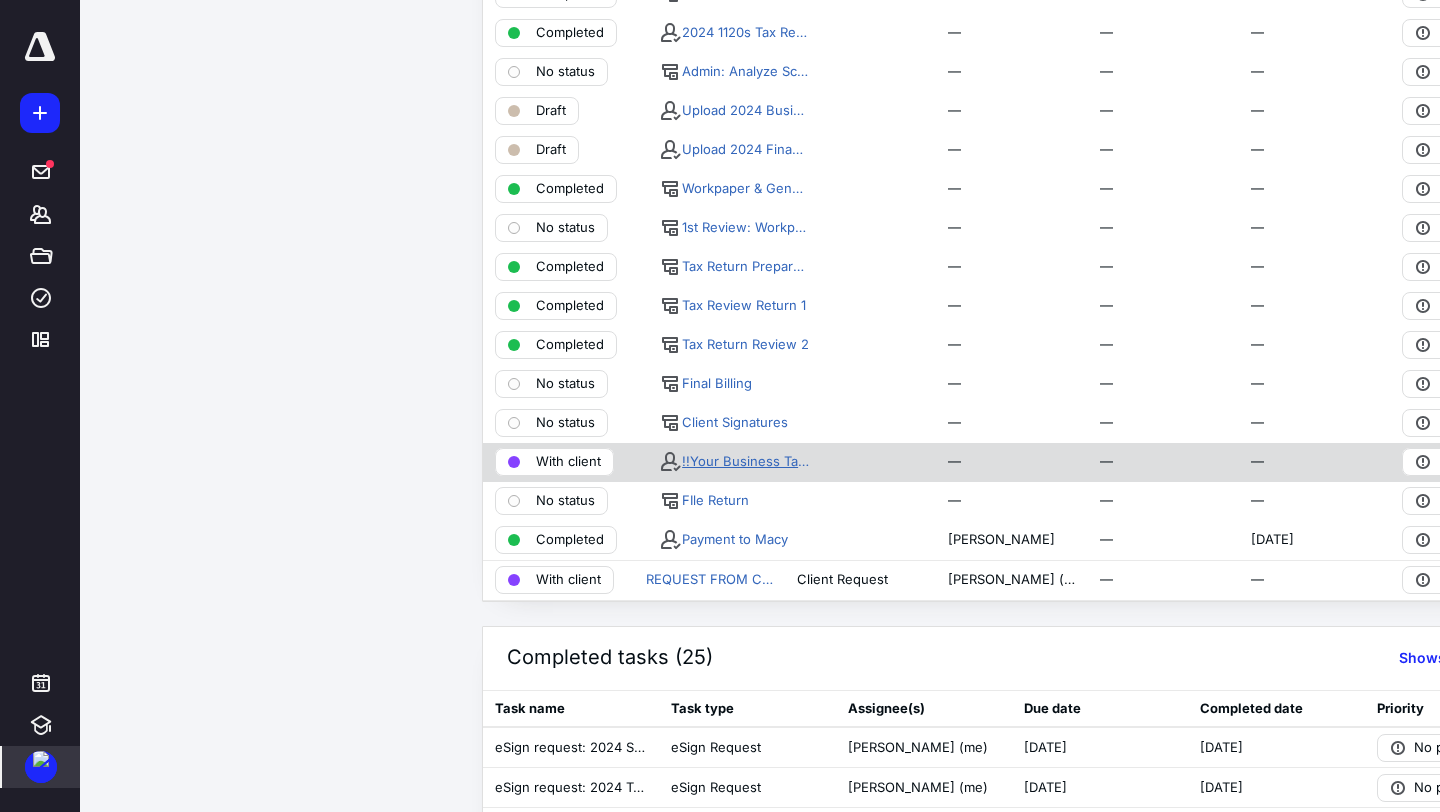 scroll, scrollTop: 0, scrollLeft: 0, axis: both 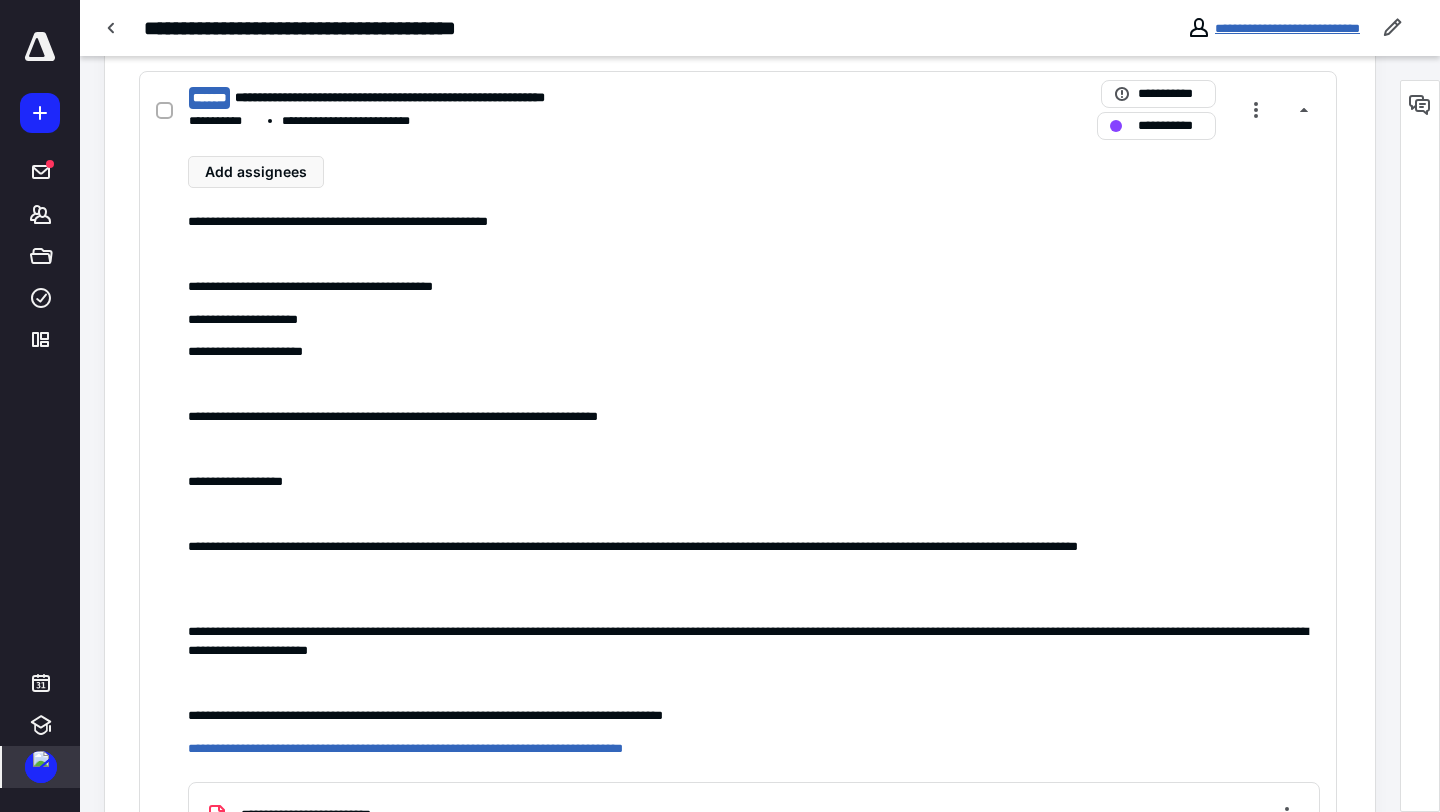 click on "**********" at bounding box center [1287, 28] 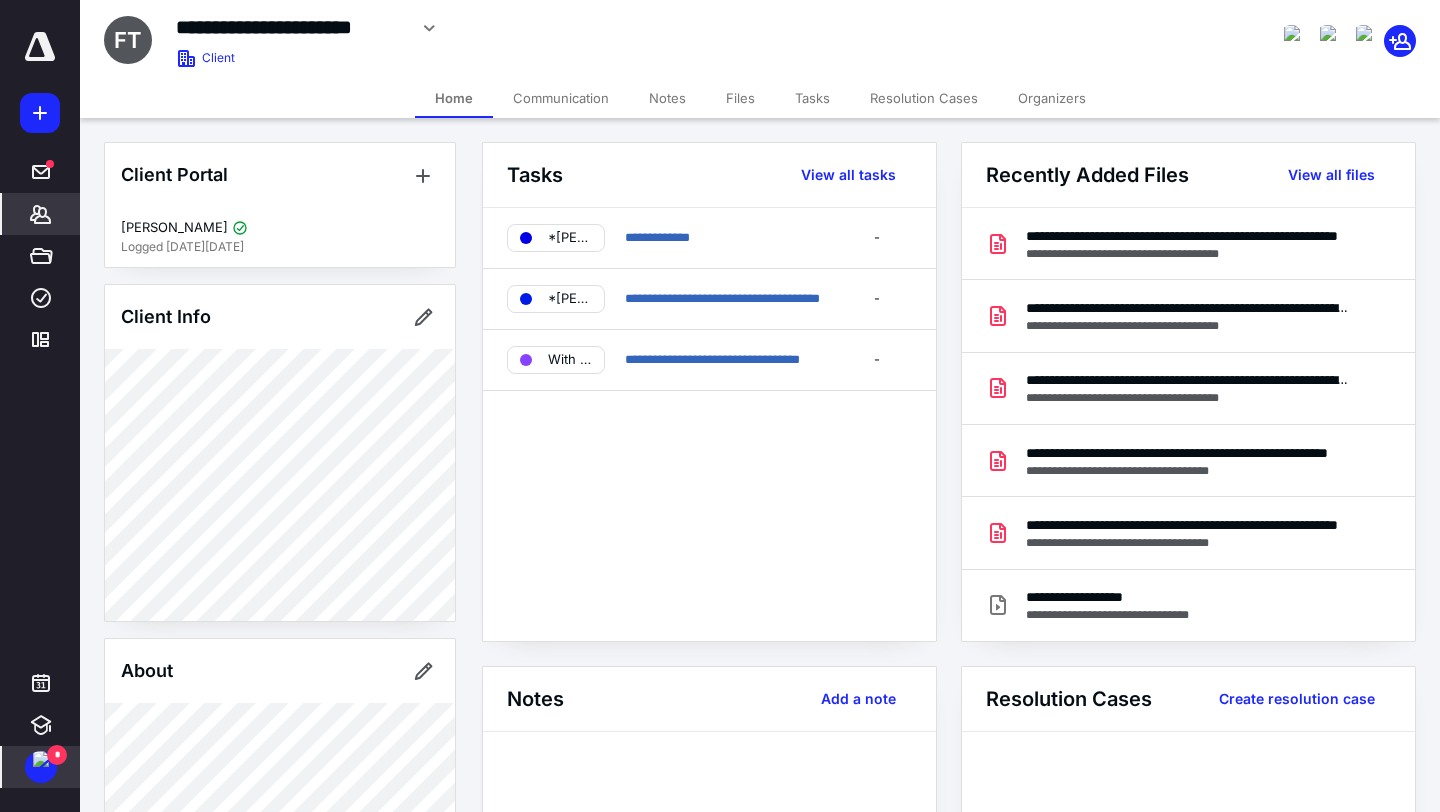 click at bounding box center (41, 759) 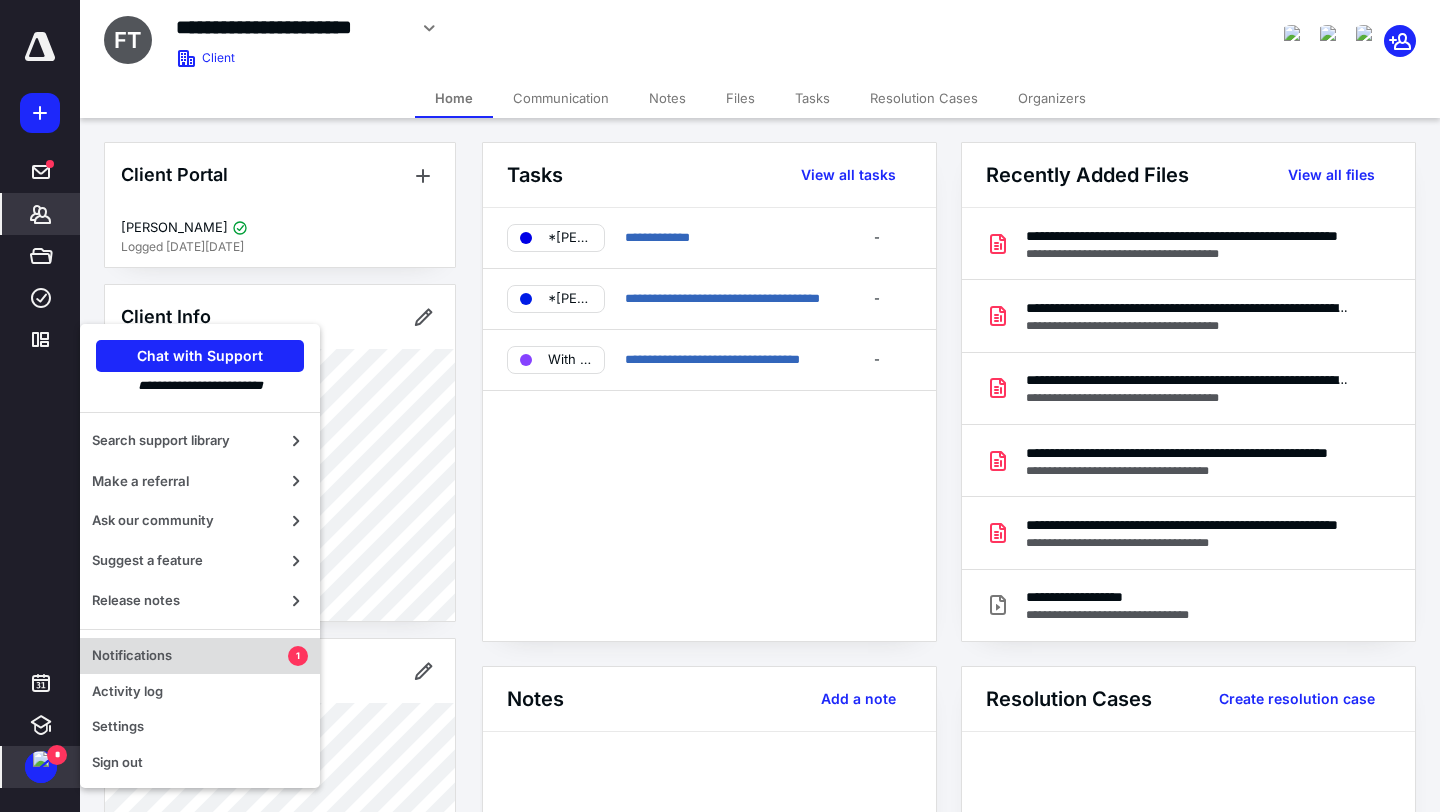 click on "Notifications" at bounding box center [190, 656] 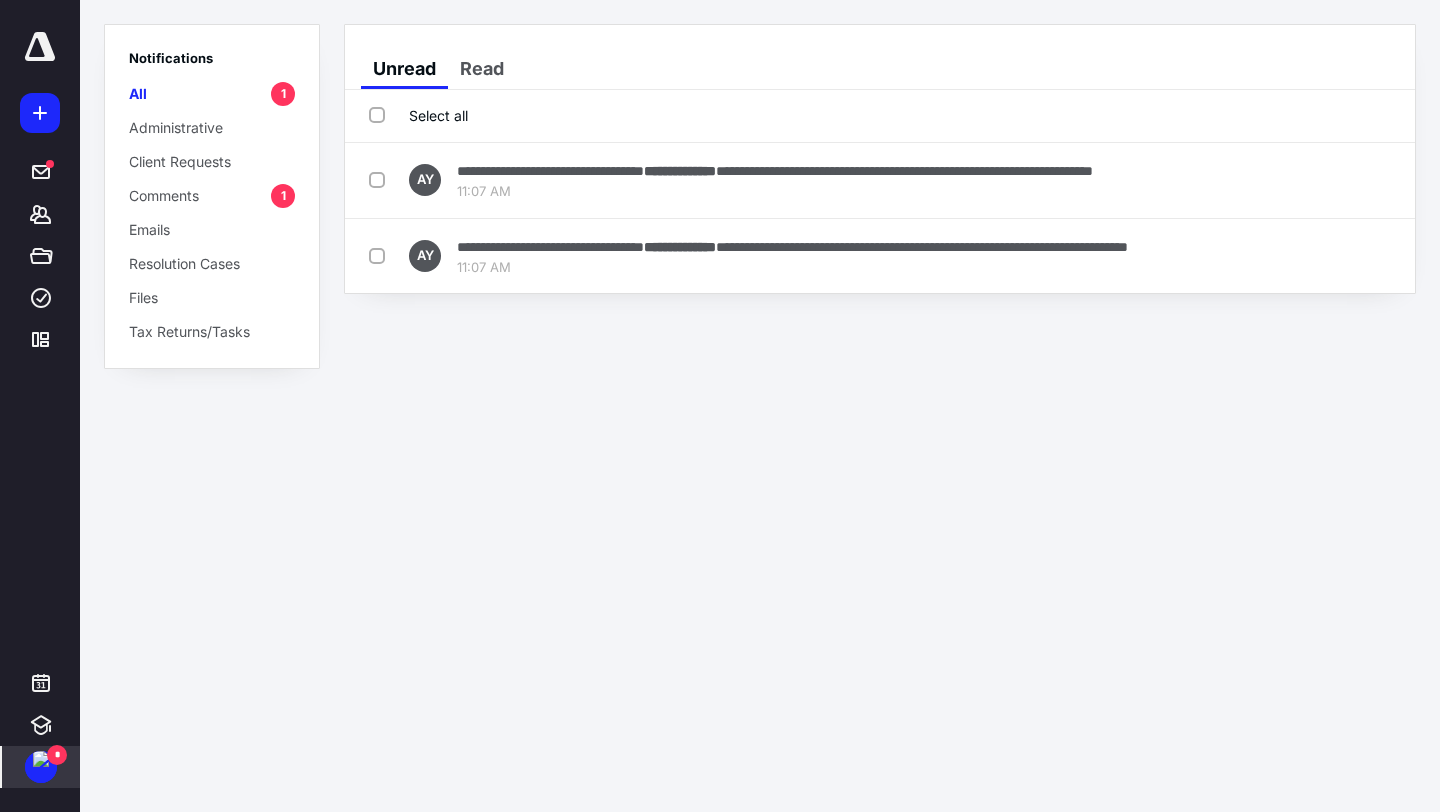 click on "Select all" at bounding box center (418, 115) 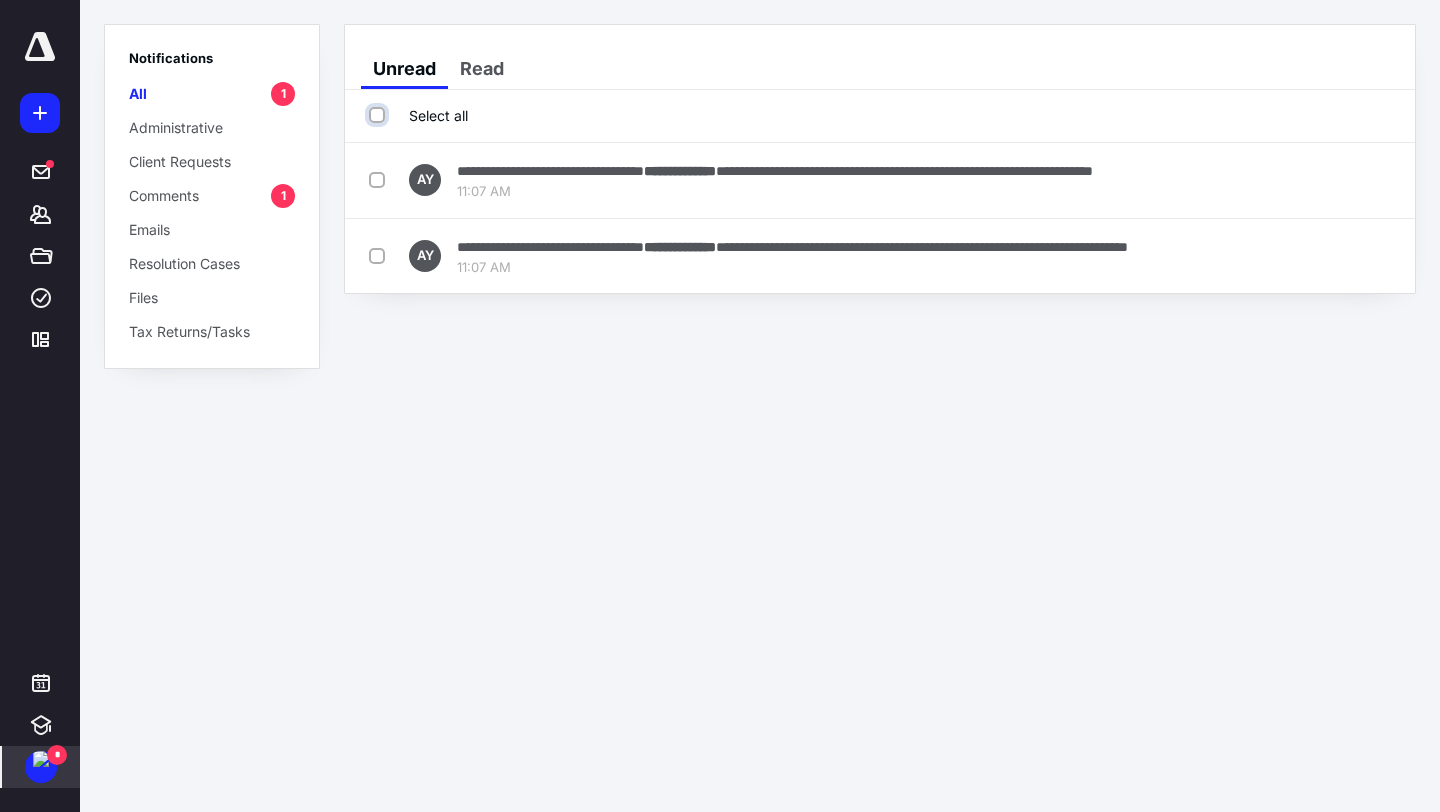 click on "Select all" at bounding box center [379, 115] 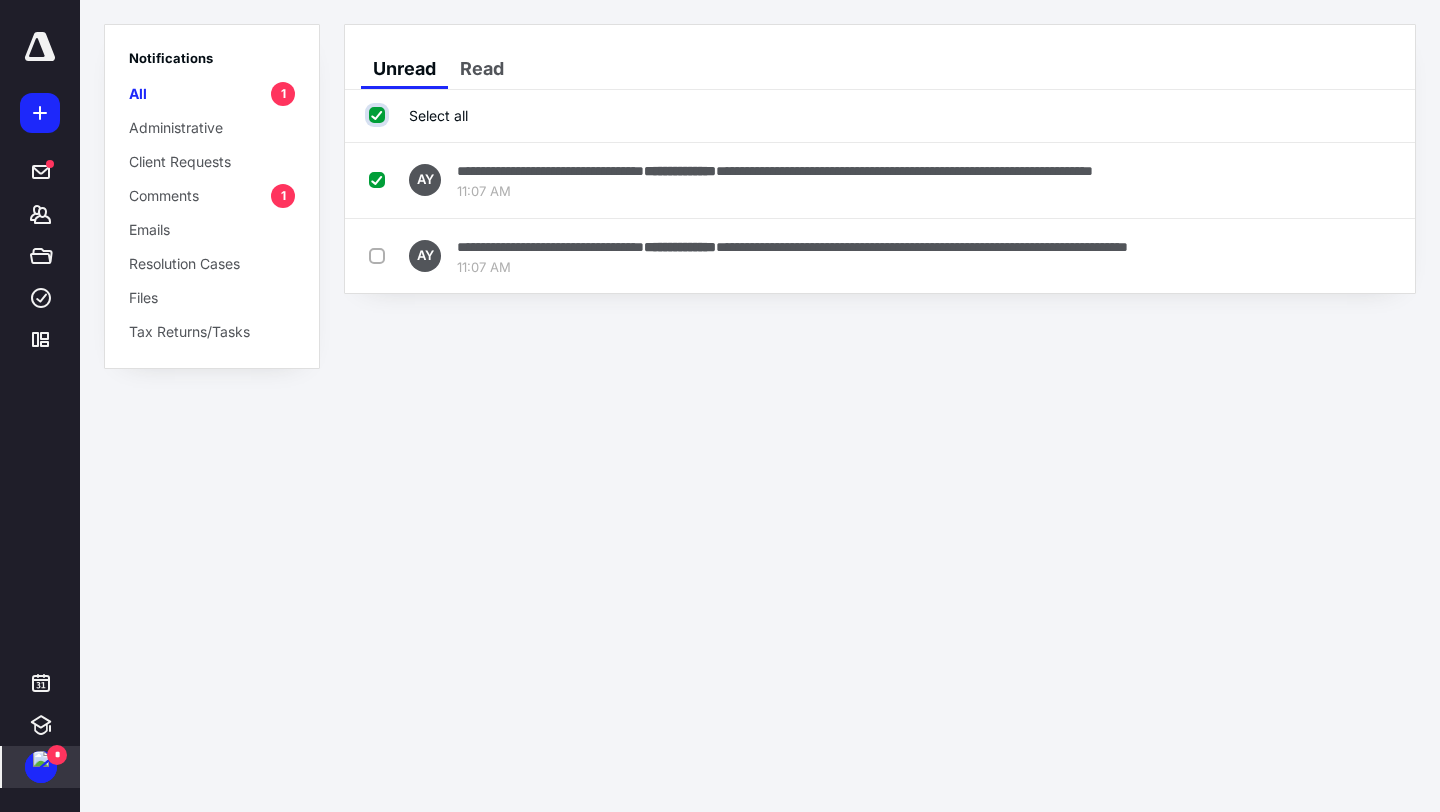 checkbox on "true" 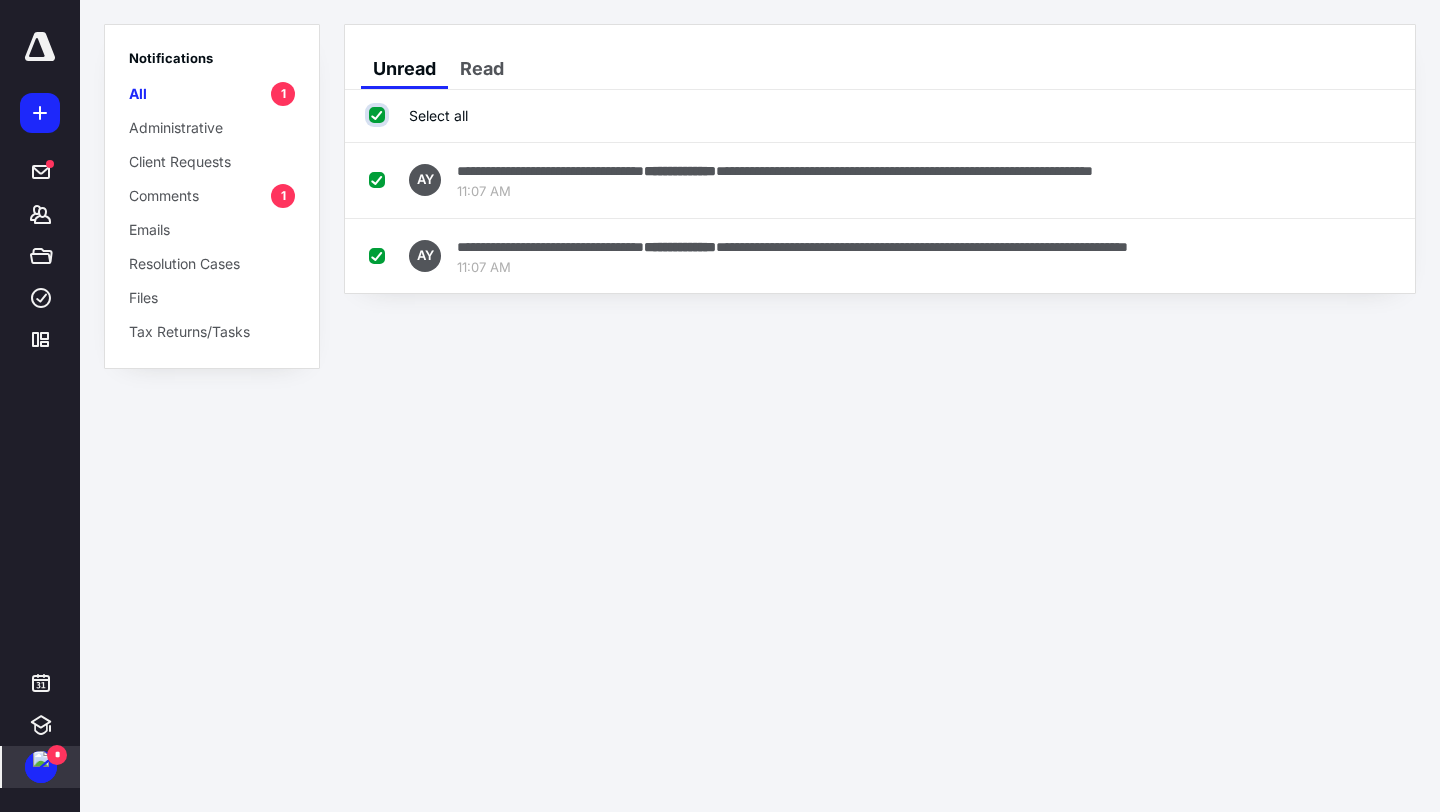 checkbox on "true" 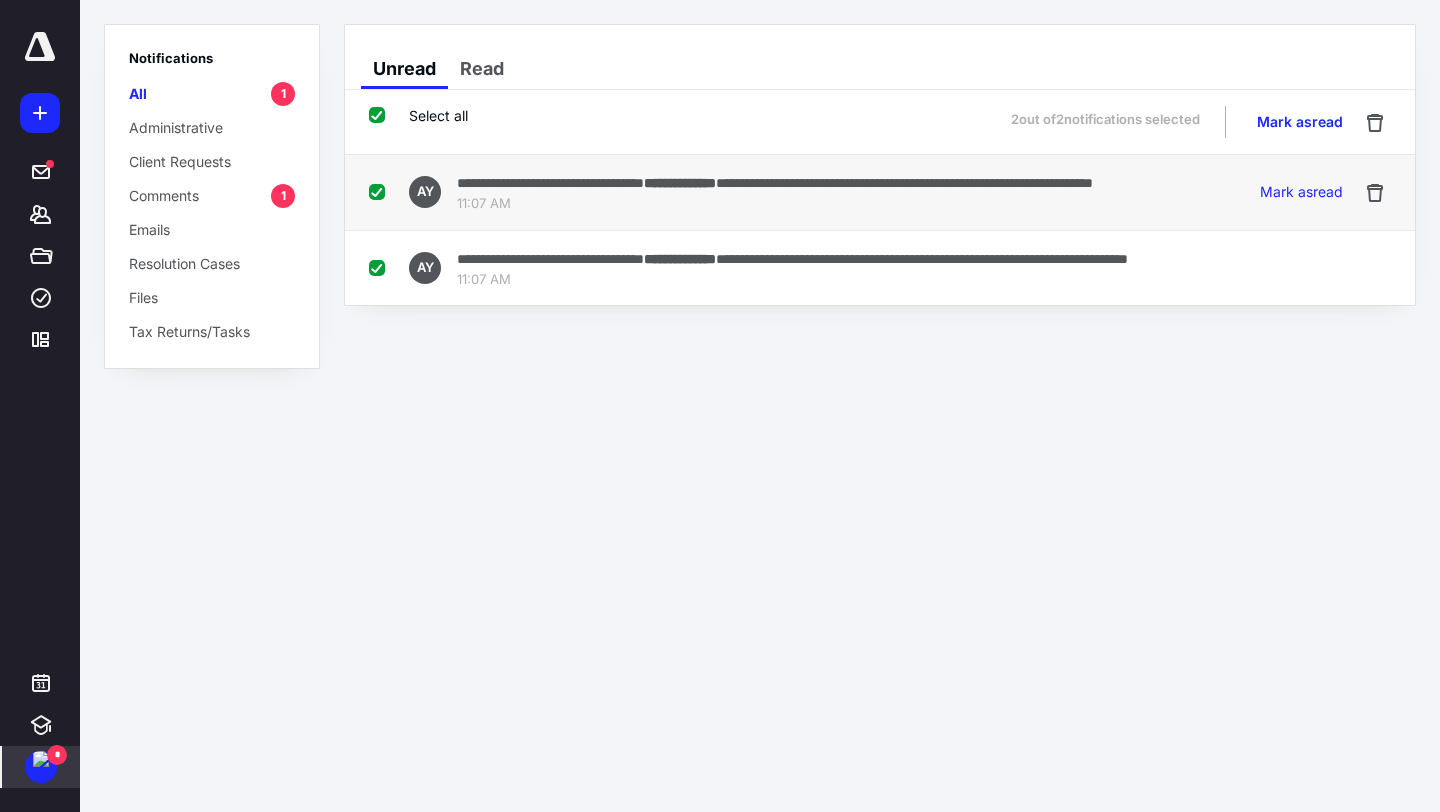 click on "**********" at bounding box center (775, 182) 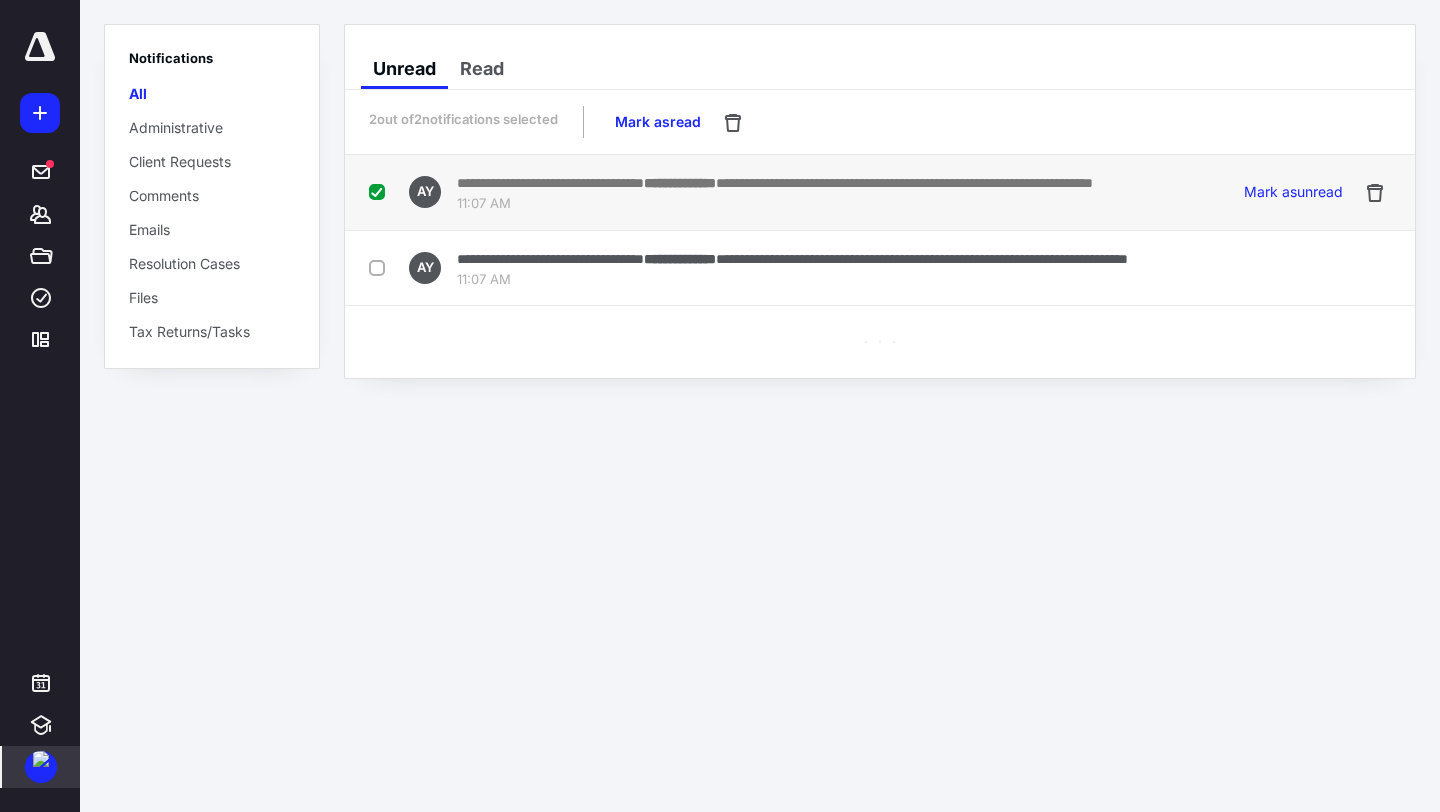 checkbox on "false" 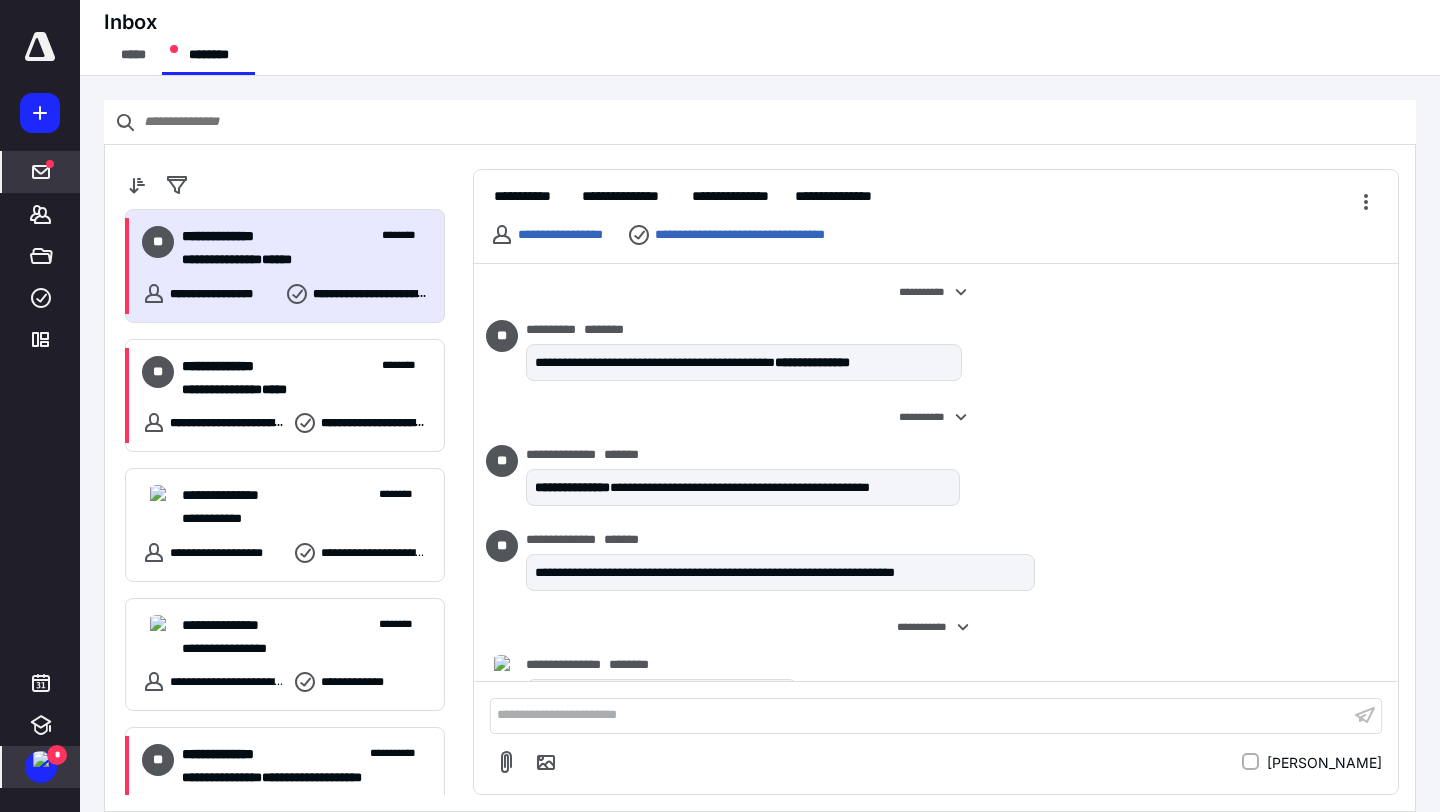 scroll, scrollTop: 156, scrollLeft: 0, axis: vertical 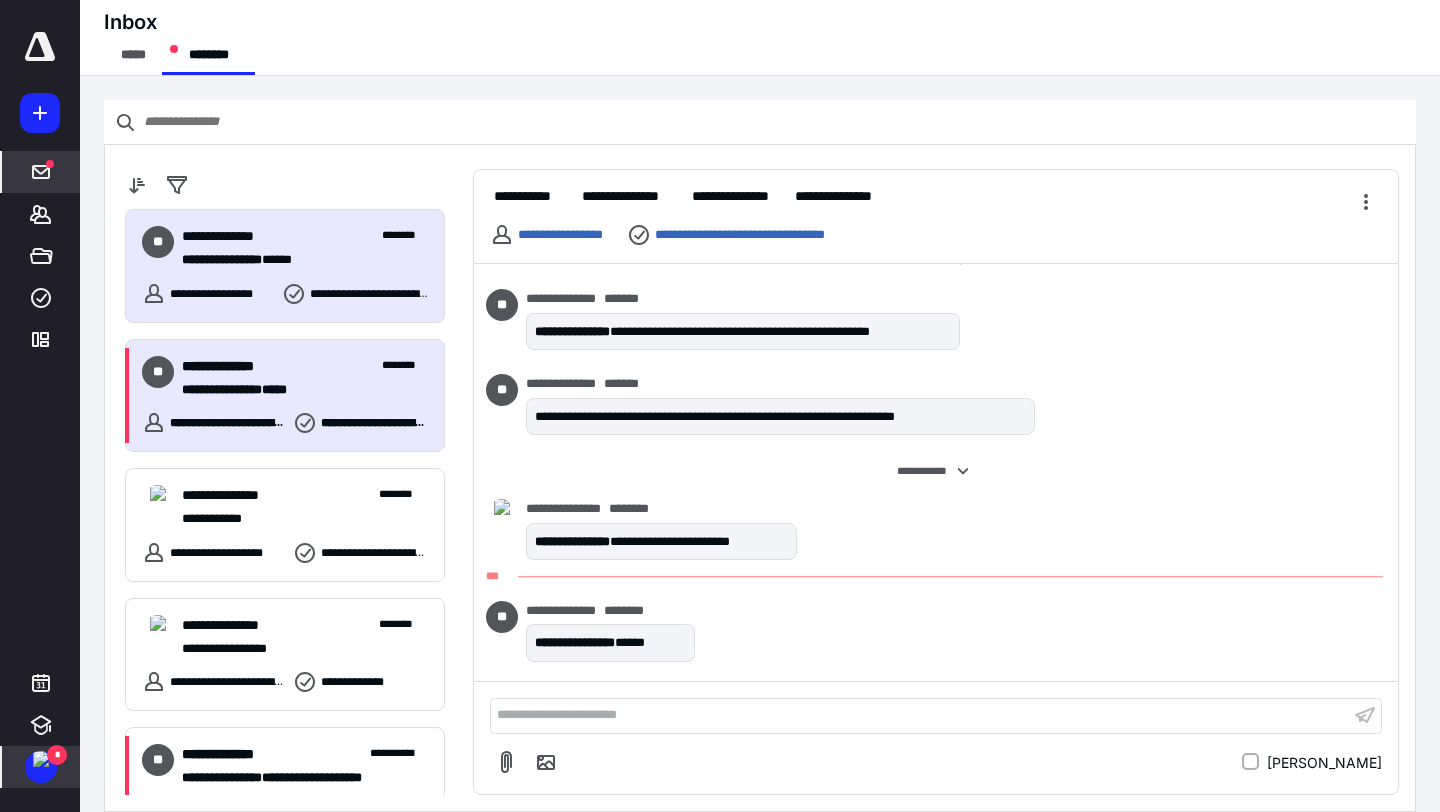 click on "**********" at bounding box center [305, 366] 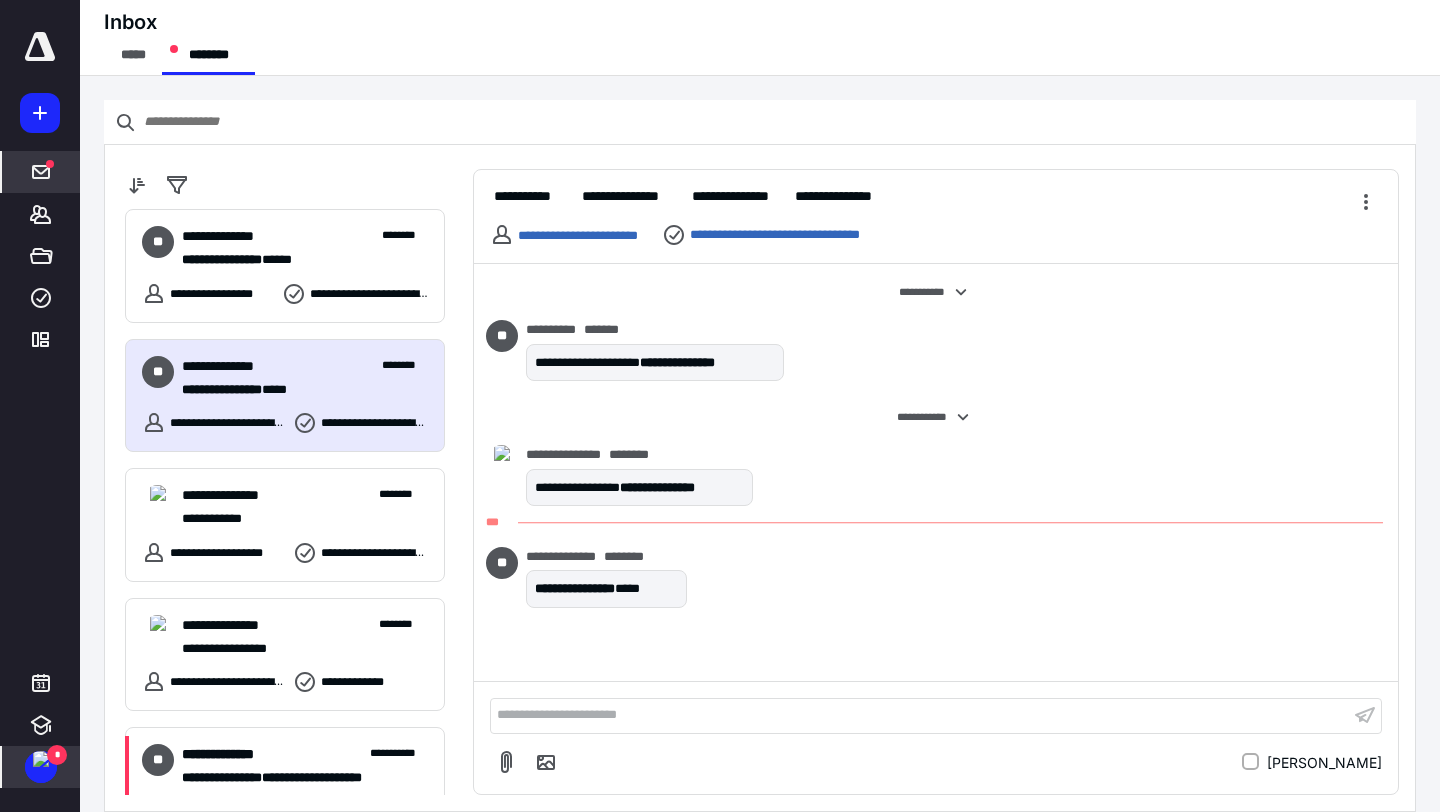 click on "*" at bounding box center (57, 755) 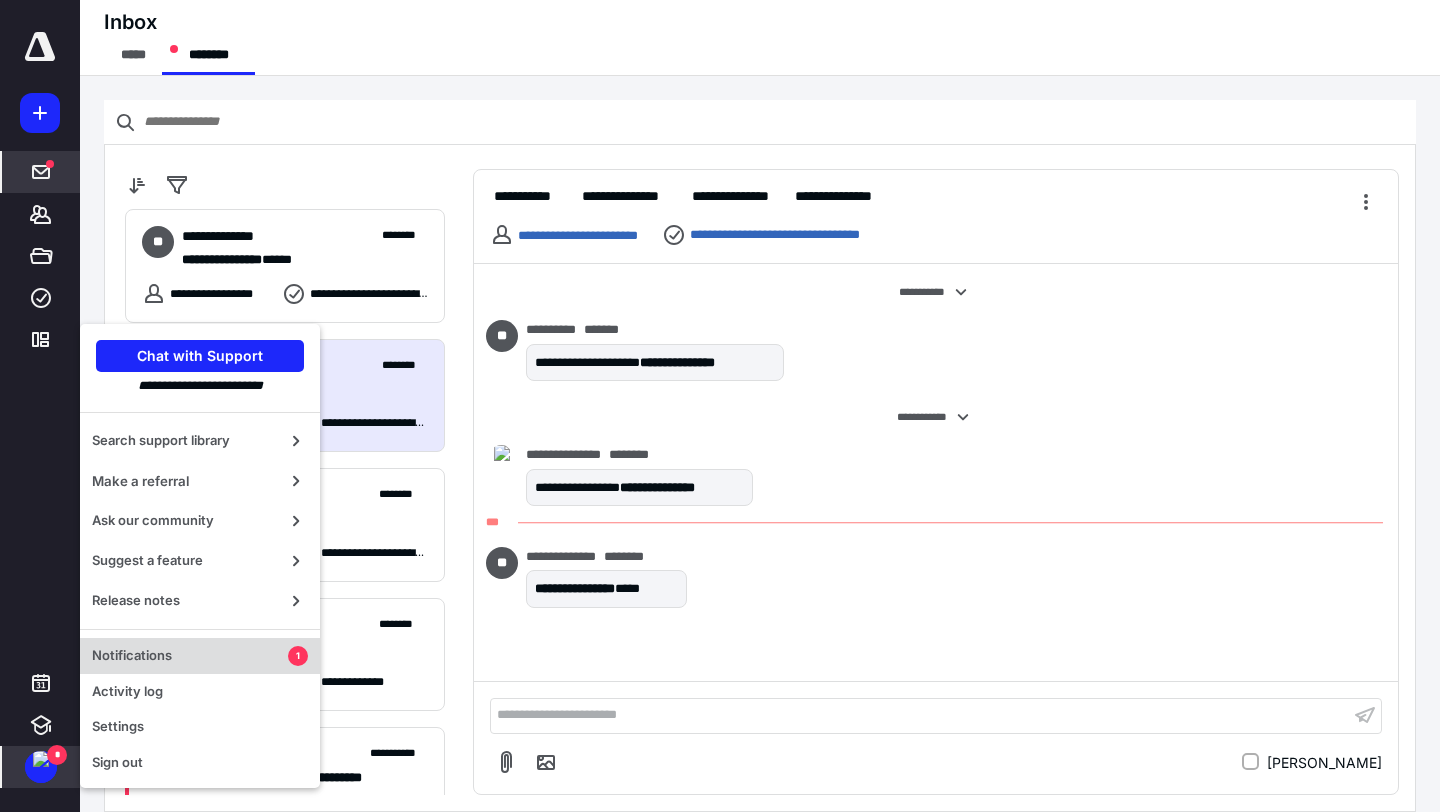 click on "Notifications 1" at bounding box center [200, 656] 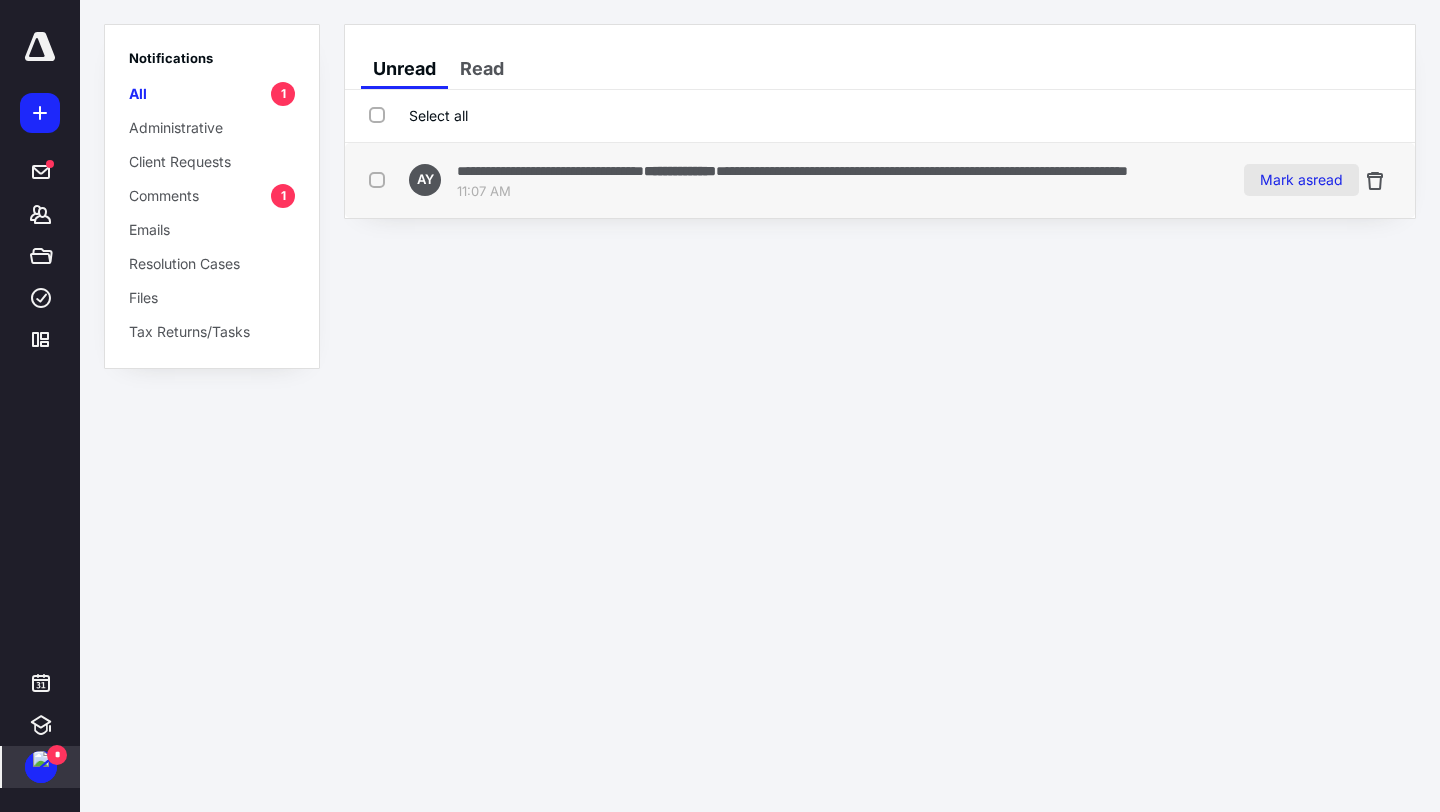 click on "Mark as  read" at bounding box center (1301, 180) 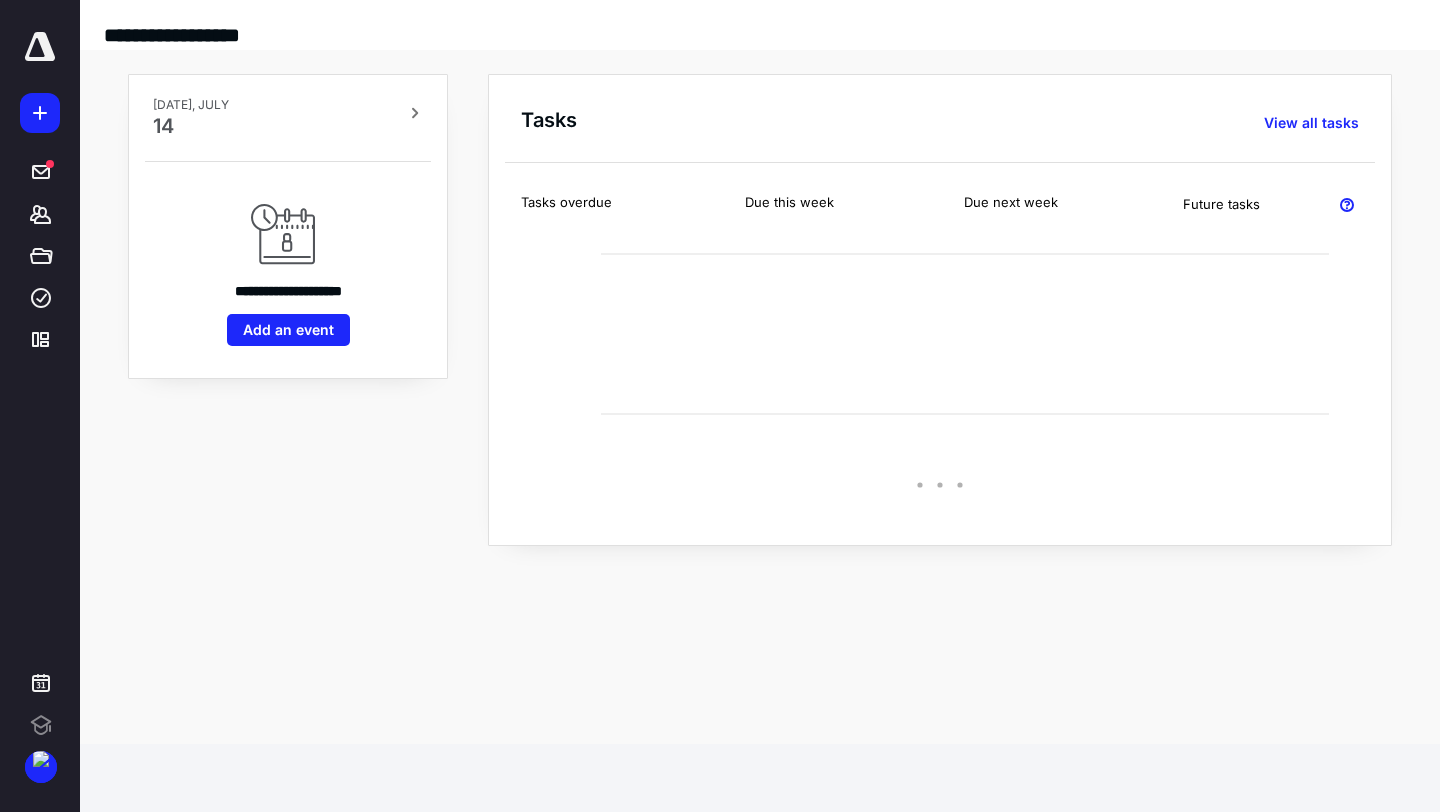 scroll, scrollTop: 0, scrollLeft: 0, axis: both 